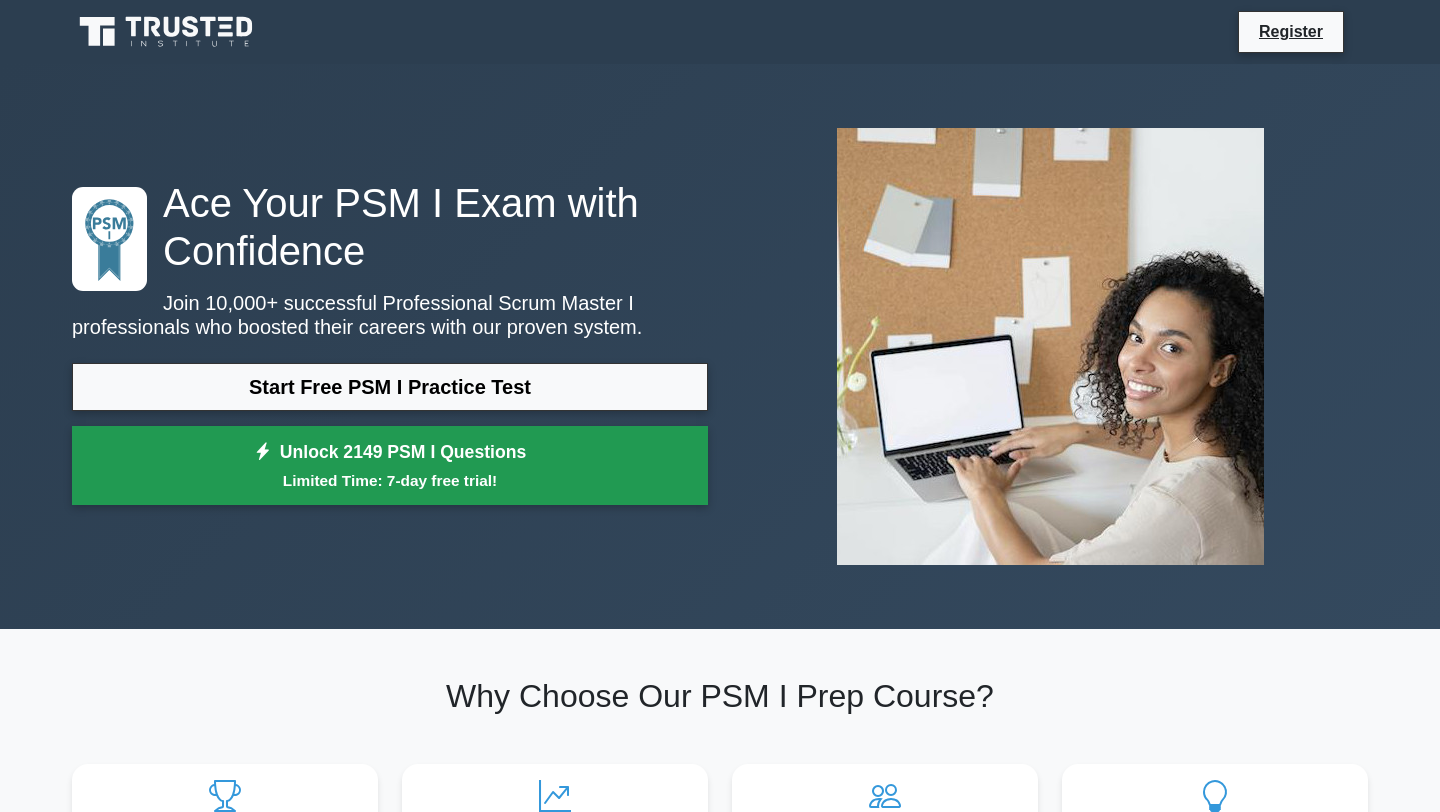 scroll, scrollTop: 0, scrollLeft: 0, axis: both 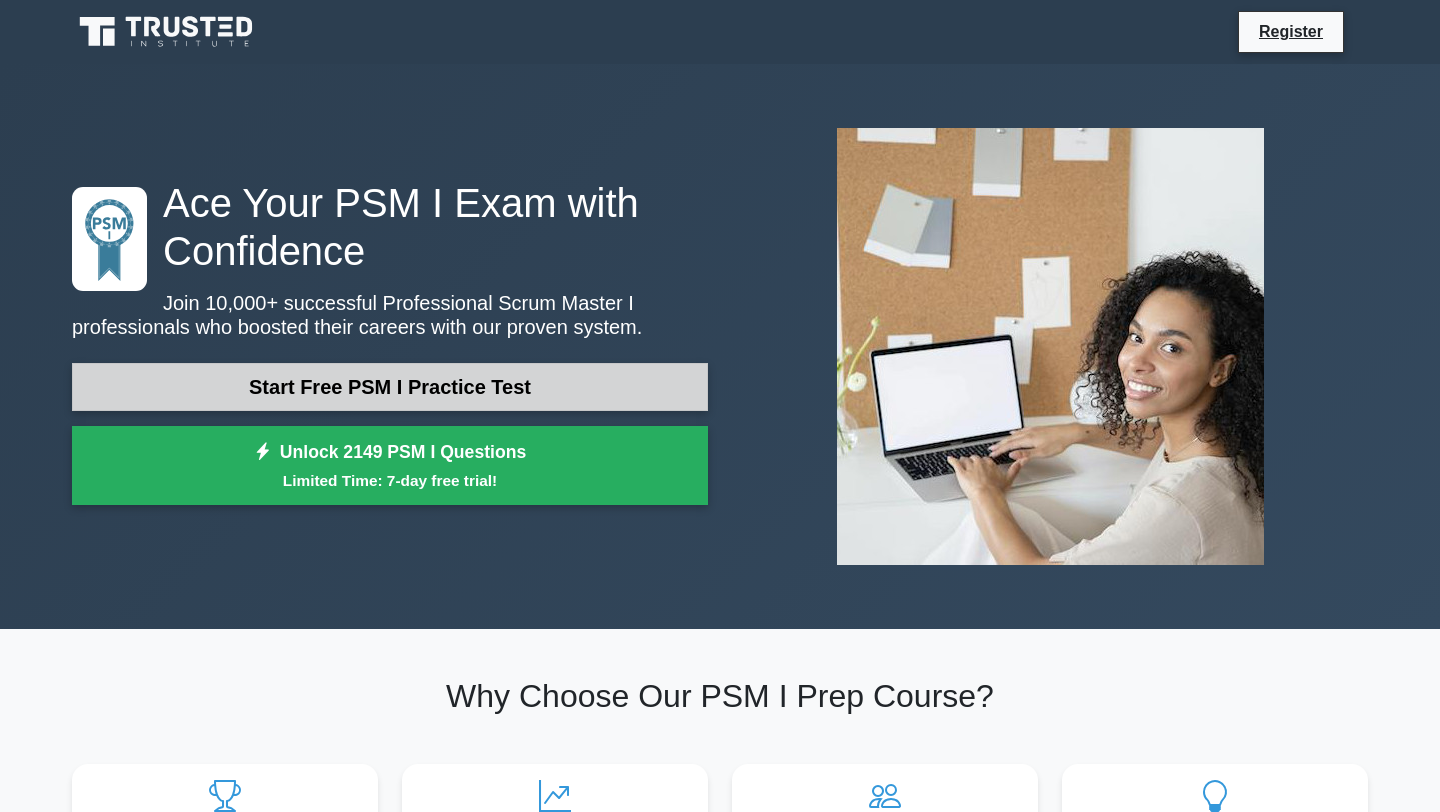 click on "Start Free PSM I Practice Test" at bounding box center [390, 387] 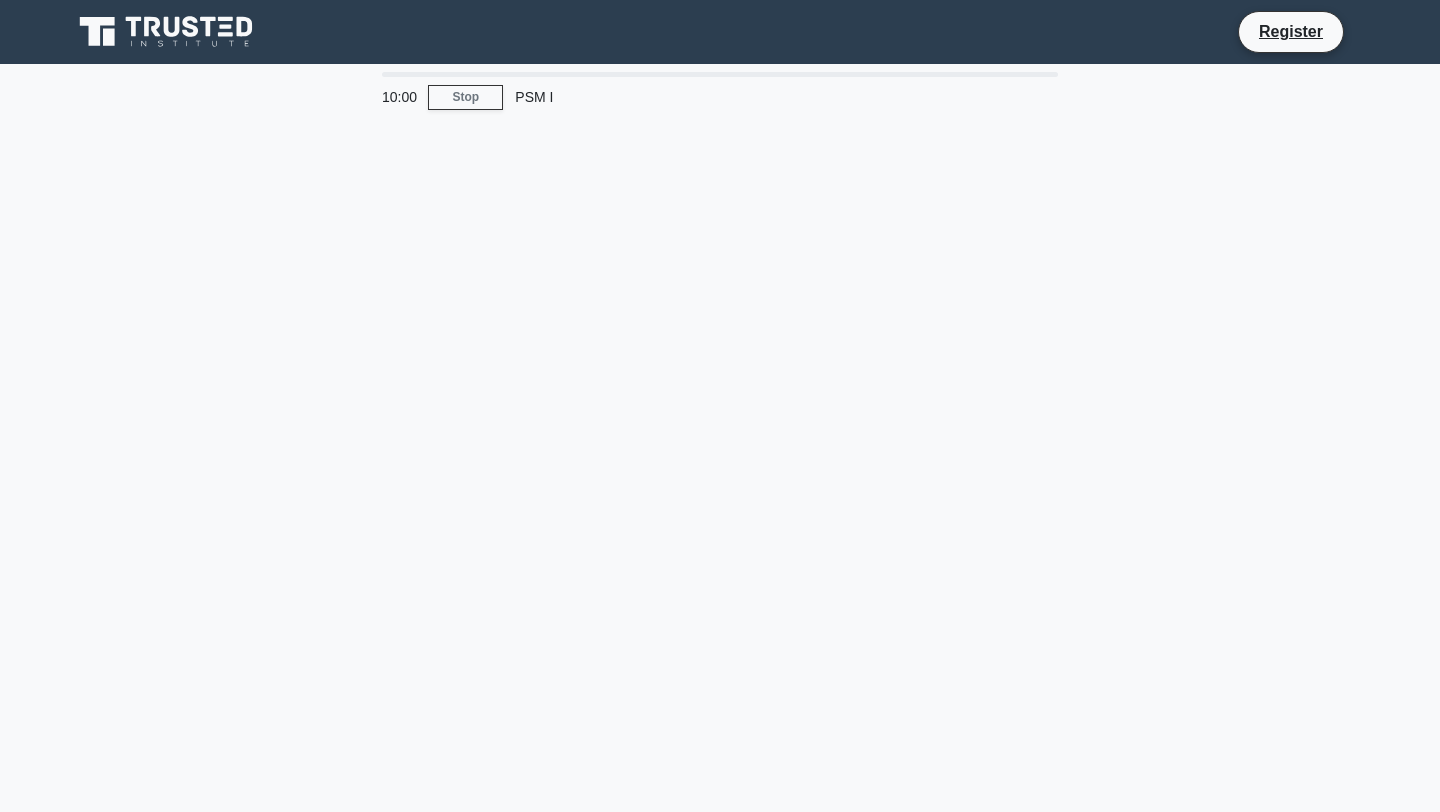 scroll, scrollTop: 0, scrollLeft: 0, axis: both 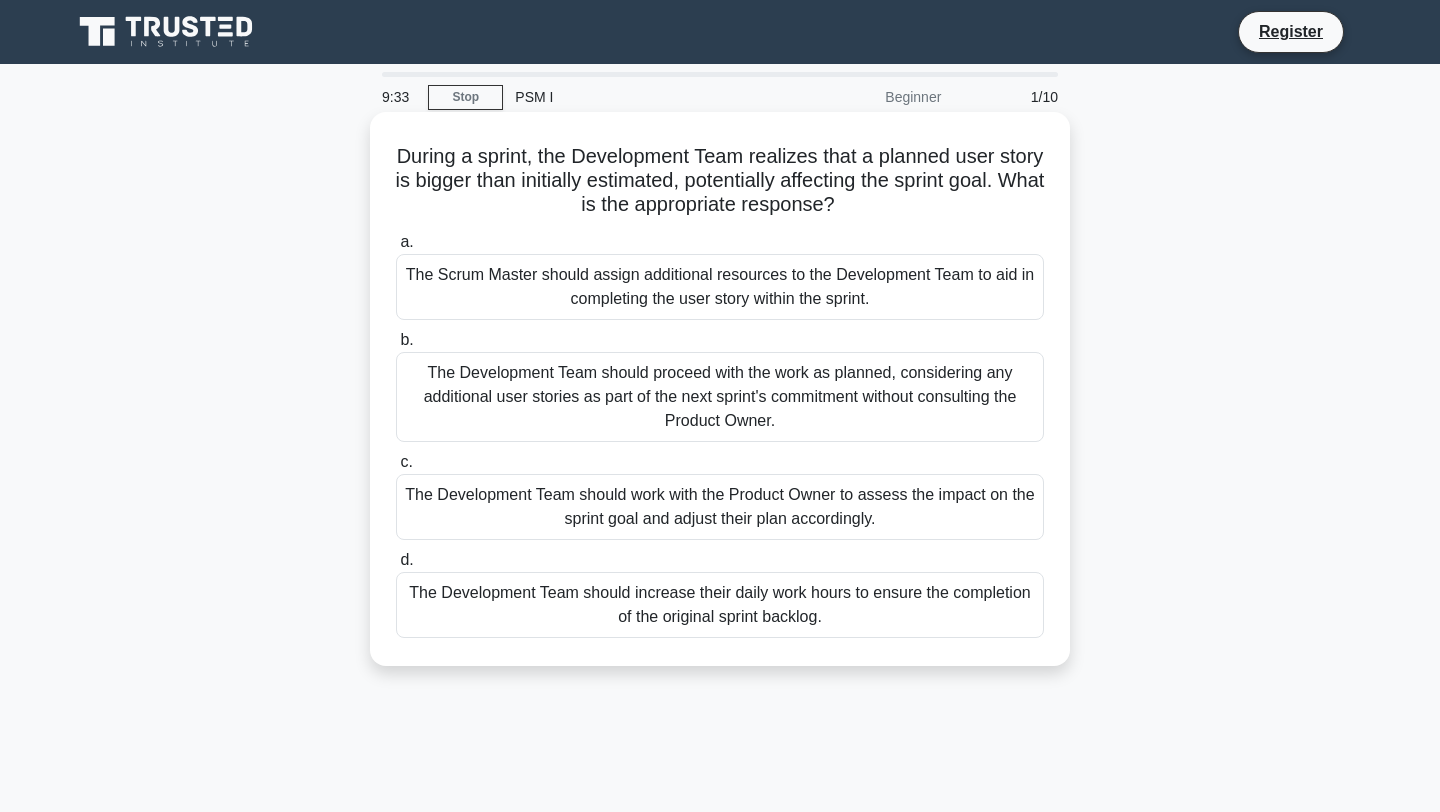 drag, startPoint x: 844, startPoint y: 643, endPoint x: 375, endPoint y: 168, distance: 667.5223 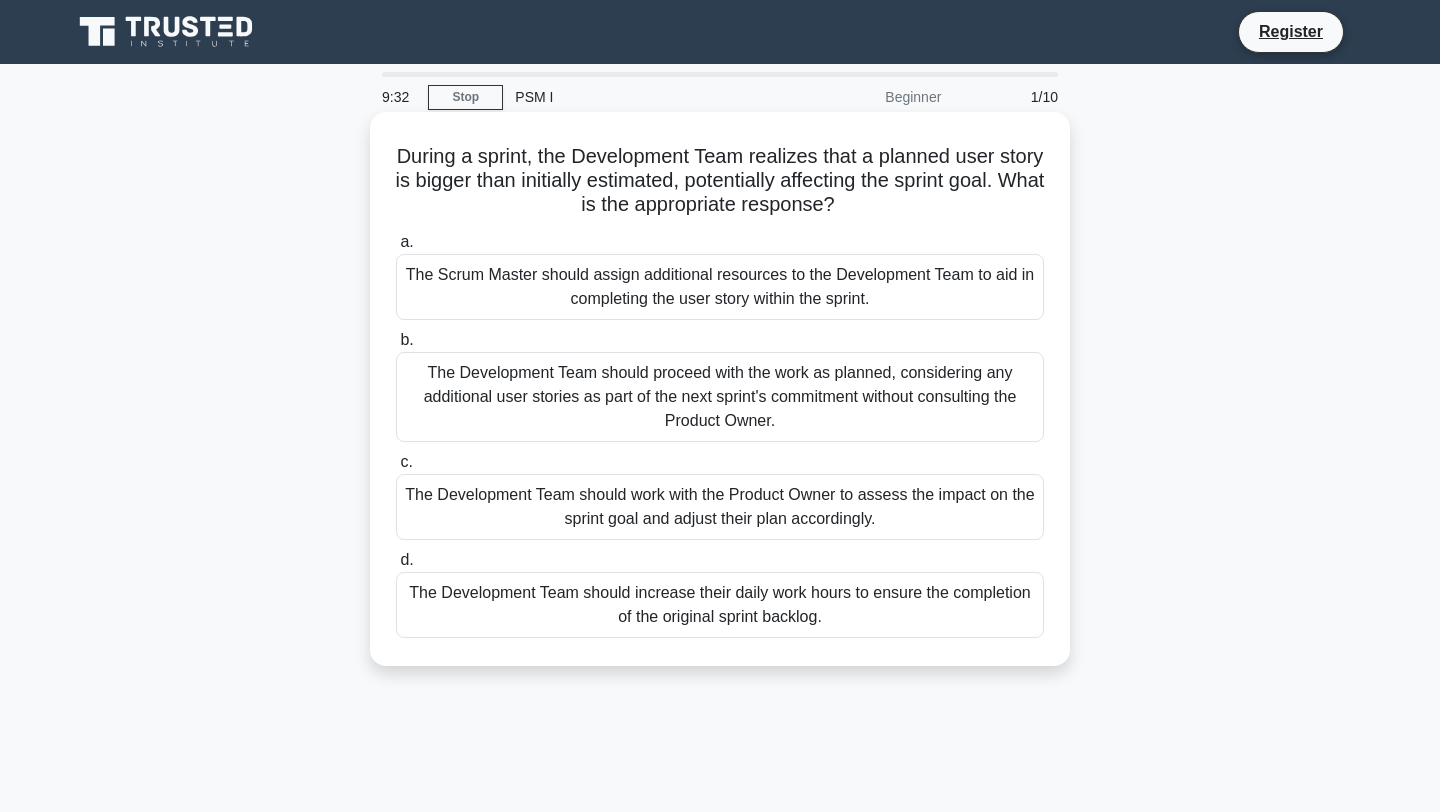 copy on "is bigger than initially estimated, potentially affecting the sprint goal. What is the appropriate response?
.spinner_0XTQ{transform-origin:center;animation:spinner_y6GP .75s linear infinite}@keyframes spinner_y6GP{100%{transform:rotate(360deg)}}
a.
The Scrum Master should assign additional resources to the Development Team to aid in completing the user story within the sprint.
b.
The Development Team should proceed with the work as planned, considering any additional user stories as part of the next sprint's commitment without consulting the Product Owner.
c.
The Development Team should work with the Product Owner to assess the impact on the sprint goal and adjust their plan accordingly.
d.
The Developmen..." 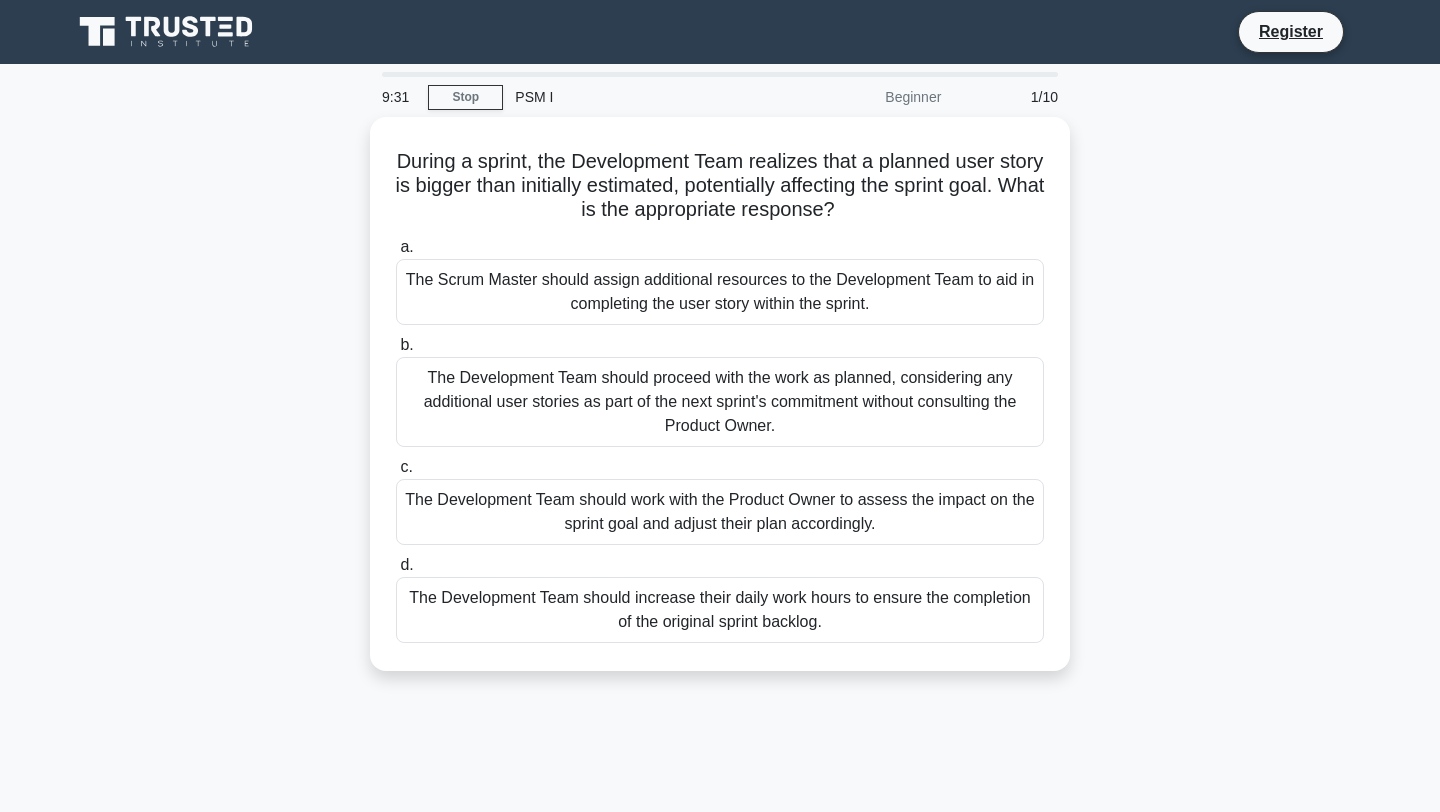click on "During a sprint, the Development Team realizes that a planned user story is bigger than initially estimated, potentially affecting the sprint goal. What is the appropriate response?
.spinner_0XTQ{transform-origin:center;animation:spinner_y6GP .75s linear infinite}@keyframes spinner_y6GP{100%{transform:rotate(360deg)}}
a.
b.
c. d." at bounding box center (720, 406) 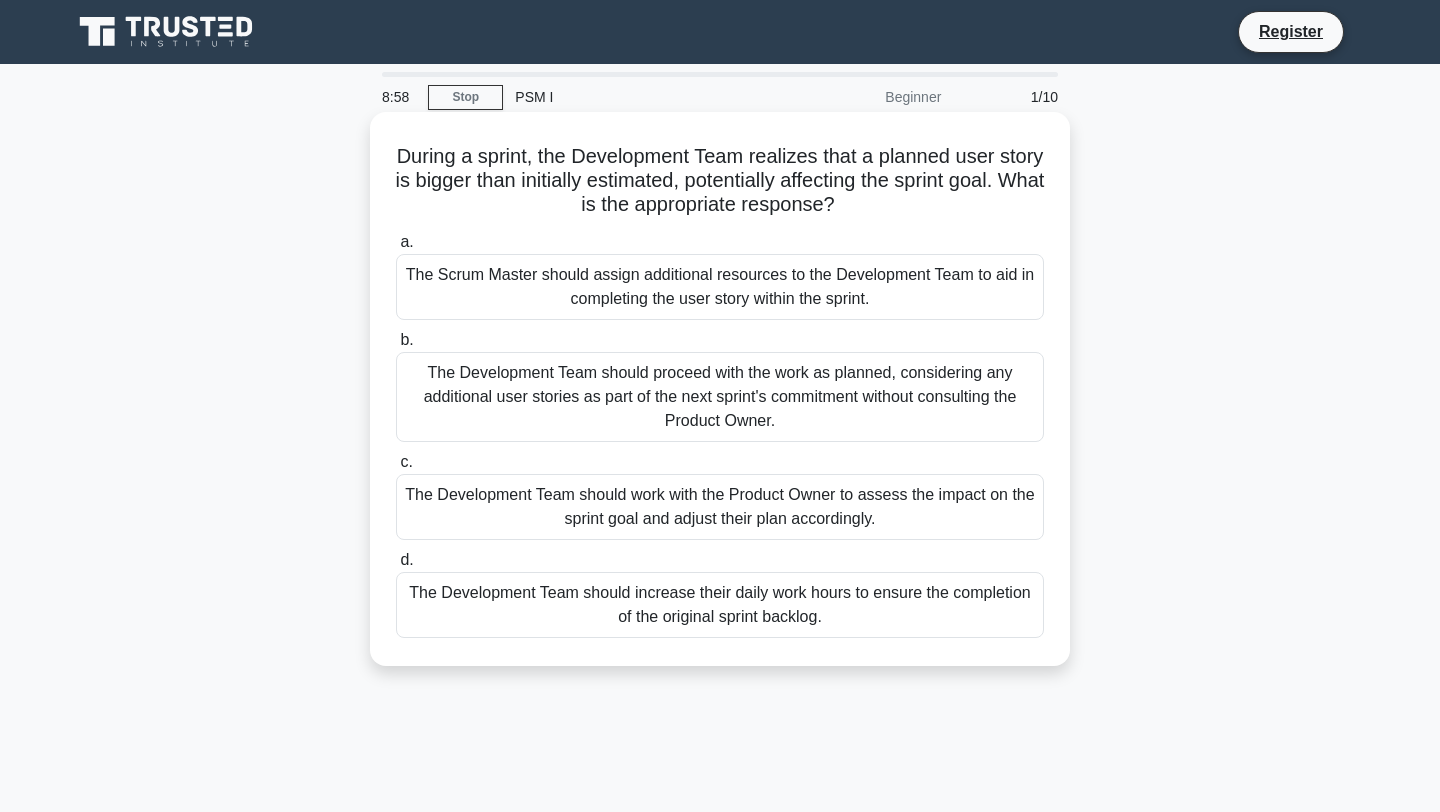 click on "The Development Team should work with the Product Owner to assess the impact on the sprint goal and adjust their plan accordingly." at bounding box center [720, 507] 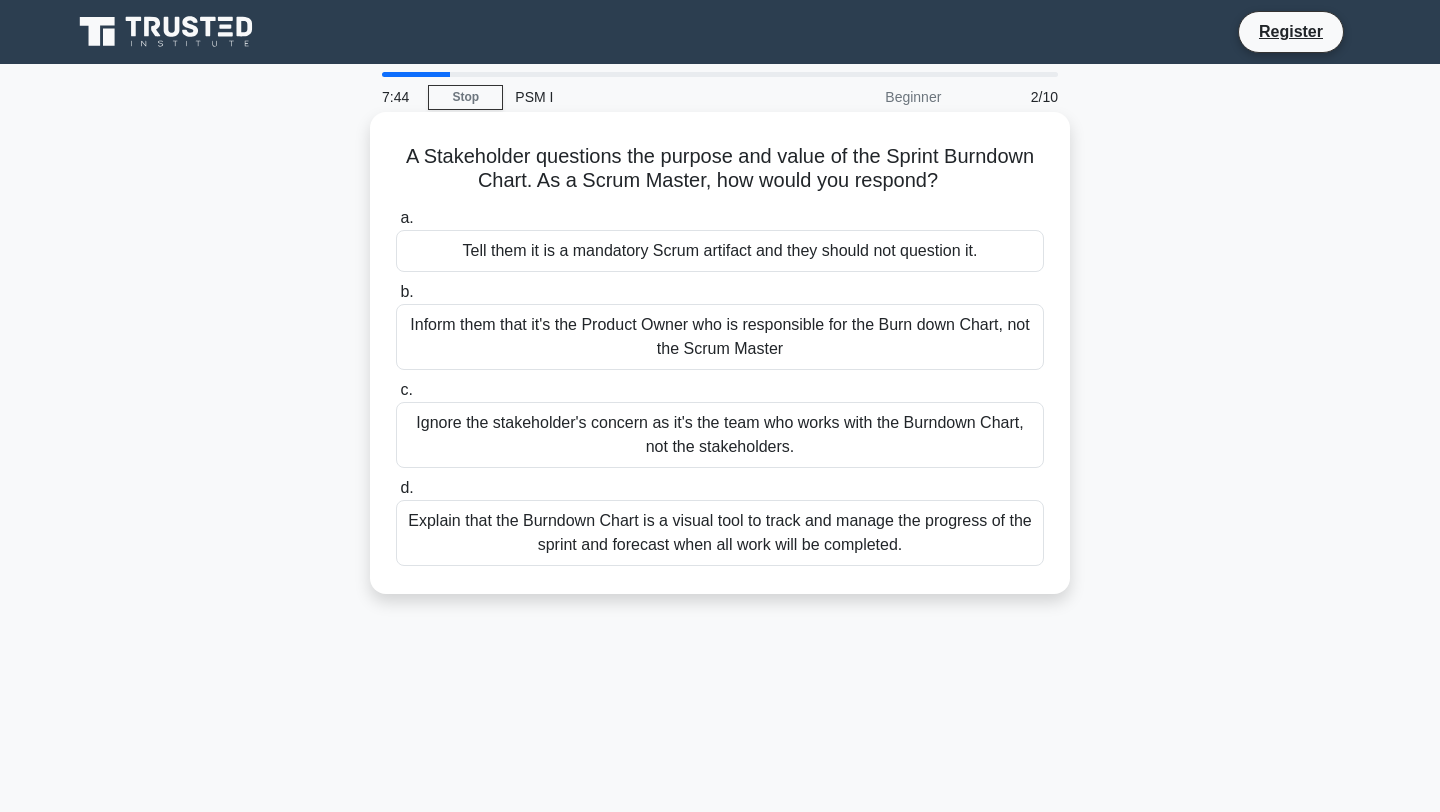 click on "Inform them that it's the Product Owner who is responsible for the Burn down Chart, not the Scrum Master" at bounding box center [720, 337] 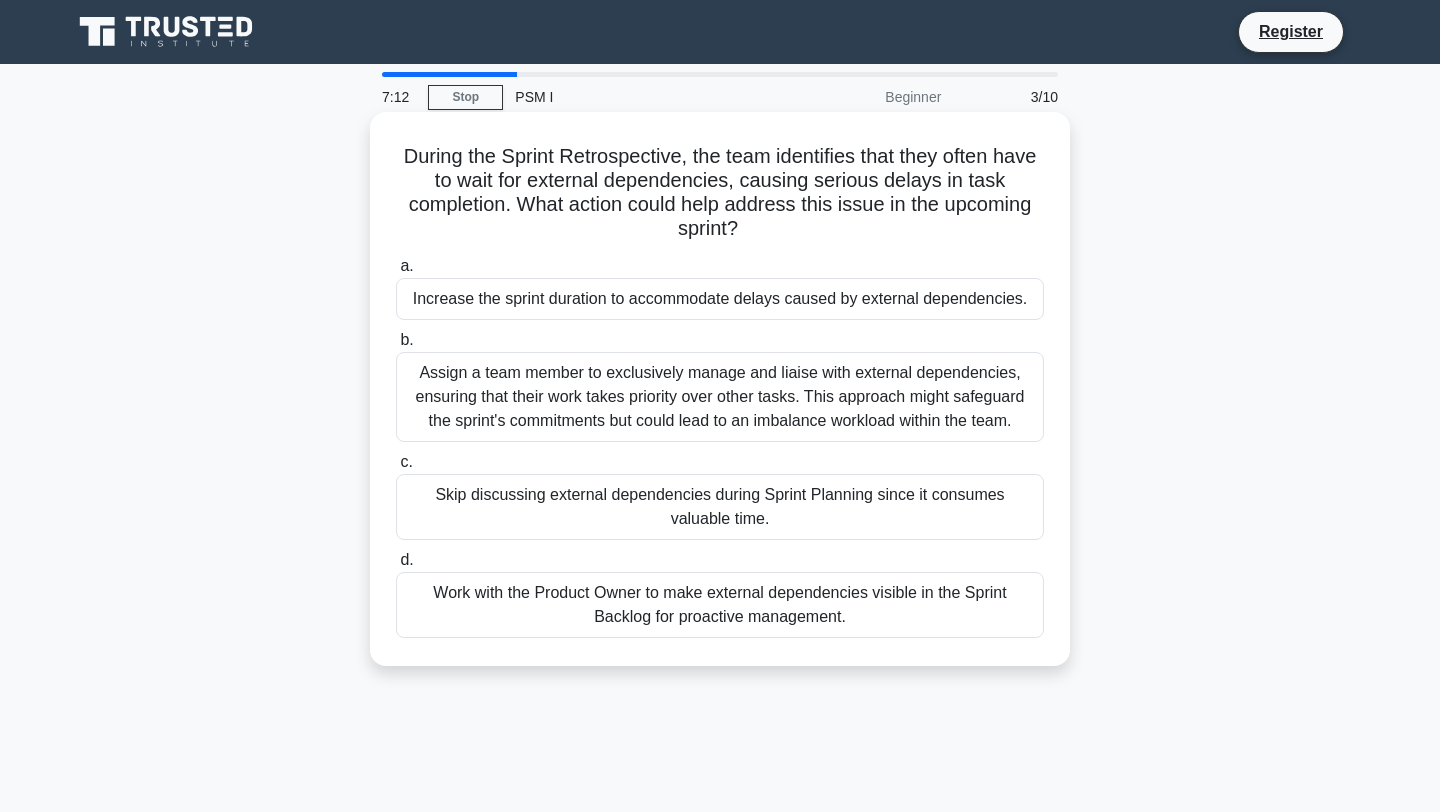 click on "Work with the Product Owner to make external dependencies visible in the Sprint Backlog for proactive management." at bounding box center (720, 605) 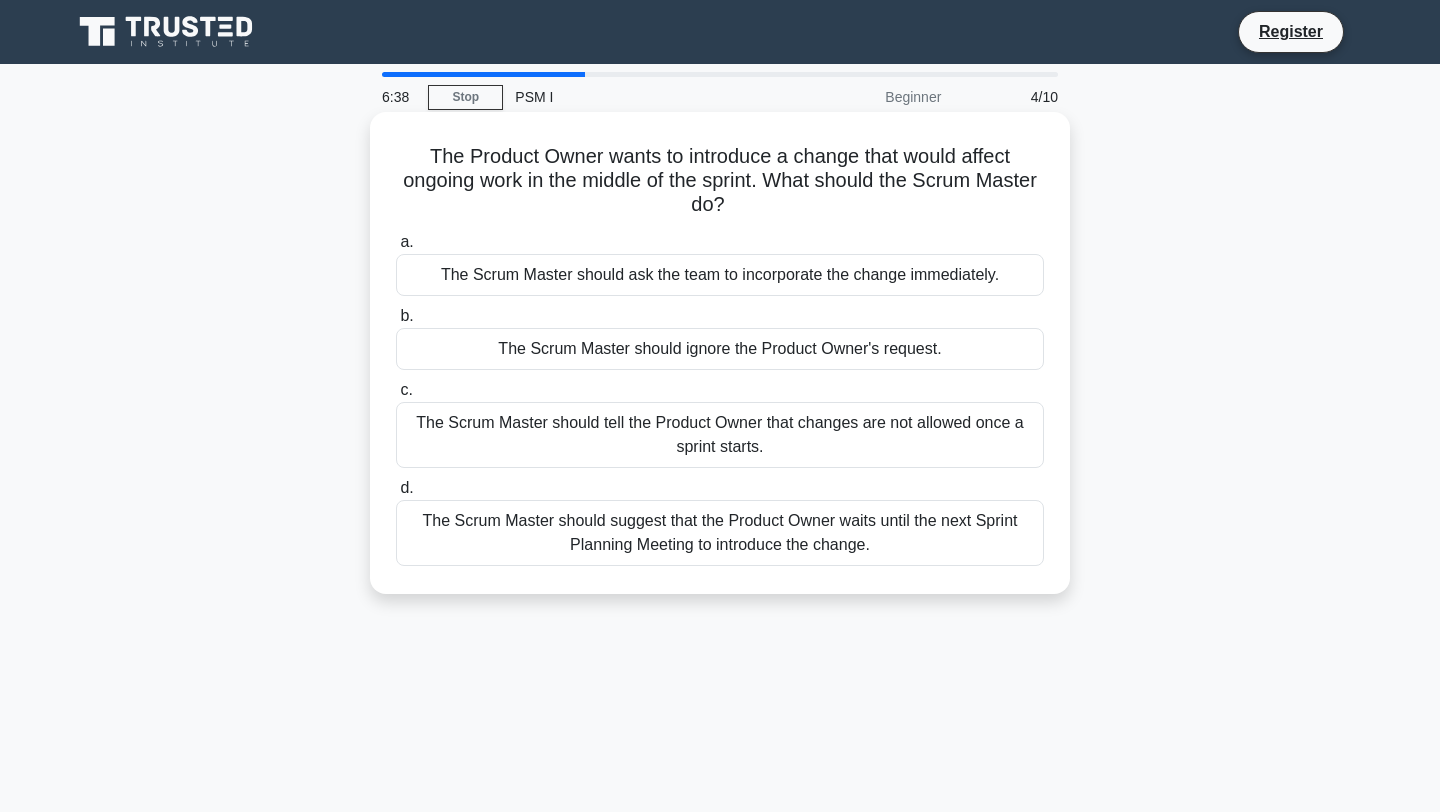 click on "The Scrum Master should suggest that the Product Owner waits until the next Sprint Planning Meeting to introduce the change." at bounding box center (720, 533) 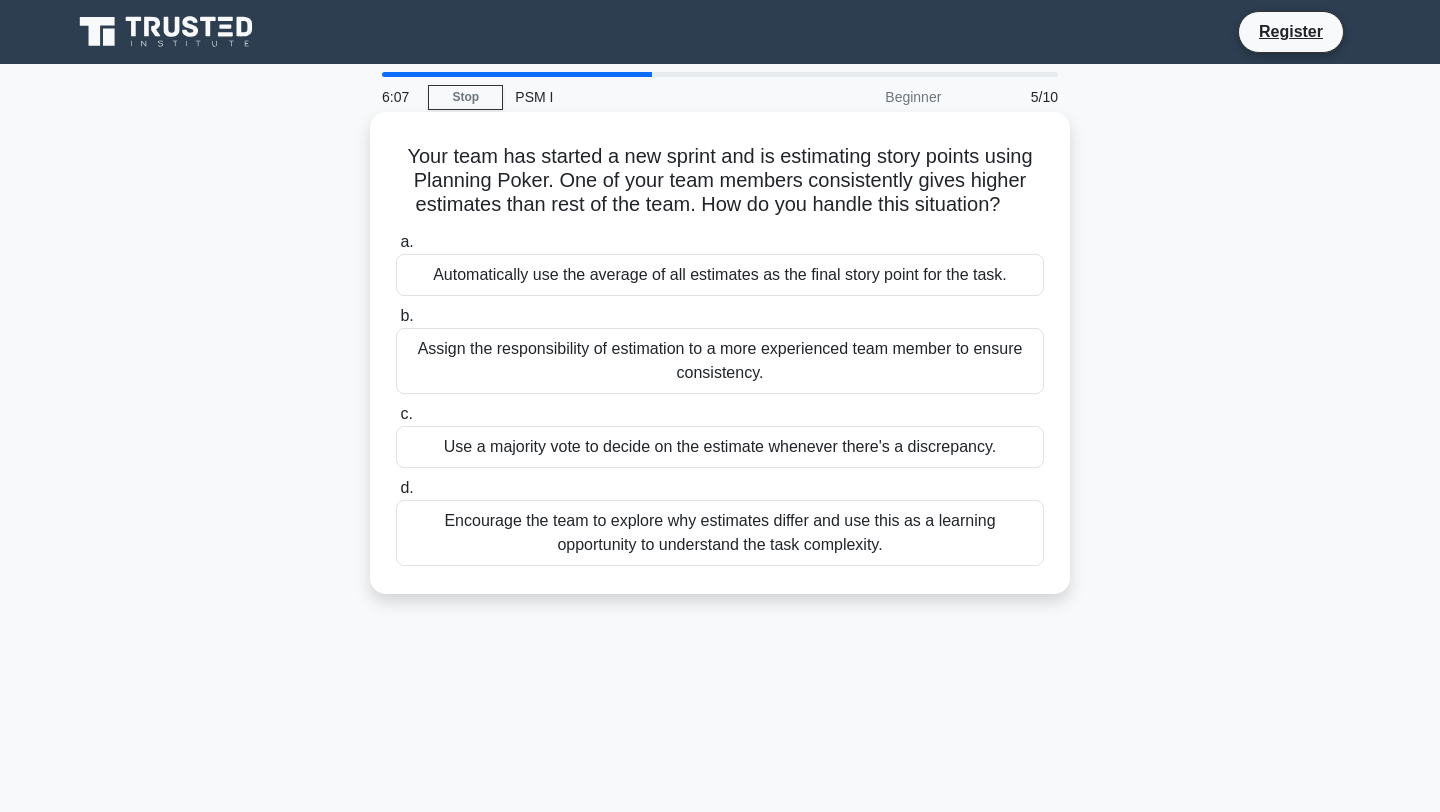 click on "Encourage the team to explore why estimates differ and use this as a learning opportunity to understand the task complexity." at bounding box center (720, 533) 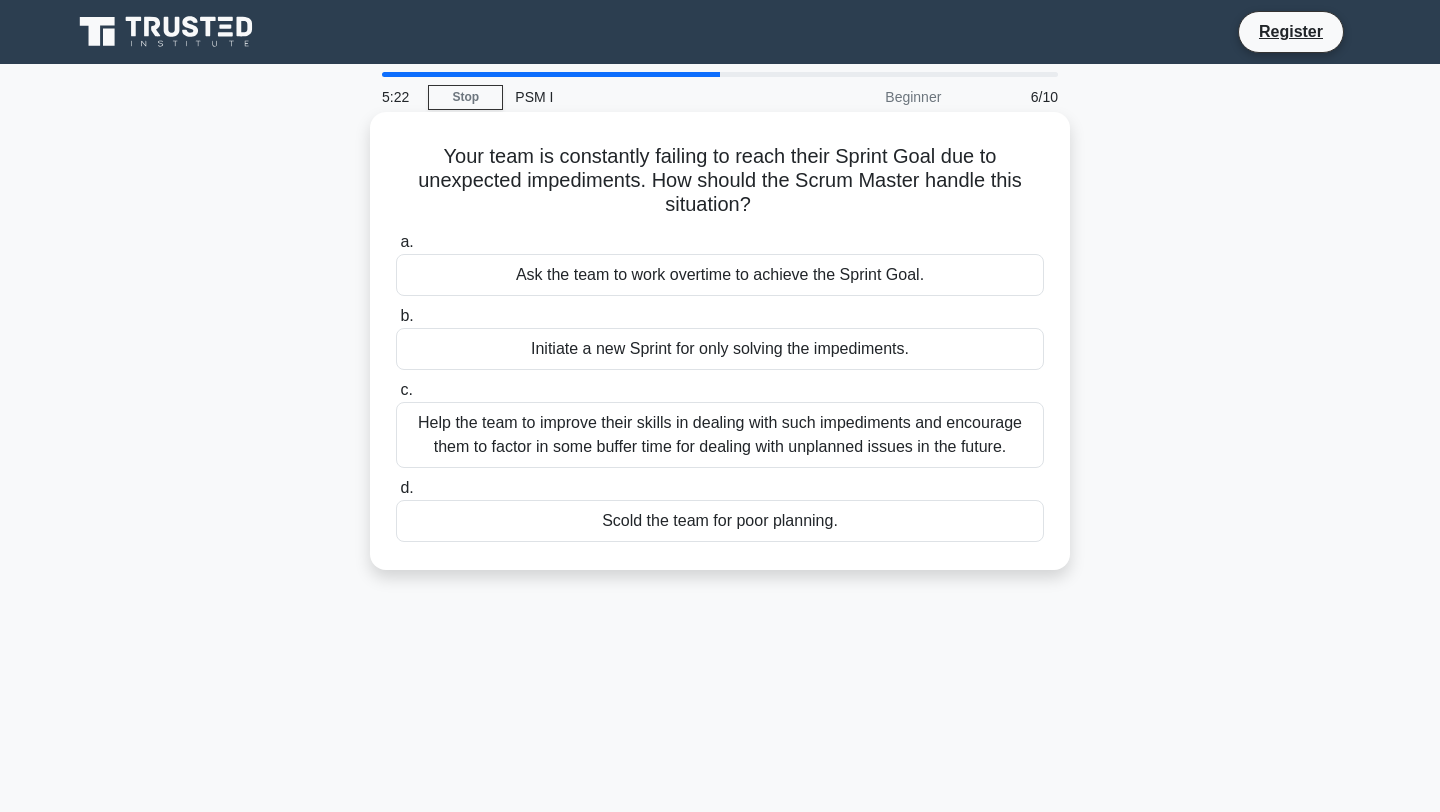 click on "Help the team to improve their skills in dealing with such impediments and encourage them to factor in some buffer time for dealing with unplanned issues in the future." at bounding box center (720, 435) 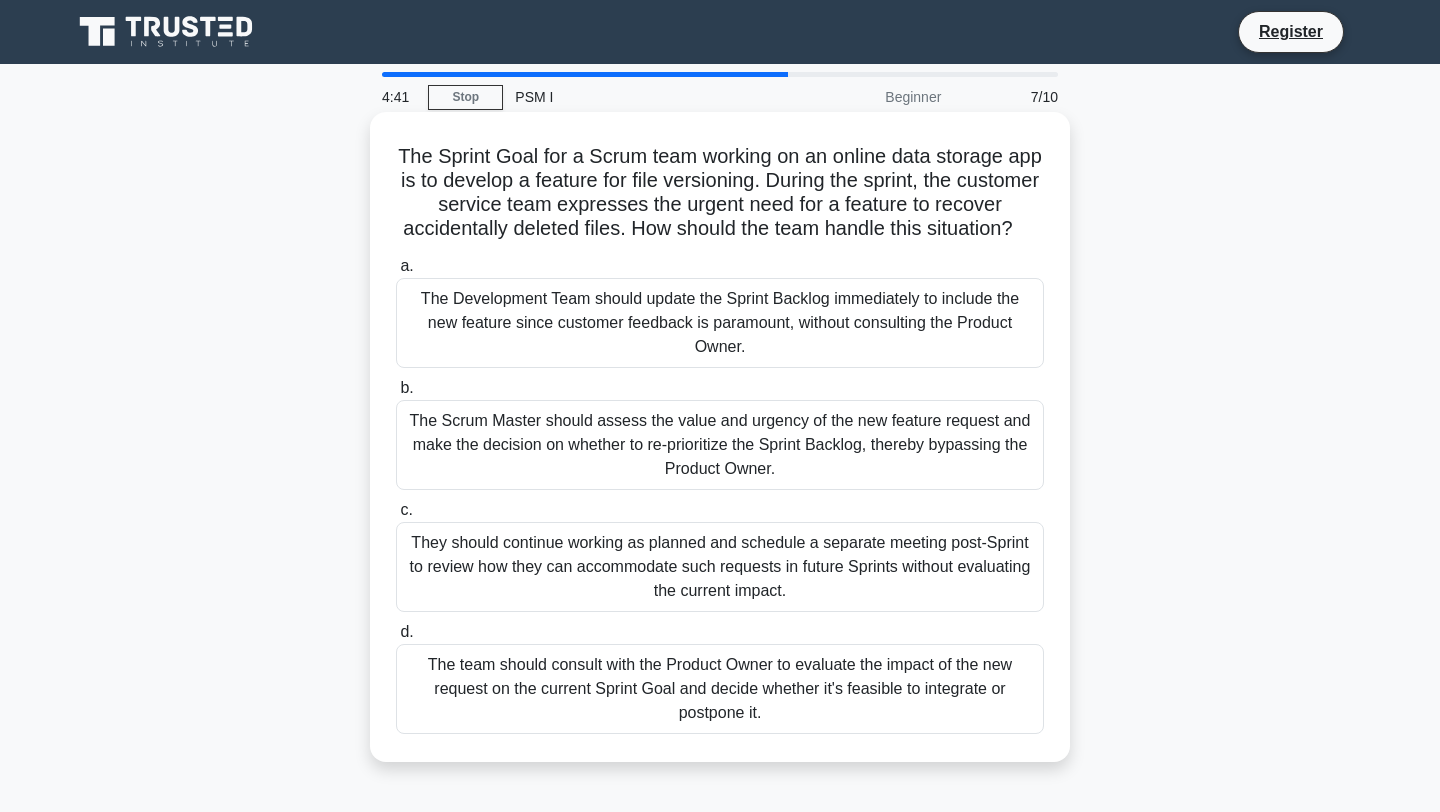 click on "The team should consult with the Product Owner to evaluate the impact of the new request on the current Sprint Goal and decide whether it's feasible to integrate or postpone it." at bounding box center (720, 689) 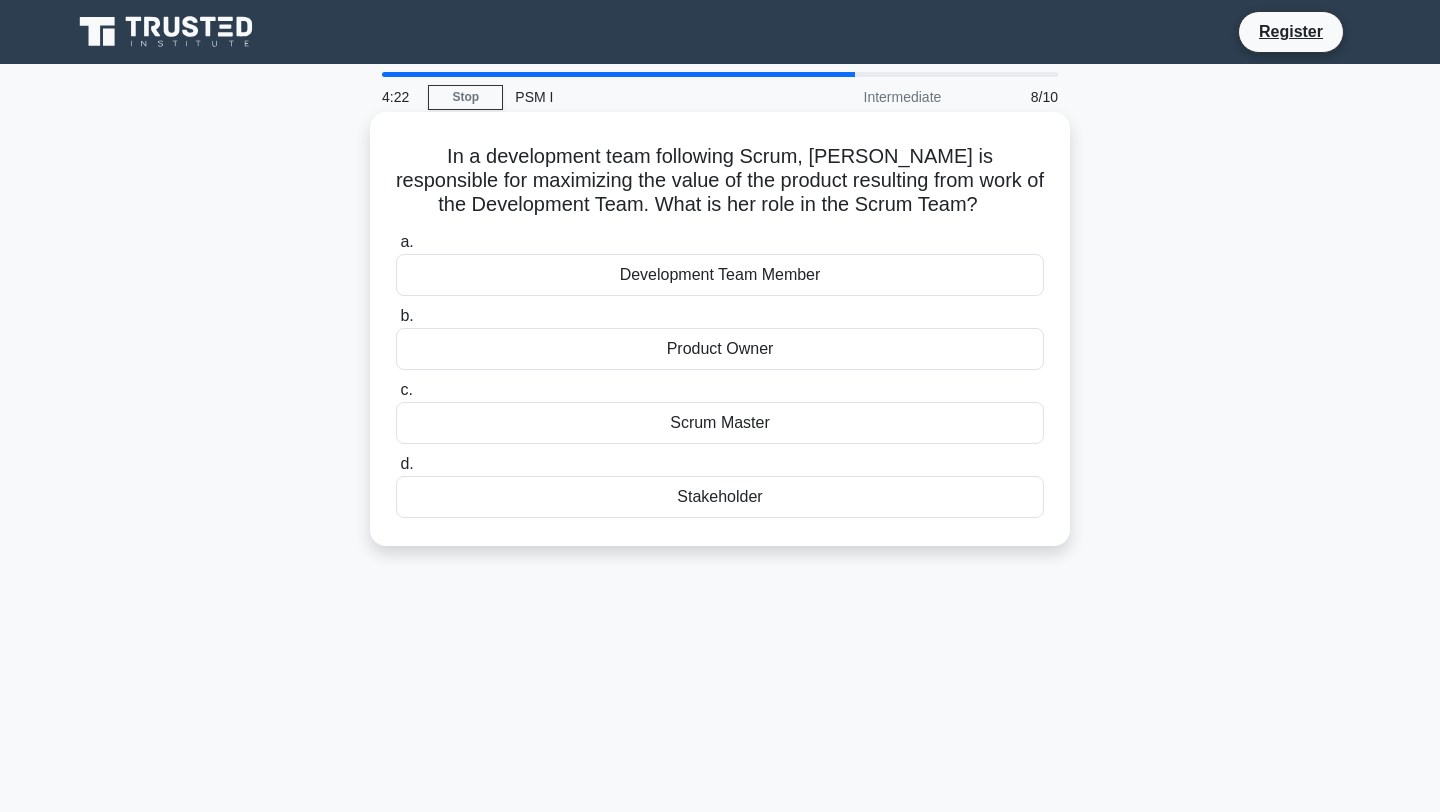 click on "Product Owner" at bounding box center (720, 349) 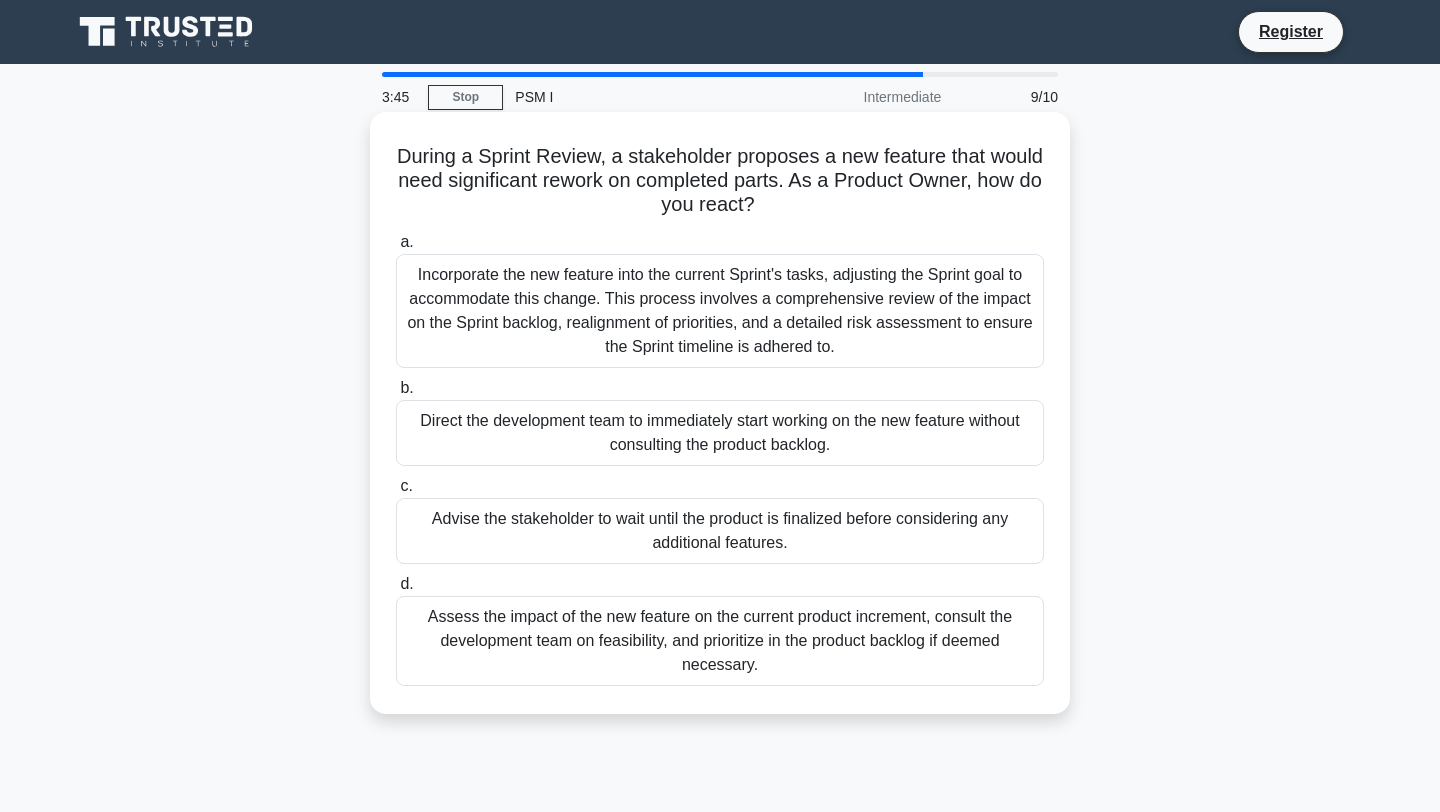 click on "Assess the impact of the new feature on the current product increment, consult the development team on feasibility, and prioritize in the product backlog if deemed necessary." at bounding box center (720, 641) 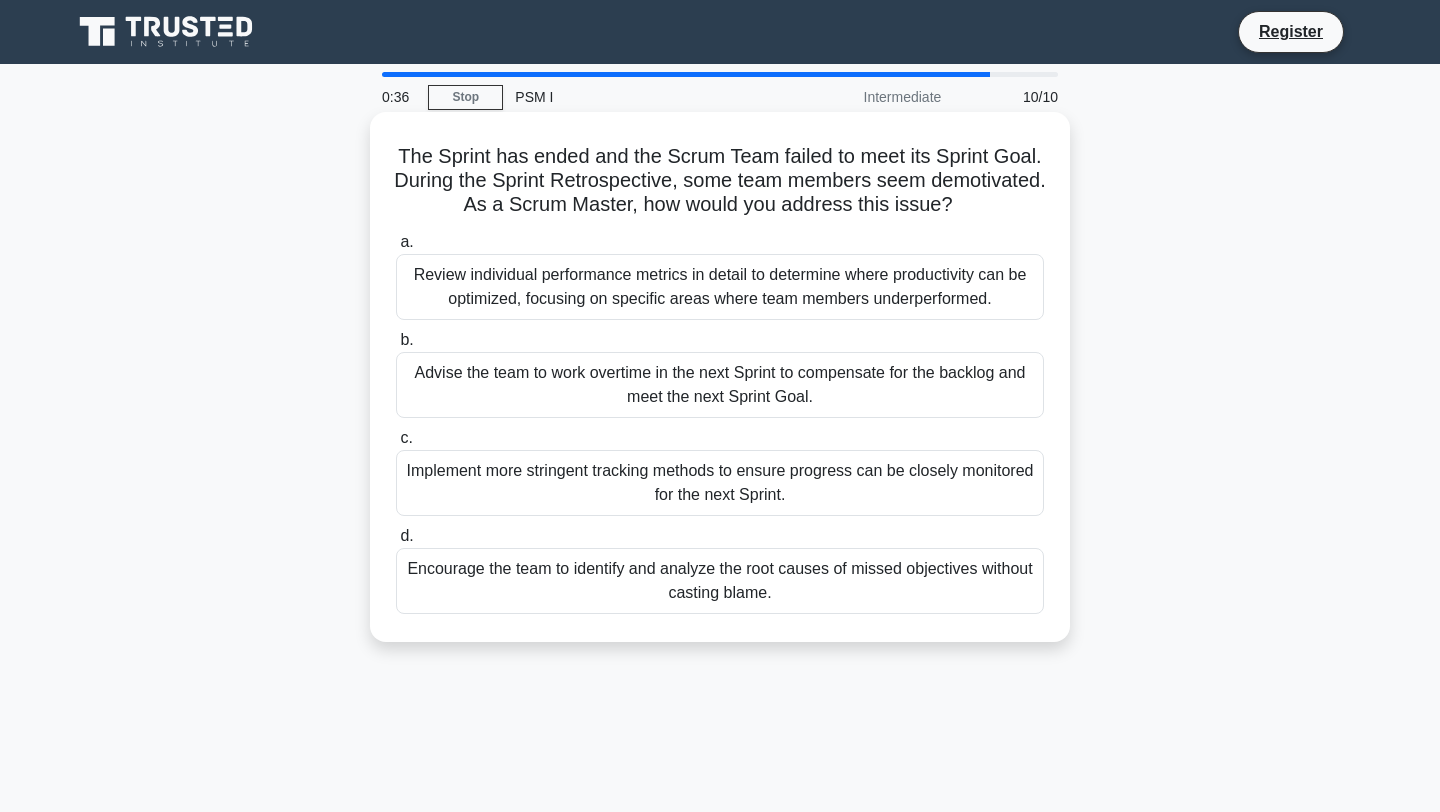 click on "Review individual performance metrics in detail to determine where productivity can be optimized, focusing on specific areas where team members underperformed." at bounding box center [720, 287] 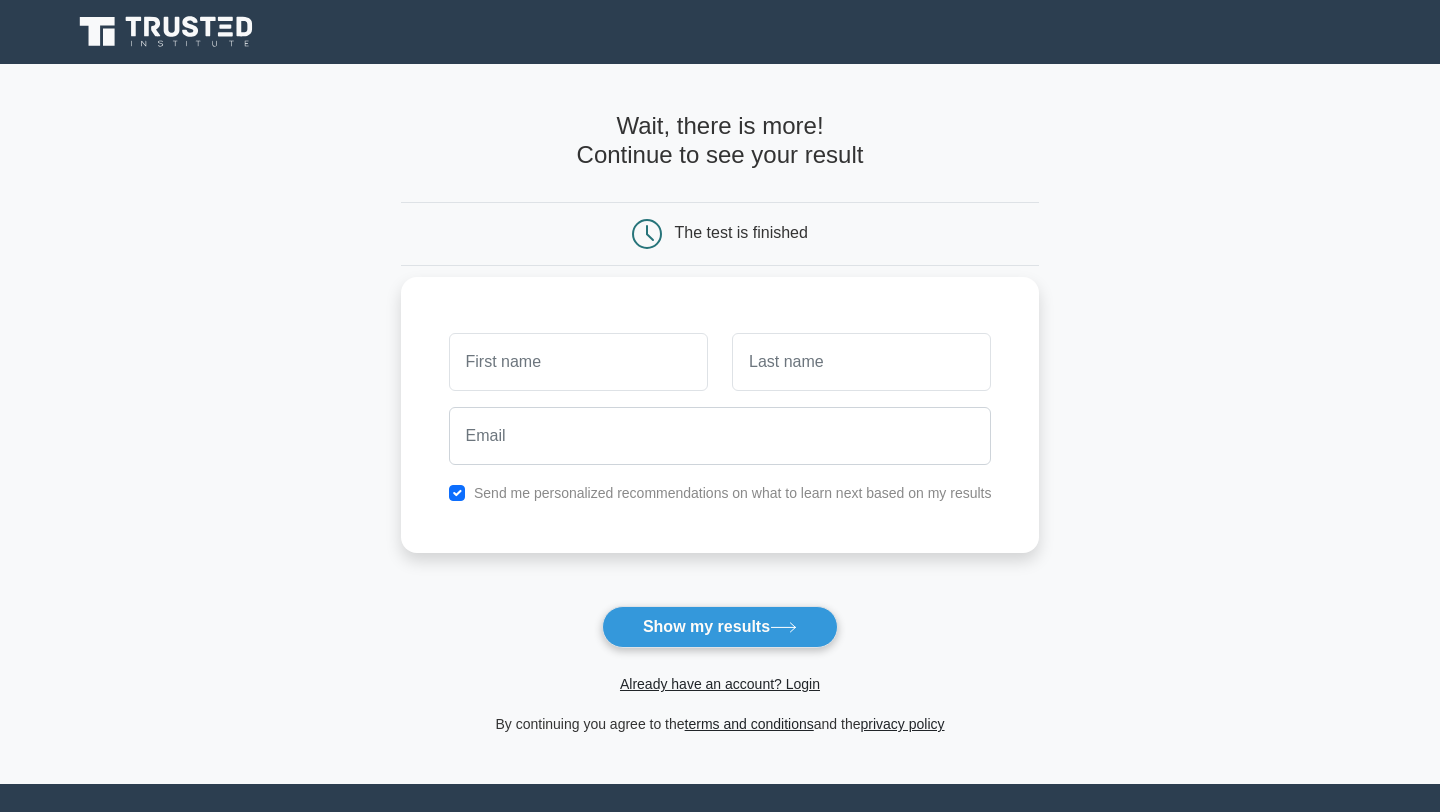 scroll, scrollTop: 0, scrollLeft: 0, axis: both 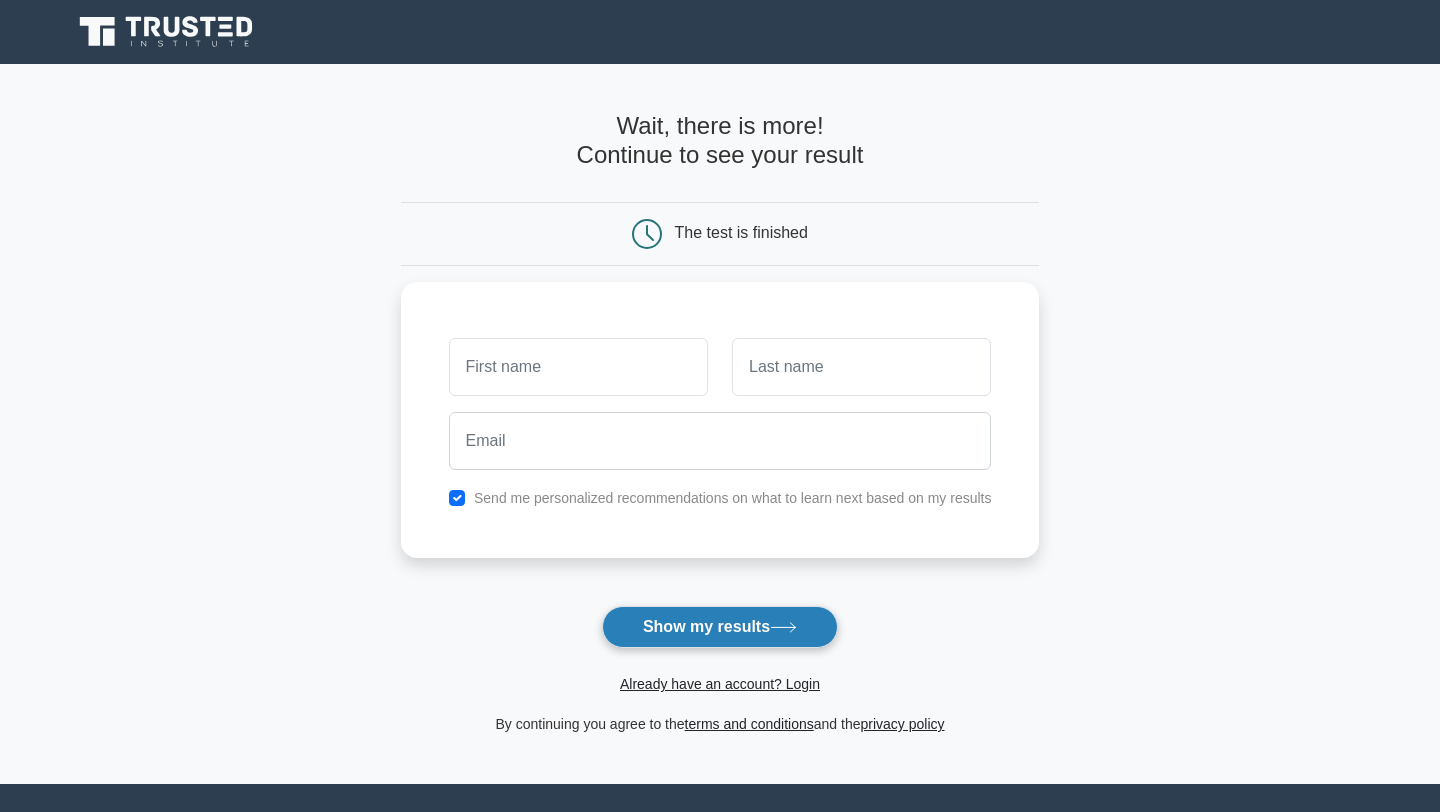 click on "Show my results" at bounding box center [720, 627] 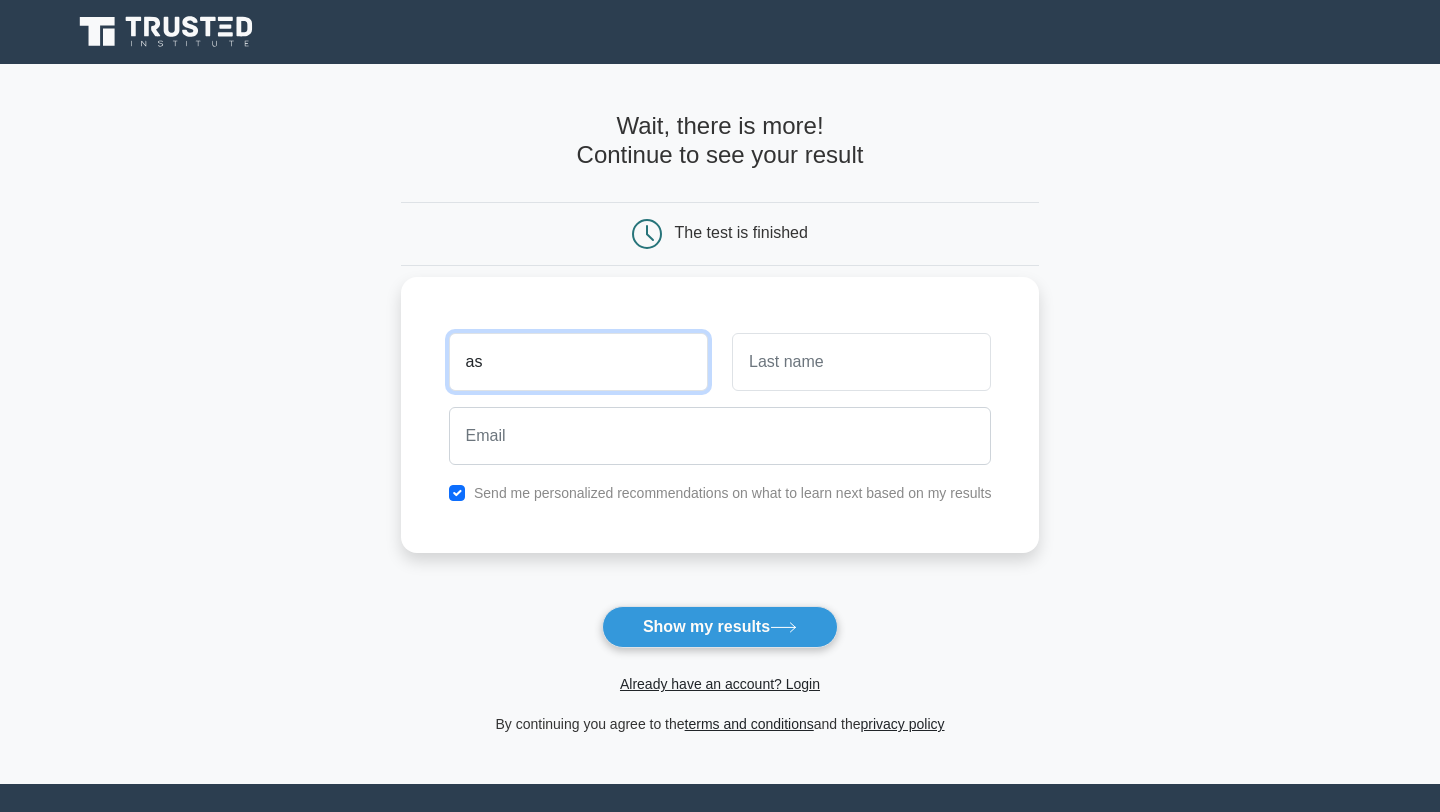 type on "as" 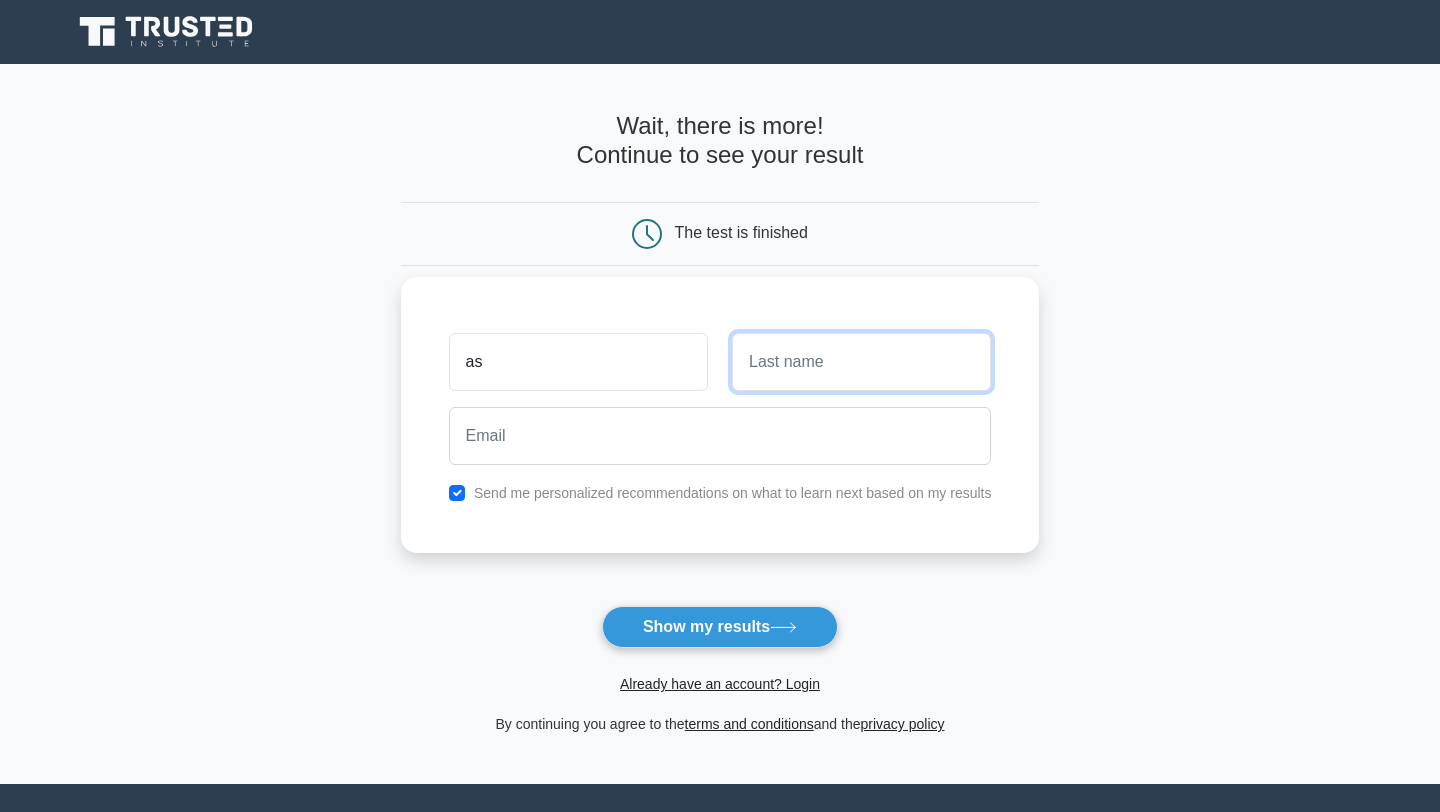 click at bounding box center (861, 362) 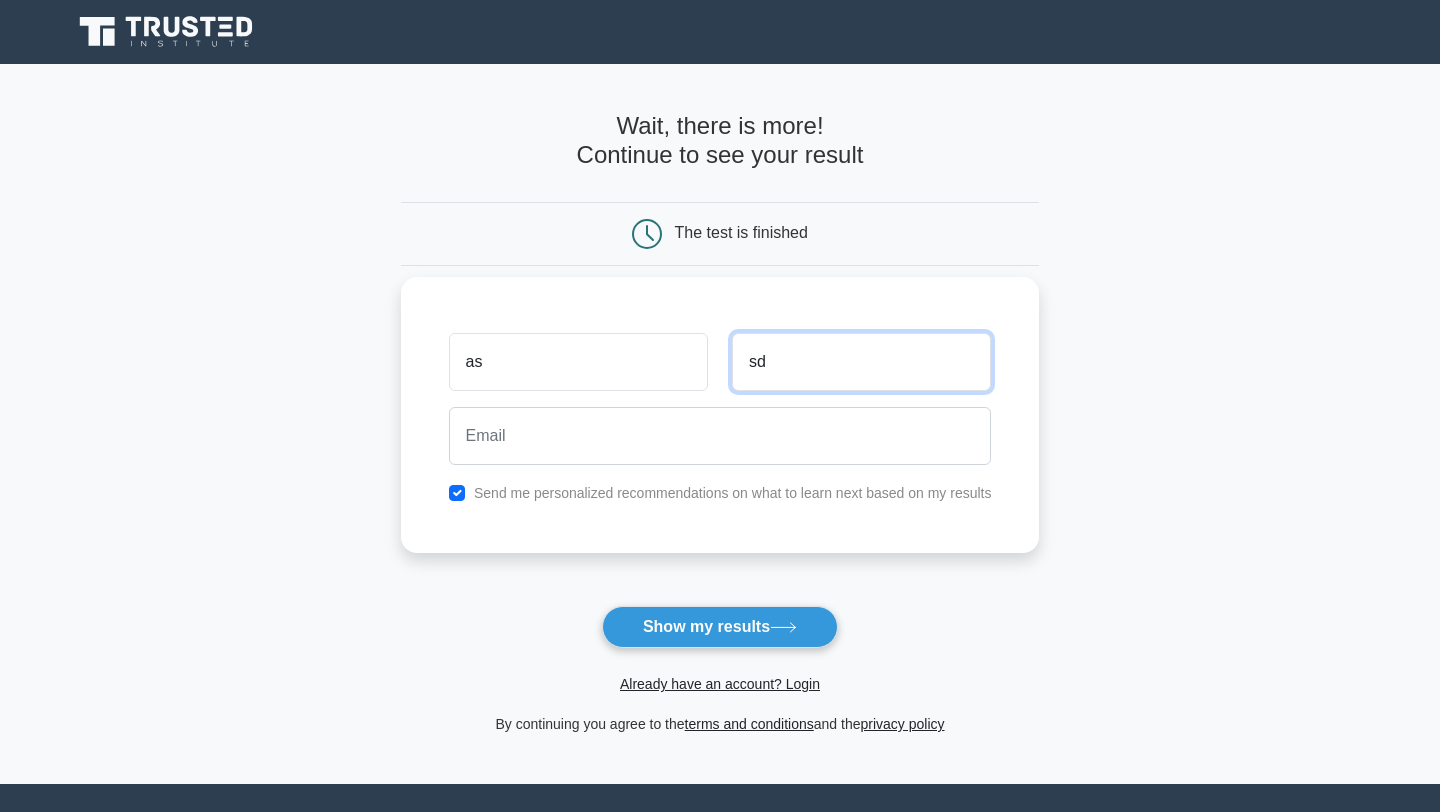 type on "sd" 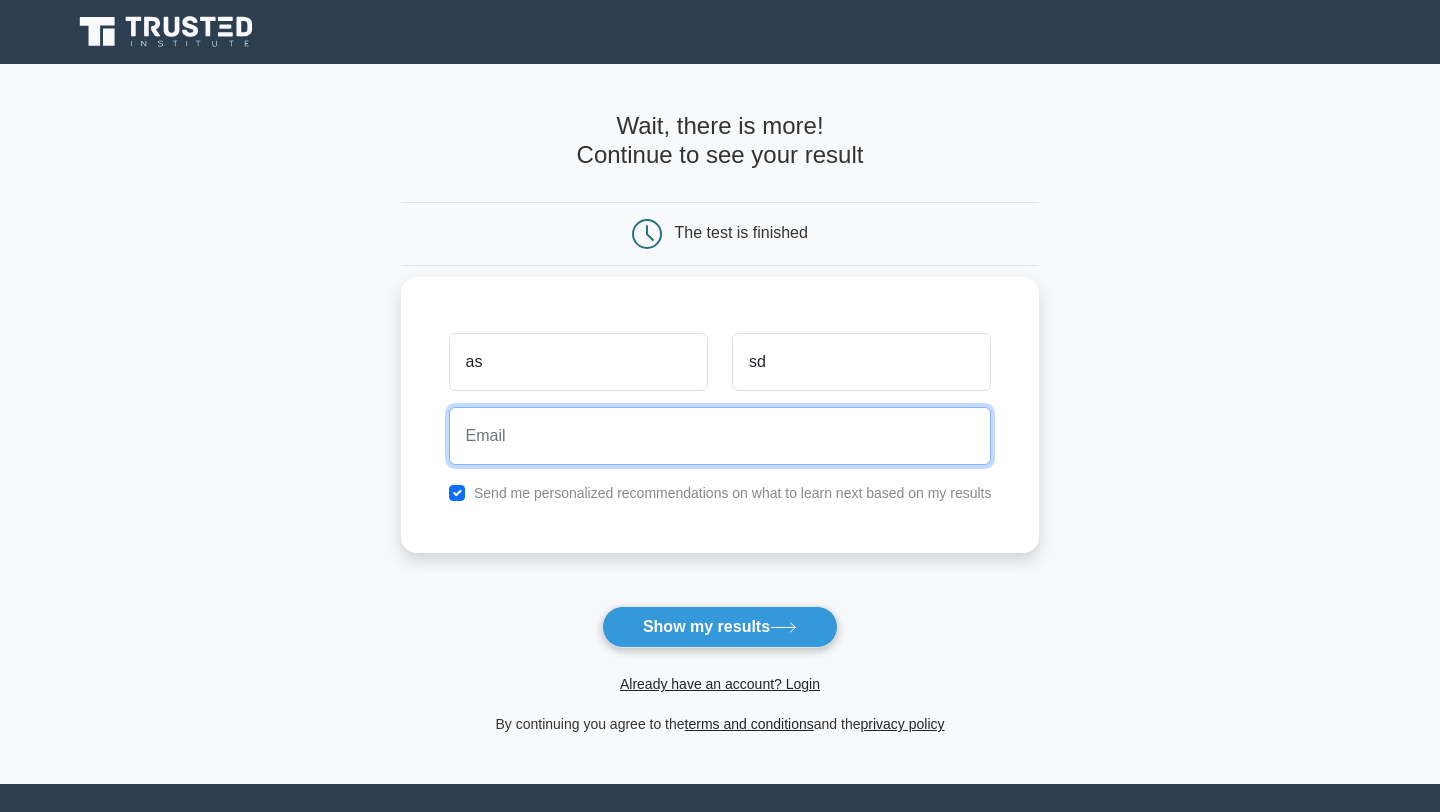 click at bounding box center [720, 436] 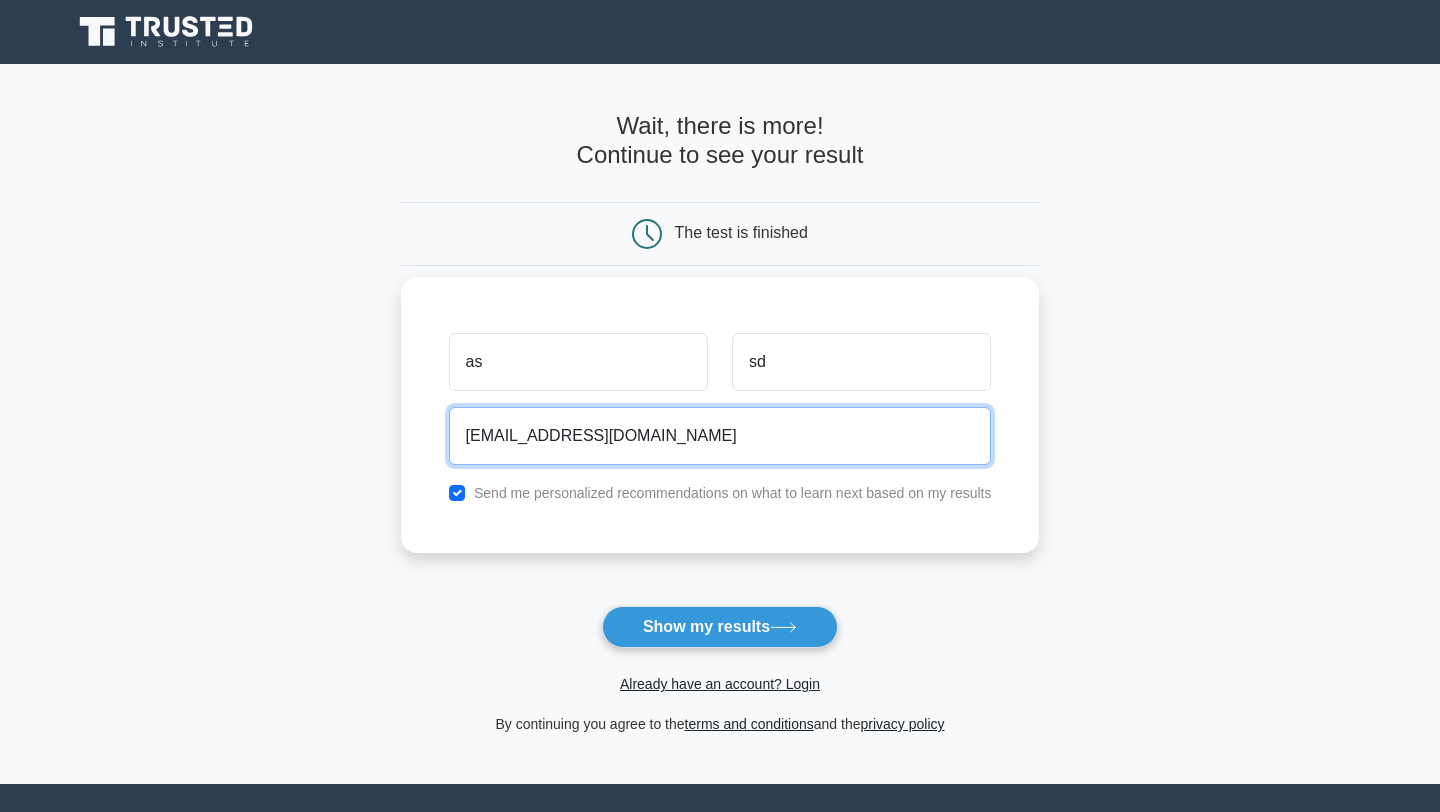 type on "asd99@hotmail.com" 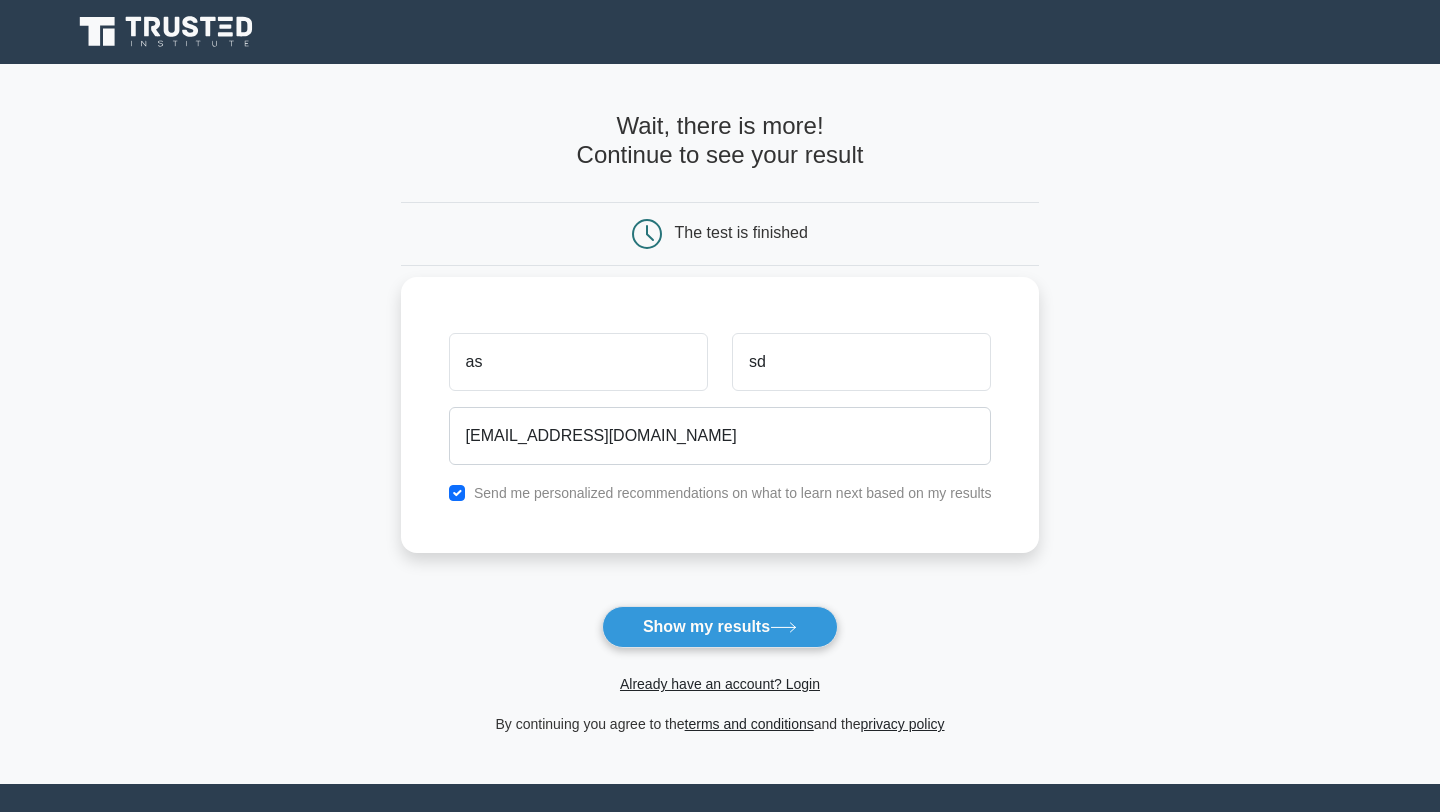 click on "Send me personalized recommendations on what to learn next based on my results" at bounding box center [733, 493] 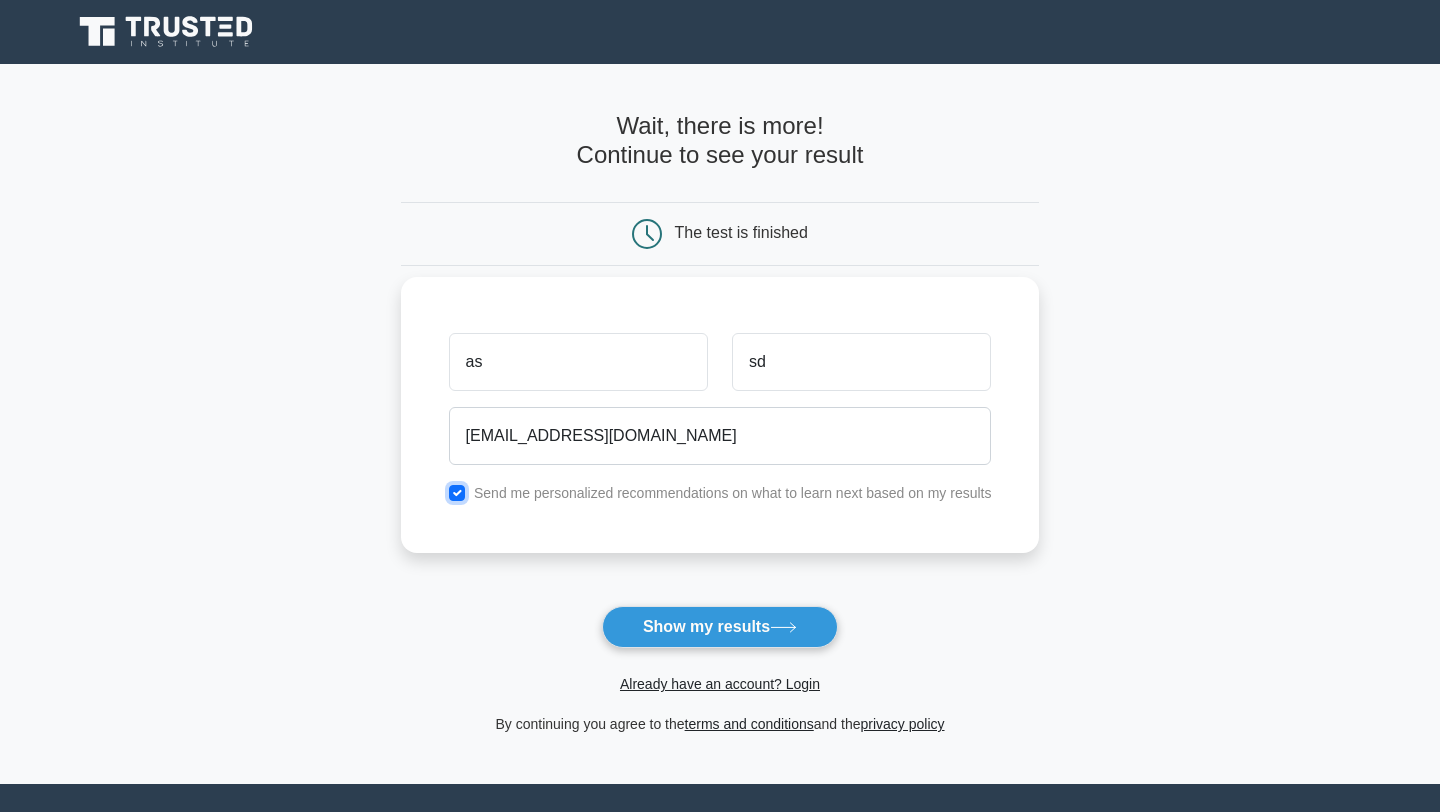 click at bounding box center [457, 493] 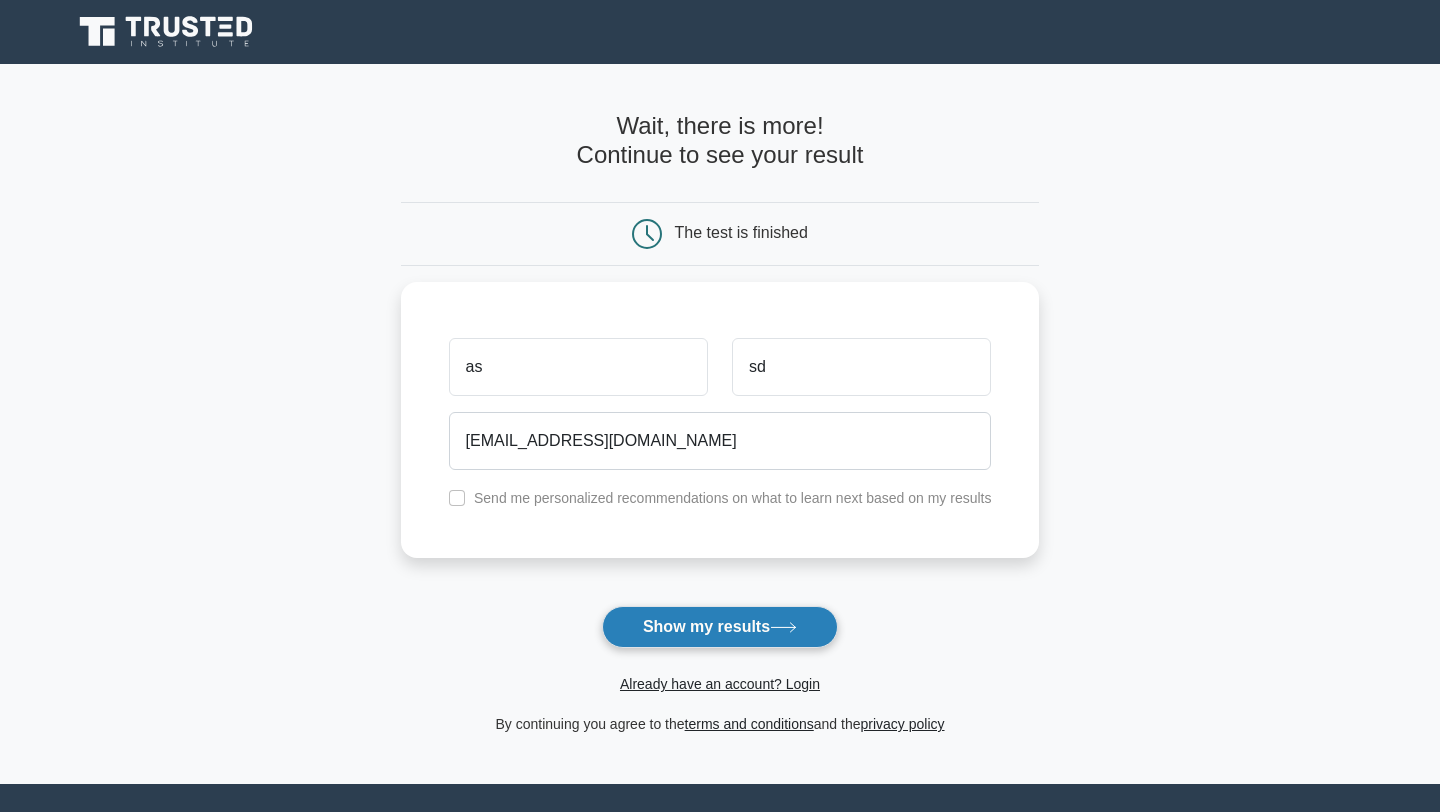 click on "Show my results" at bounding box center [720, 627] 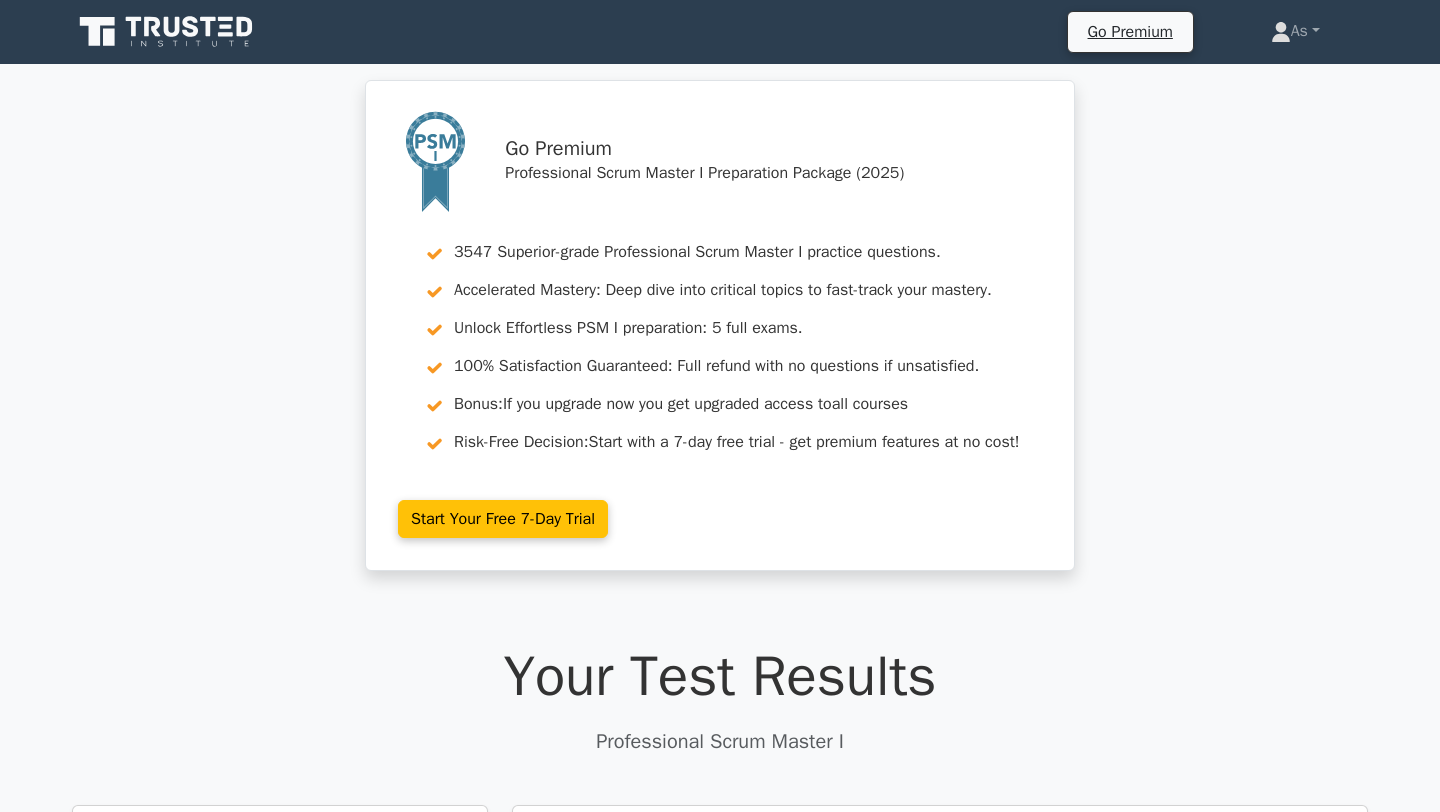 scroll, scrollTop: 0, scrollLeft: 0, axis: both 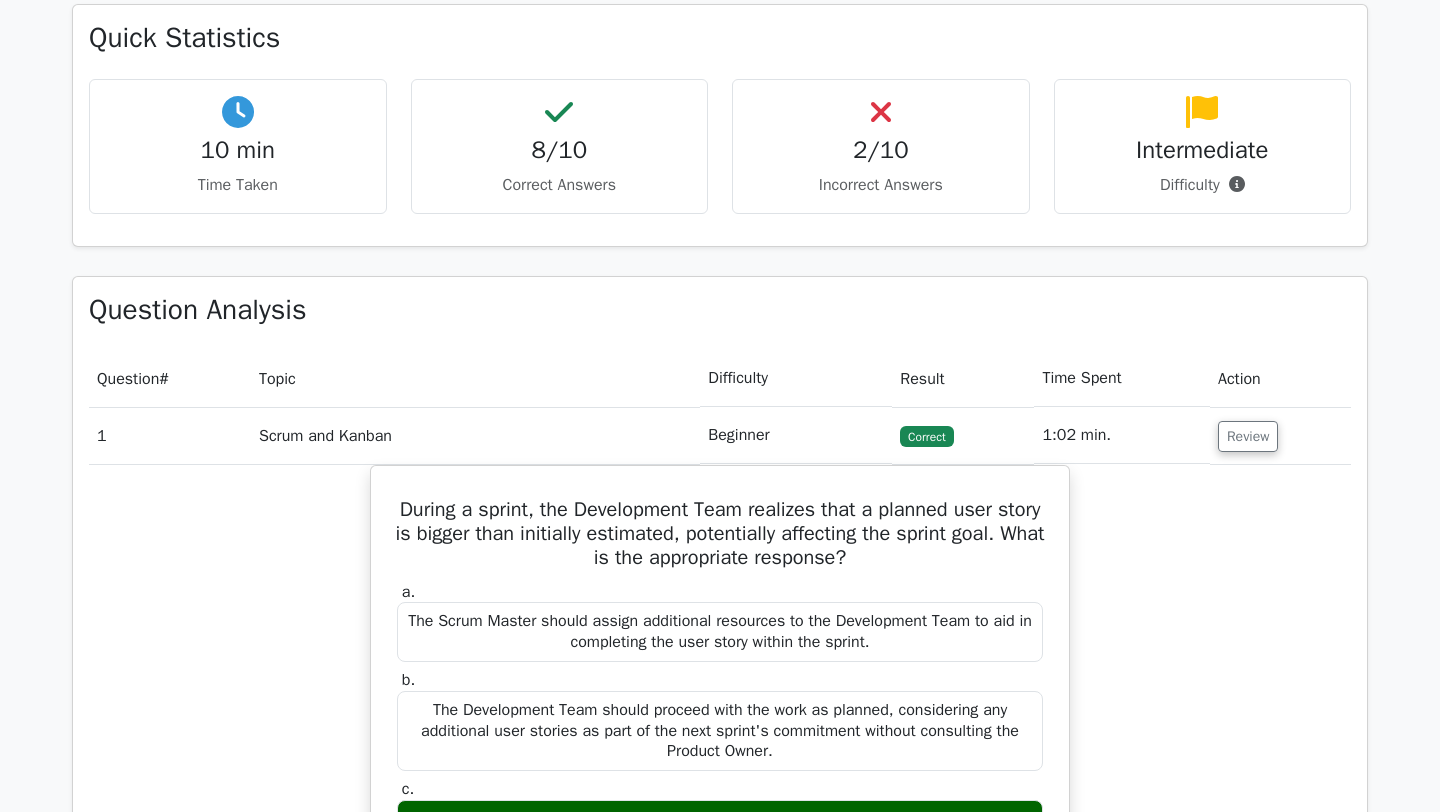 click on "Incorrect Answers" at bounding box center [881, 185] 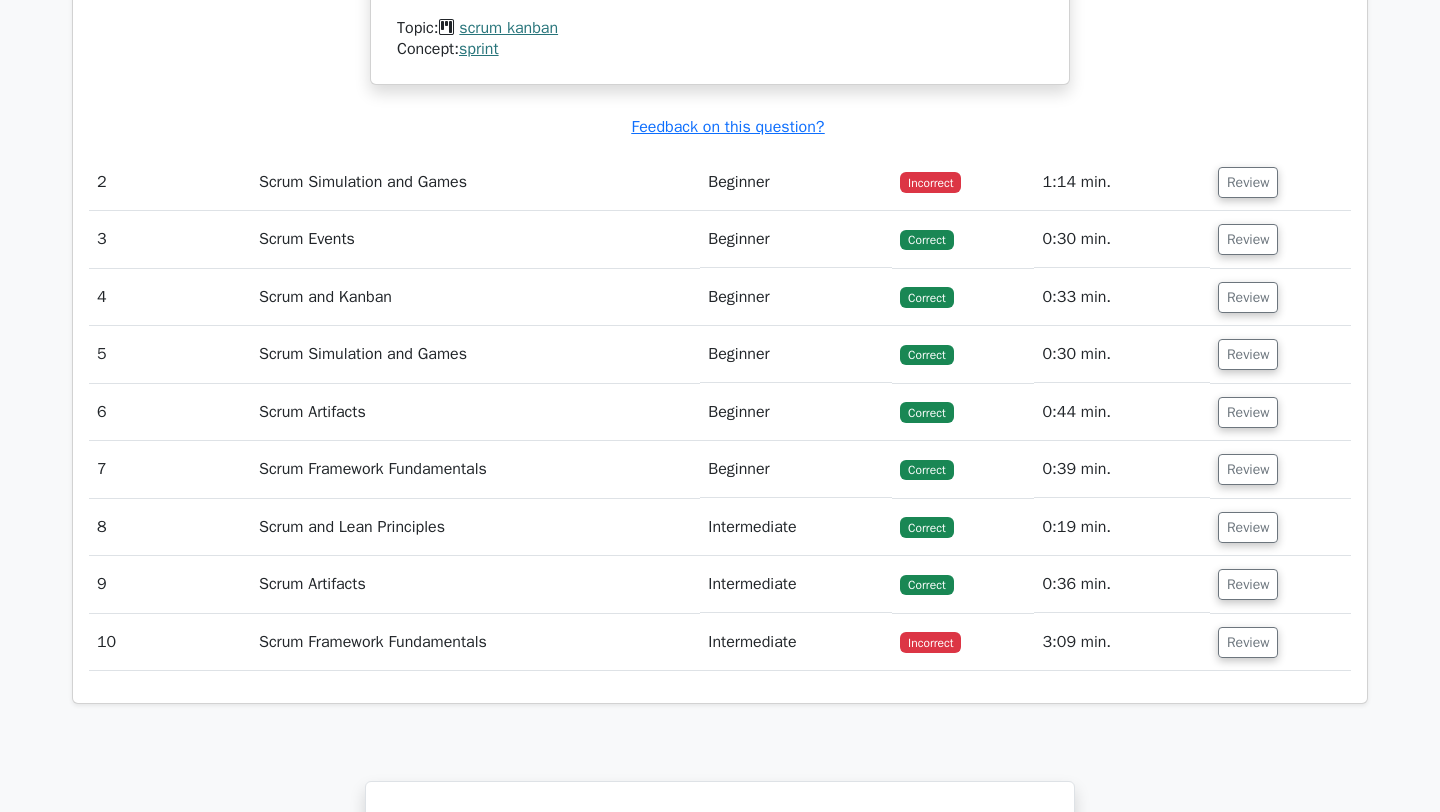 scroll, scrollTop: 2389, scrollLeft: 0, axis: vertical 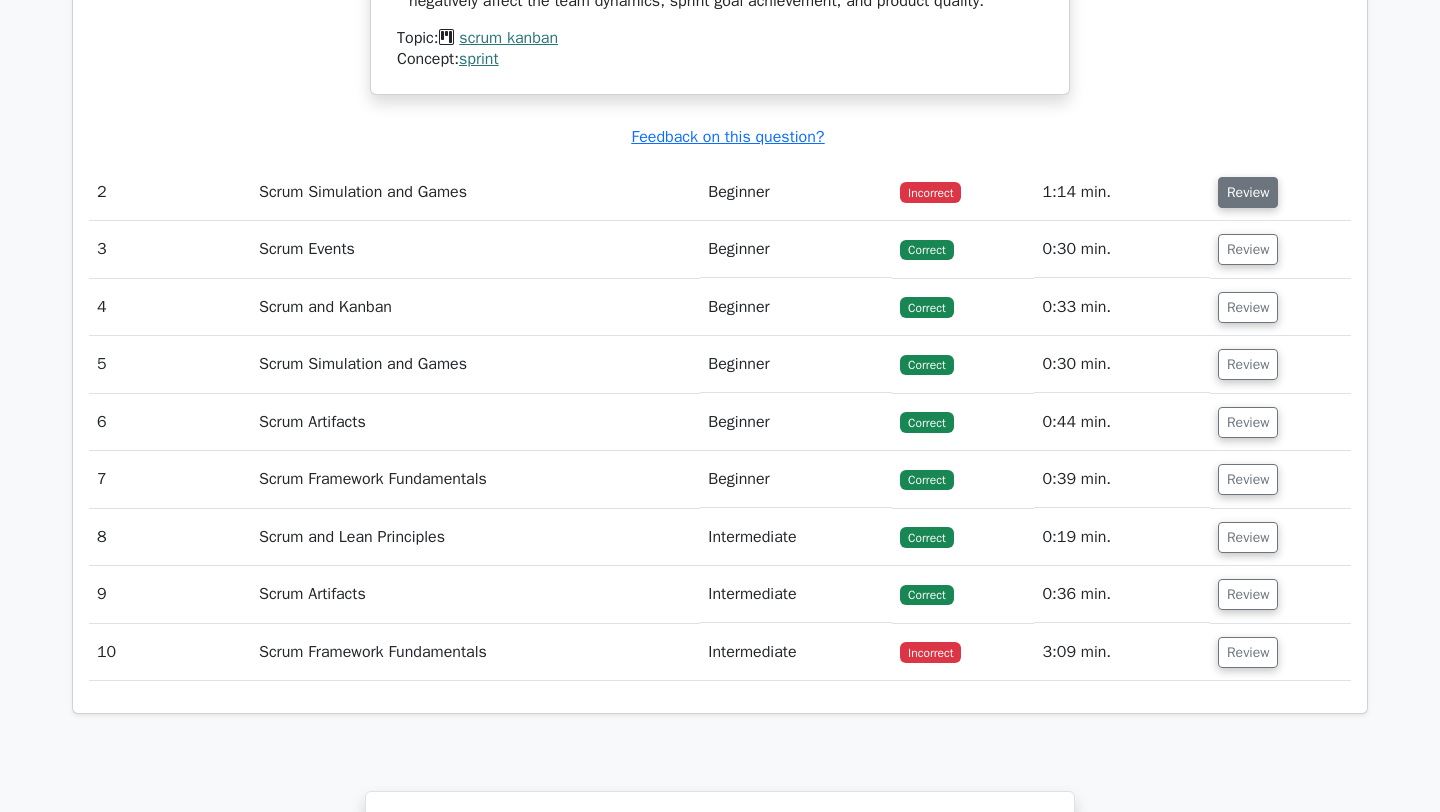 click on "Review" at bounding box center [1248, 192] 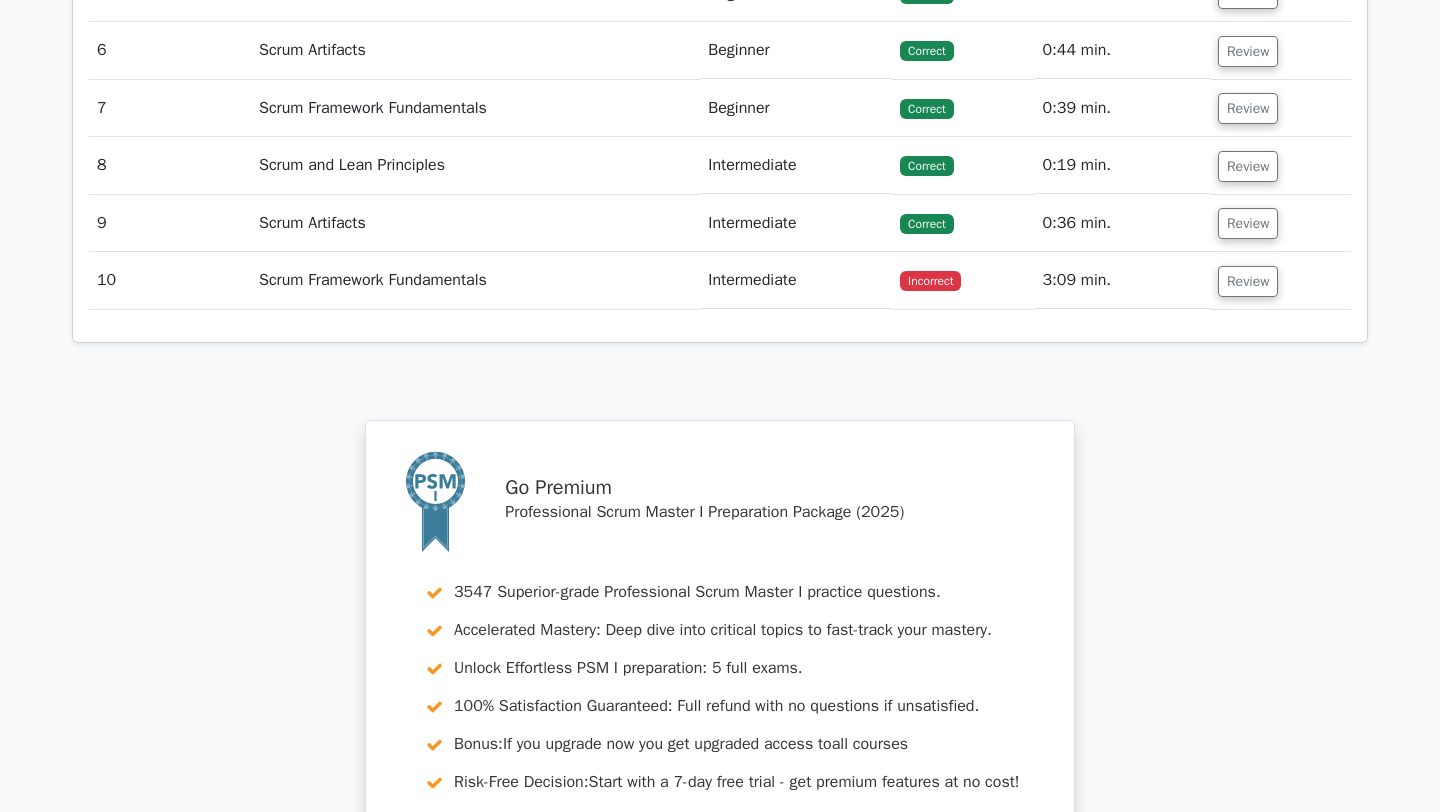 scroll, scrollTop: 3588, scrollLeft: 0, axis: vertical 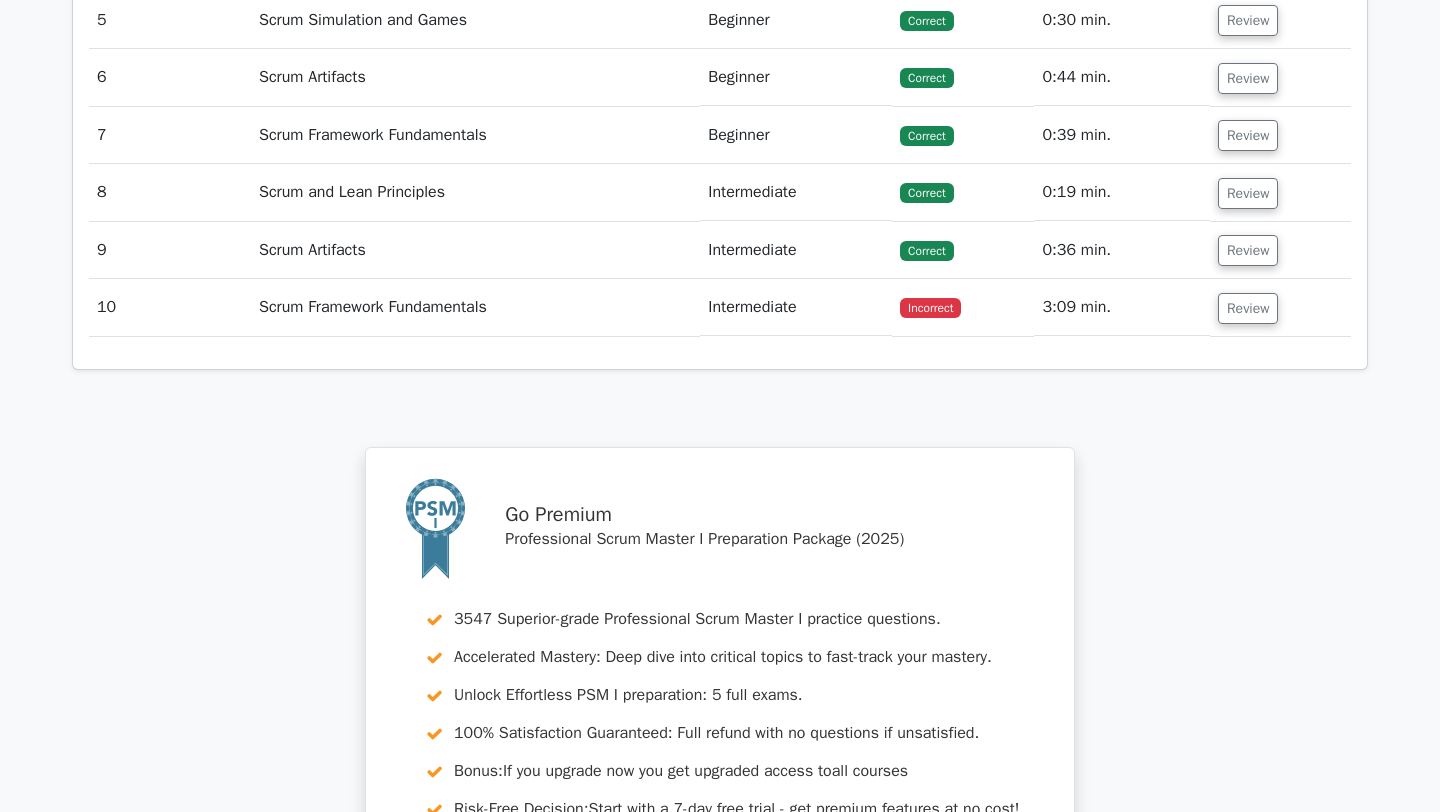 click on "Review" at bounding box center (1280, 307) 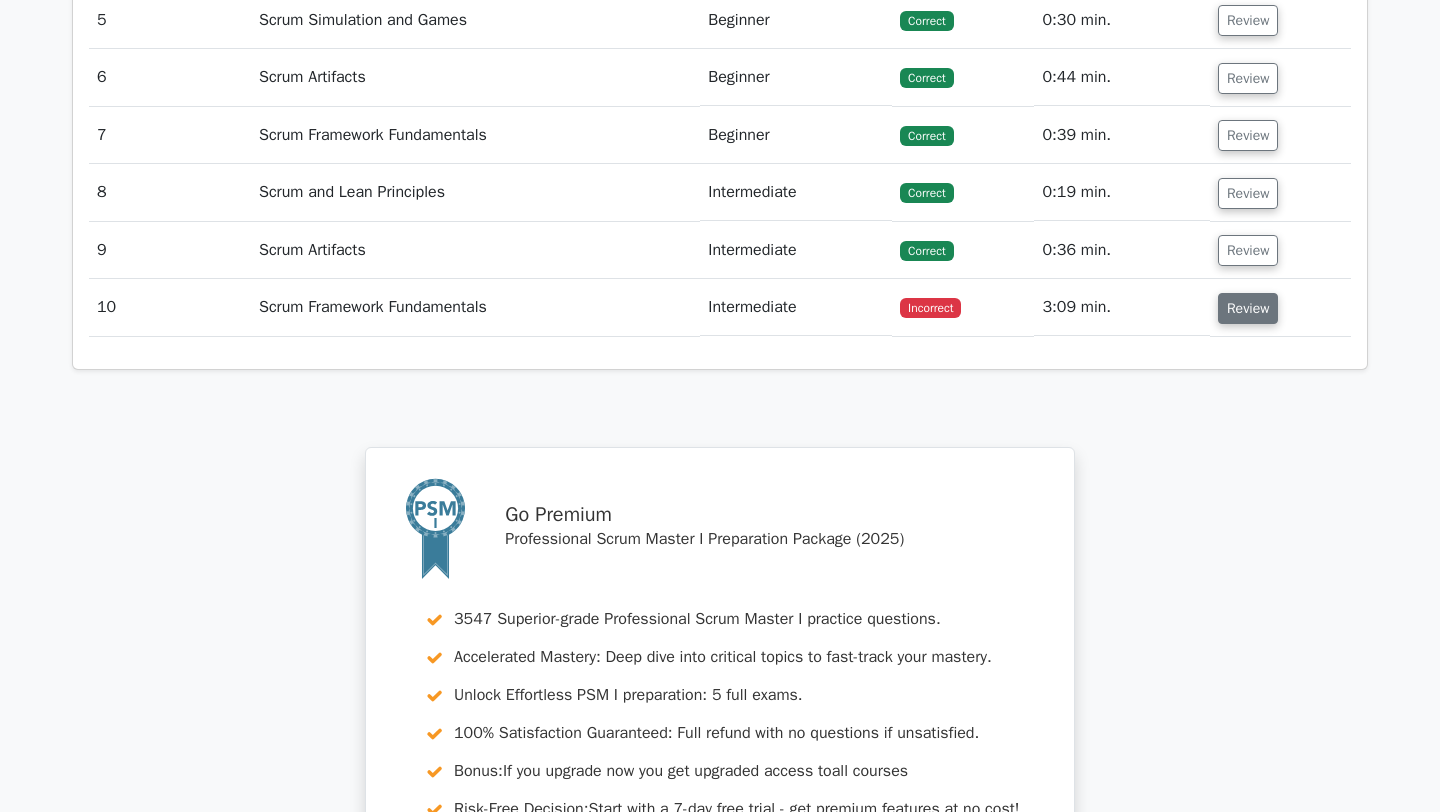 click on "Review" at bounding box center (1248, 308) 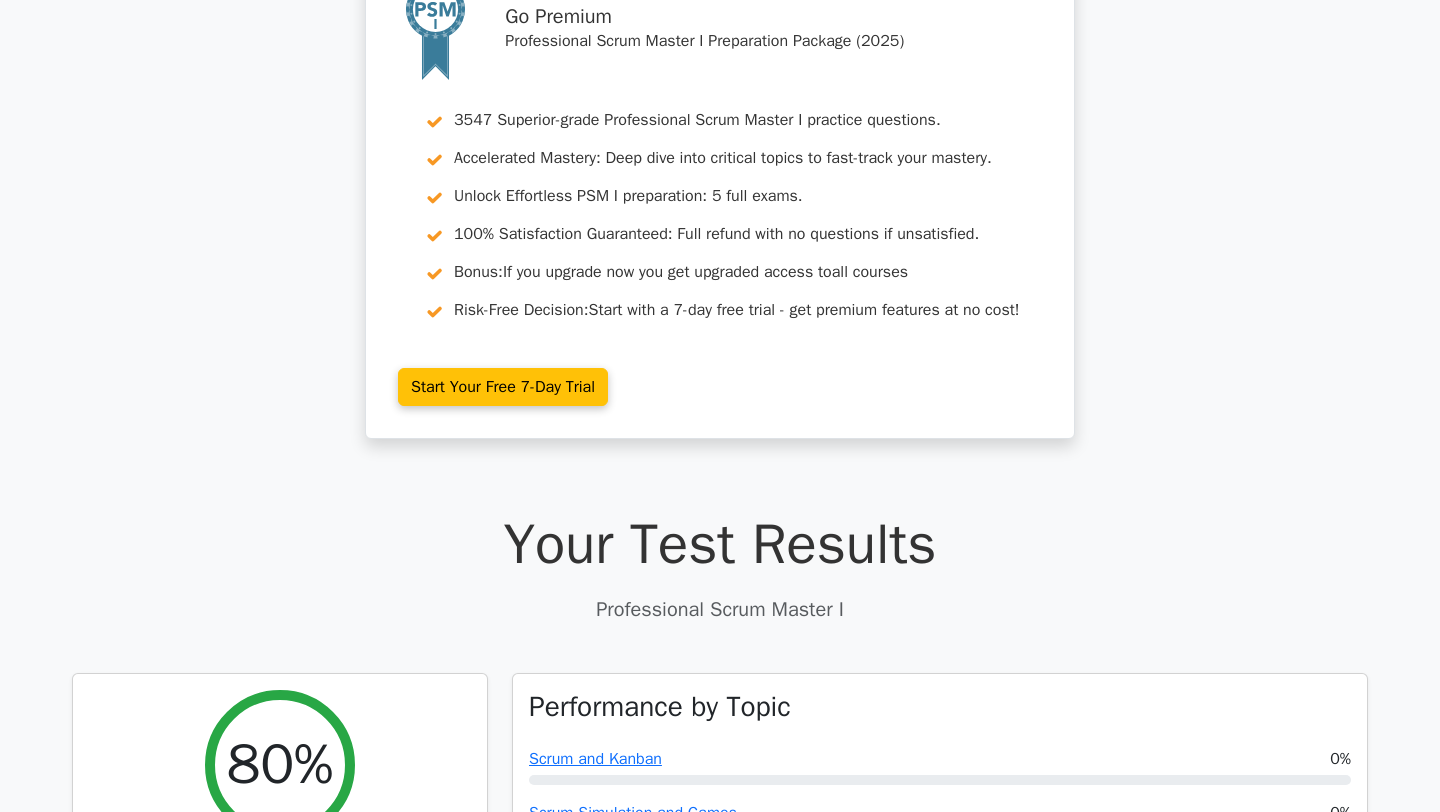 scroll, scrollTop: 0, scrollLeft: 0, axis: both 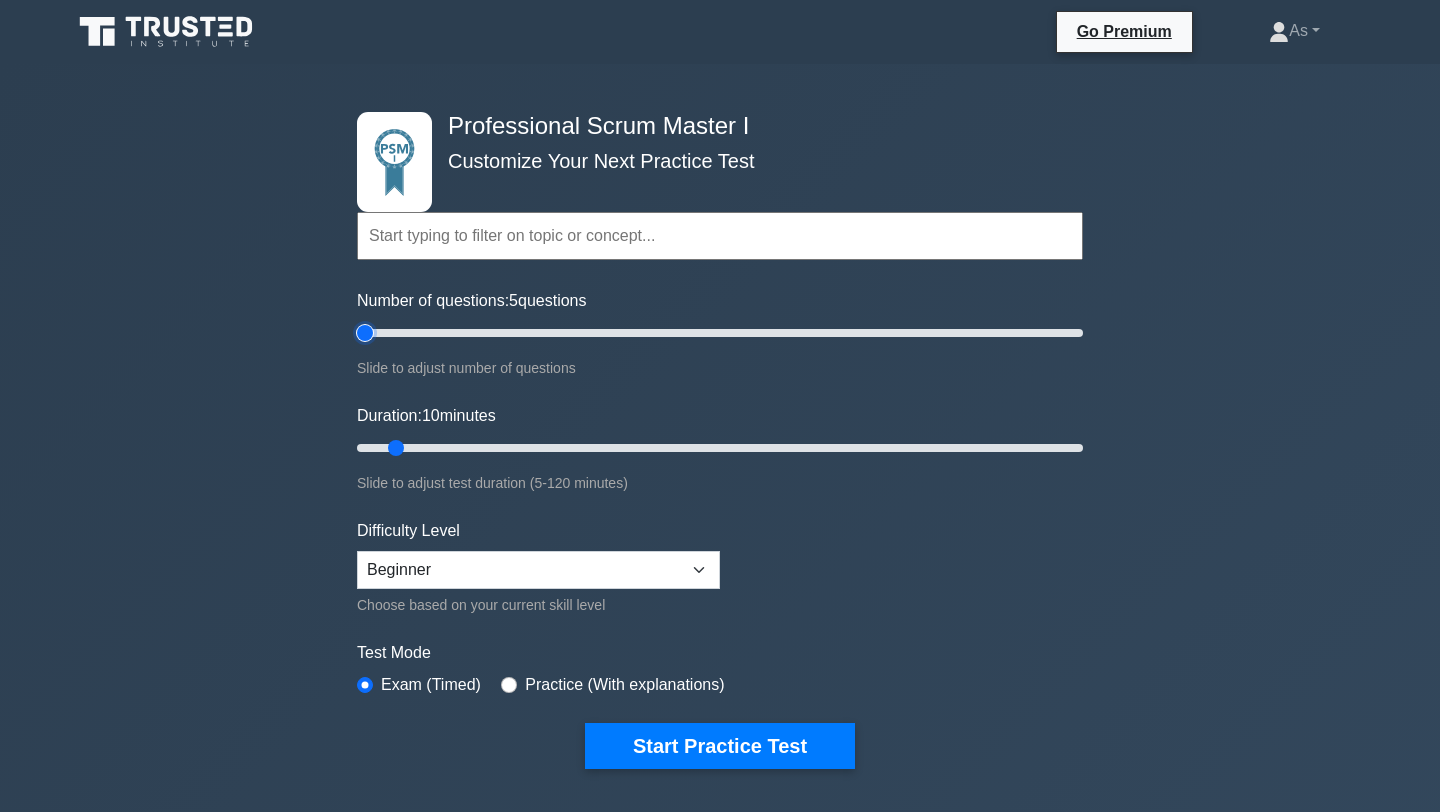 drag, startPoint x: 384, startPoint y: 333, endPoint x: 292, endPoint y: 338, distance: 92.13577 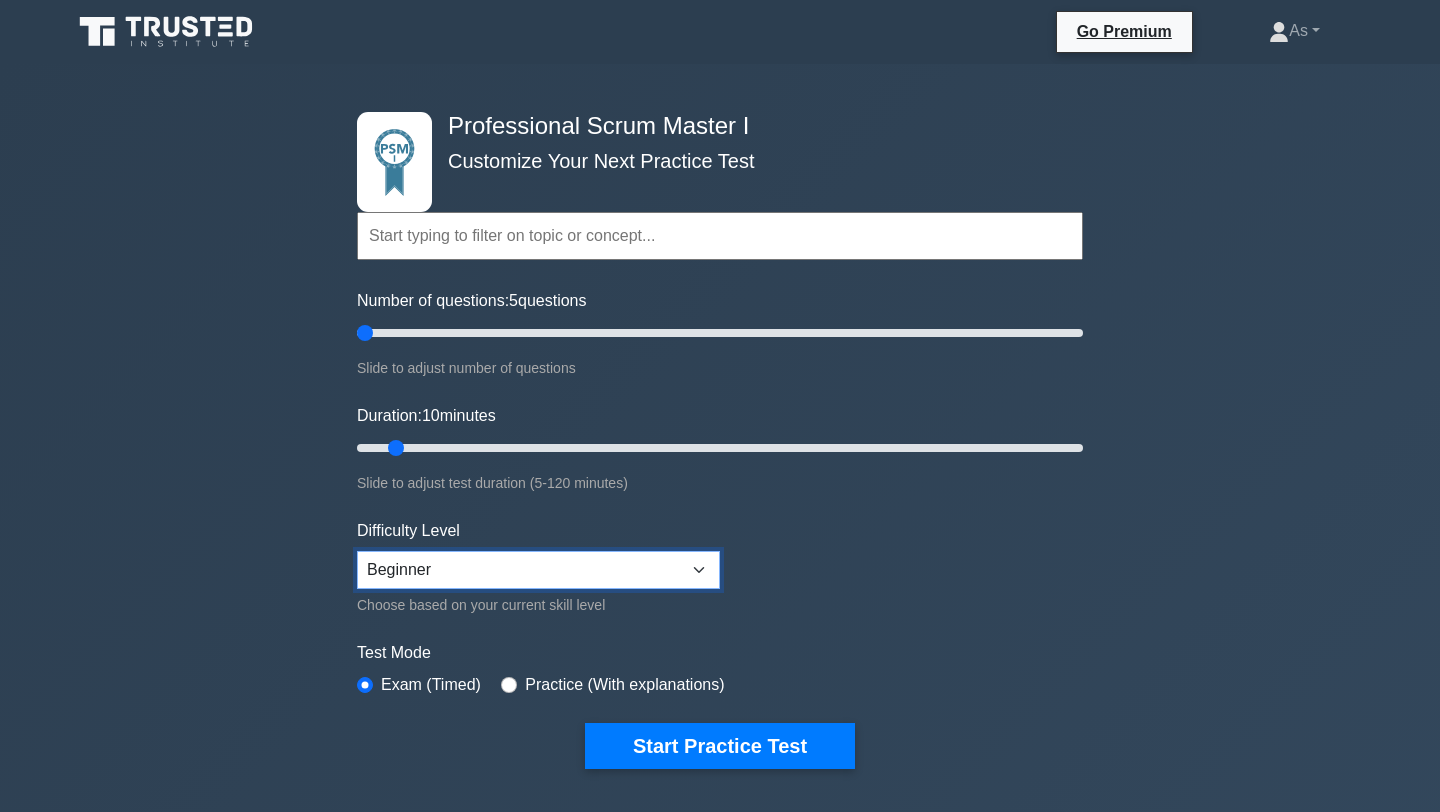 click on "Beginner
Intermediate
Expert" at bounding box center [538, 570] 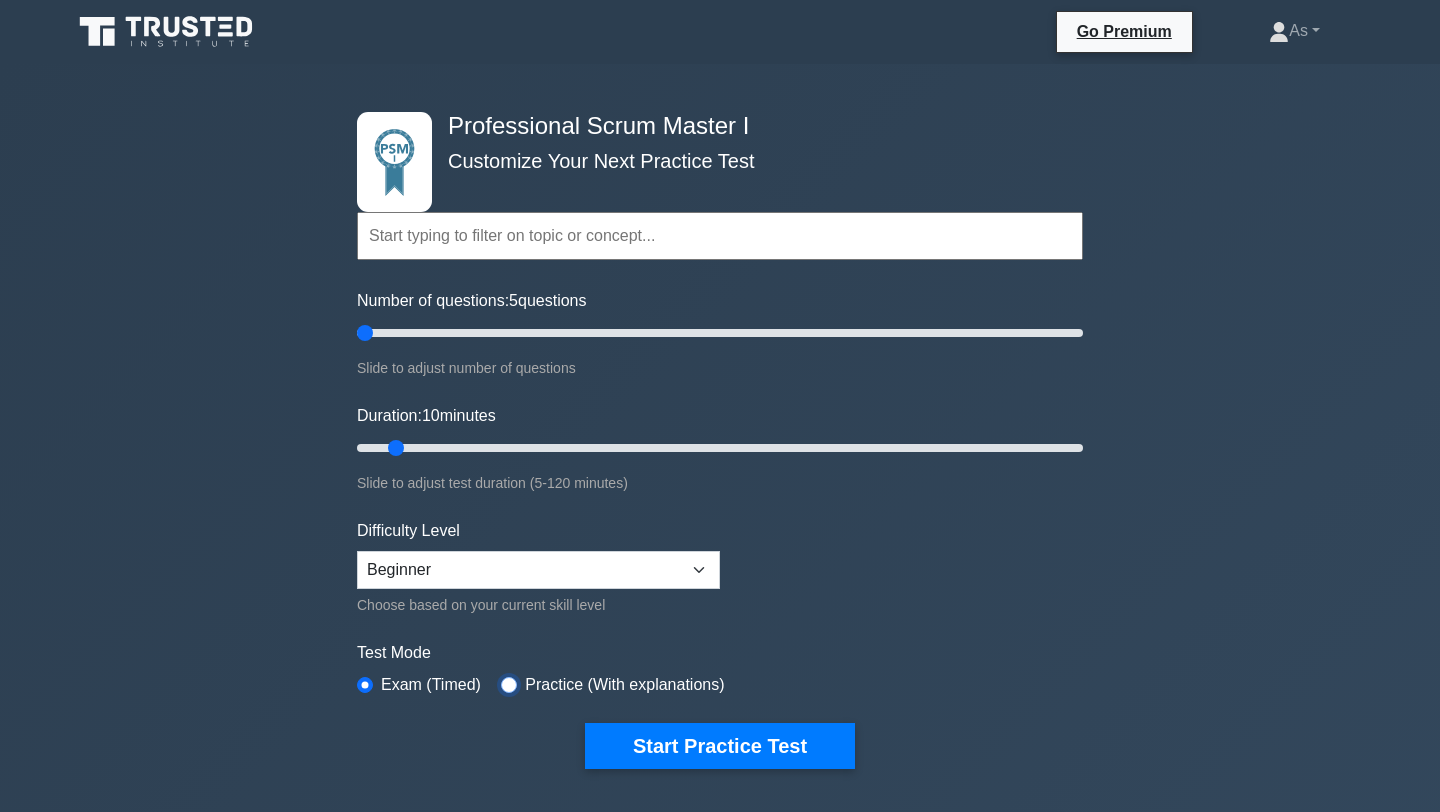 click at bounding box center [509, 685] 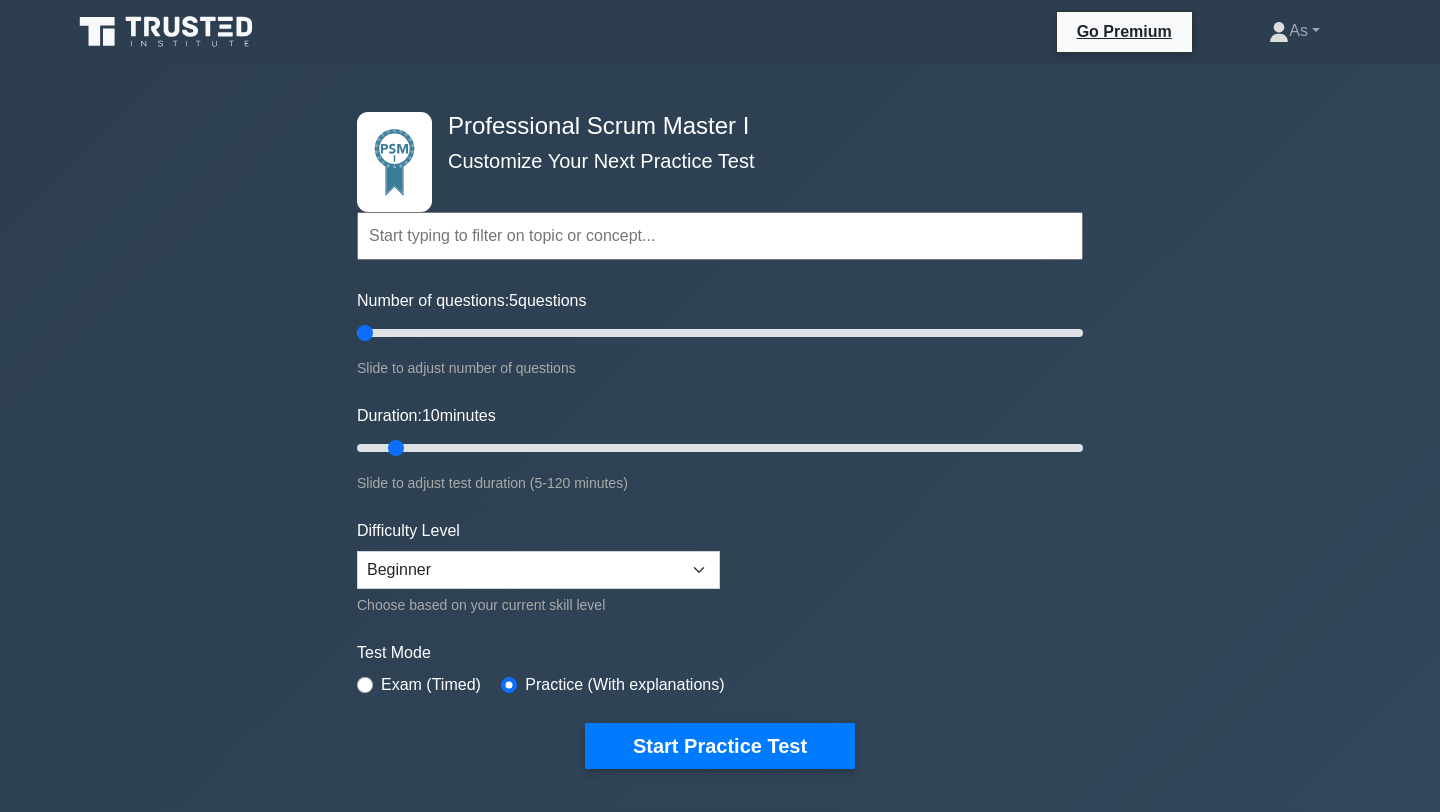 click on "Difficulty Level
Beginner
Intermediate
Expert
Choose based on your current skill level" at bounding box center [538, 568] 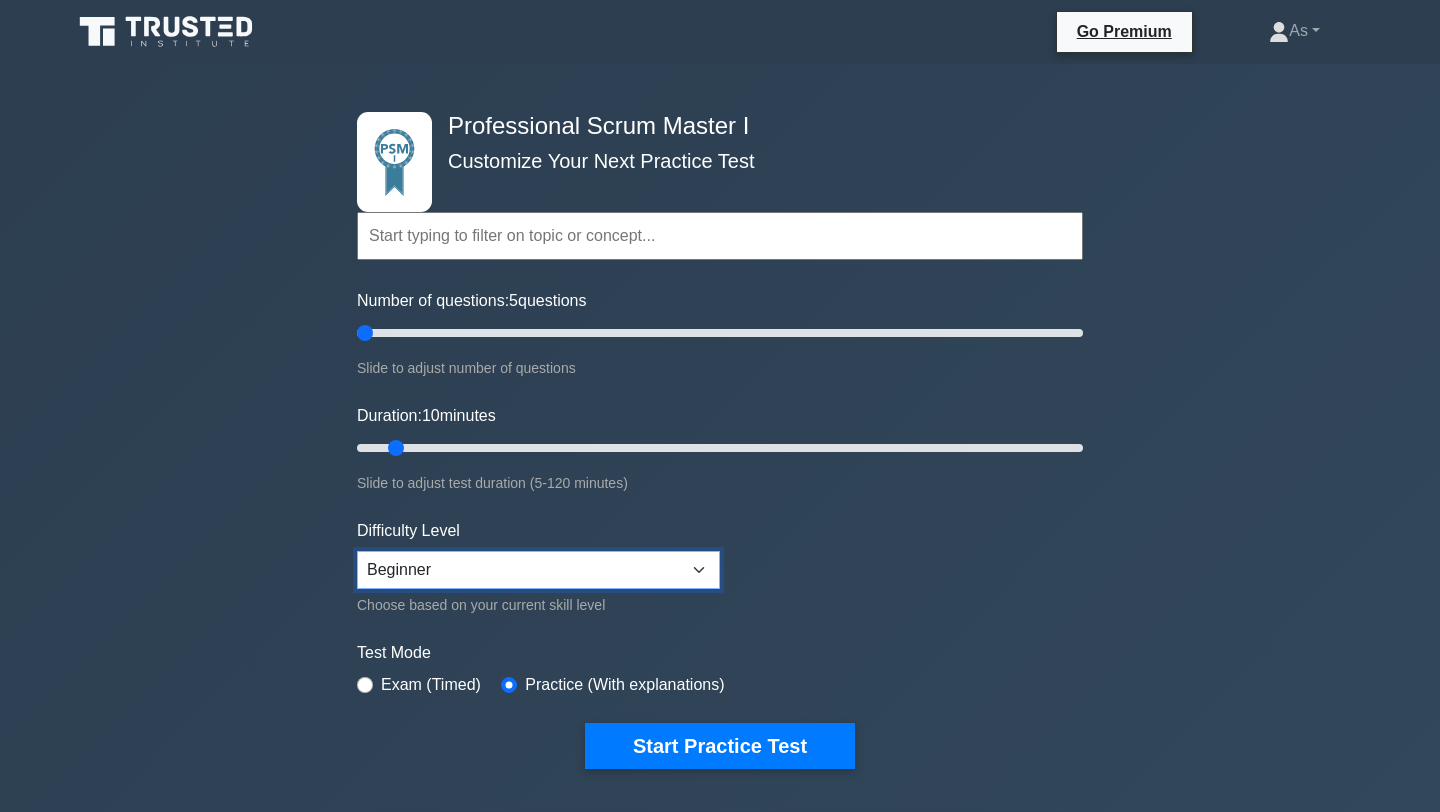 click on "Beginner
Intermediate
Expert" at bounding box center [538, 570] 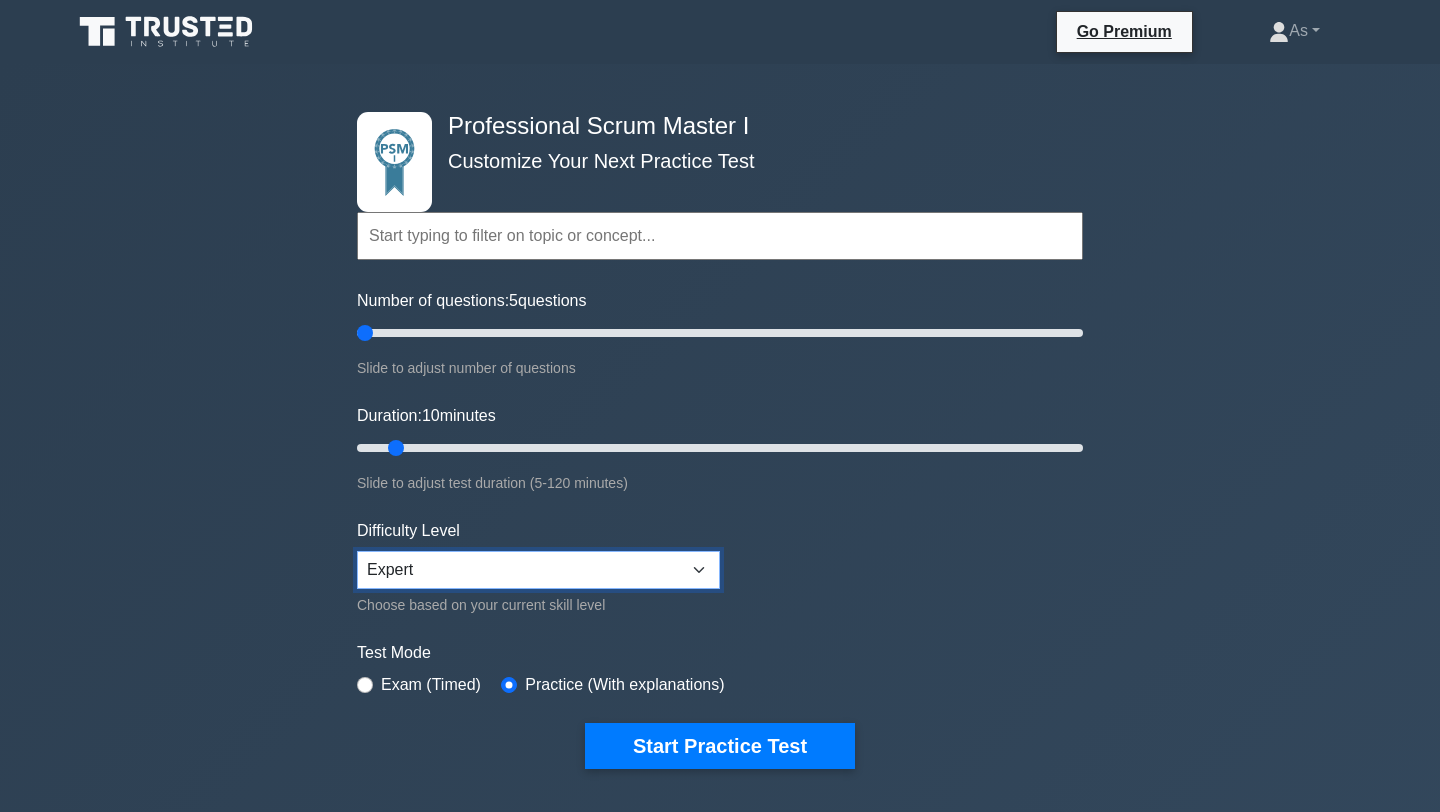 click on "Beginner
Intermediate
Expert" at bounding box center (538, 570) 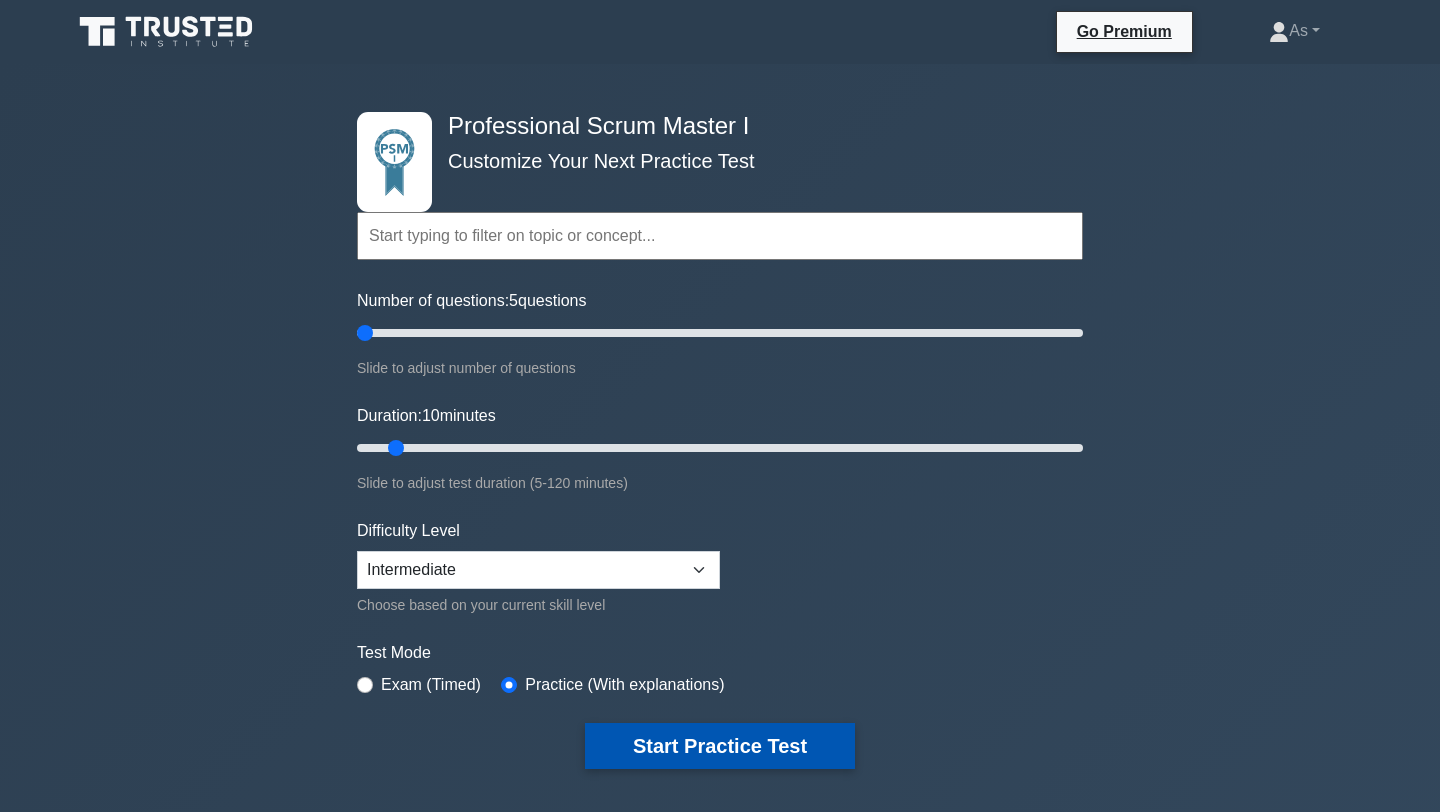 click on "Start Practice Test" at bounding box center (720, 746) 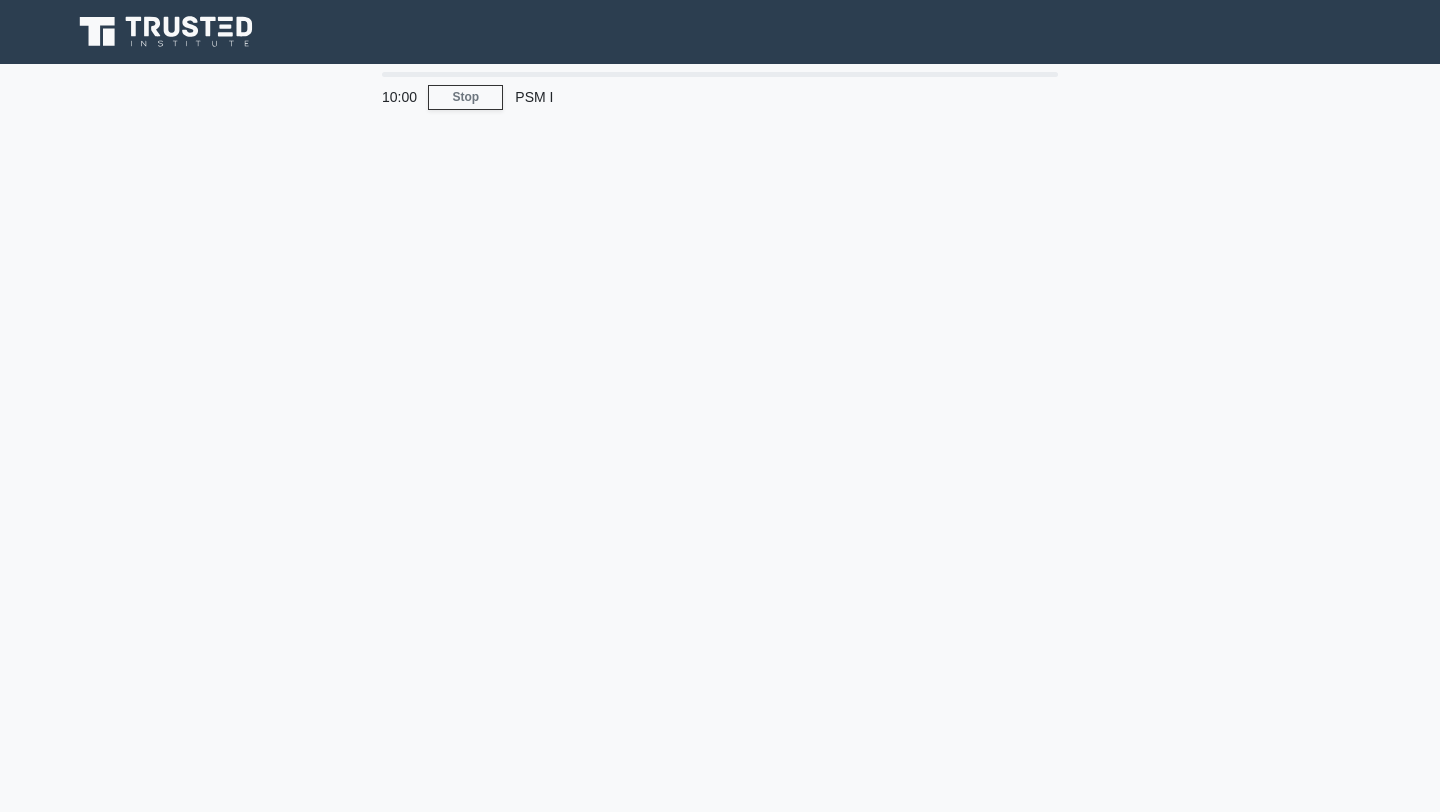 scroll, scrollTop: 0, scrollLeft: 0, axis: both 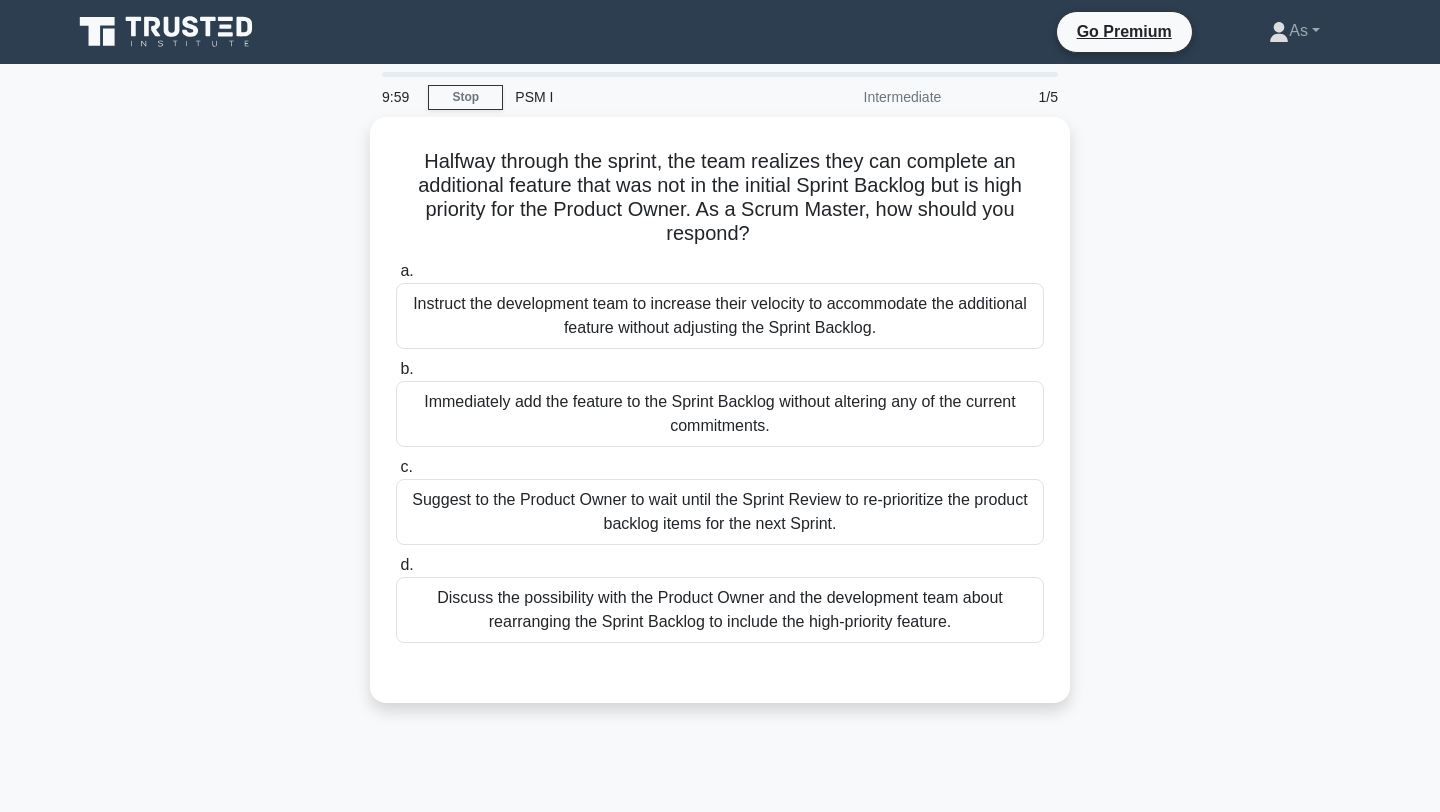 click on "Halfway through the sprint, the team realizes they can complete an additional feature that was not in the initial Sprint Backlog but is high priority for the Product Owner. As a Scrum Master, how should you respond?
.spinner_0XTQ{transform-origin:center;animation:spinner_y6GP .75s linear infinite}@keyframes spinner_y6GP{100%{transform:rotate(360deg)}}
a.
b. c. d." at bounding box center [720, 422] 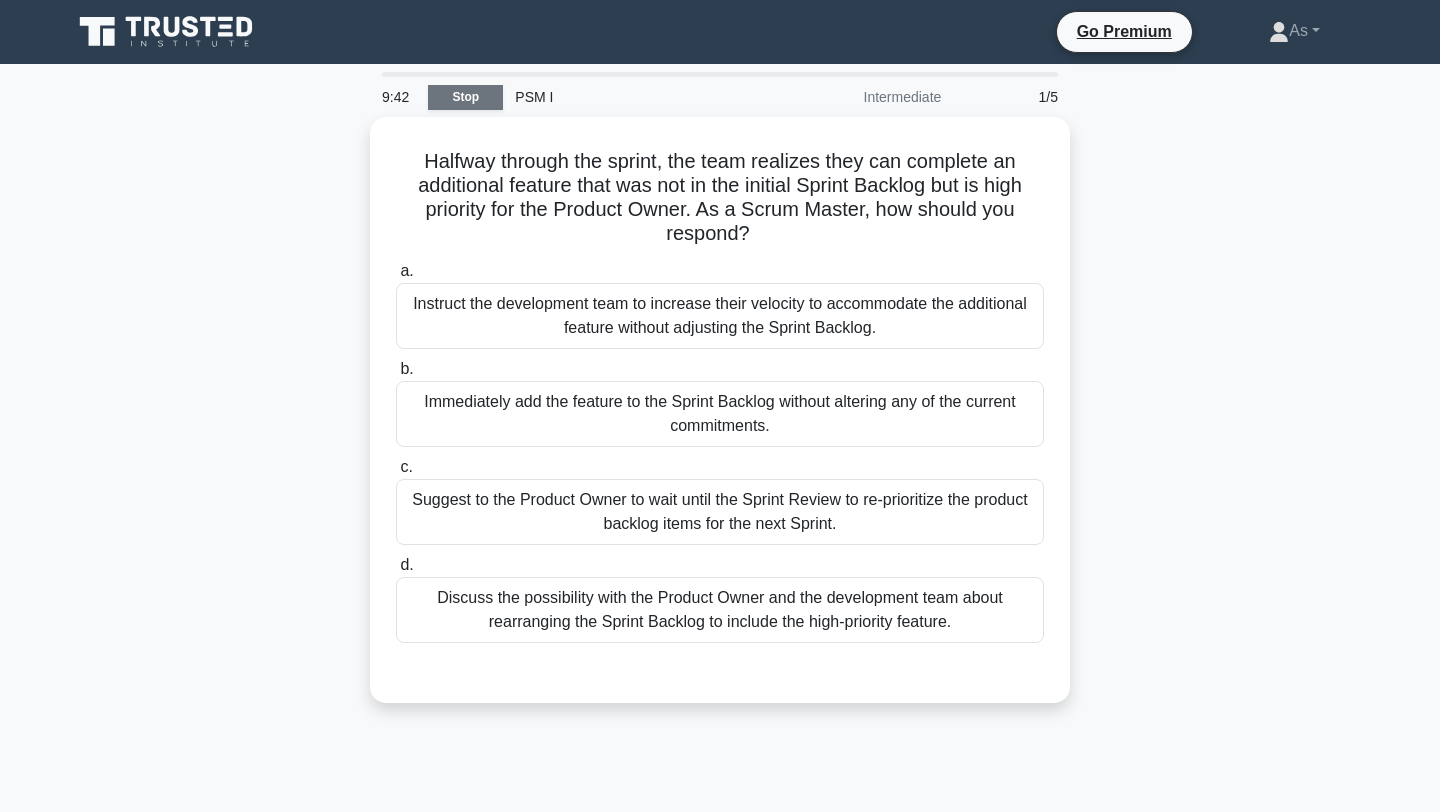 click on "Stop" at bounding box center [465, 97] 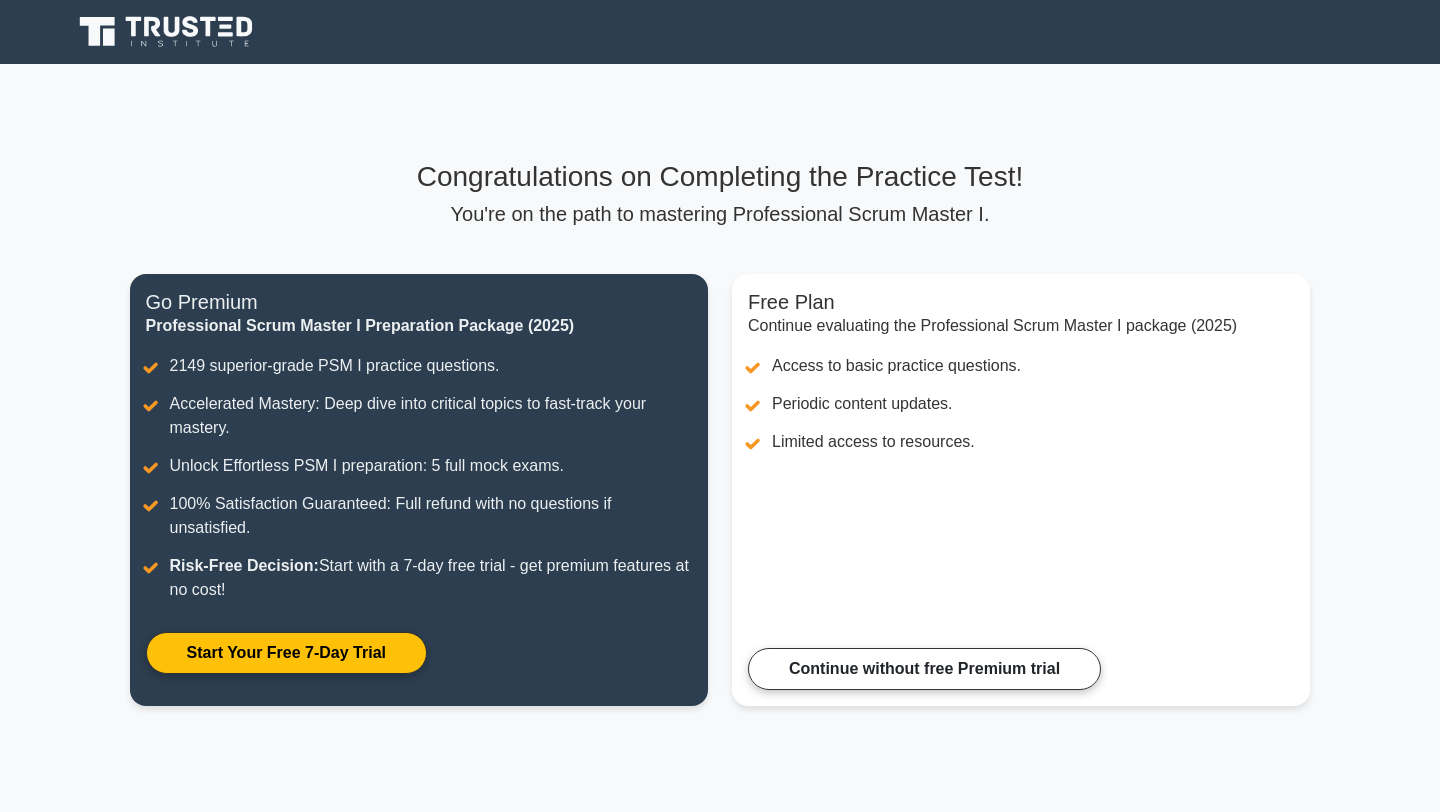 scroll, scrollTop: 0, scrollLeft: 0, axis: both 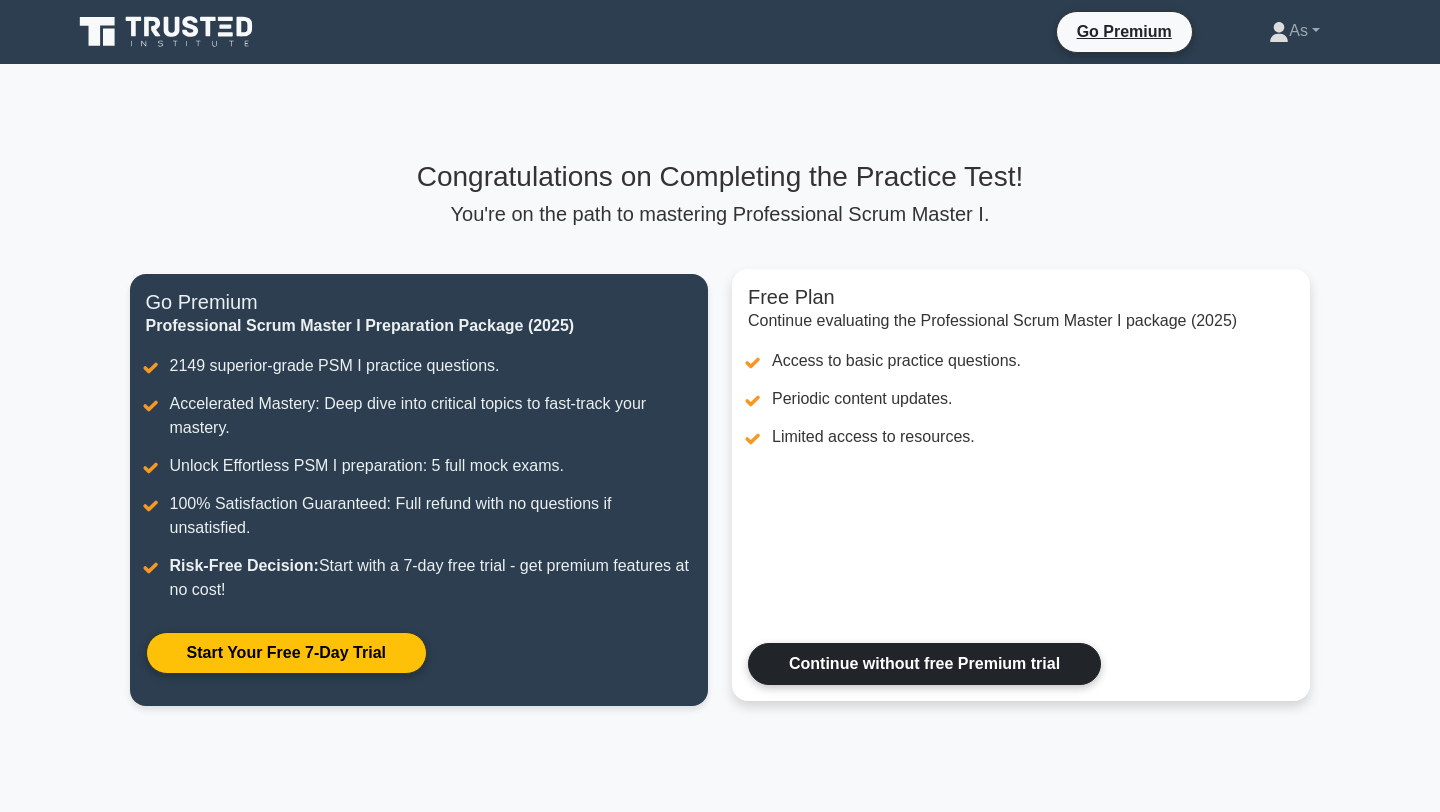 click on "Continue without free Premium trial" at bounding box center [924, 664] 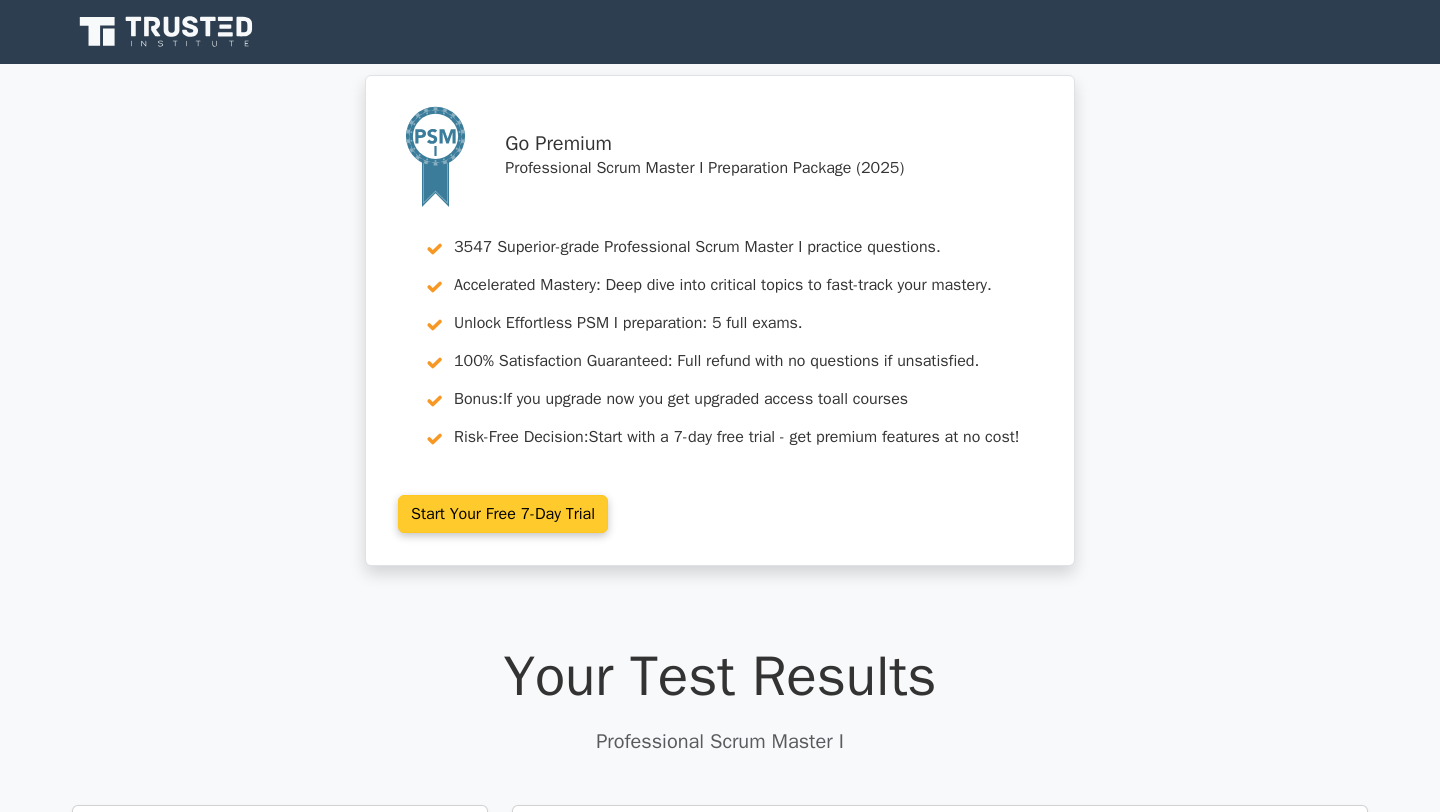 scroll, scrollTop: 0, scrollLeft: 0, axis: both 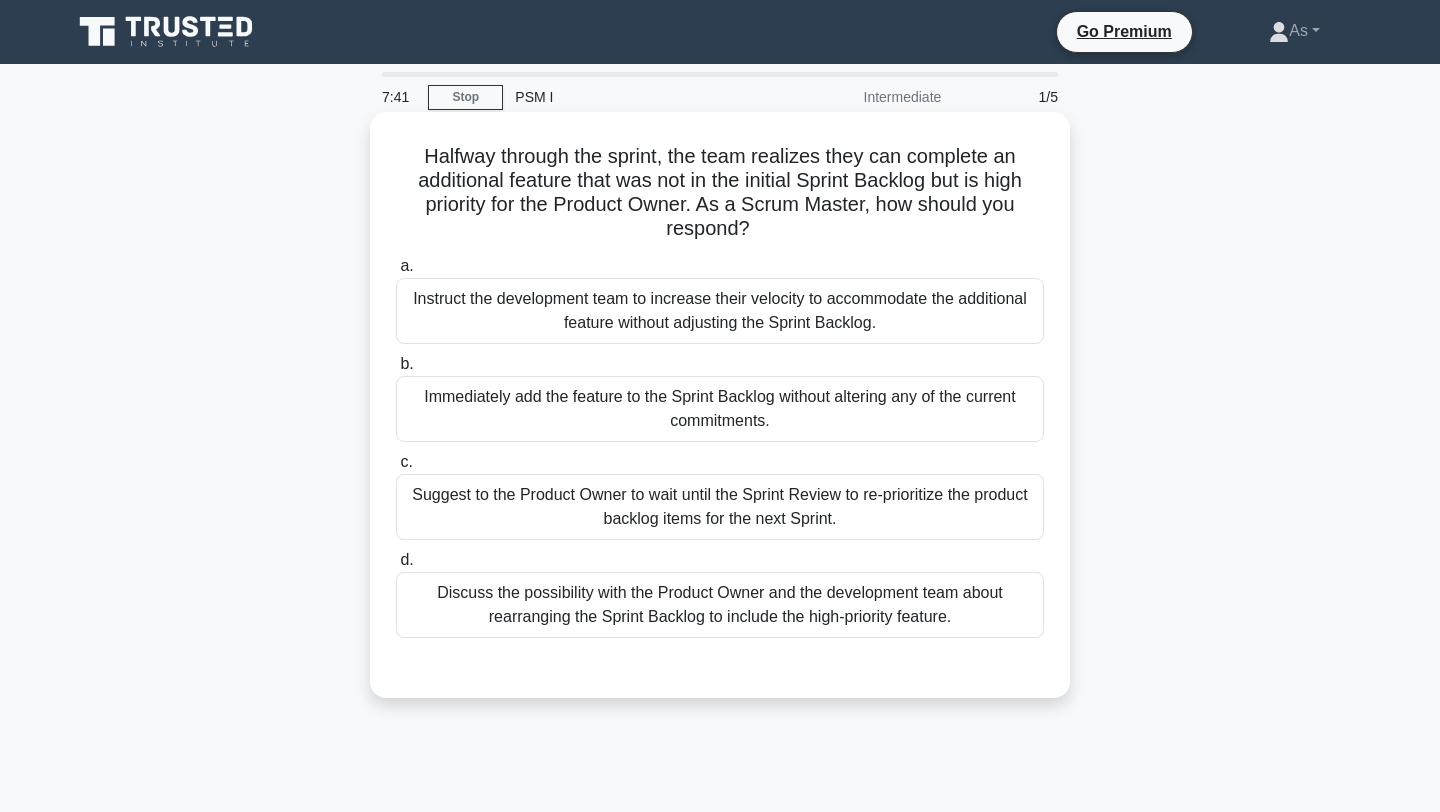 click on "Discuss the possibility with the Product Owner and the development team about rearranging the Sprint Backlog to include the high-priority feature." at bounding box center [720, 605] 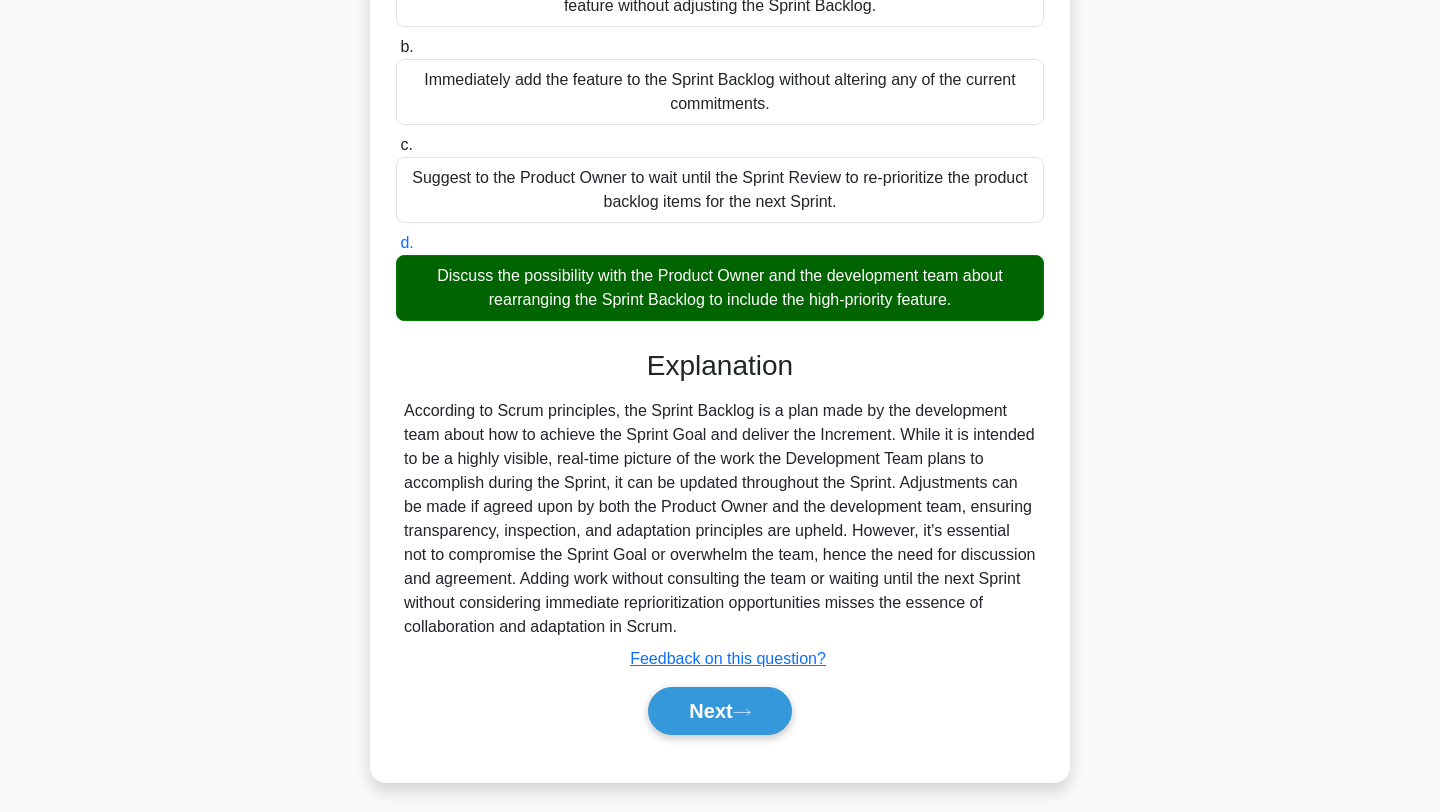 scroll, scrollTop: 325, scrollLeft: 0, axis: vertical 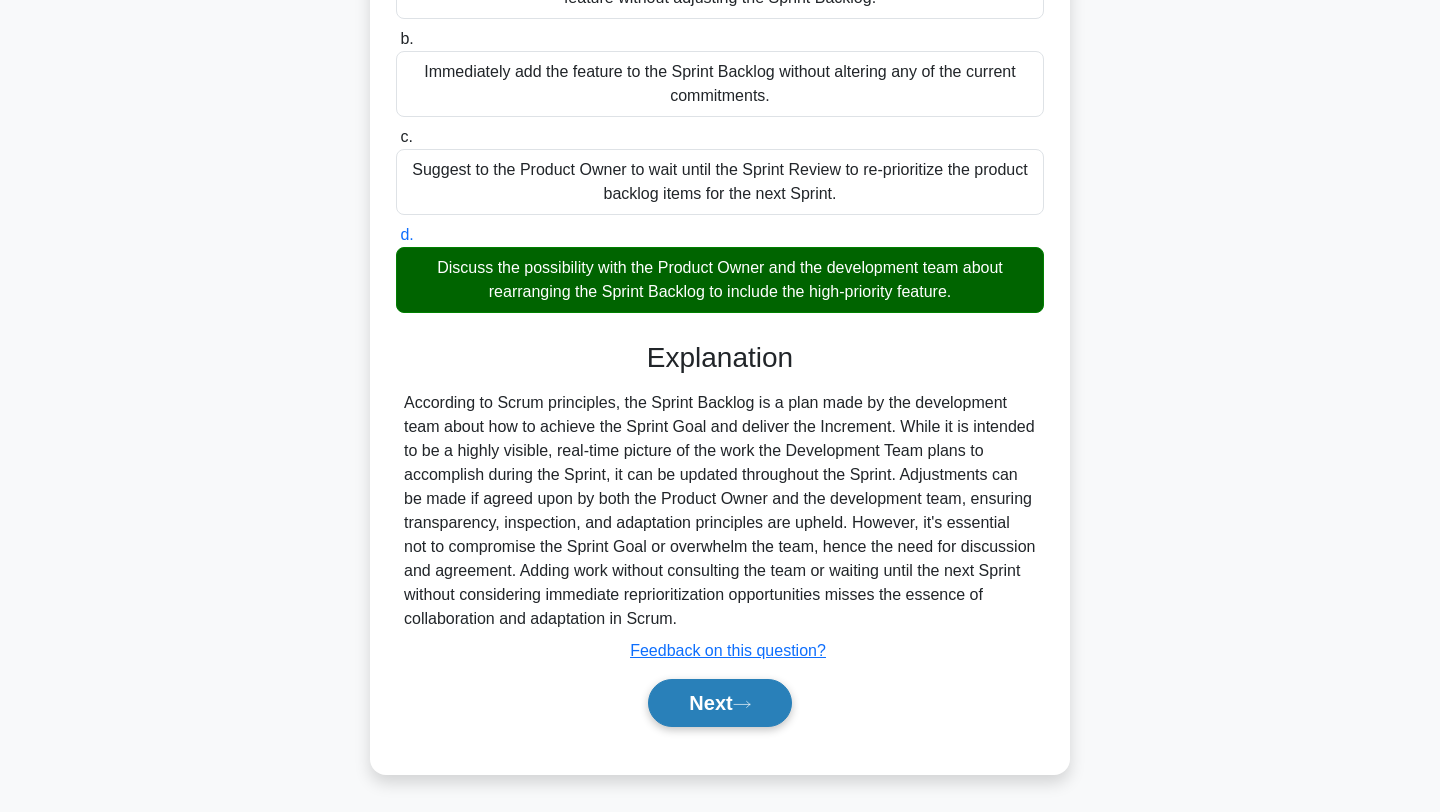 click 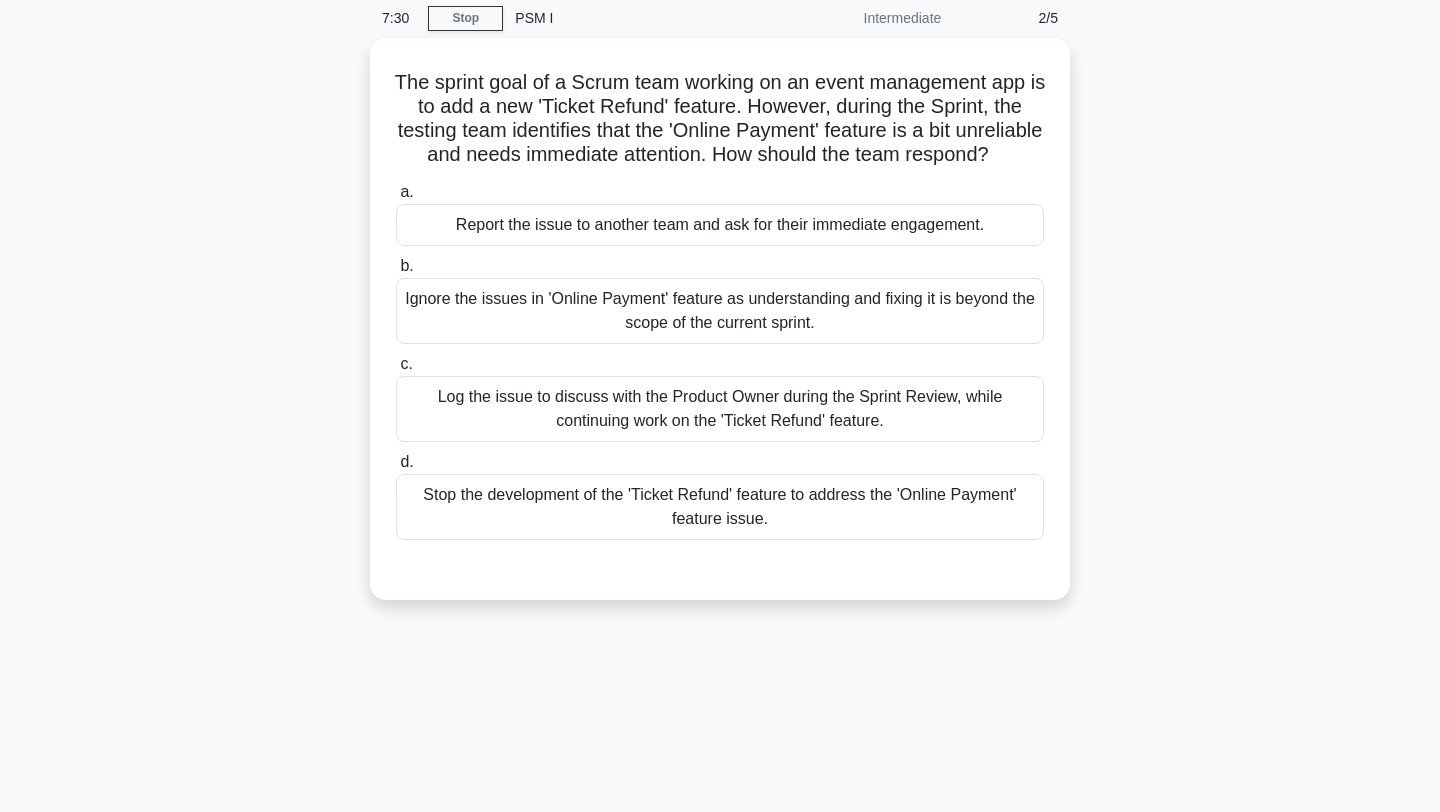 scroll, scrollTop: 0, scrollLeft: 0, axis: both 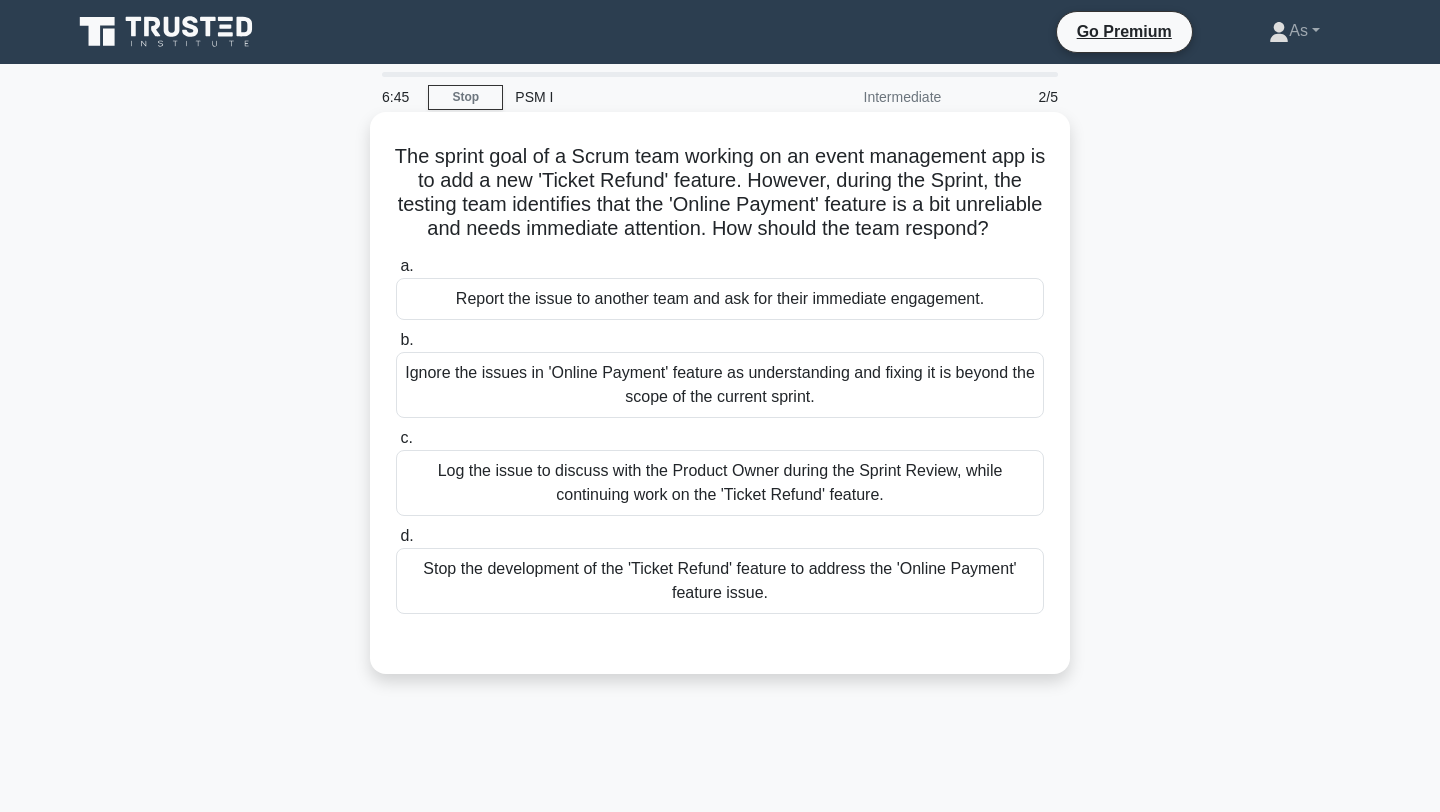 click on "Log the issue to discuss with the Product Owner during the Sprint Review, while continuing work on the 'Ticket Refund' feature." at bounding box center (720, 483) 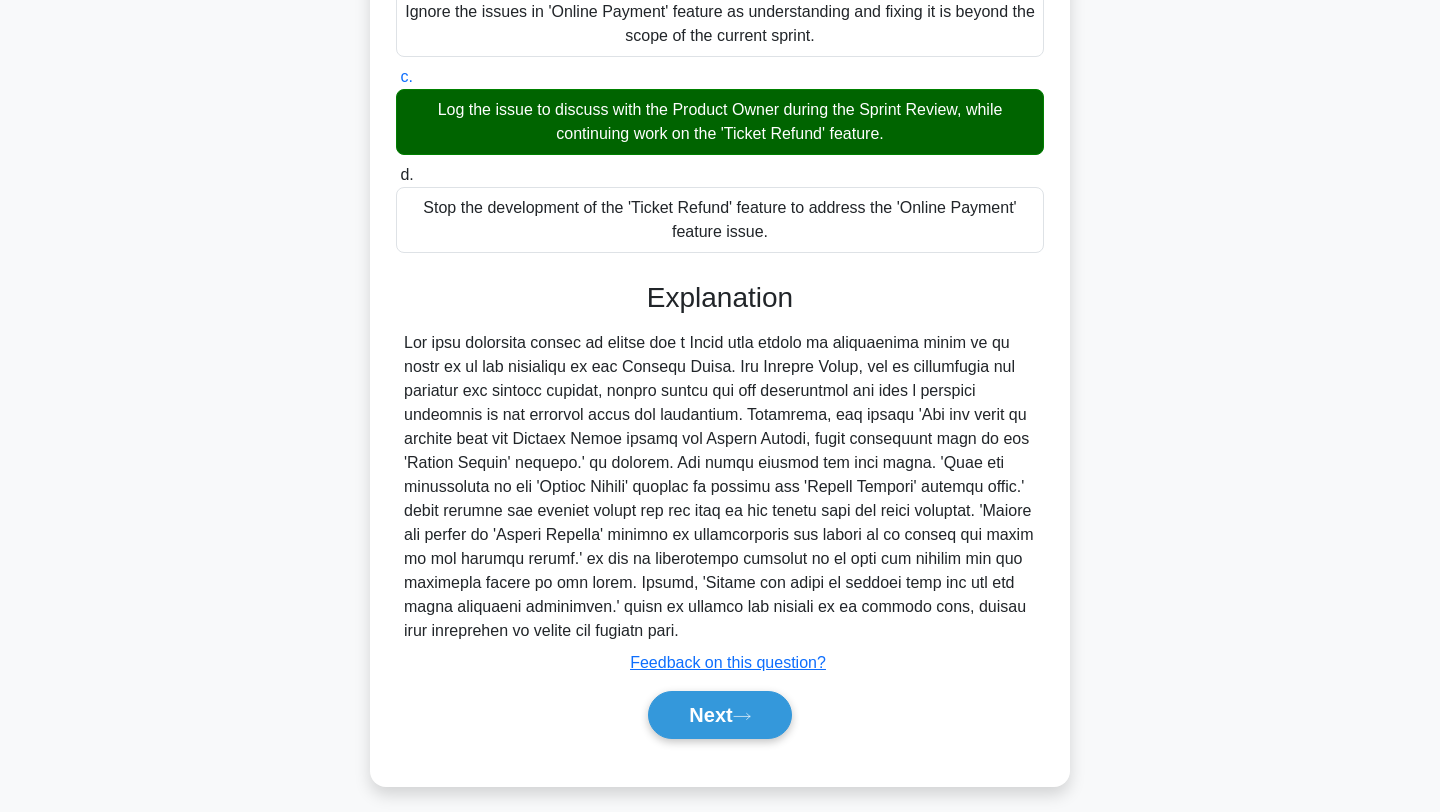 scroll, scrollTop: 373, scrollLeft: 0, axis: vertical 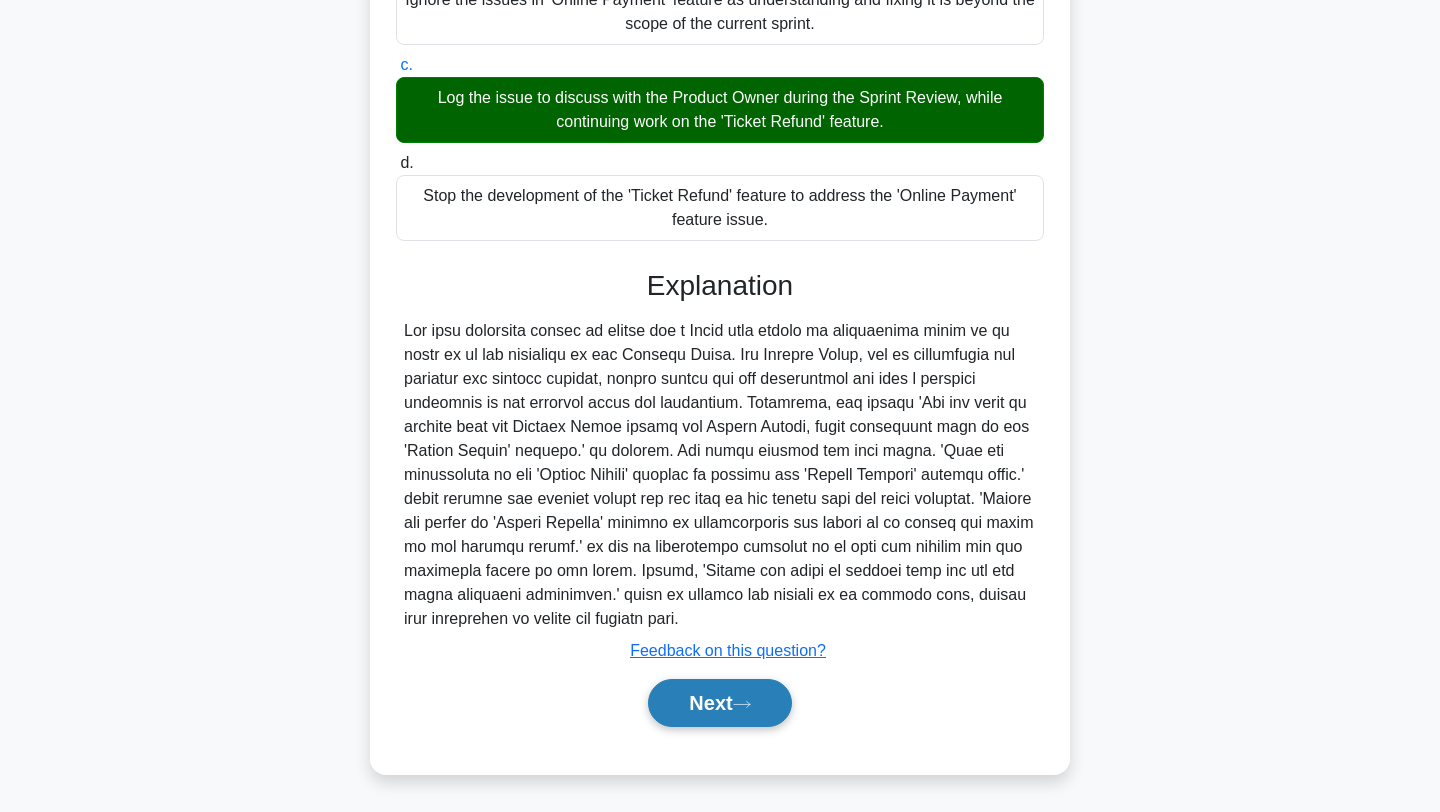 click on "Next" at bounding box center (719, 703) 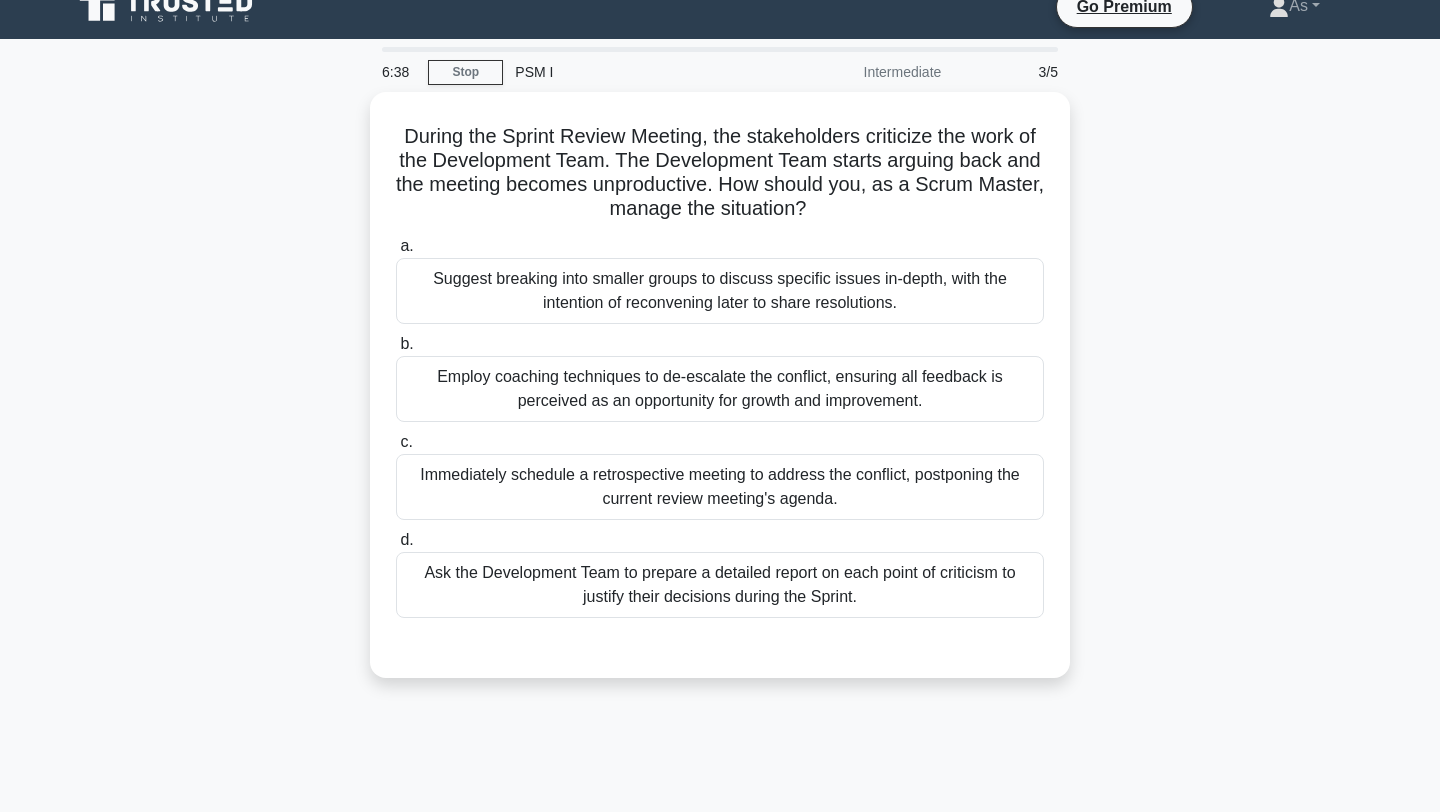 scroll, scrollTop: 26, scrollLeft: 0, axis: vertical 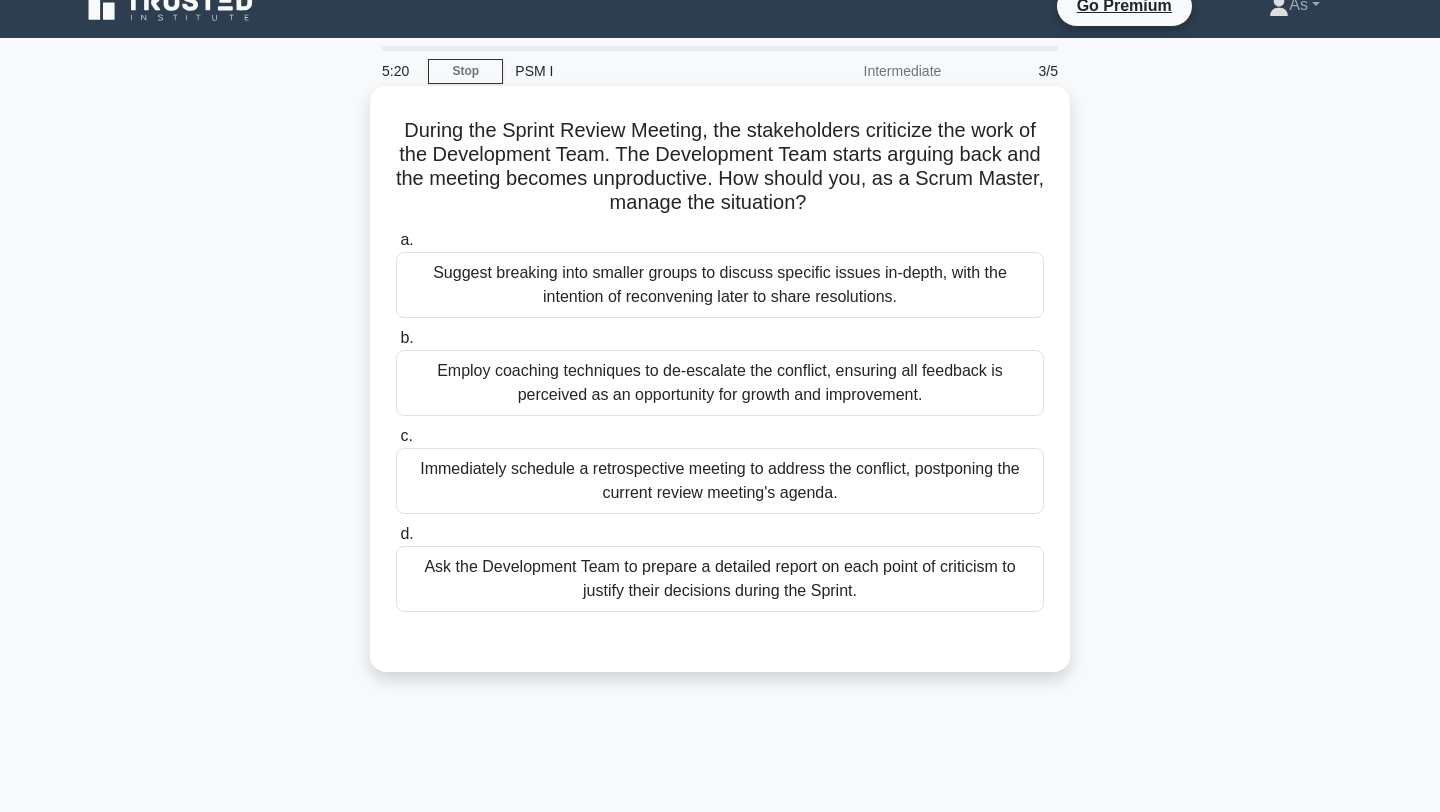 click on "During the Sprint Review Meeting, the stakeholders criticize the work of the Development Team. The Development Team starts arguing back and the meeting becomes unproductive. How should you, as a Scrum Master, manage the situation?
.spinner_0XTQ{transform-origin:center;animation:spinner_y6GP .75s linear infinite}@keyframes spinner_y6GP{100%{transform:rotate(360deg)}}" at bounding box center [720, 167] 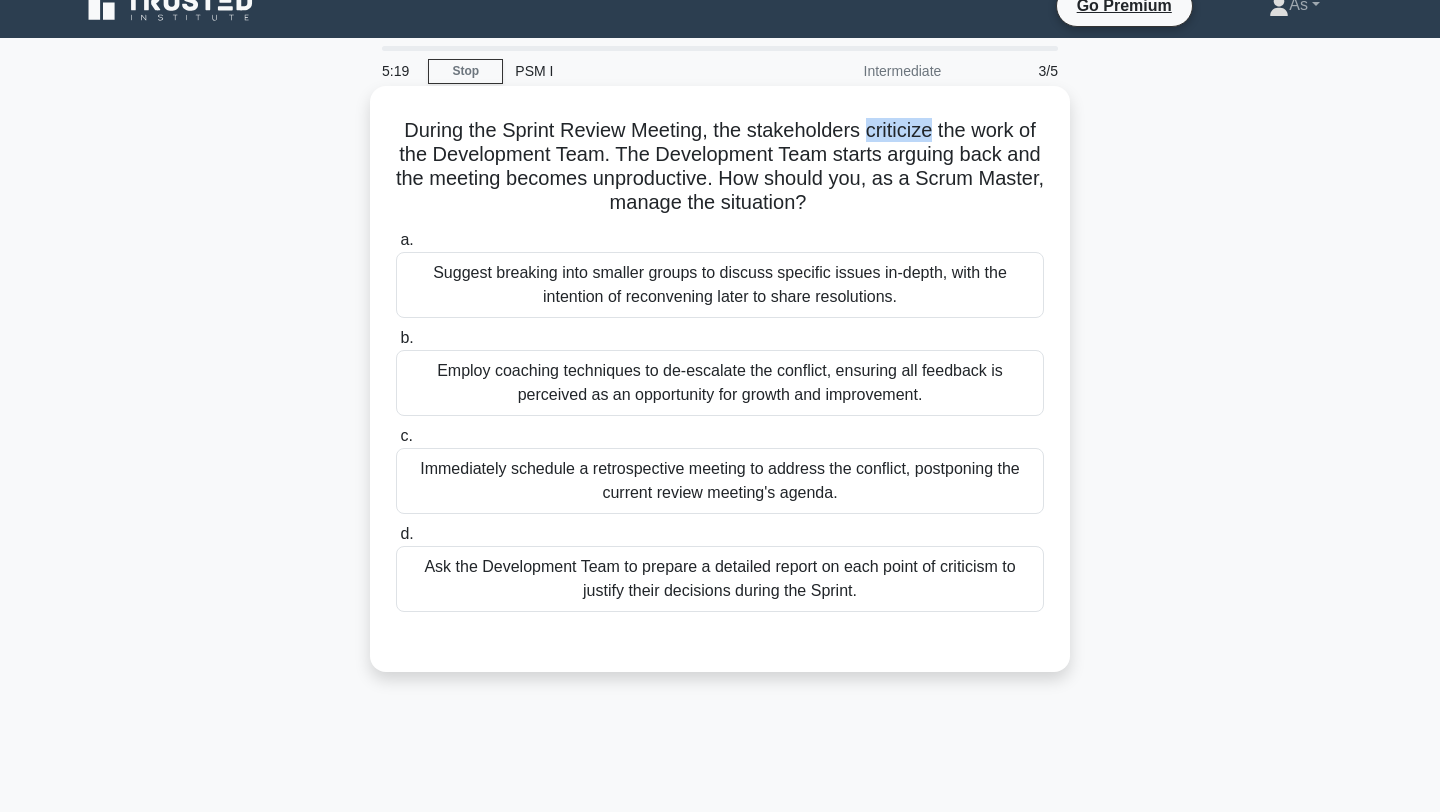 click on "During the Sprint Review Meeting, the stakeholders criticize the work of the Development Team. The Development Team starts arguing back and the meeting becomes unproductive. How should you, as a Scrum Master, manage the situation?
.spinner_0XTQ{transform-origin:center;animation:spinner_y6GP .75s linear infinite}@keyframes spinner_y6GP{100%{transform:rotate(360deg)}}" at bounding box center [720, 167] 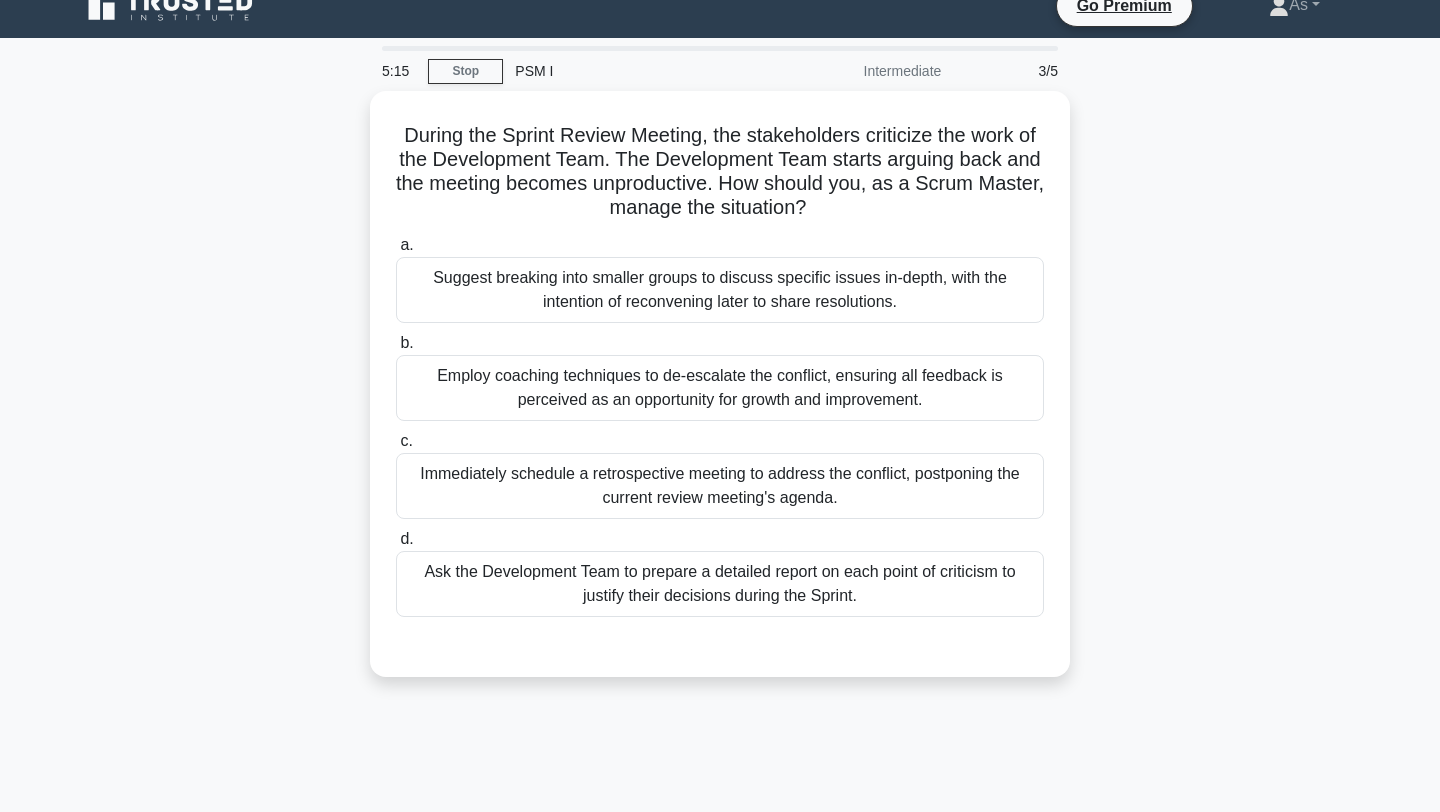 click on "During the Sprint Review Meeting, the stakeholders criticize the work of the Development Team. The Development Team starts arguing back and the meeting becomes unproductive. How should you, as a Scrum Master, manage the situation?
.spinner_0XTQ{transform-origin:center;animation:spinner_y6GP .75s linear infinite}@keyframes spinner_y6GP{100%{transform:rotate(360deg)}}
a.
b." at bounding box center (720, 396) 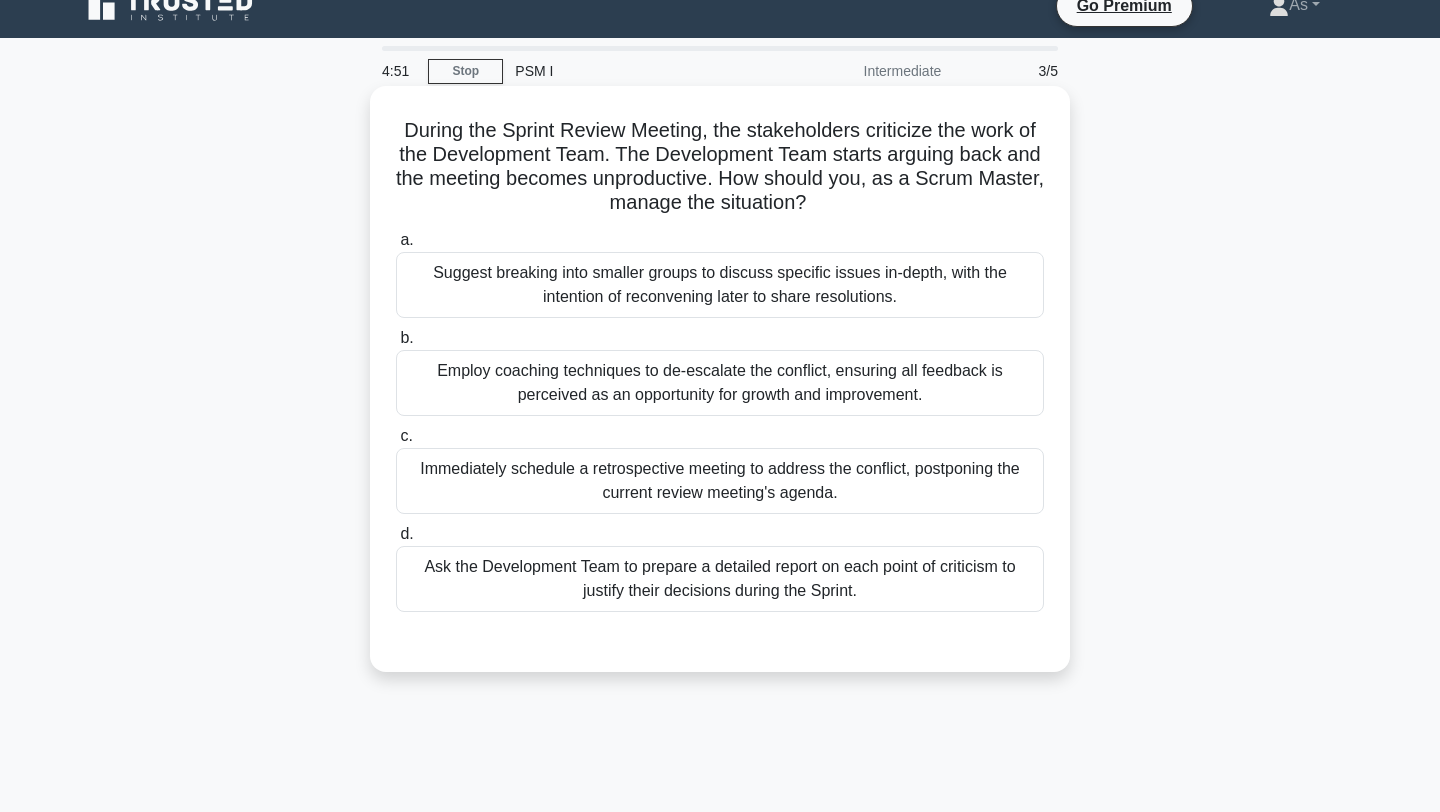 click on "Ask the Development Team to prepare a detailed report on each point of criticism to justify their decisions during the Sprint." at bounding box center (720, 579) 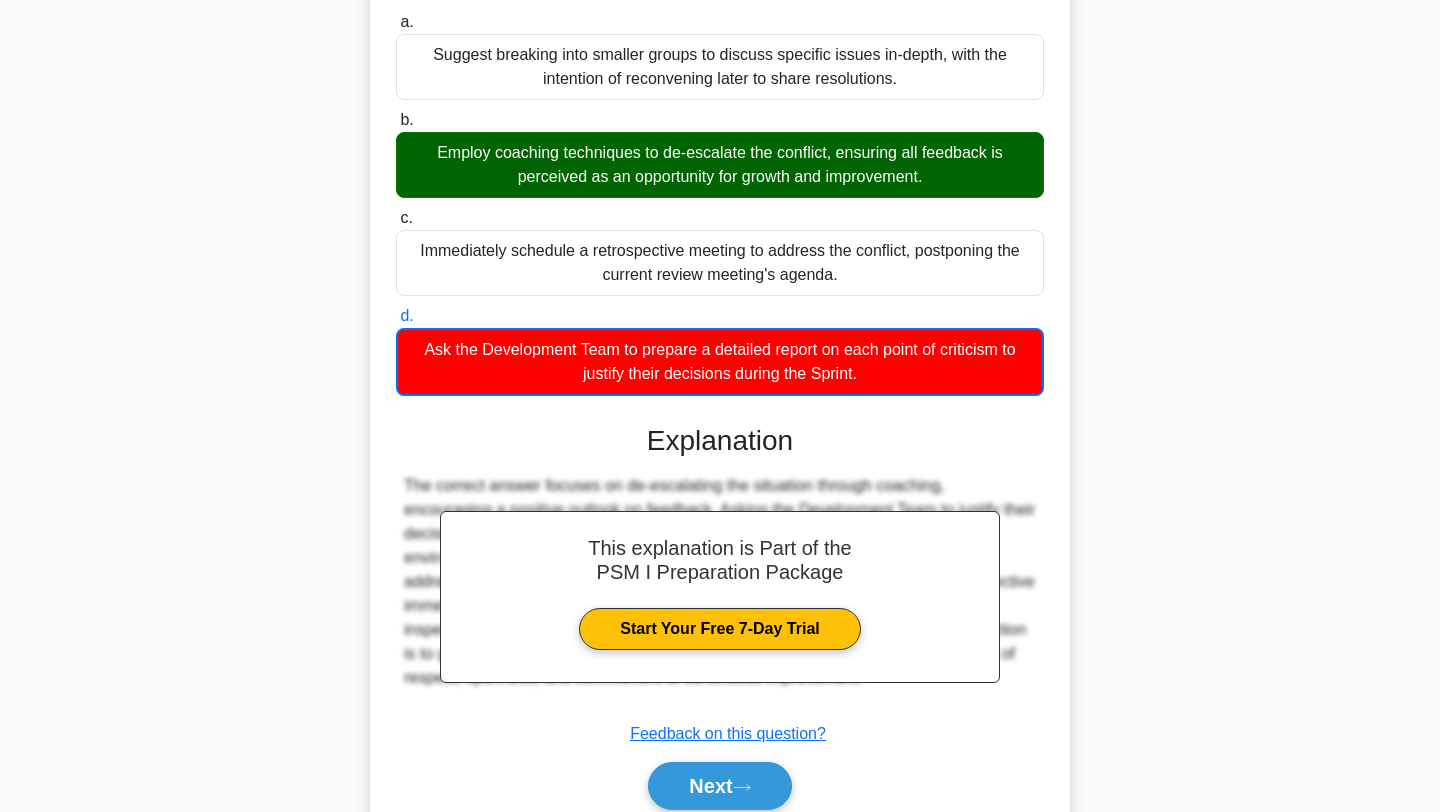 scroll, scrollTop: 327, scrollLeft: 0, axis: vertical 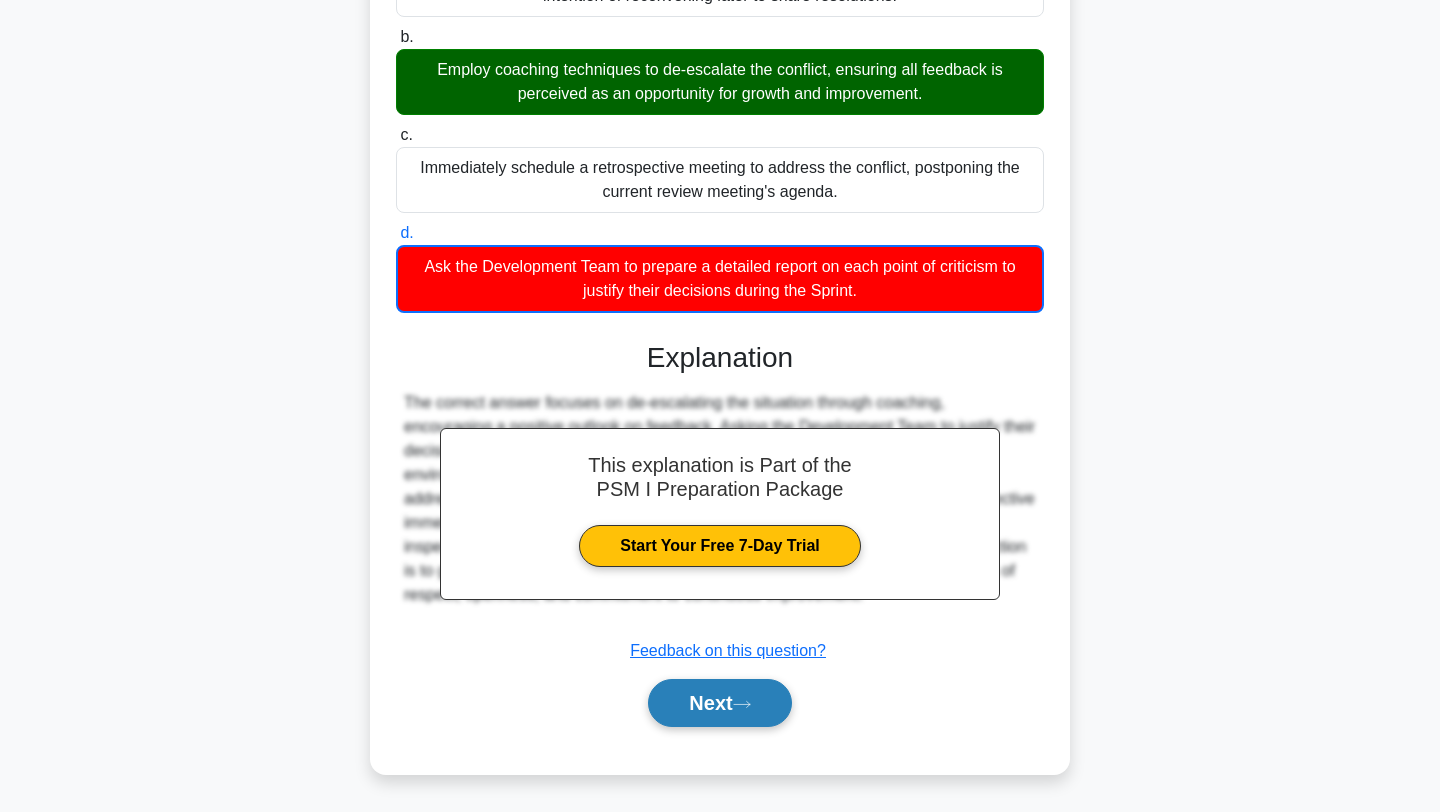 click on "Next" at bounding box center (719, 703) 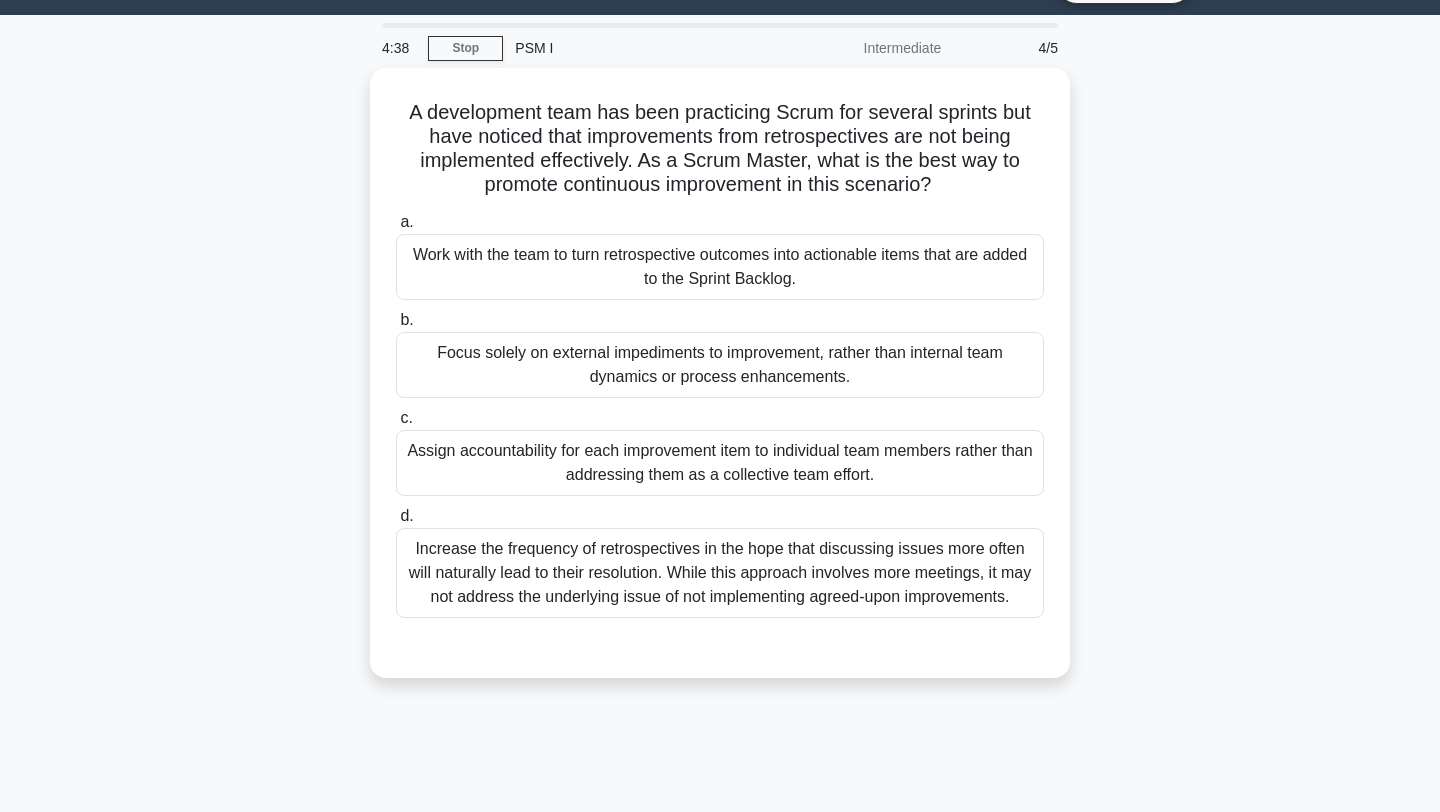 scroll, scrollTop: 0, scrollLeft: 0, axis: both 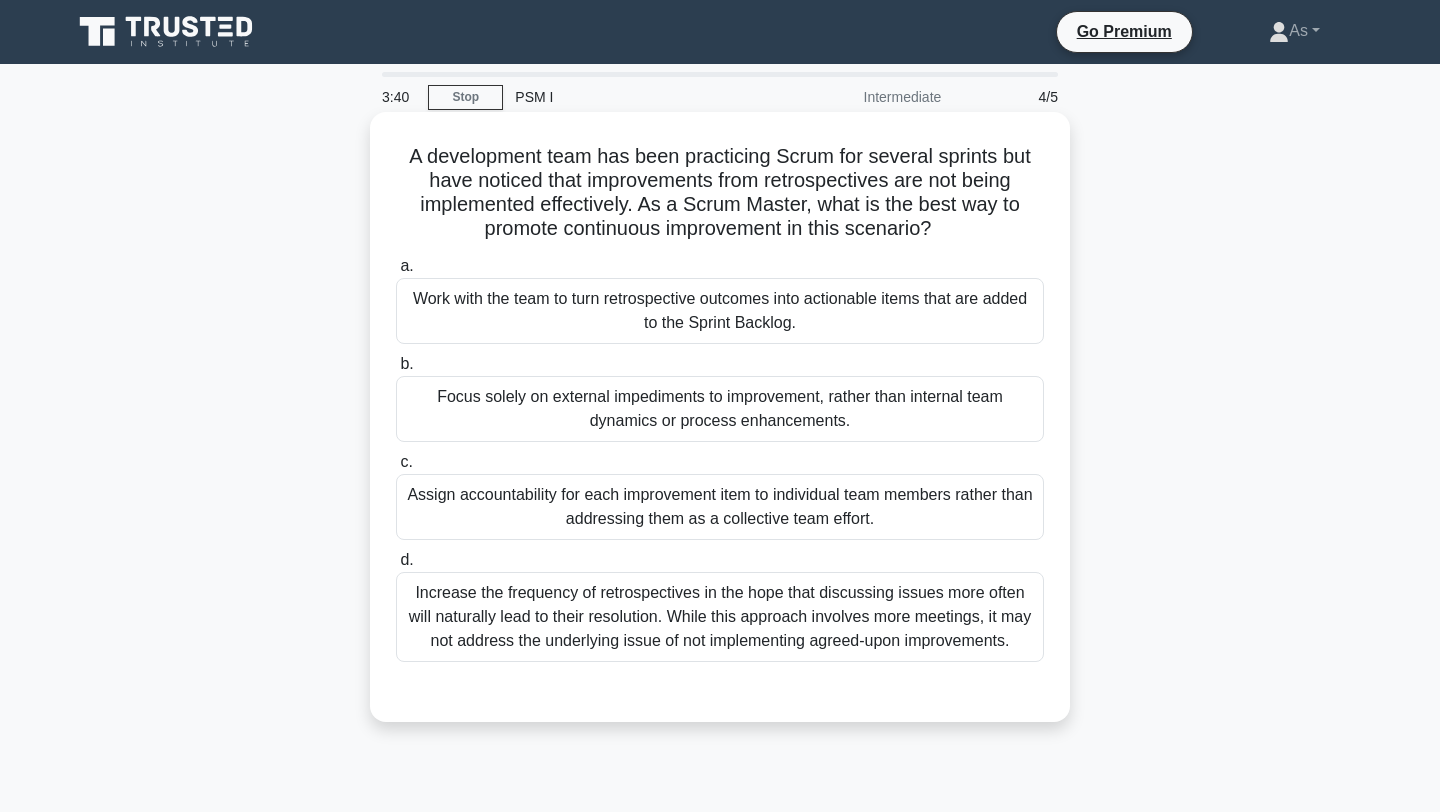click on "Work with the team to turn retrospective outcomes into actionable items that are added to the Sprint Backlog." at bounding box center [720, 311] 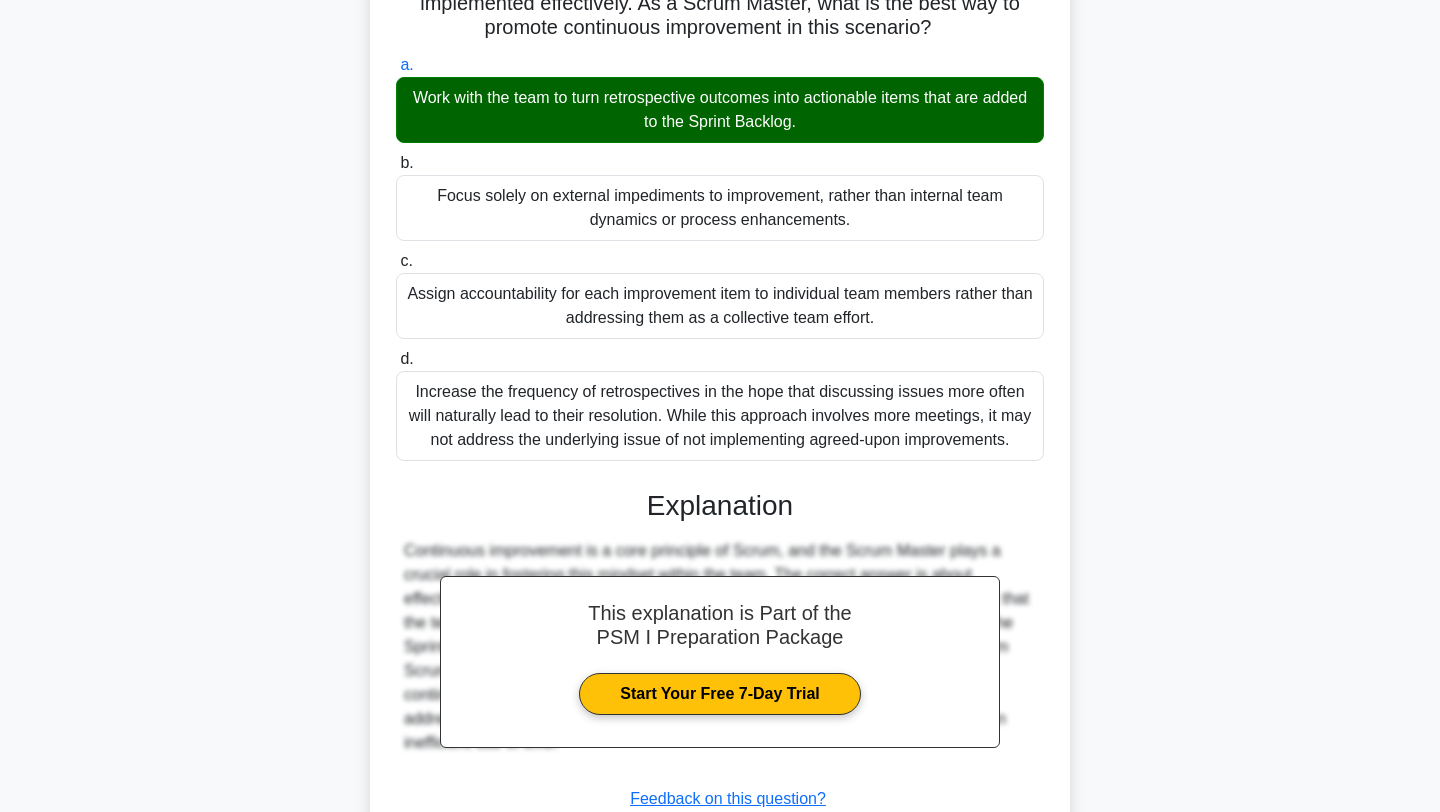 scroll, scrollTop: 349, scrollLeft: 0, axis: vertical 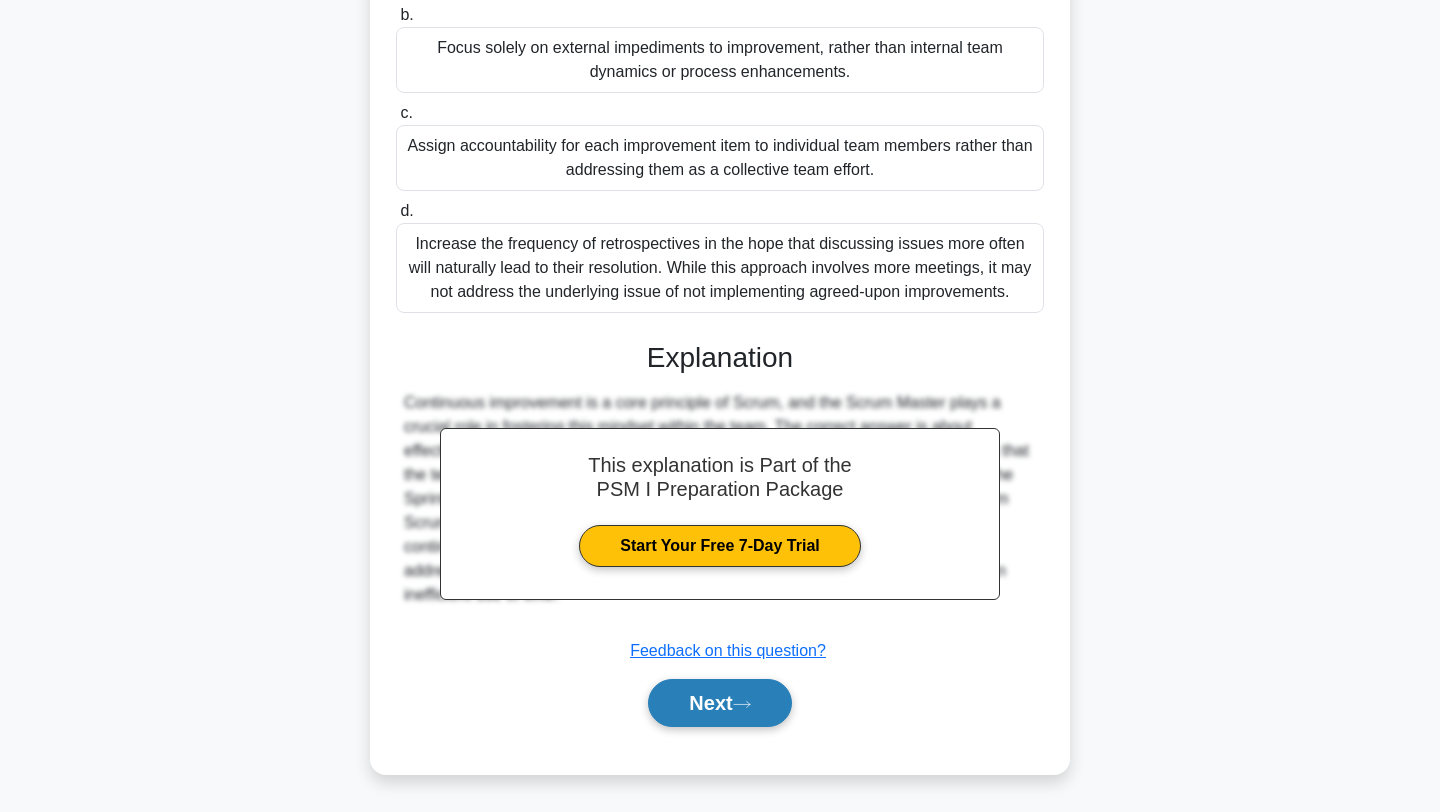 click on "Next" at bounding box center [719, 703] 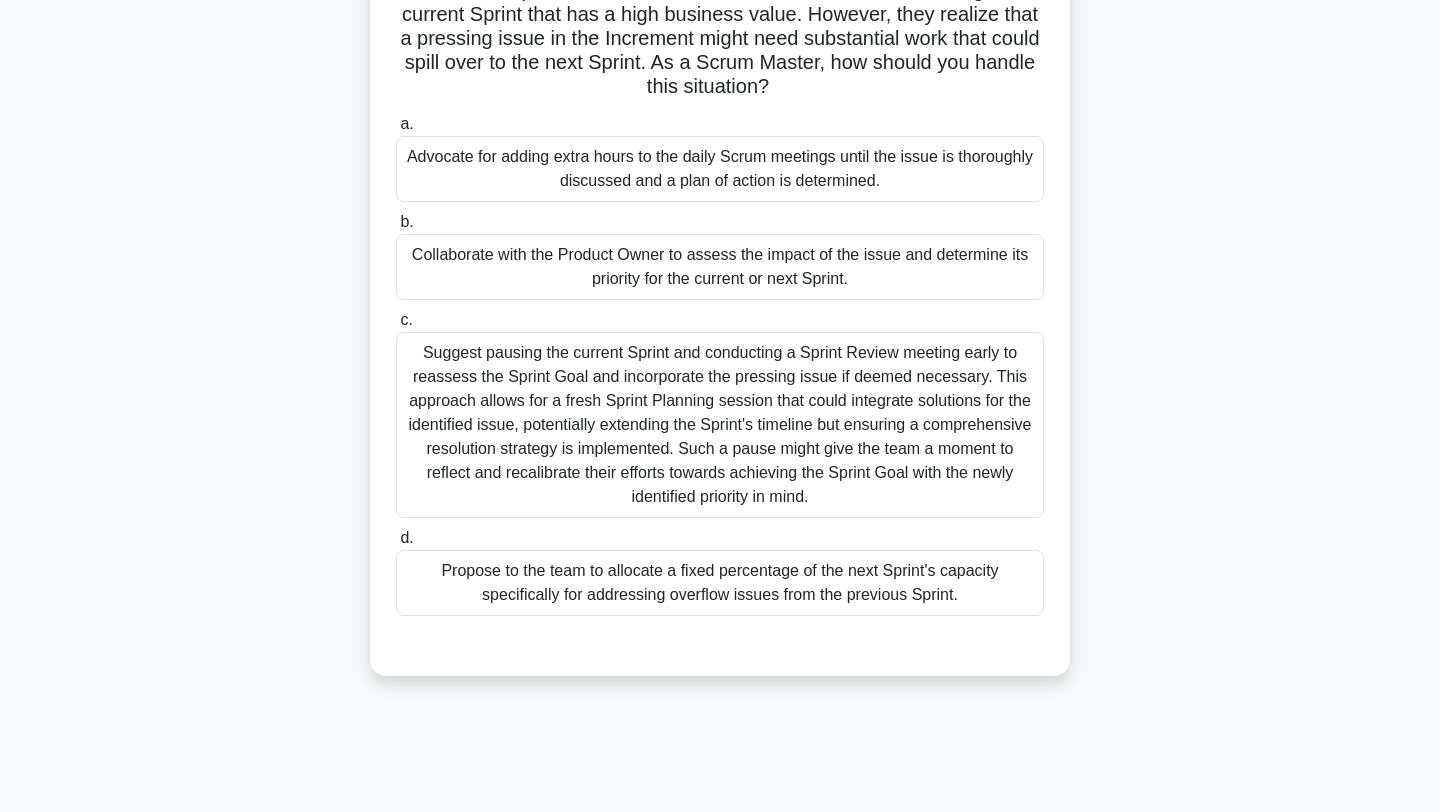 scroll, scrollTop: 169, scrollLeft: 0, axis: vertical 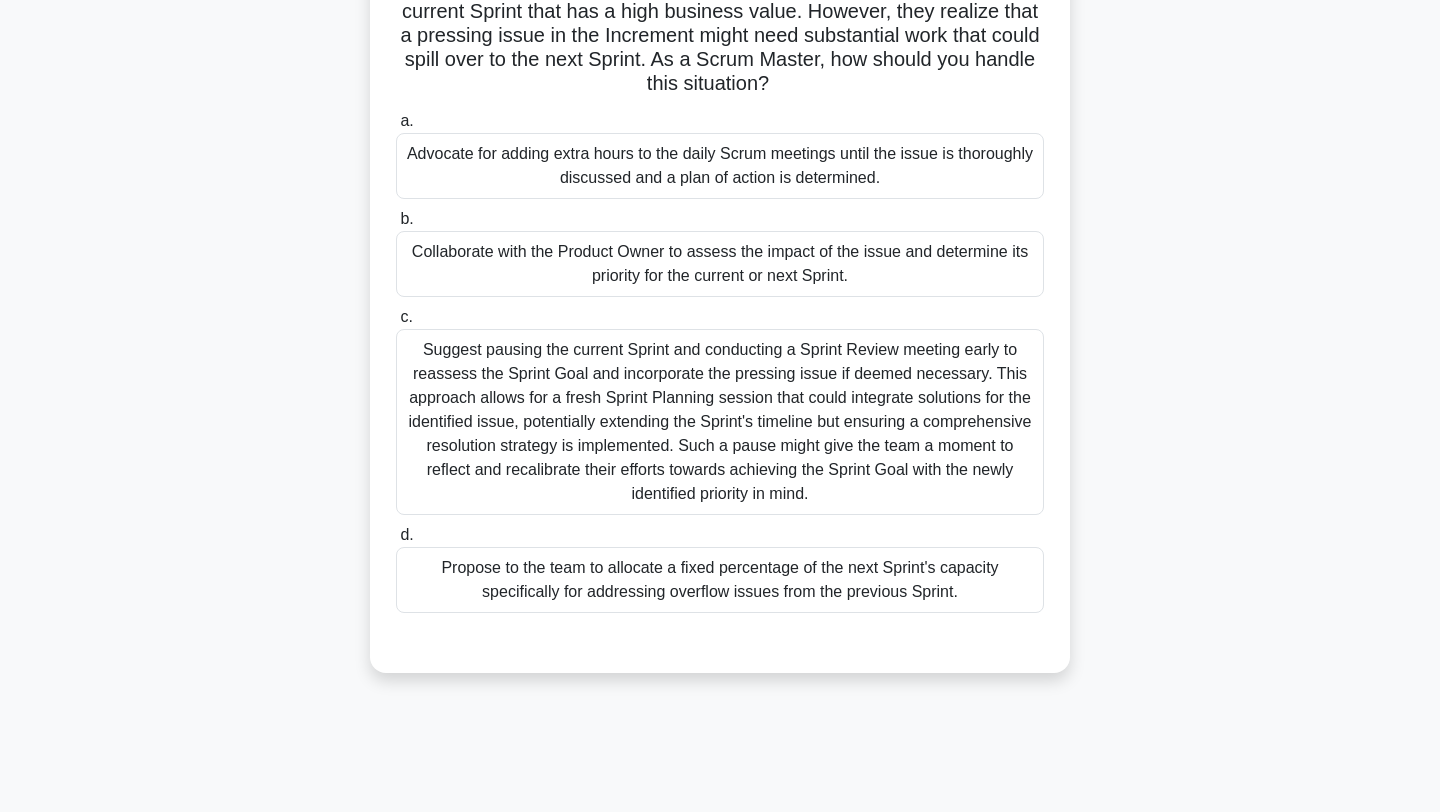 click on "Collaborate with the Product Owner to assess the impact of the issue and determine its priority for the current or next Sprint." at bounding box center [720, 264] 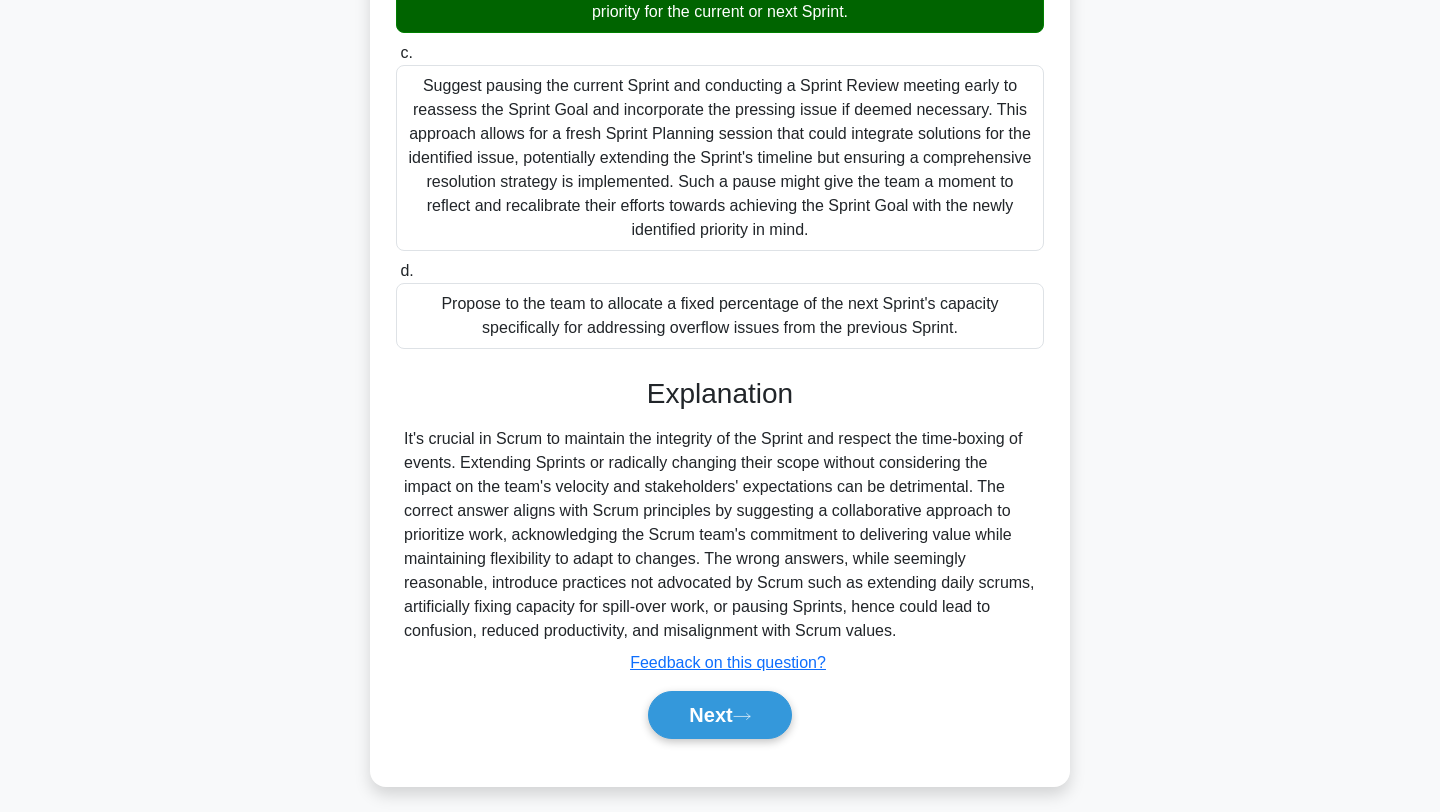 scroll, scrollTop: 445, scrollLeft: 0, axis: vertical 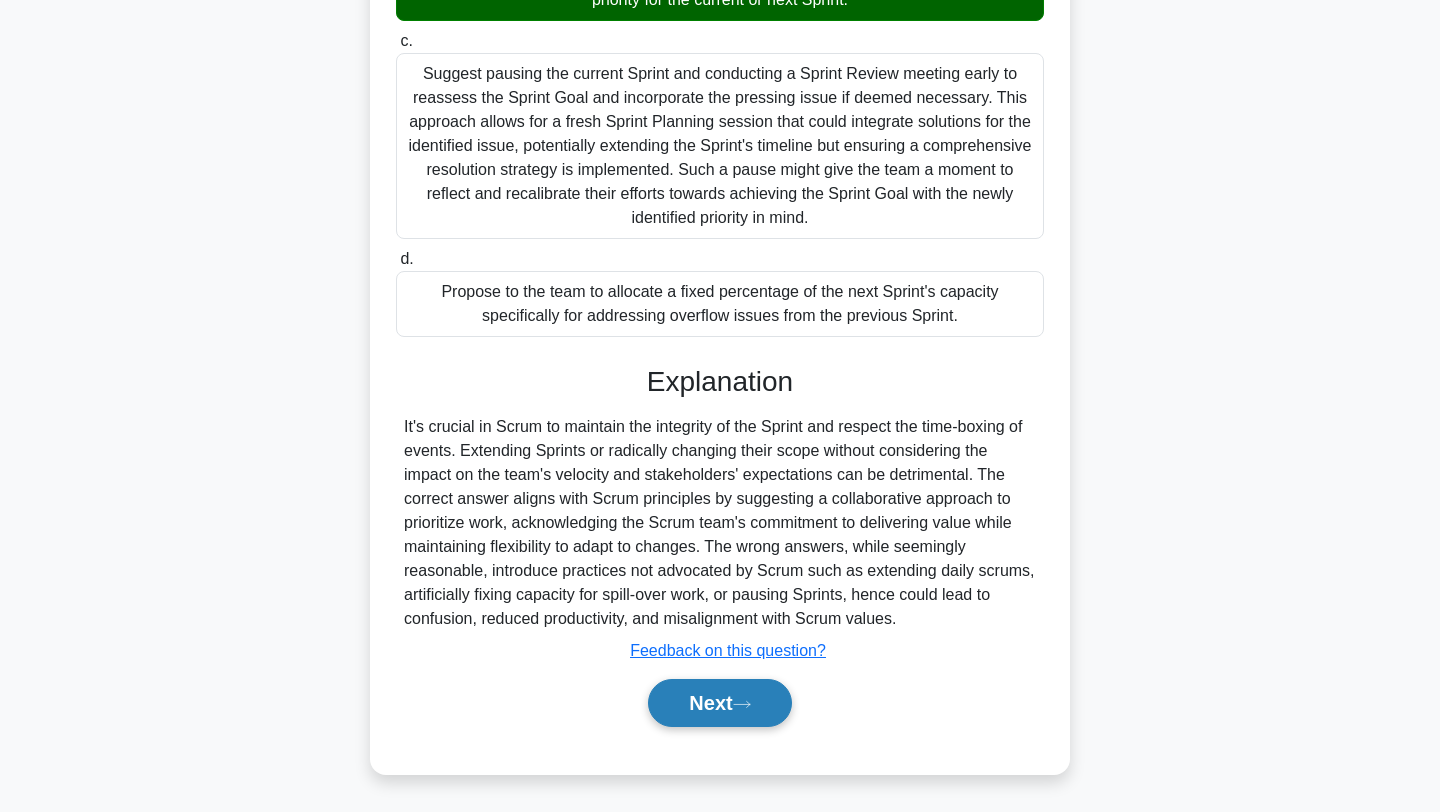 click on "Next" at bounding box center (719, 703) 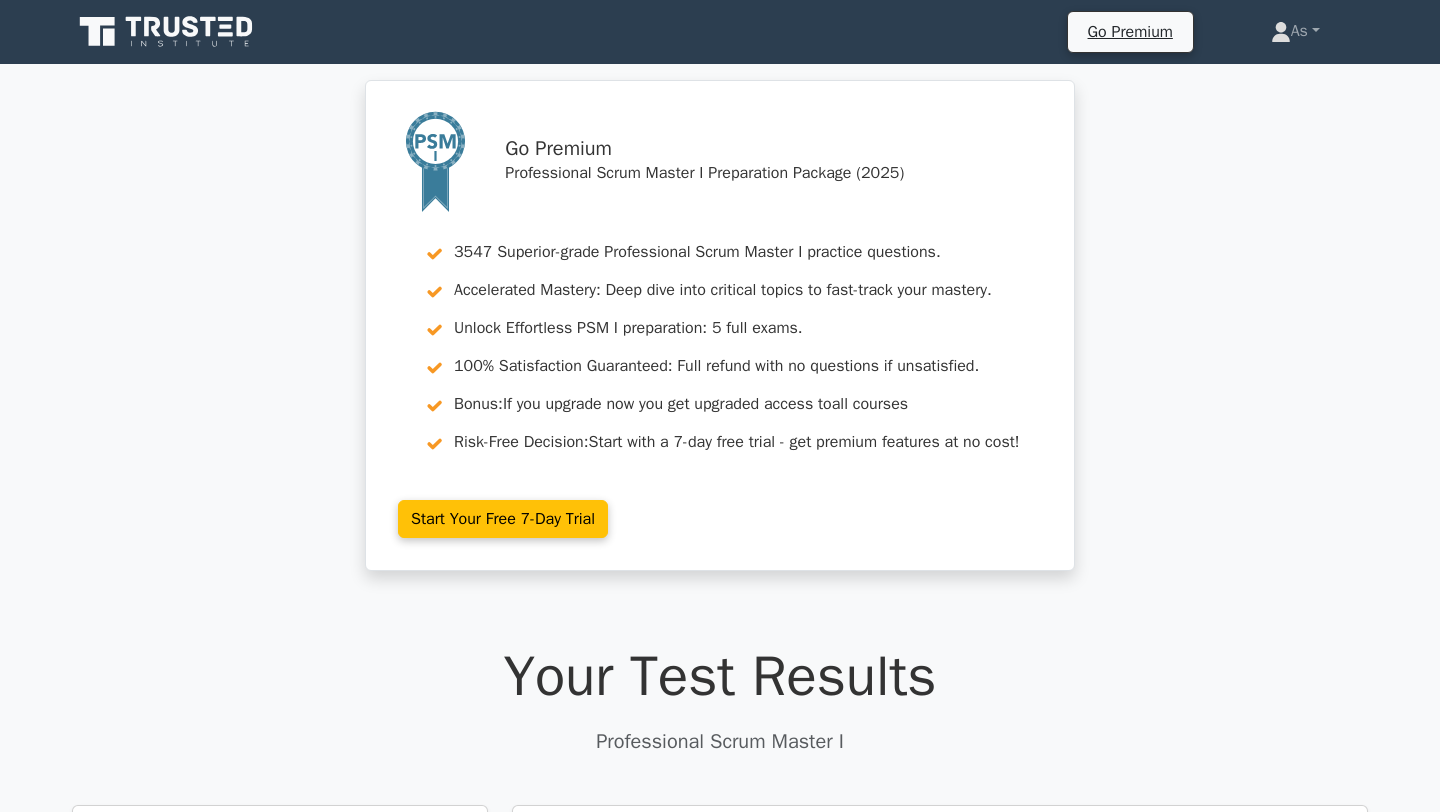scroll, scrollTop: 0, scrollLeft: 0, axis: both 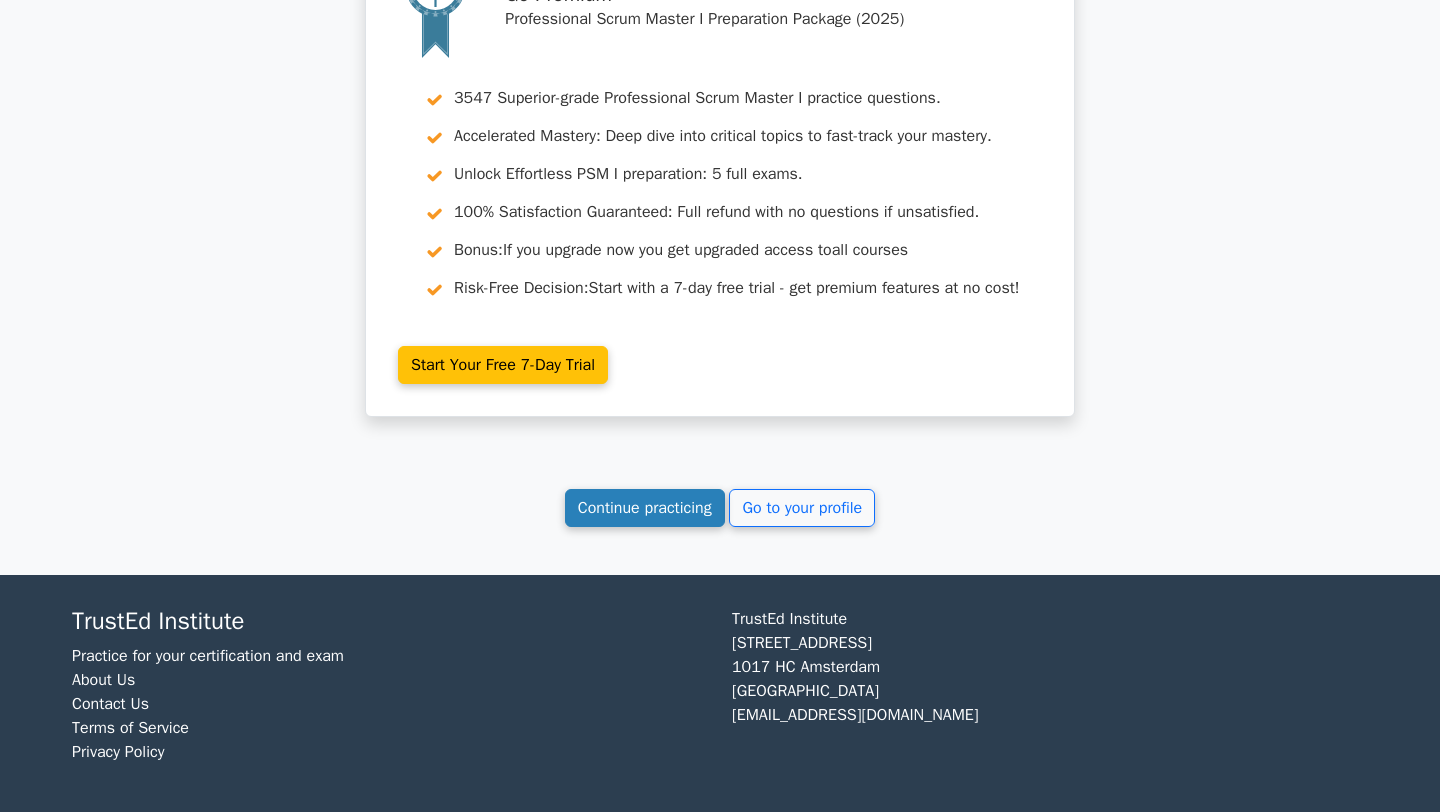 click on "Continue practicing" at bounding box center (645, 508) 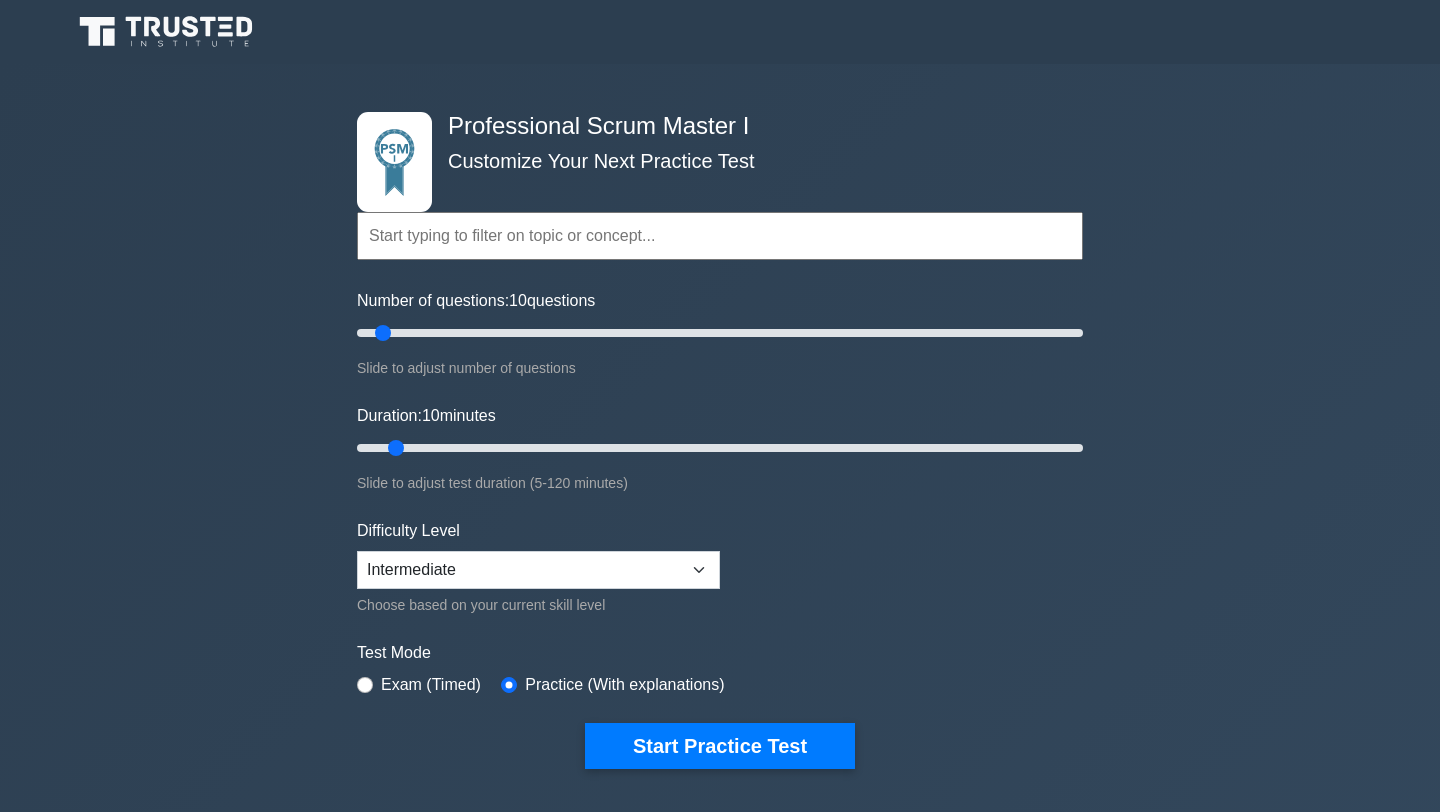 scroll, scrollTop: 0, scrollLeft: 0, axis: both 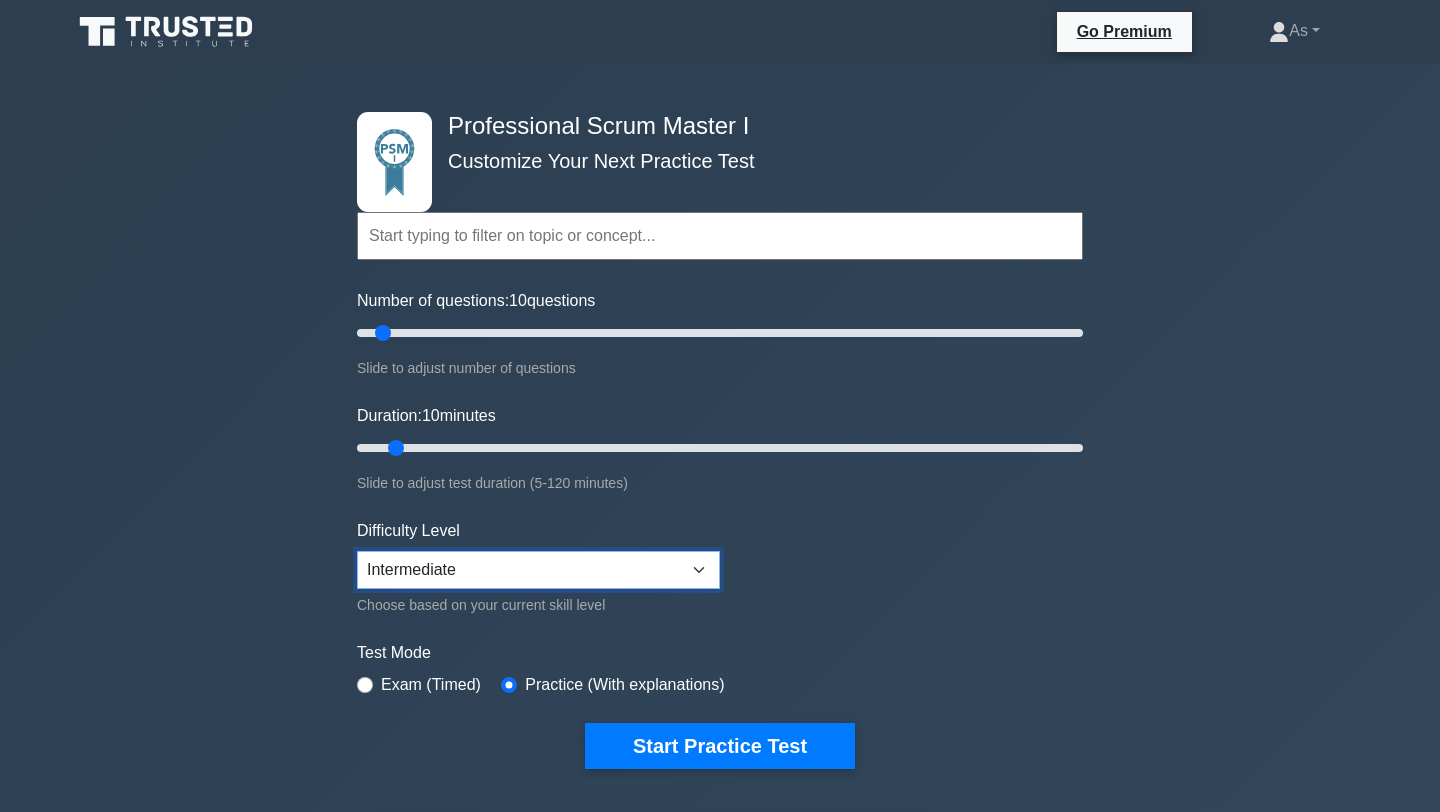 click on "Beginner
Intermediate
Expert" at bounding box center [538, 570] 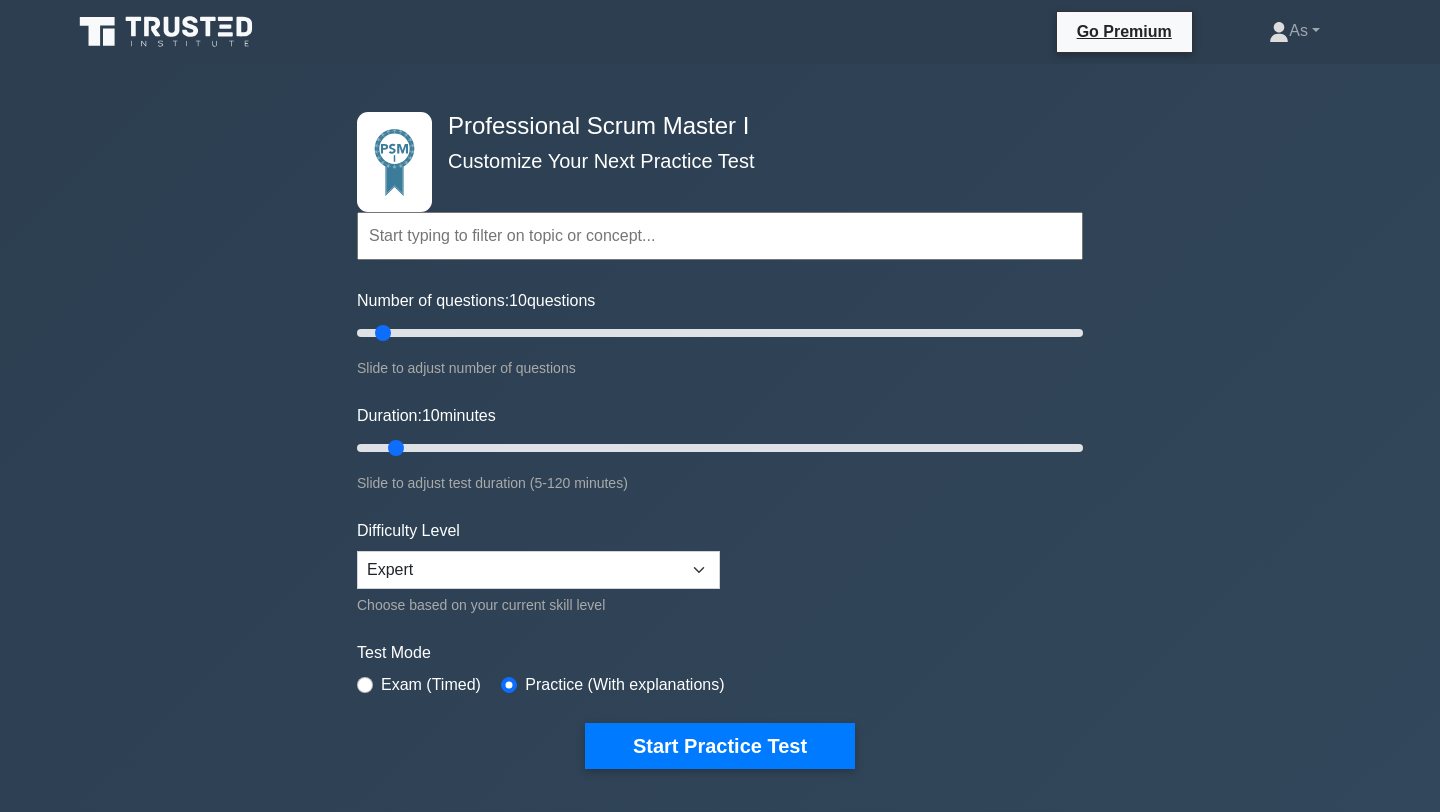 click on "Professional Scrum Master I
Customize Your Next Practice Test
Topics
Scrum Framework Fundamentals
Scrum Artifacts
Scrum Events
Scrum Roles
Scrum in Practice
Product Backlog Management
Sprint Planning and Monitoring" at bounding box center [720, 699] 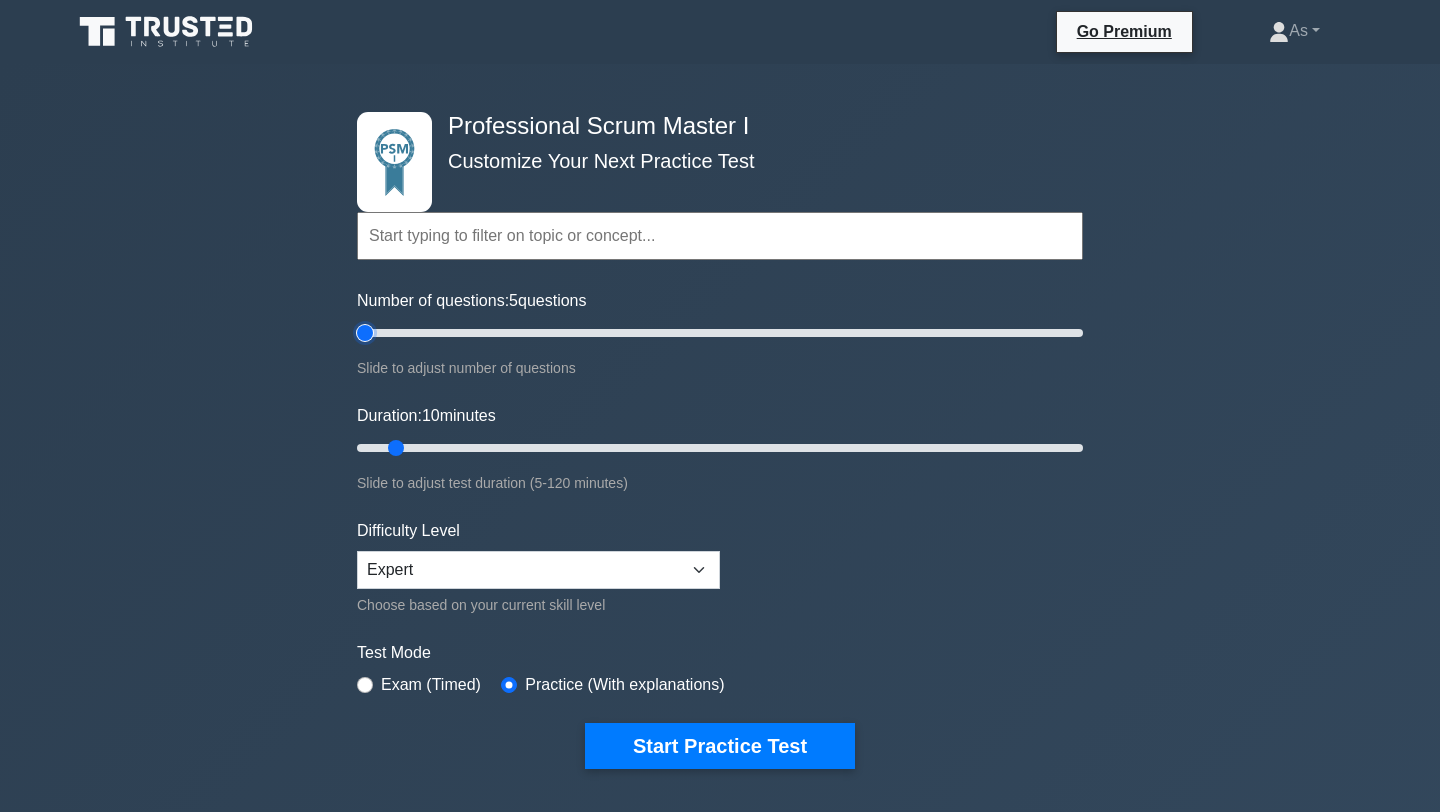 drag, startPoint x: 379, startPoint y: 333, endPoint x: 358, endPoint y: 297, distance: 41.677334 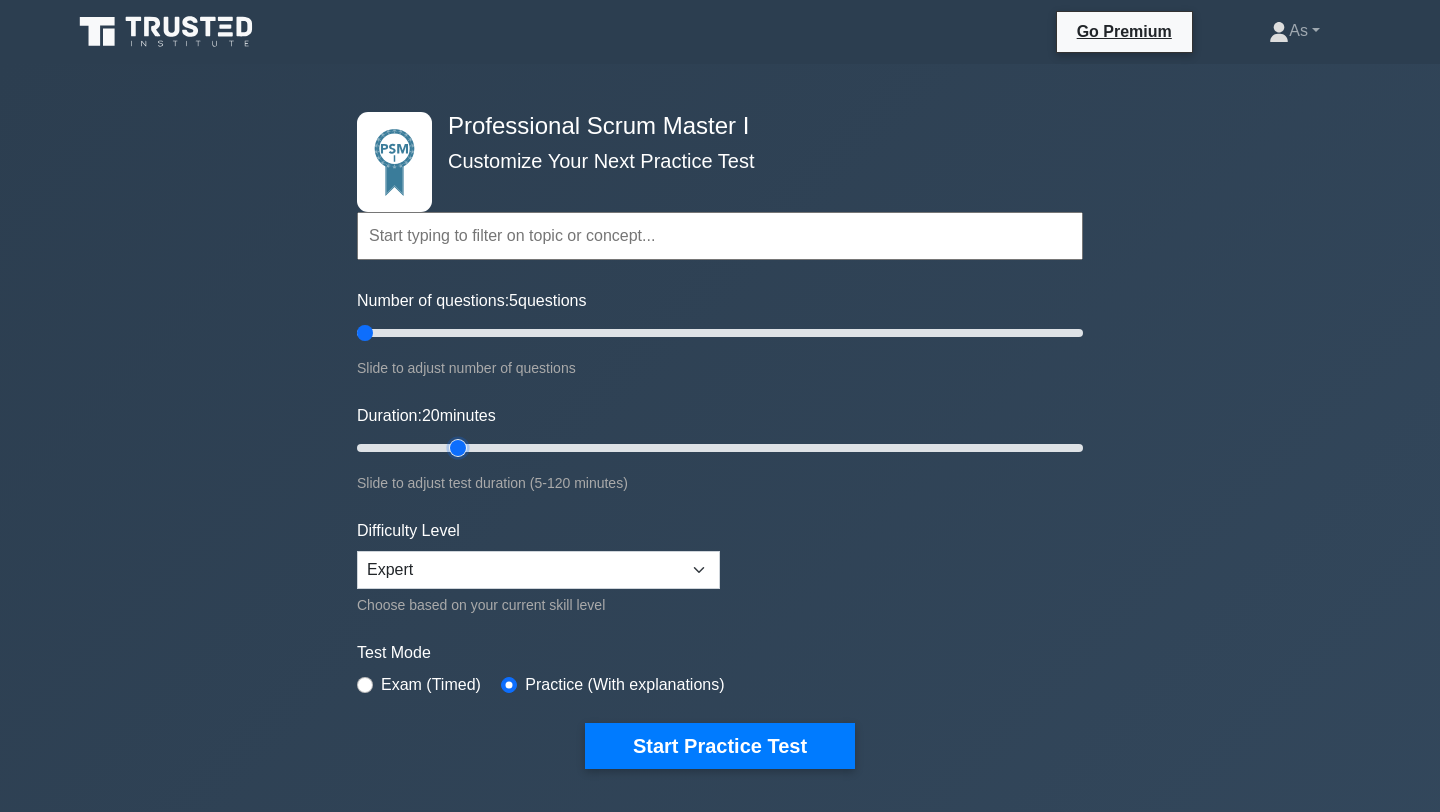 drag, startPoint x: 401, startPoint y: 446, endPoint x: 447, endPoint y: 447, distance: 46.010868 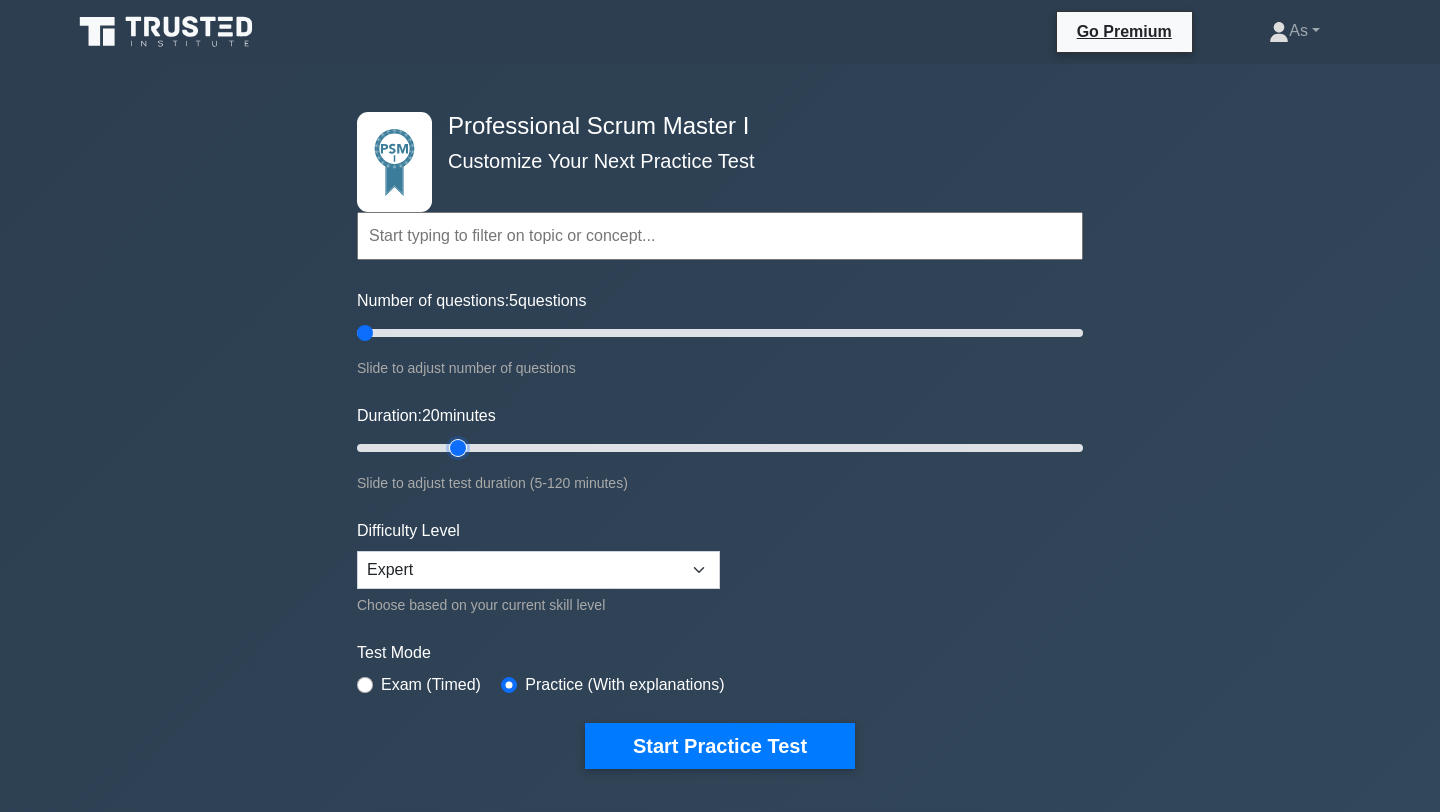 type on "20" 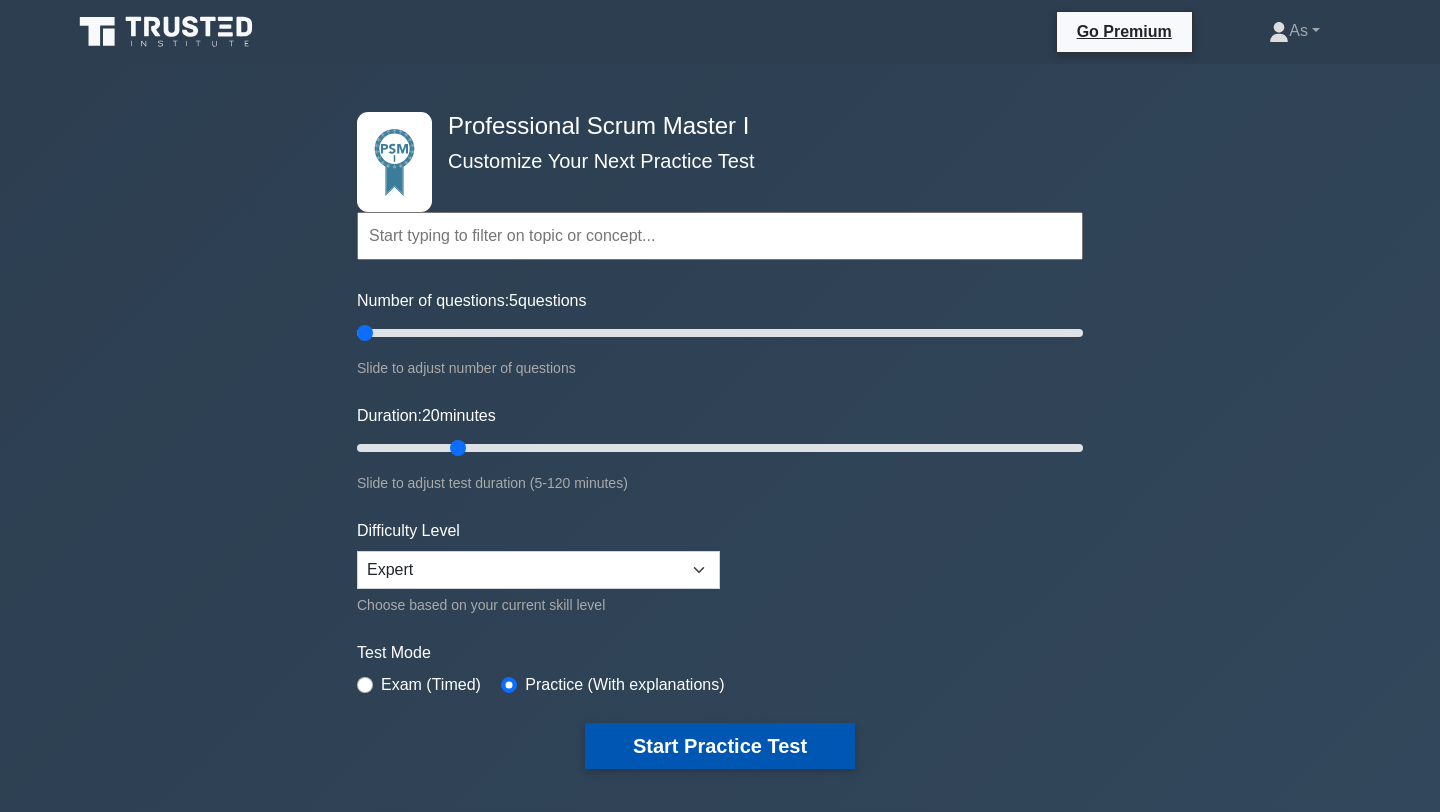 click on "Start Practice Test" at bounding box center (720, 746) 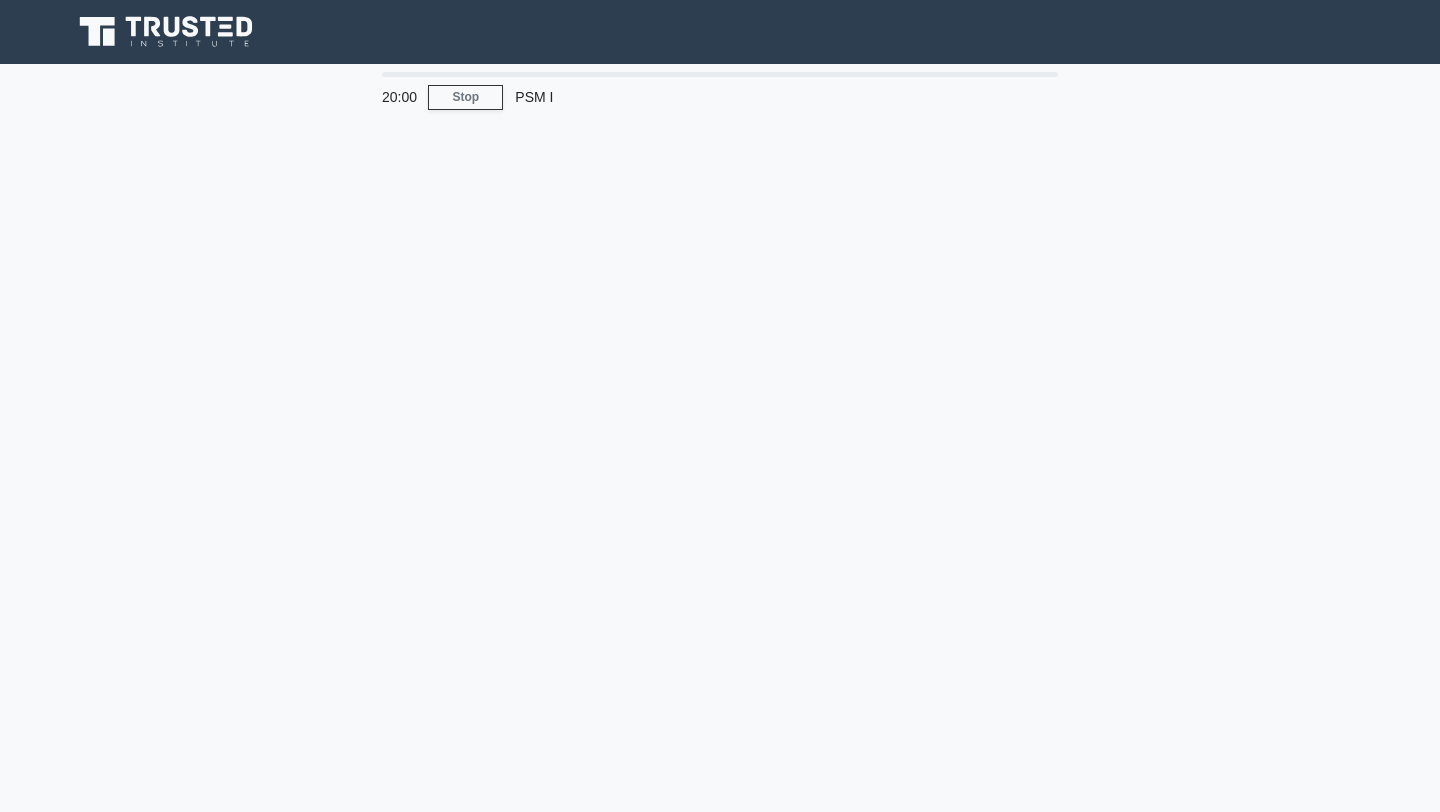 scroll, scrollTop: 0, scrollLeft: 0, axis: both 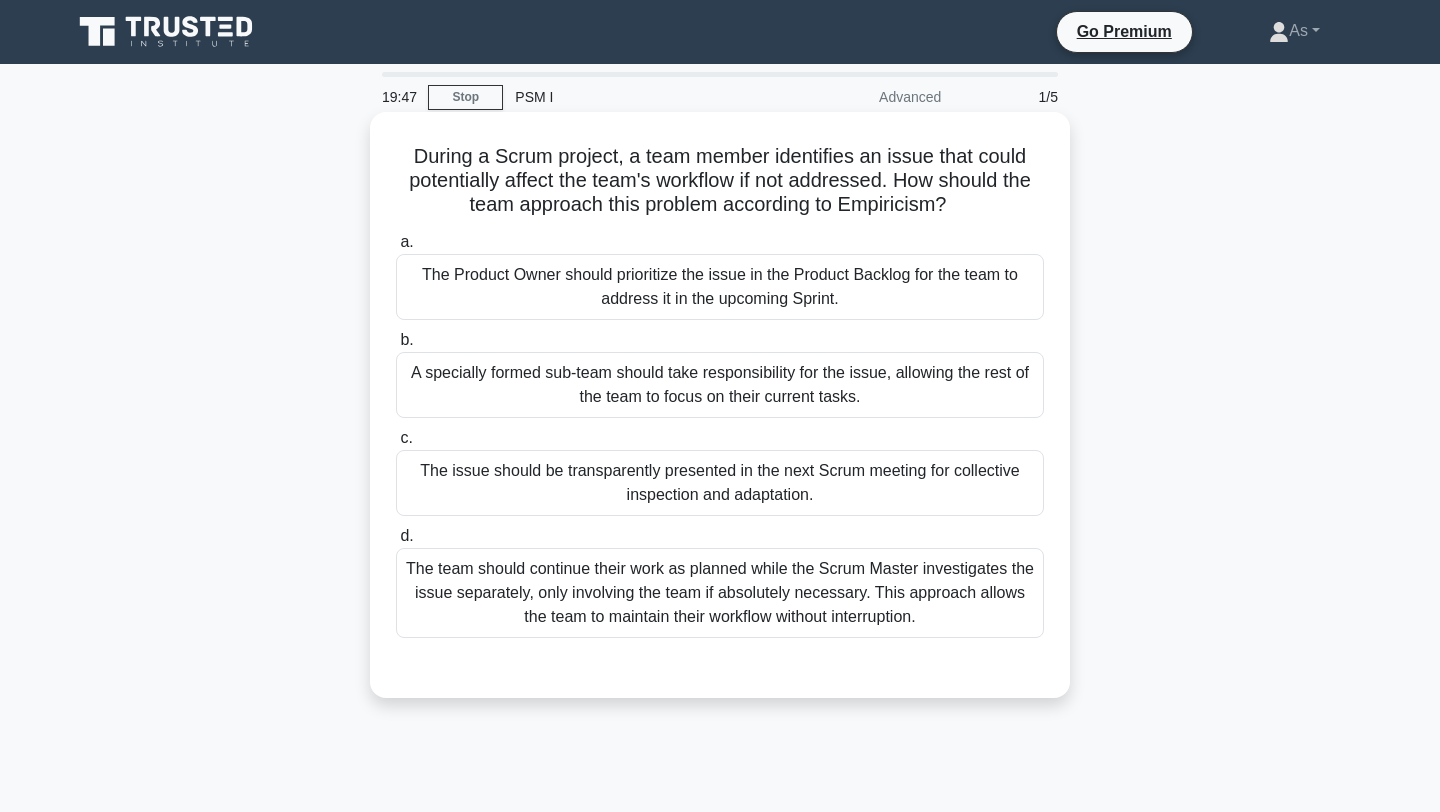 click on "During a Scrum project, a team member identifies an issue that could potentially affect the team's workflow if not addressed. How should the team approach this problem according to Empiricism?
.spinner_0XTQ{transform-origin:center;animation:spinner_y6GP .75s linear infinite}@keyframes spinner_y6GP{100%{transform:rotate(360deg)}}" at bounding box center [720, 181] 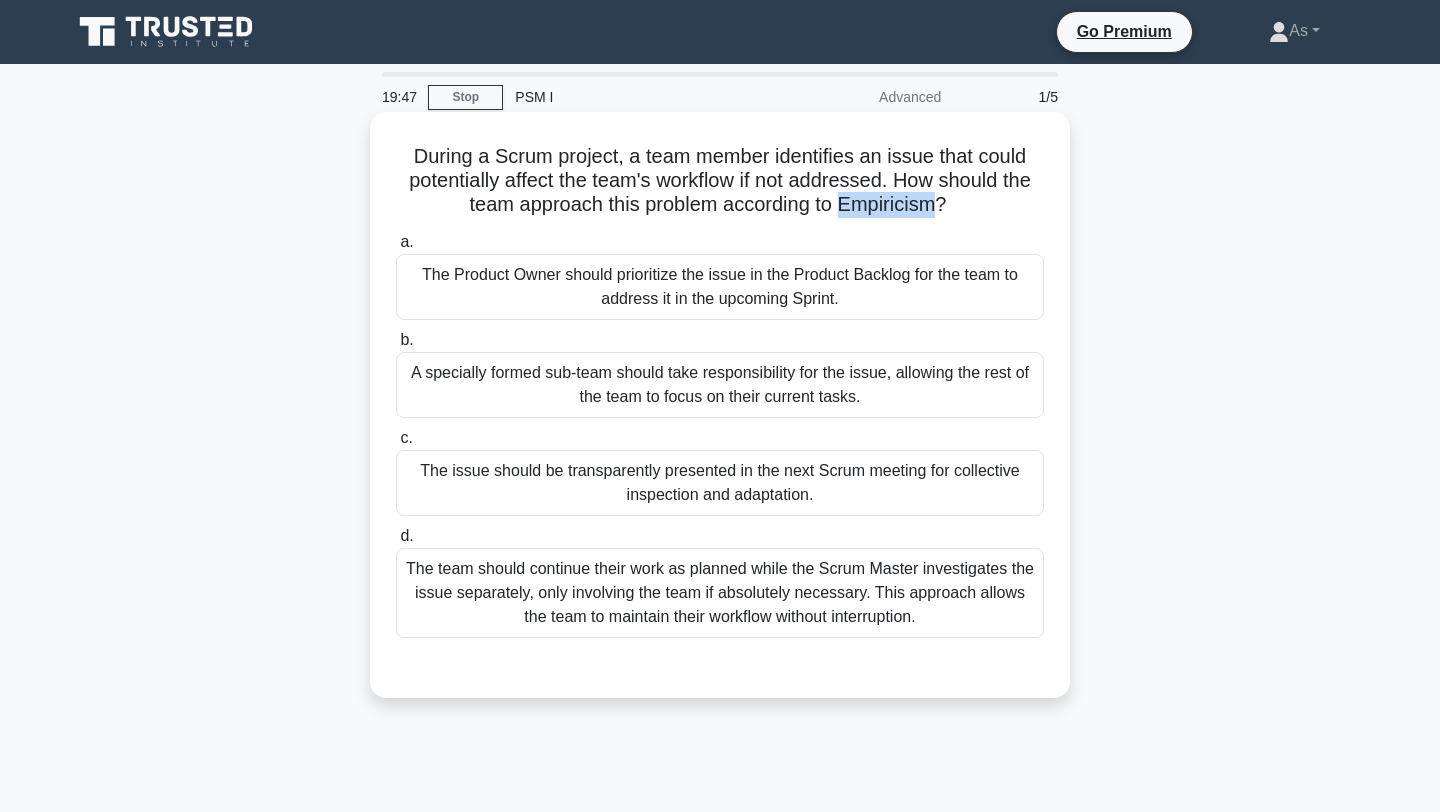 click on "During a Scrum project, a team member identifies an issue that could potentially affect the team's workflow if not addressed. How should the team approach this problem according to Empiricism?
.spinner_0XTQ{transform-origin:center;animation:spinner_y6GP .75s linear infinite}@keyframes spinner_y6GP{100%{transform:rotate(360deg)}}" at bounding box center [720, 181] 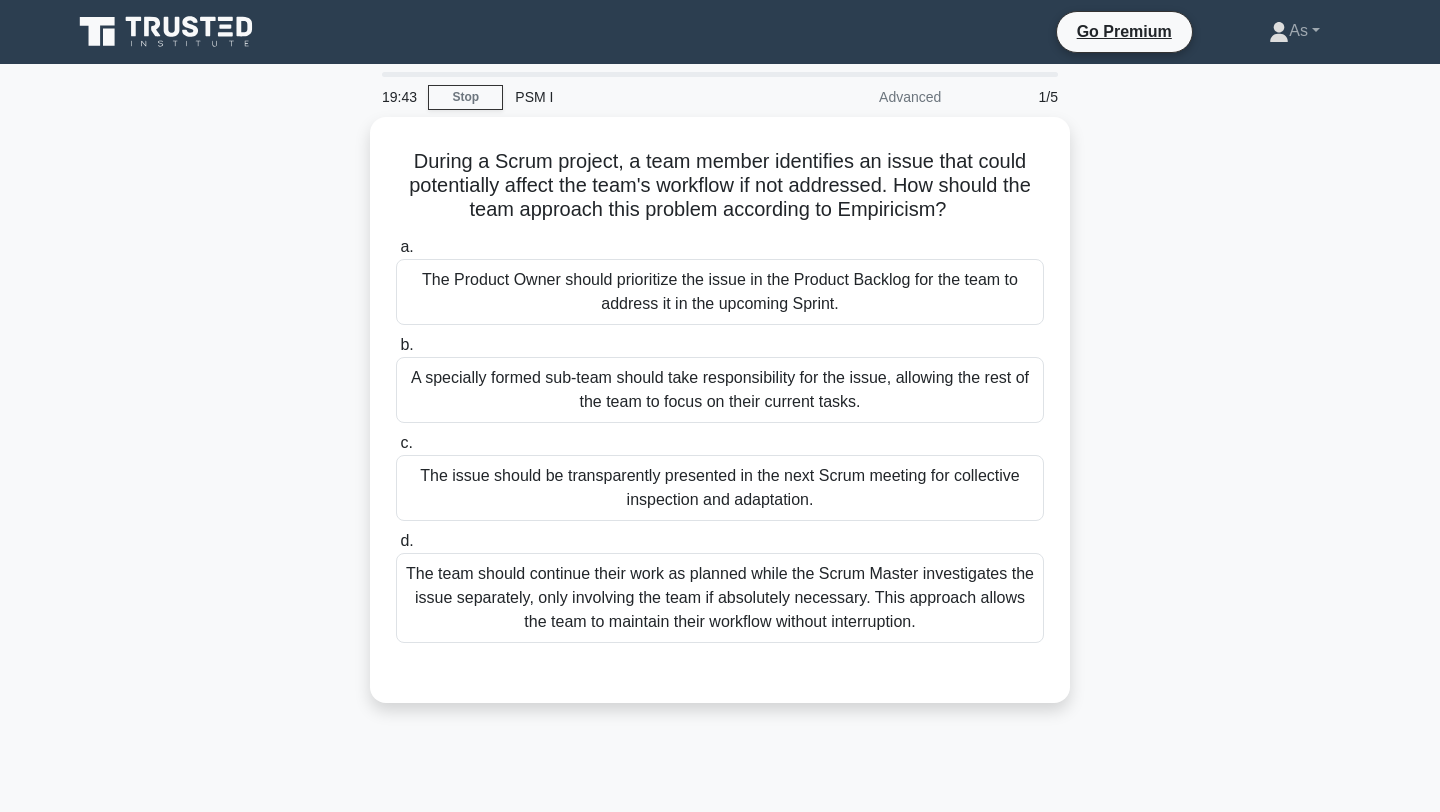 click on "During a Scrum project, a team member identifies an issue that could potentially affect the team's workflow if not addressed. How should the team approach this problem according to Empiricism?
.spinner_0XTQ{transform-origin:center;animation:spinner_y6GP .75s linear infinite}@keyframes spinner_y6GP{100%{transform:rotate(360deg)}}
a.
b.
c. d." at bounding box center (720, 422) 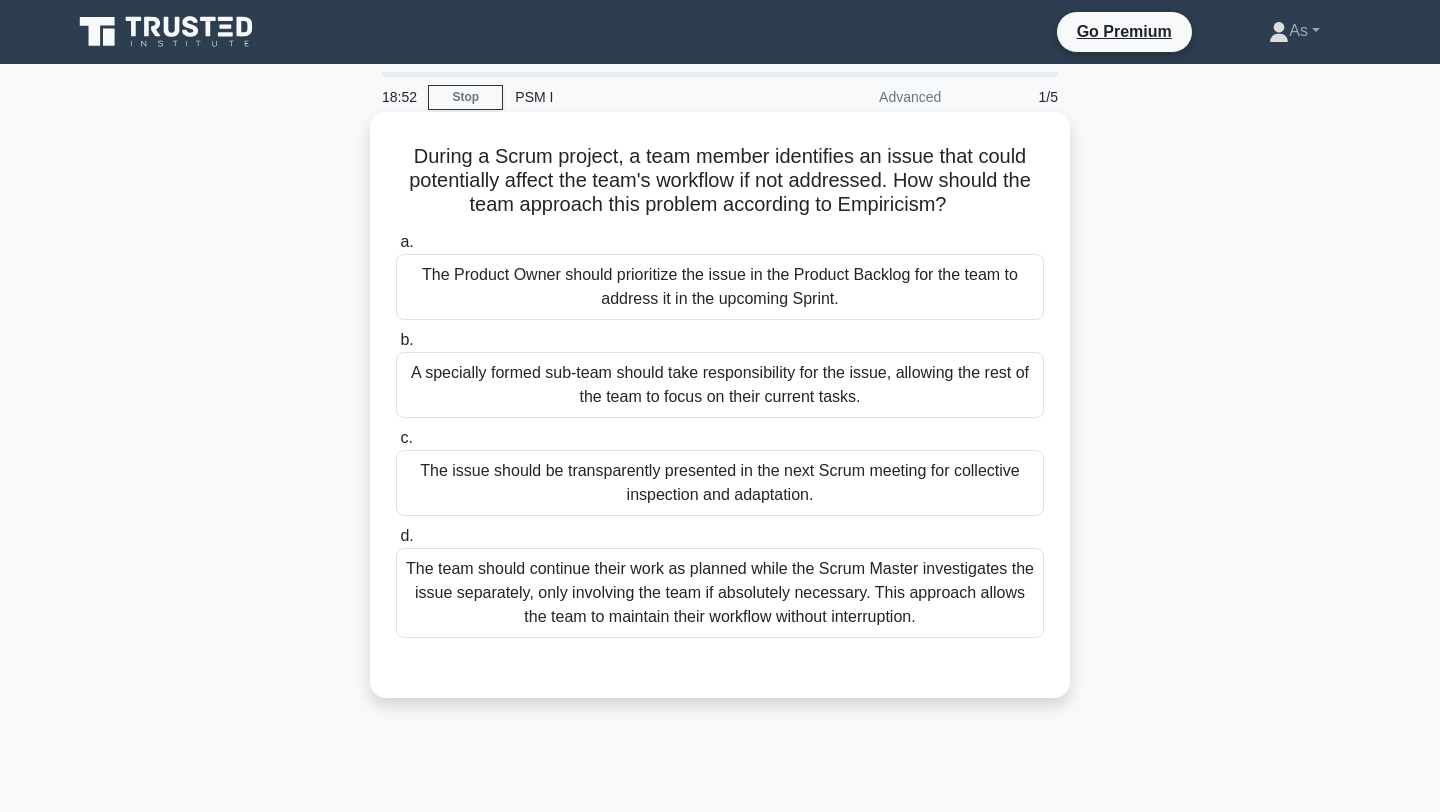 click on "The issue should be transparently presented in the next Scrum meeting for collective inspection and adaptation." at bounding box center (720, 483) 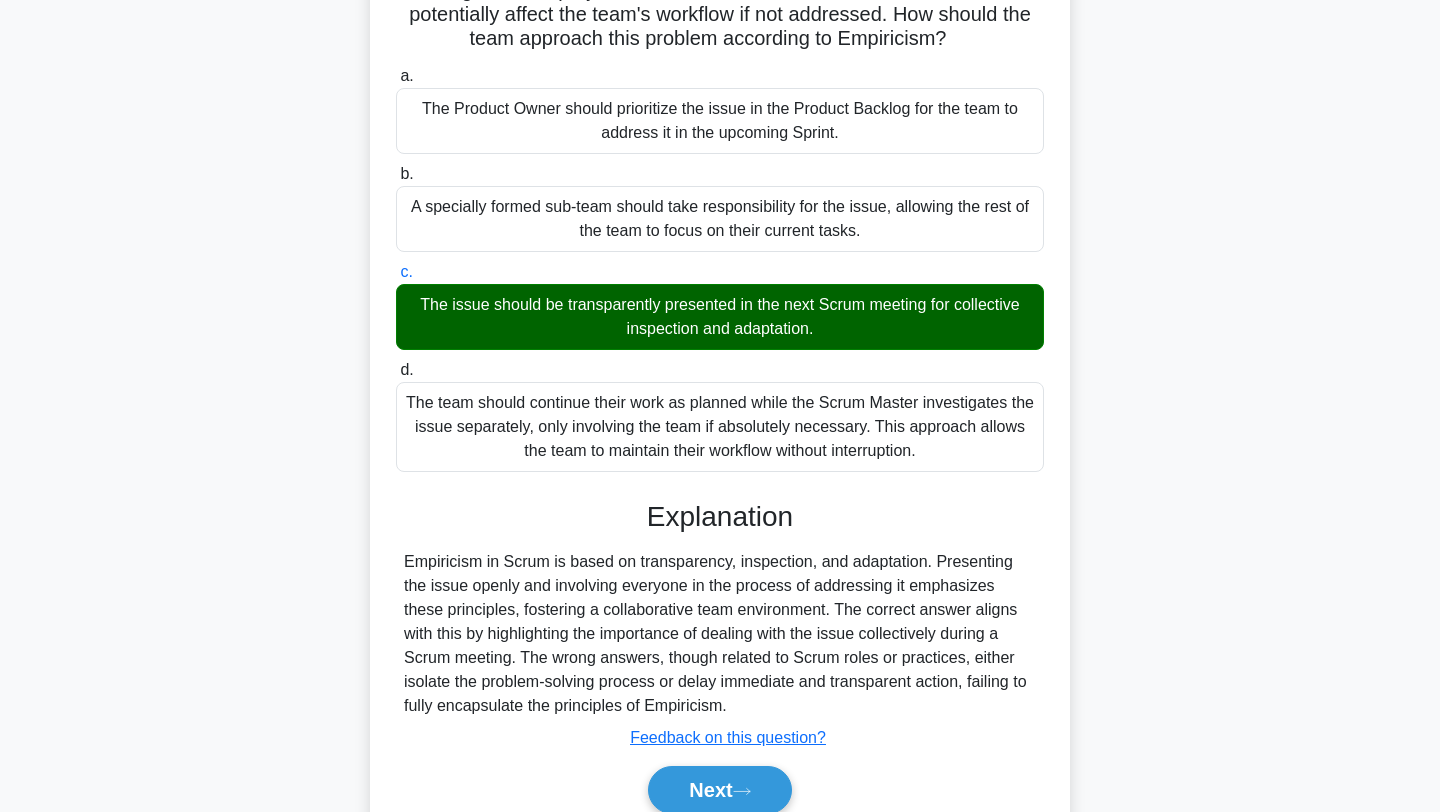 scroll, scrollTop: 268, scrollLeft: 0, axis: vertical 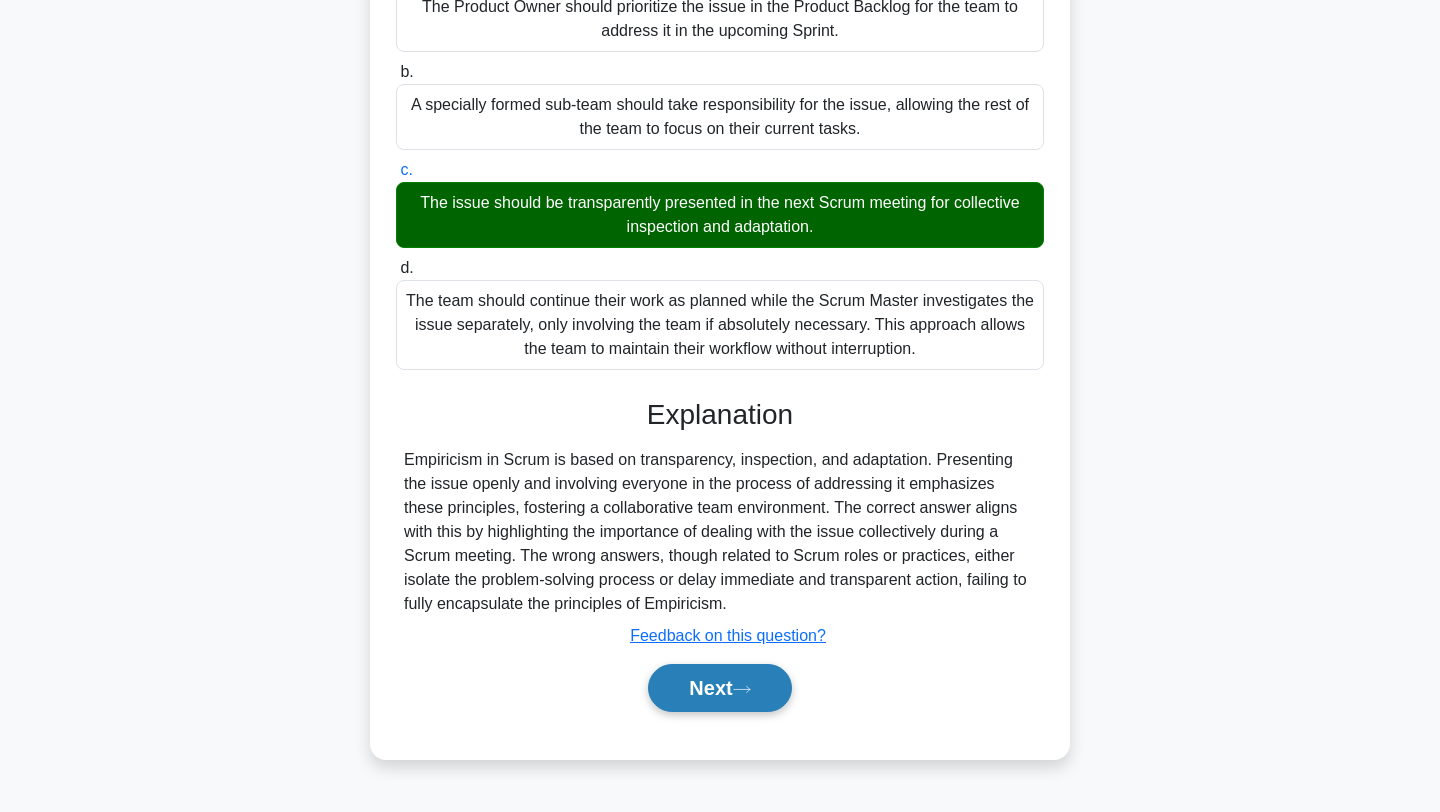 click on "Next" at bounding box center [719, 688] 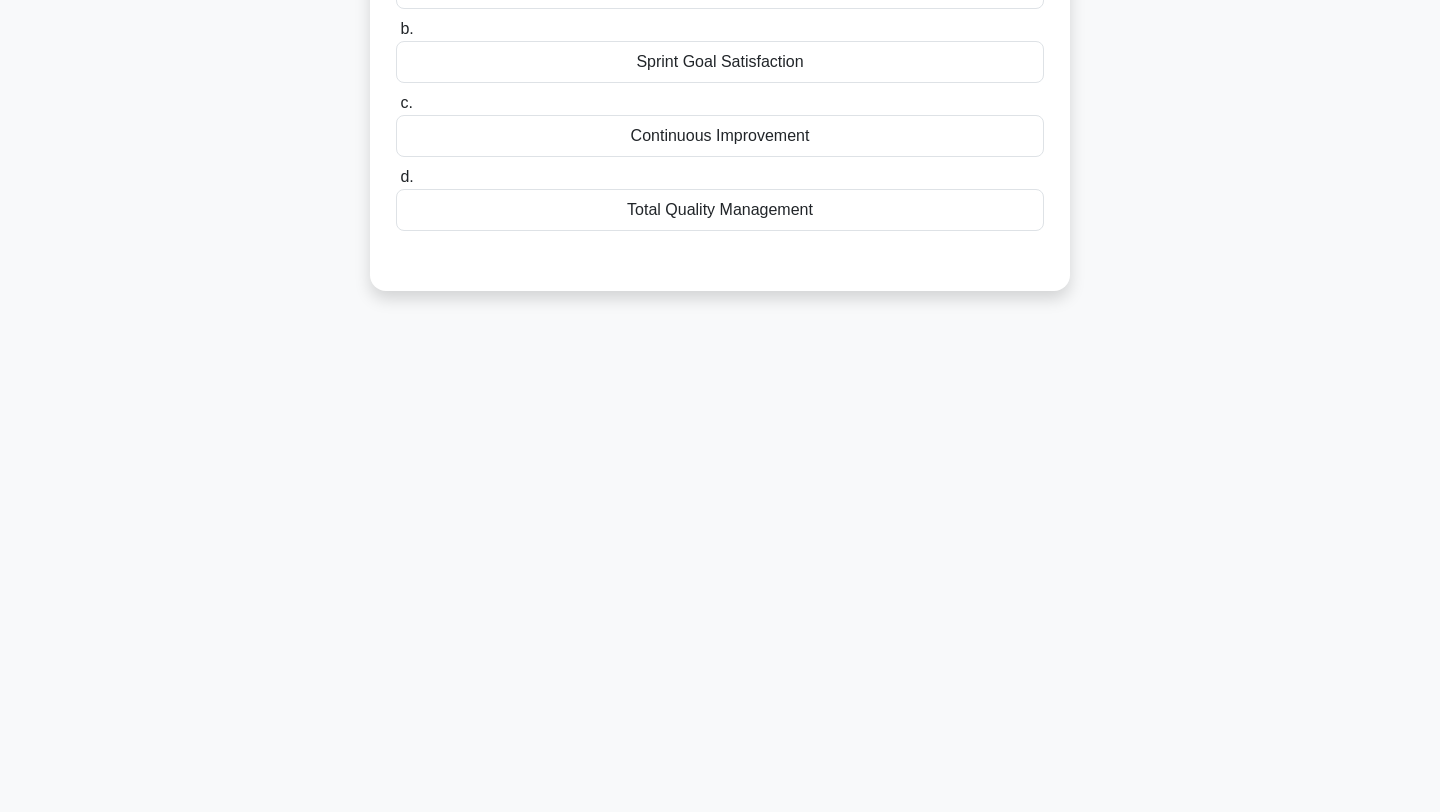 scroll, scrollTop: 0, scrollLeft: 0, axis: both 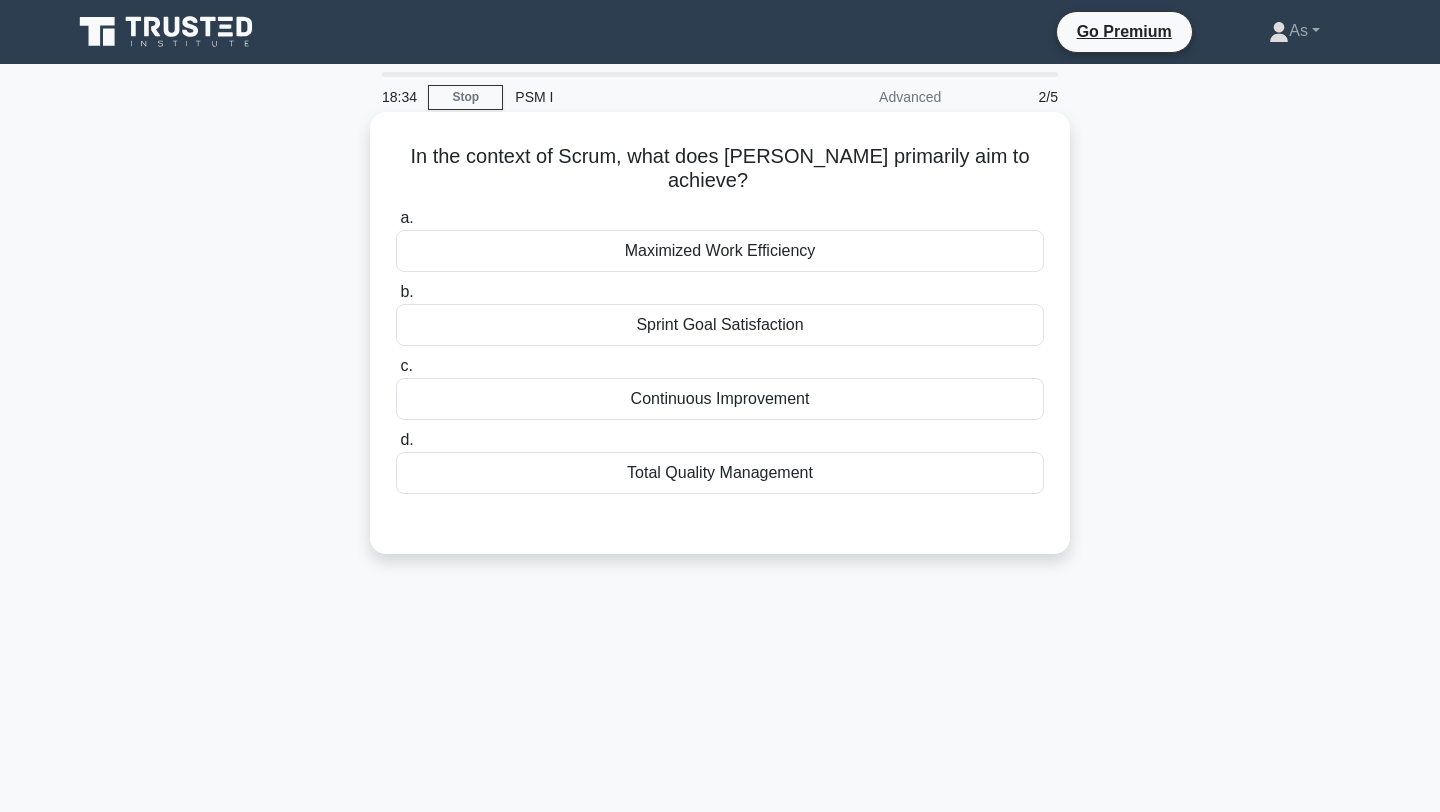 click on "Maximized Work Efficiency" at bounding box center [720, 251] 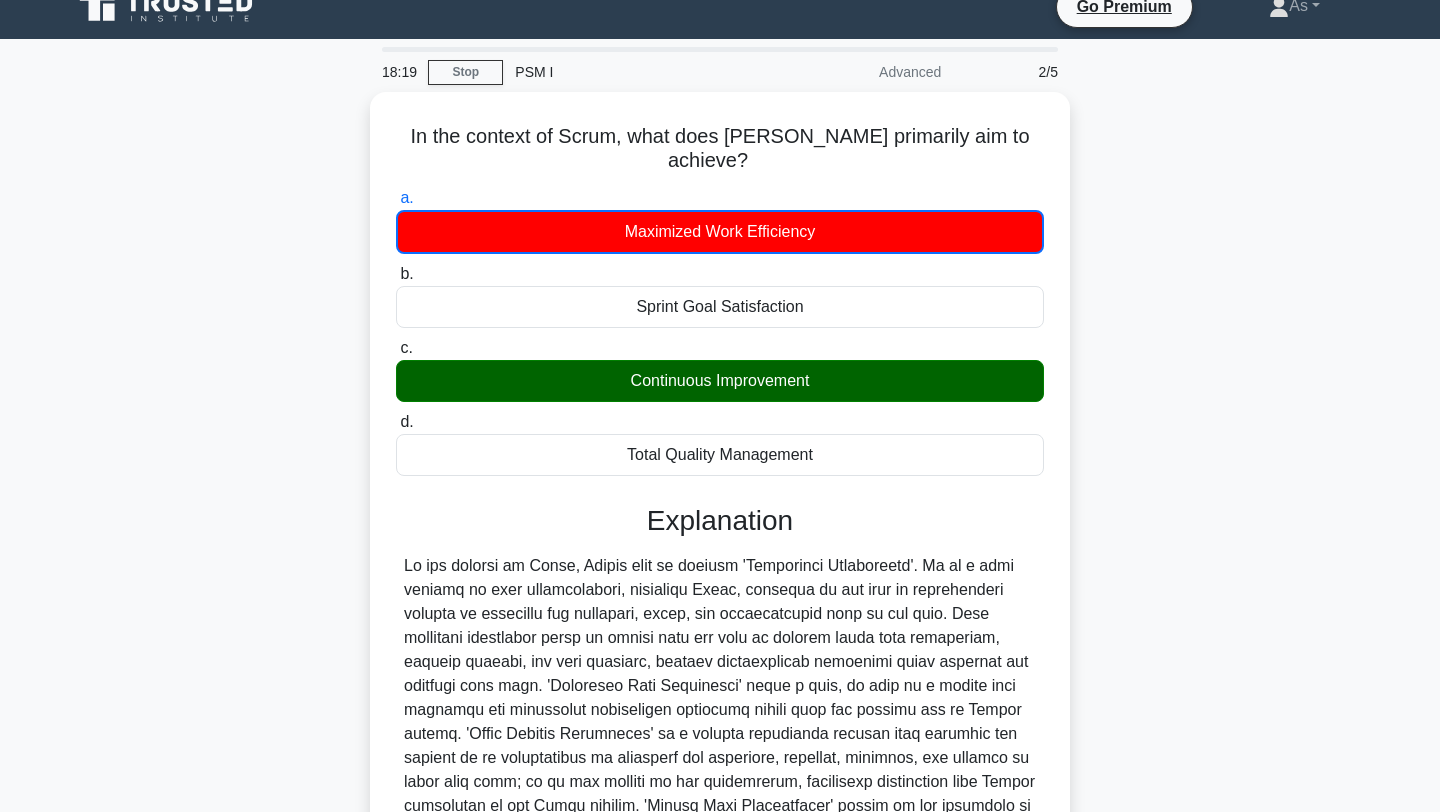 scroll, scrollTop: 1, scrollLeft: 0, axis: vertical 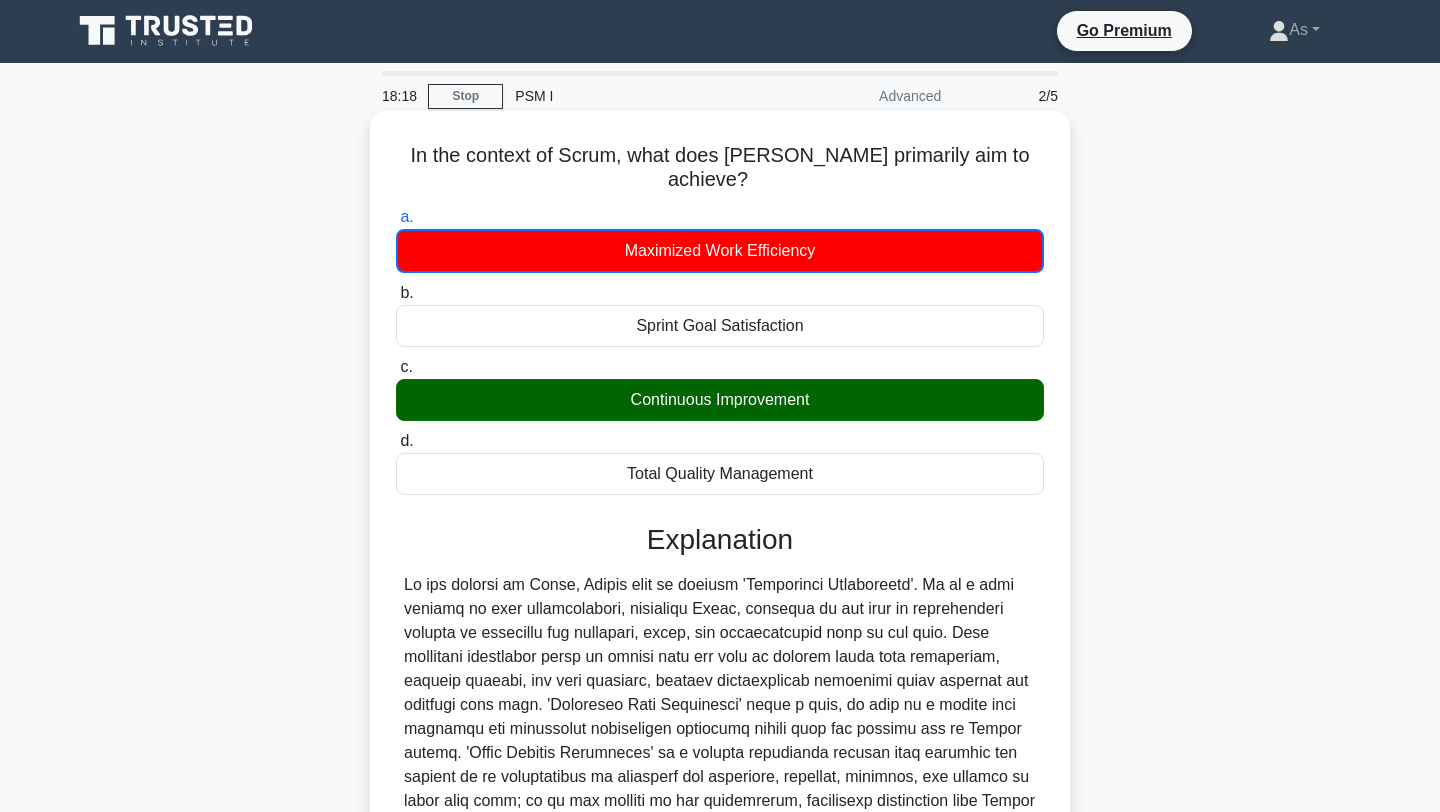 click on "a.
Maximized Work Efficiency
b.
Sprint Goal Satisfaction
c. d." at bounding box center (720, 350) 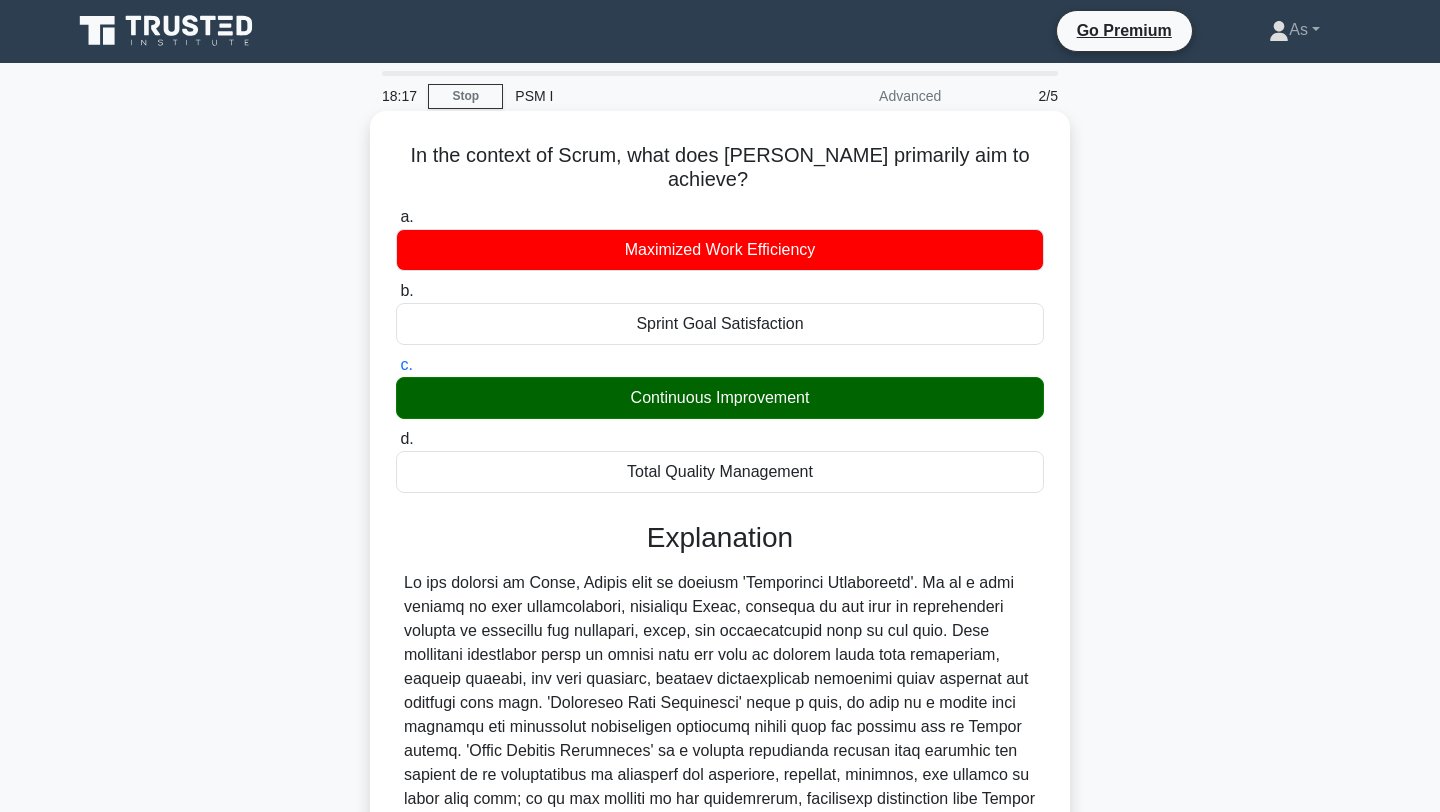 click on "Sprint Goal Satisfaction" at bounding box center [720, 324] 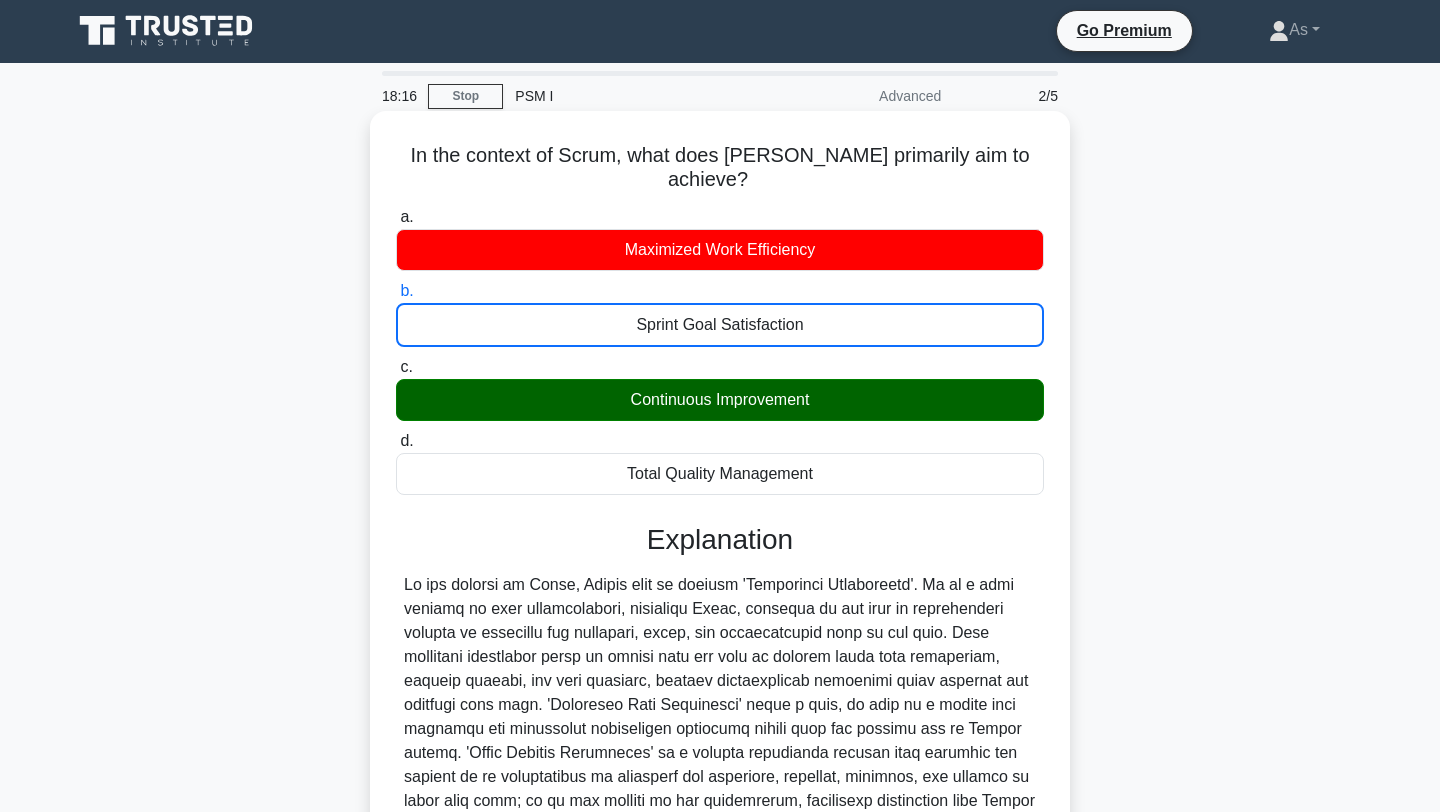 click on "Continuous Improvement" at bounding box center [720, 400] 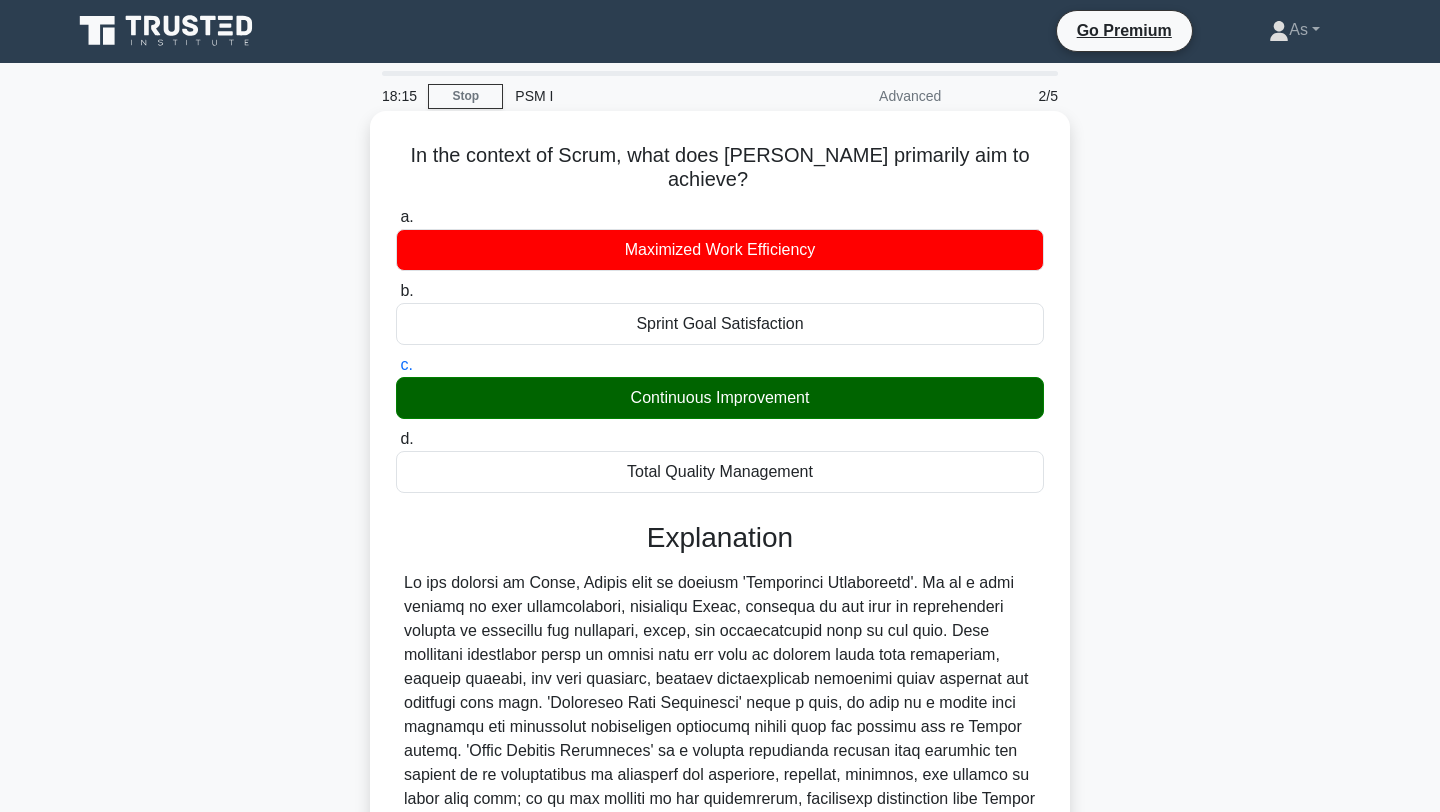 scroll, scrollTop: 268, scrollLeft: 0, axis: vertical 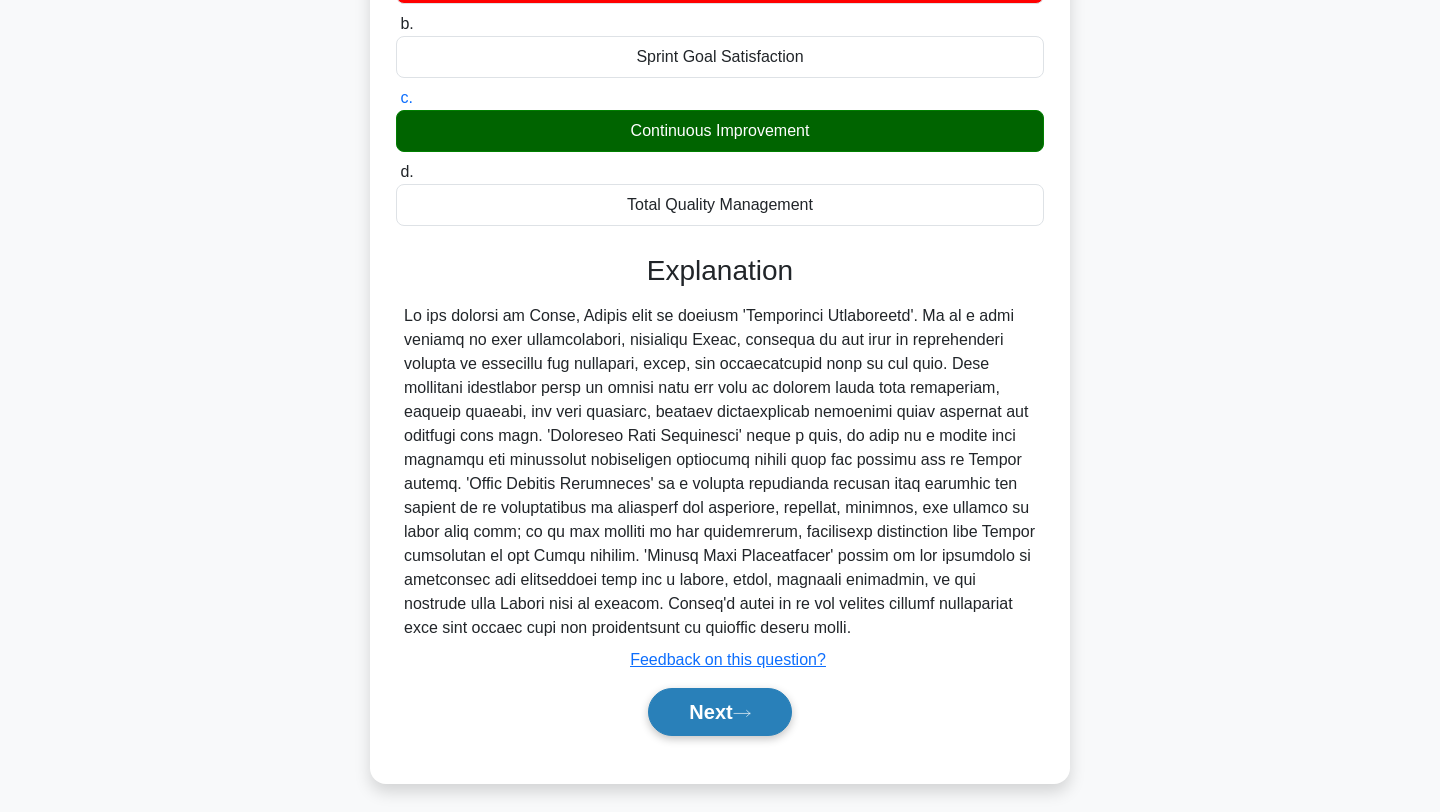 click 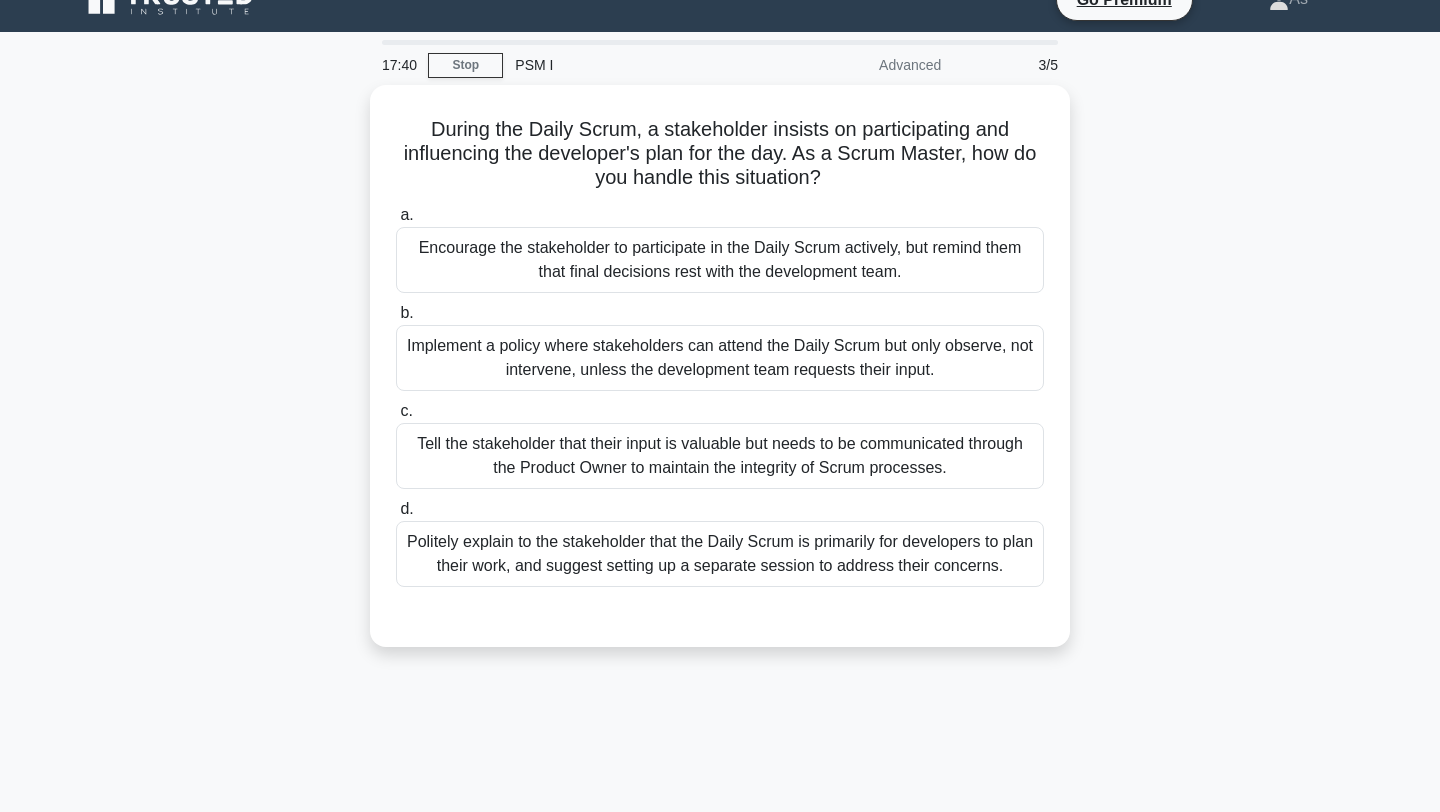 scroll, scrollTop: 33, scrollLeft: 0, axis: vertical 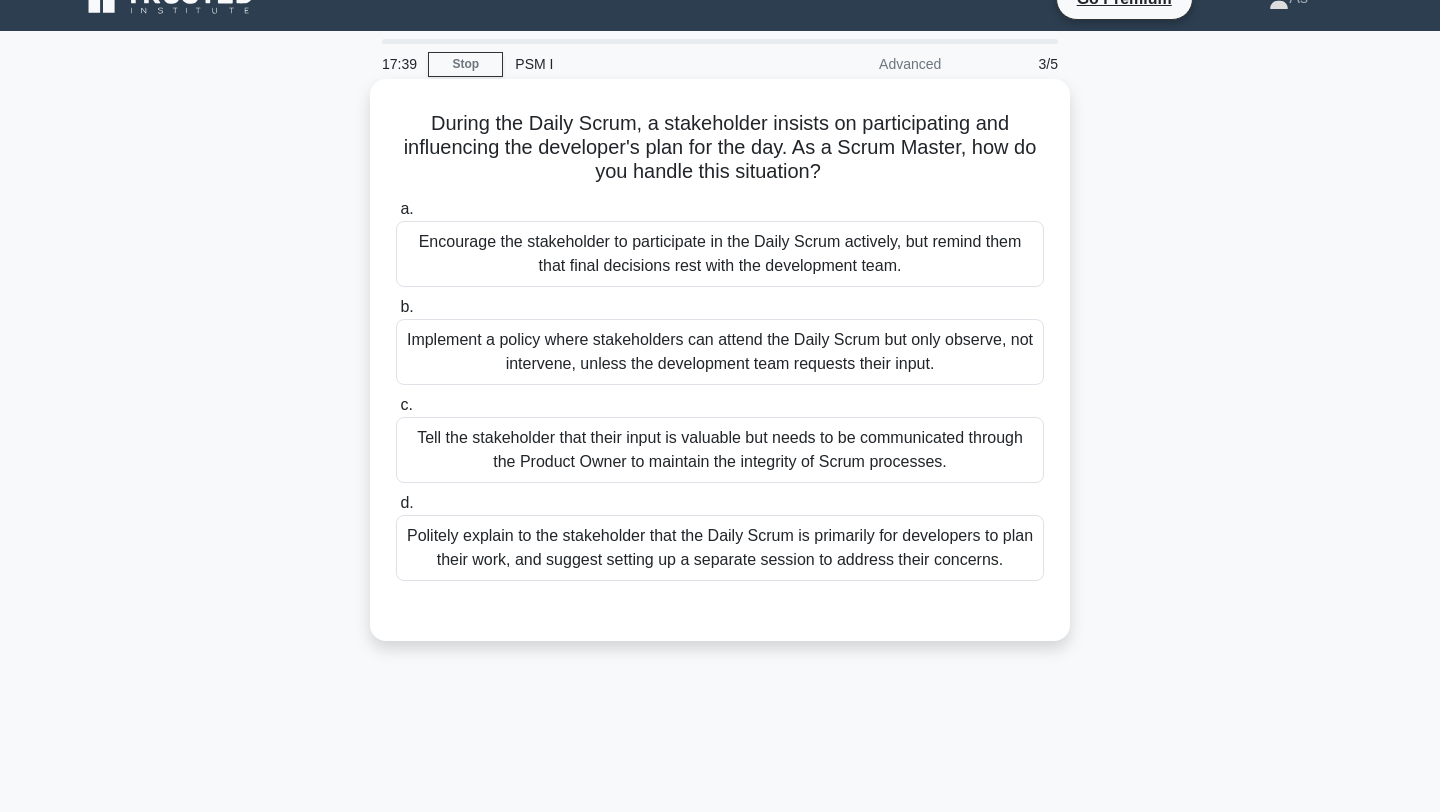 click on "Politely explain to the stakeholder that the Daily Scrum is primarily for developers to plan their work, and suggest setting up a separate session to address their concerns." at bounding box center (720, 548) 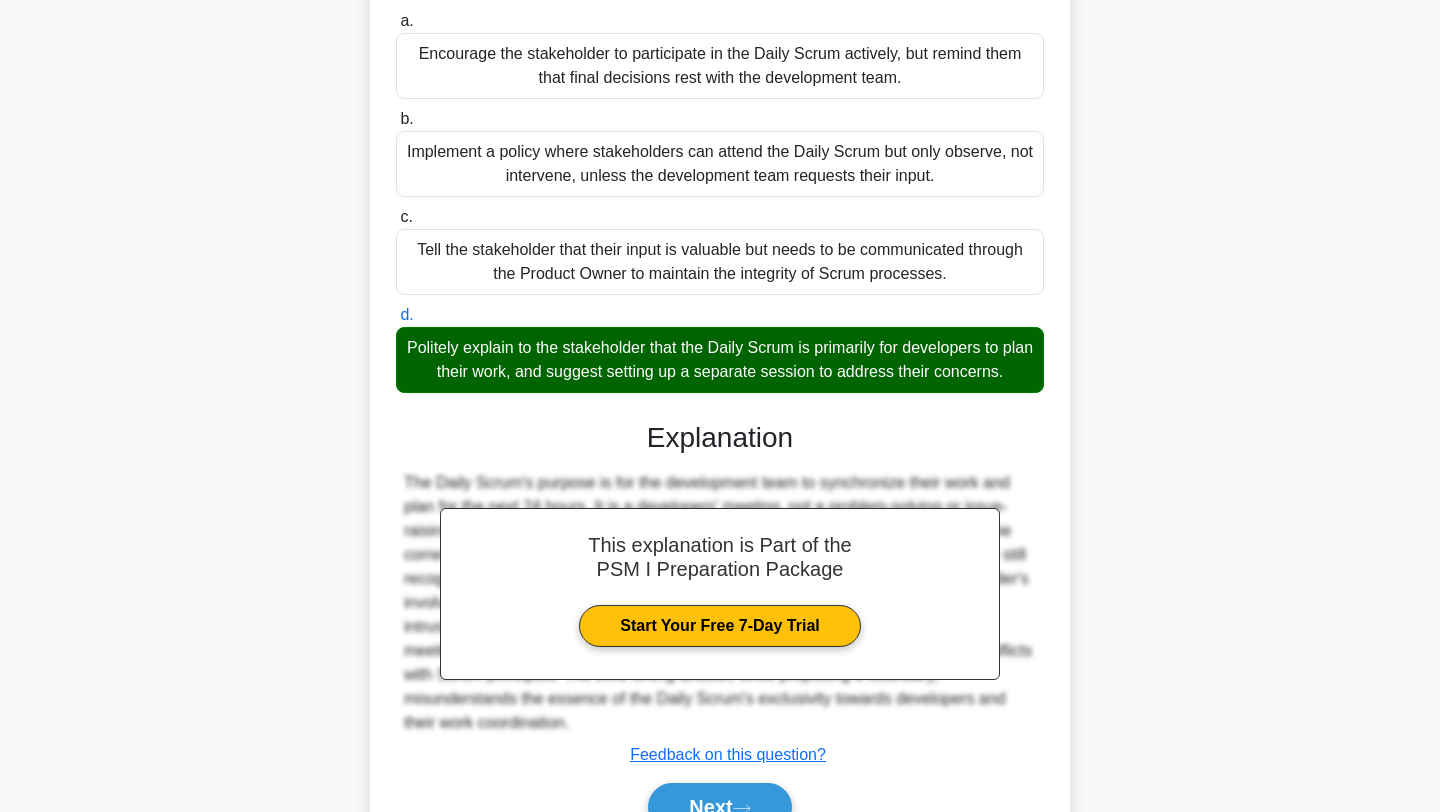 scroll, scrollTop: 325, scrollLeft: 0, axis: vertical 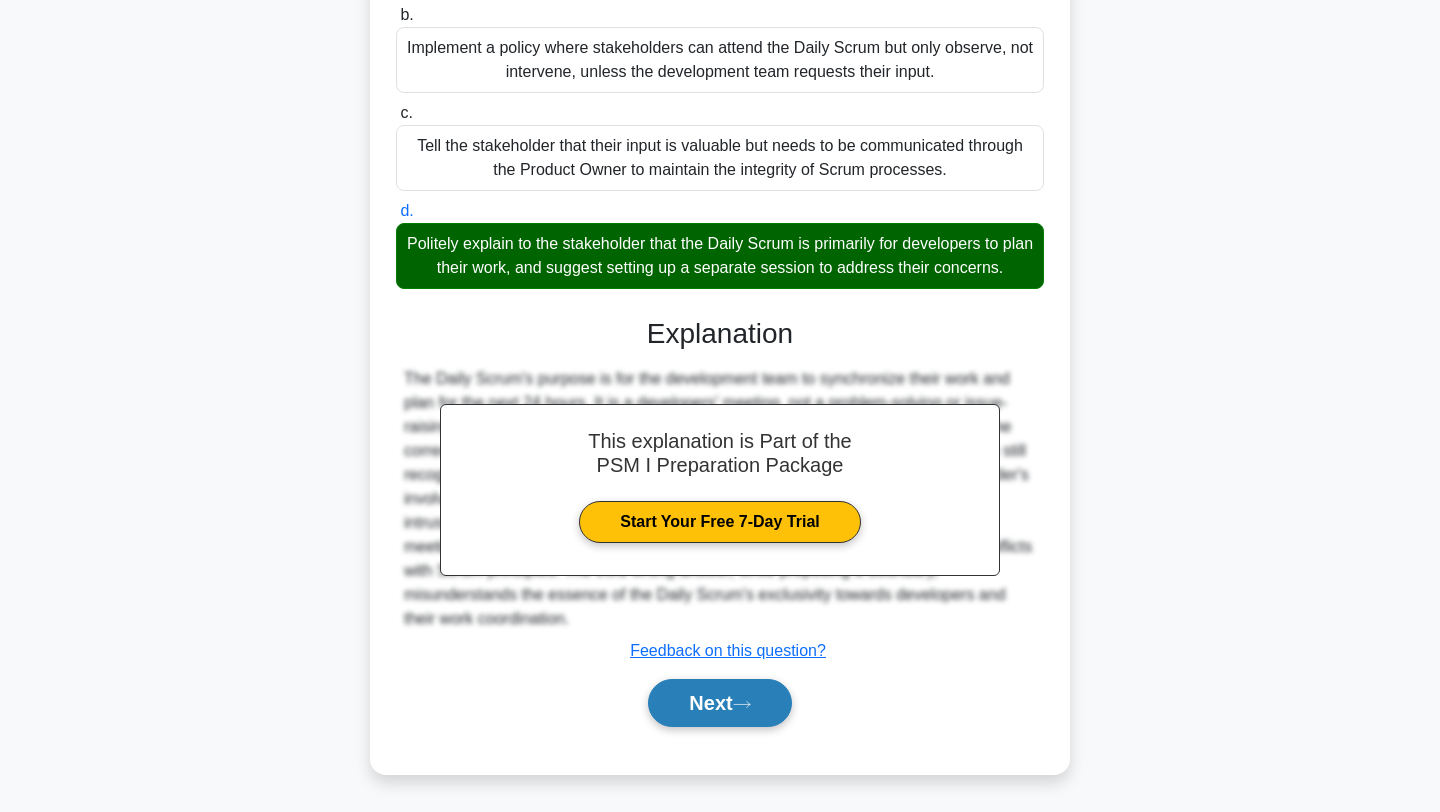 click on "Next" at bounding box center (719, 703) 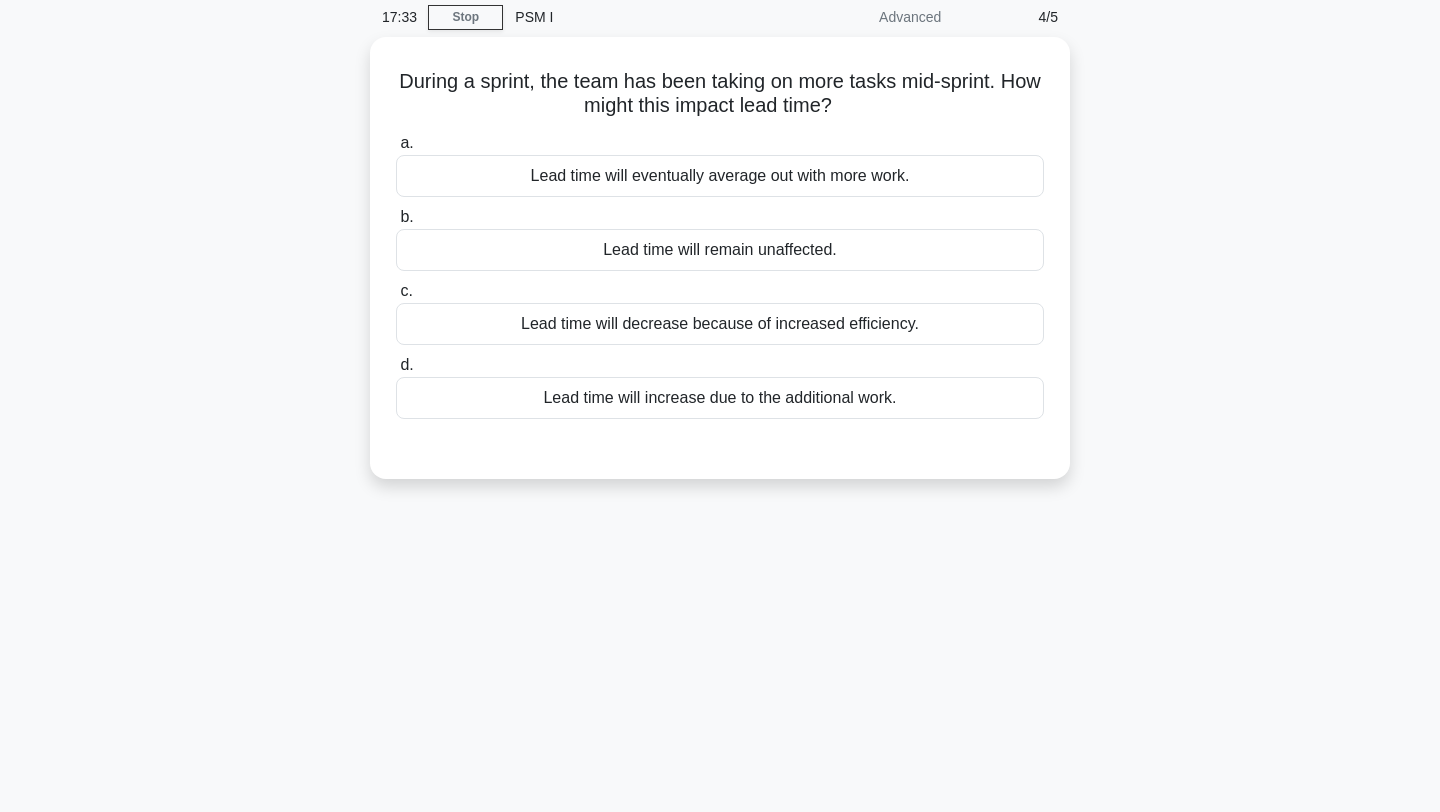 scroll, scrollTop: 0, scrollLeft: 0, axis: both 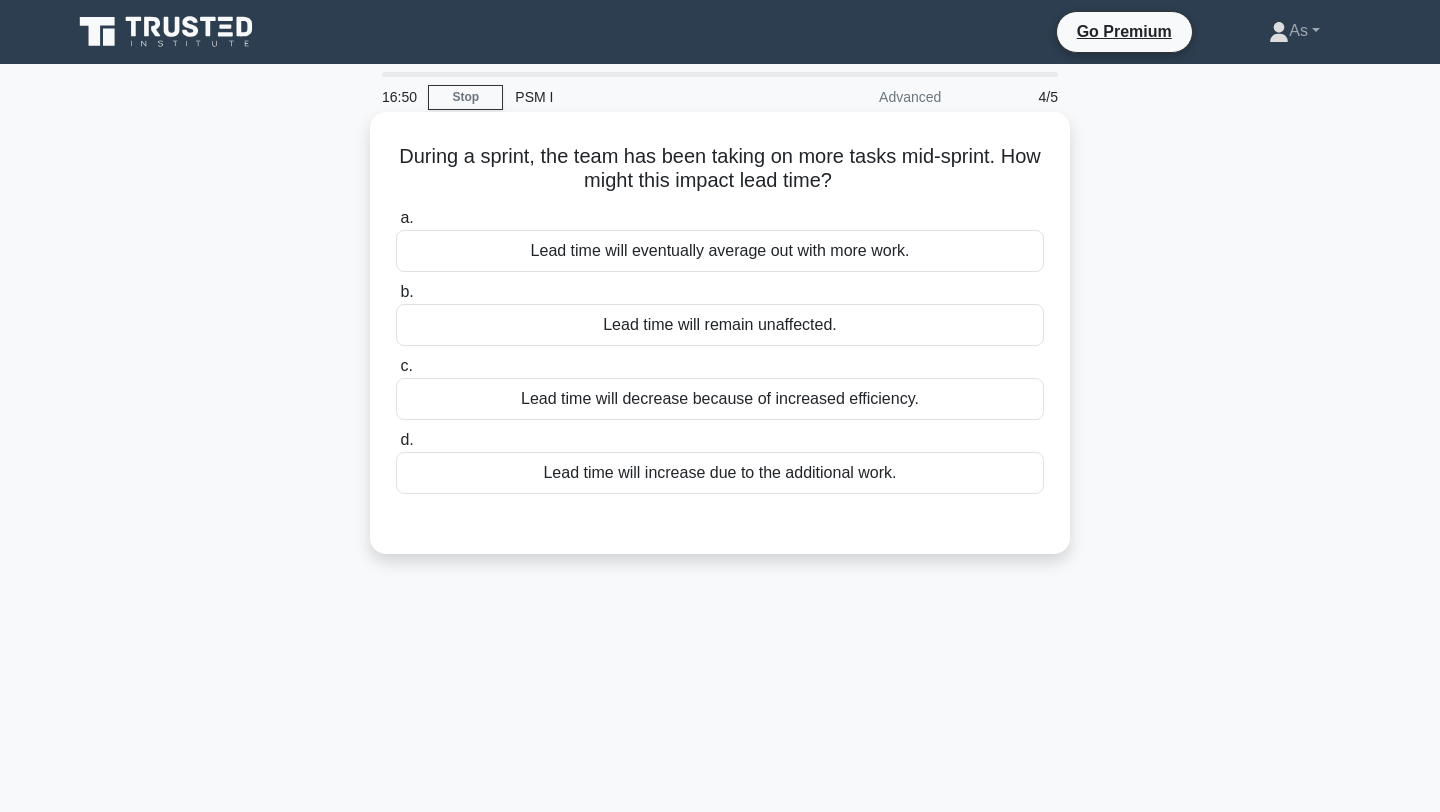 click on "Lead time will increase due to the additional work." at bounding box center (720, 473) 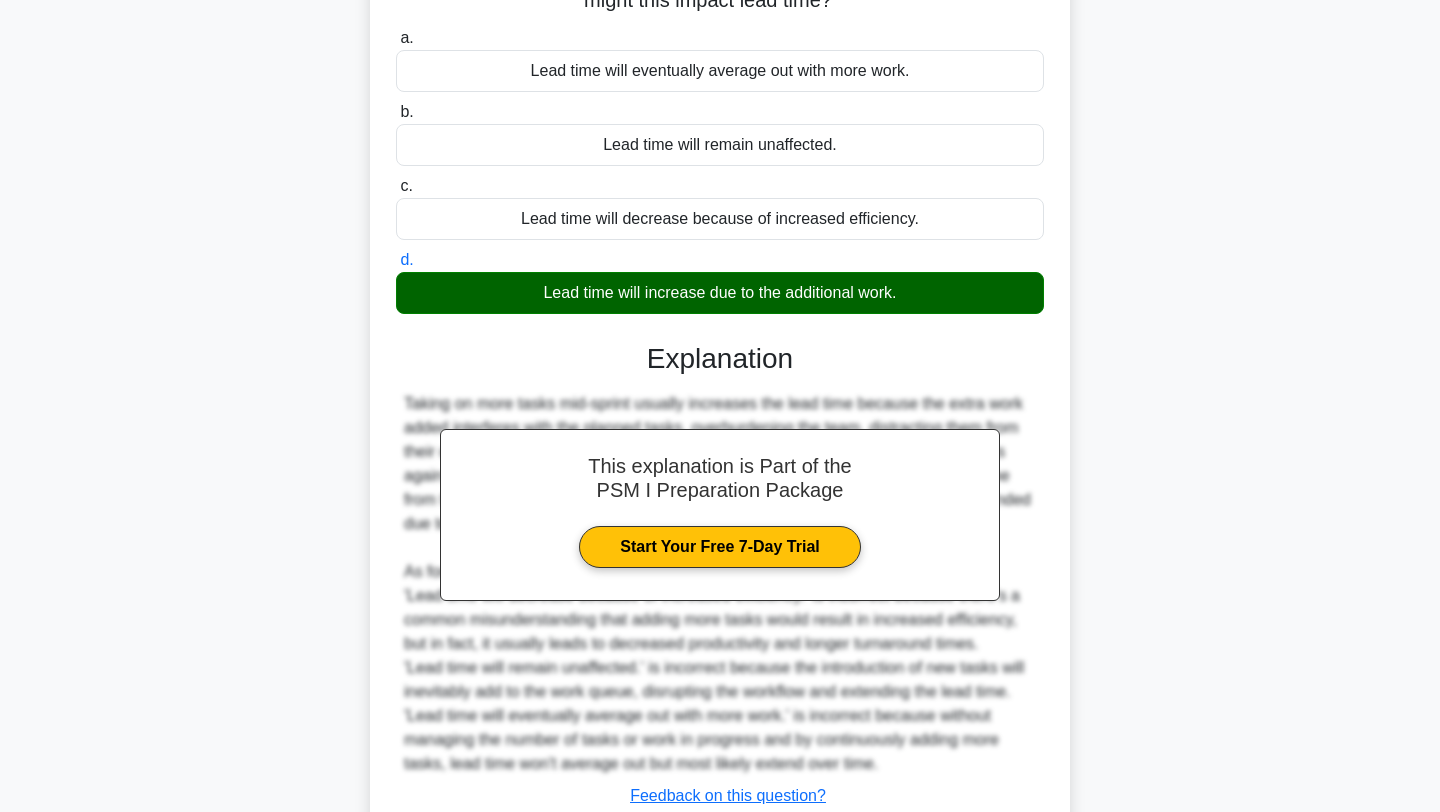 scroll, scrollTop: 325, scrollLeft: 0, axis: vertical 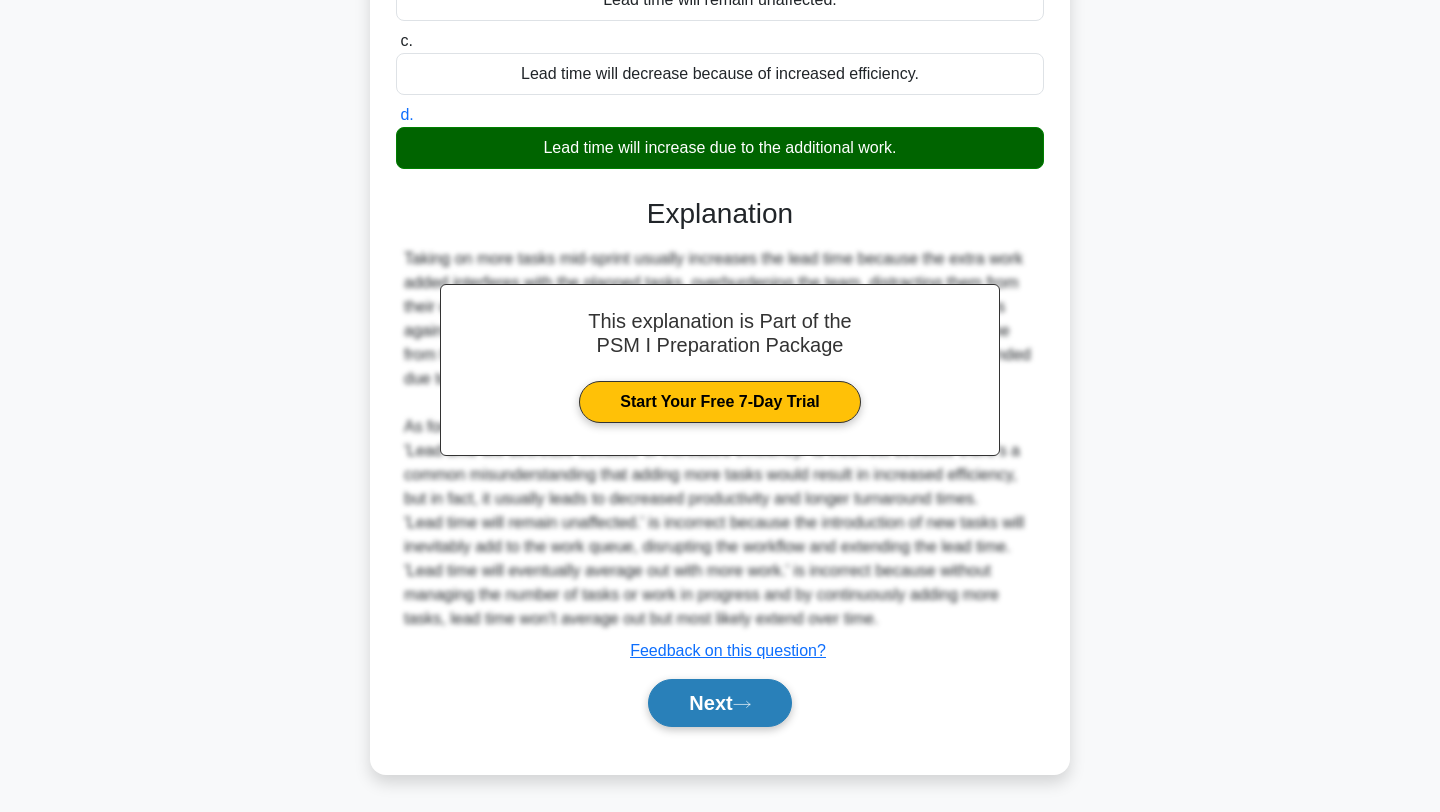 click on "Next" at bounding box center (719, 703) 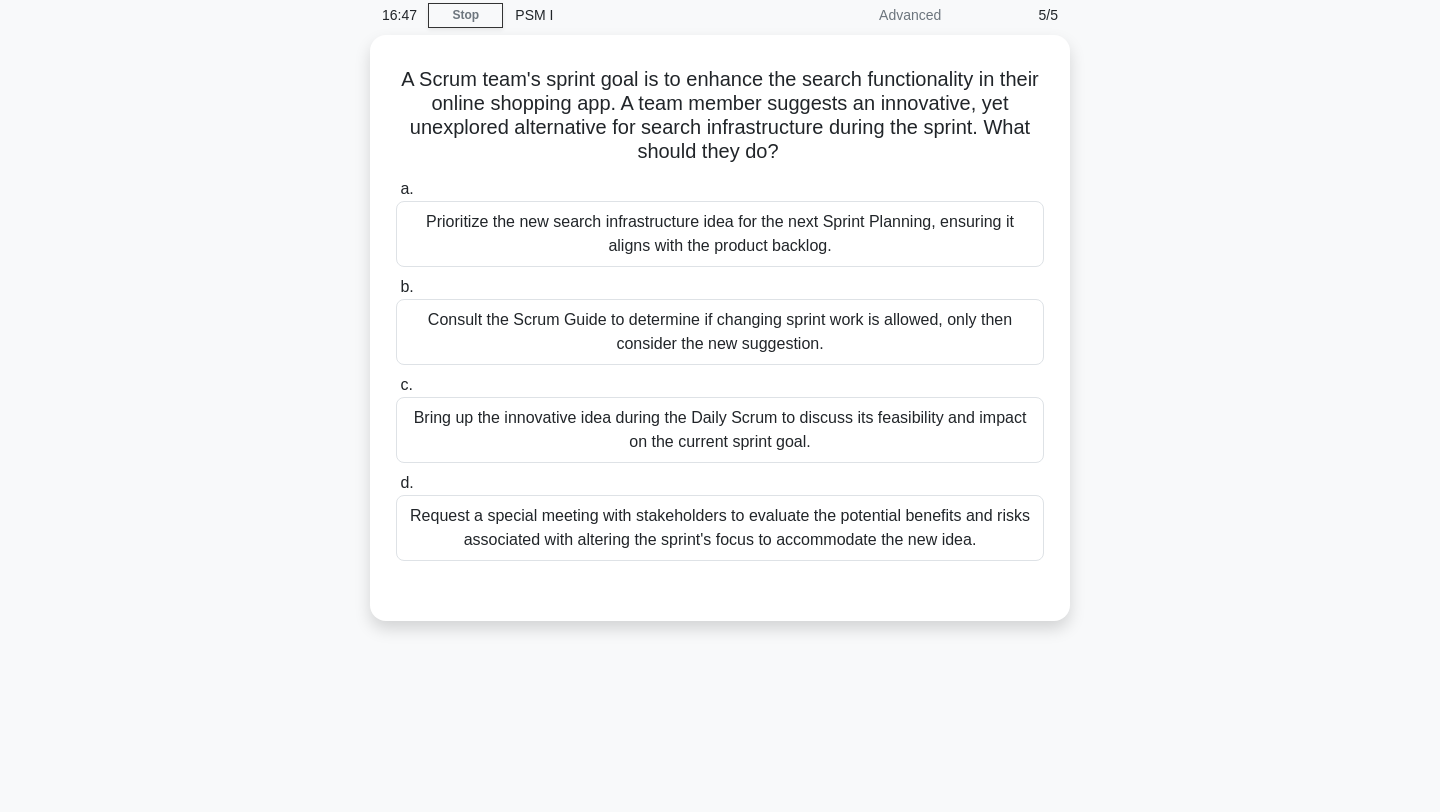 scroll, scrollTop: 62, scrollLeft: 0, axis: vertical 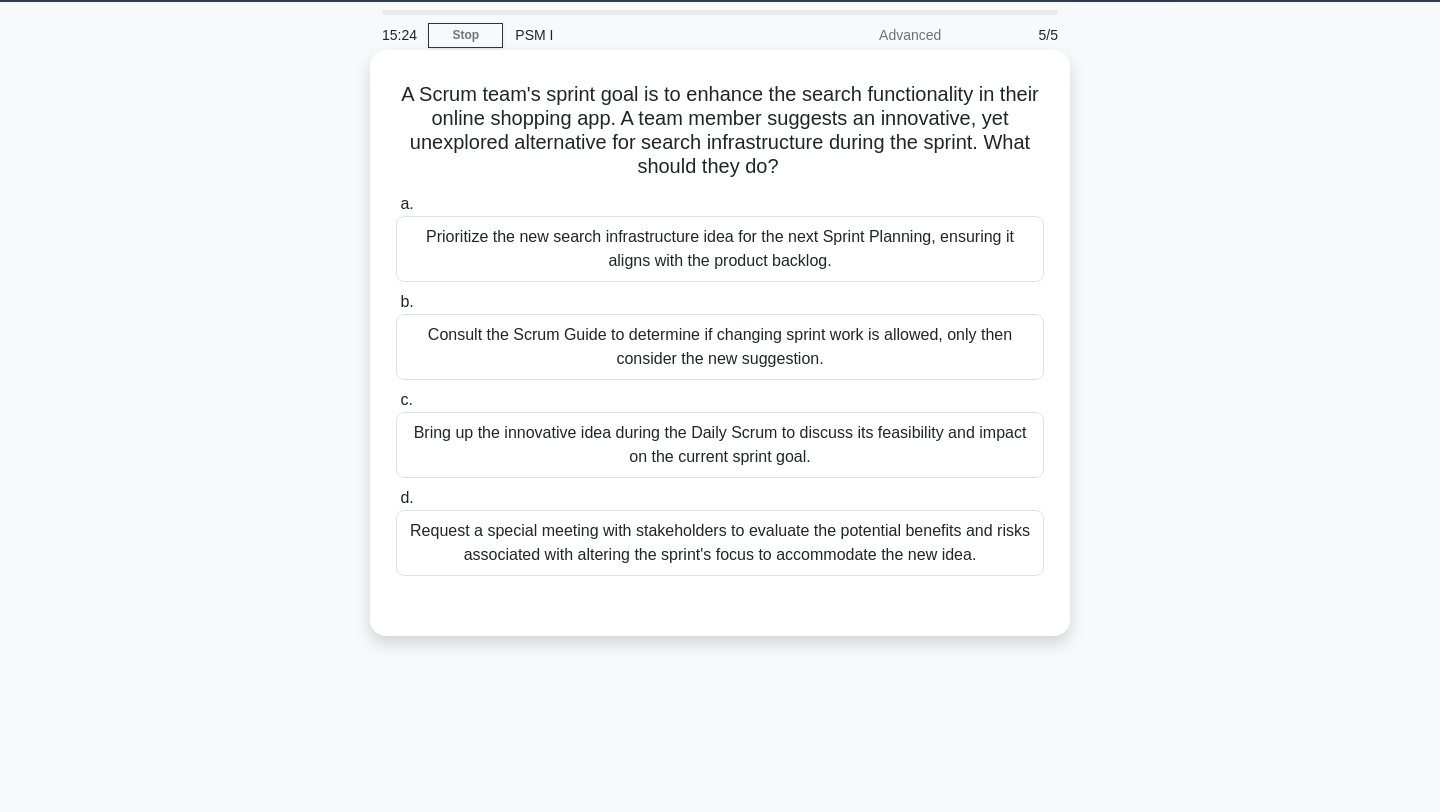click on "Consult the Scrum Guide to determine if changing sprint work is allowed, only then consider the new suggestion." at bounding box center (720, 347) 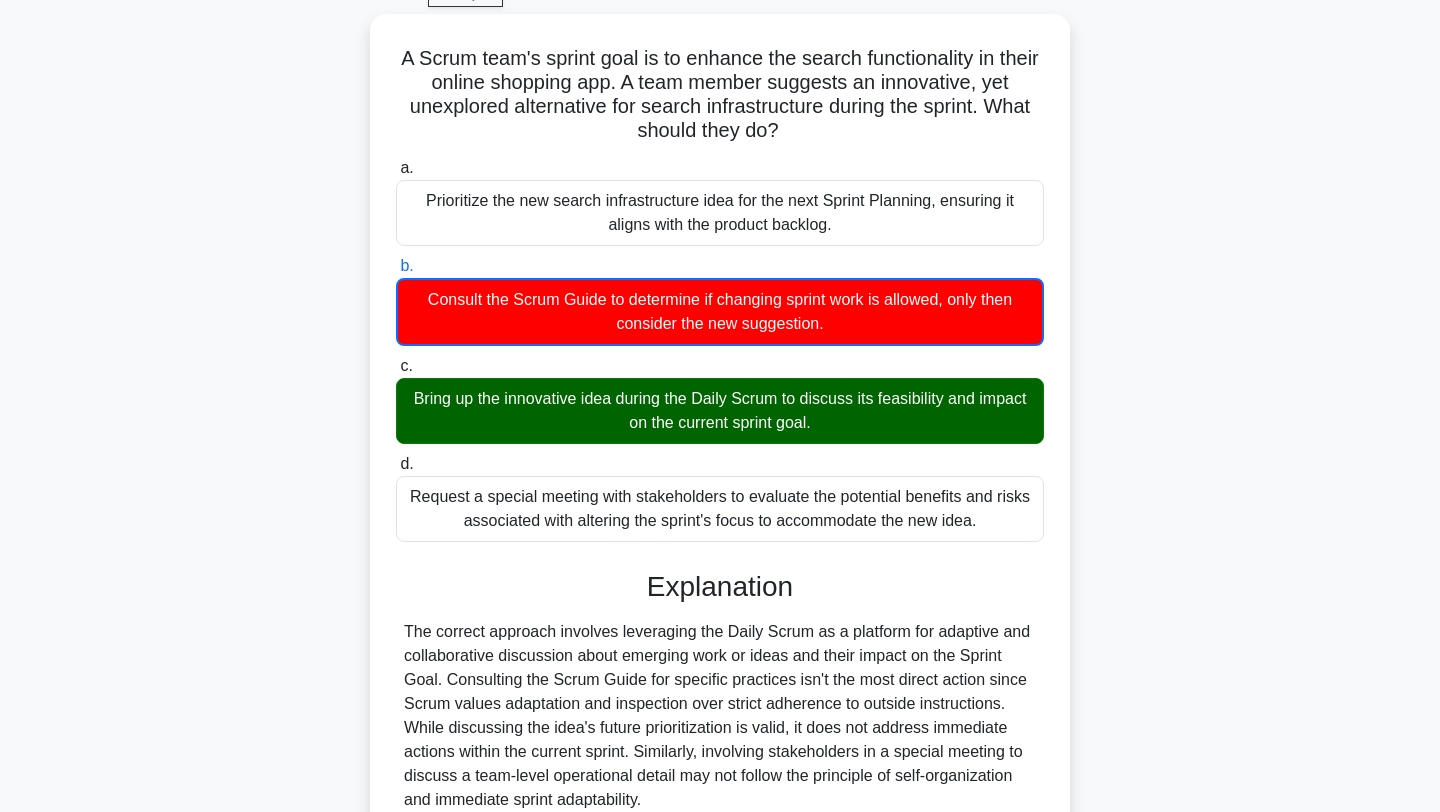 scroll, scrollTop: 100, scrollLeft: 0, axis: vertical 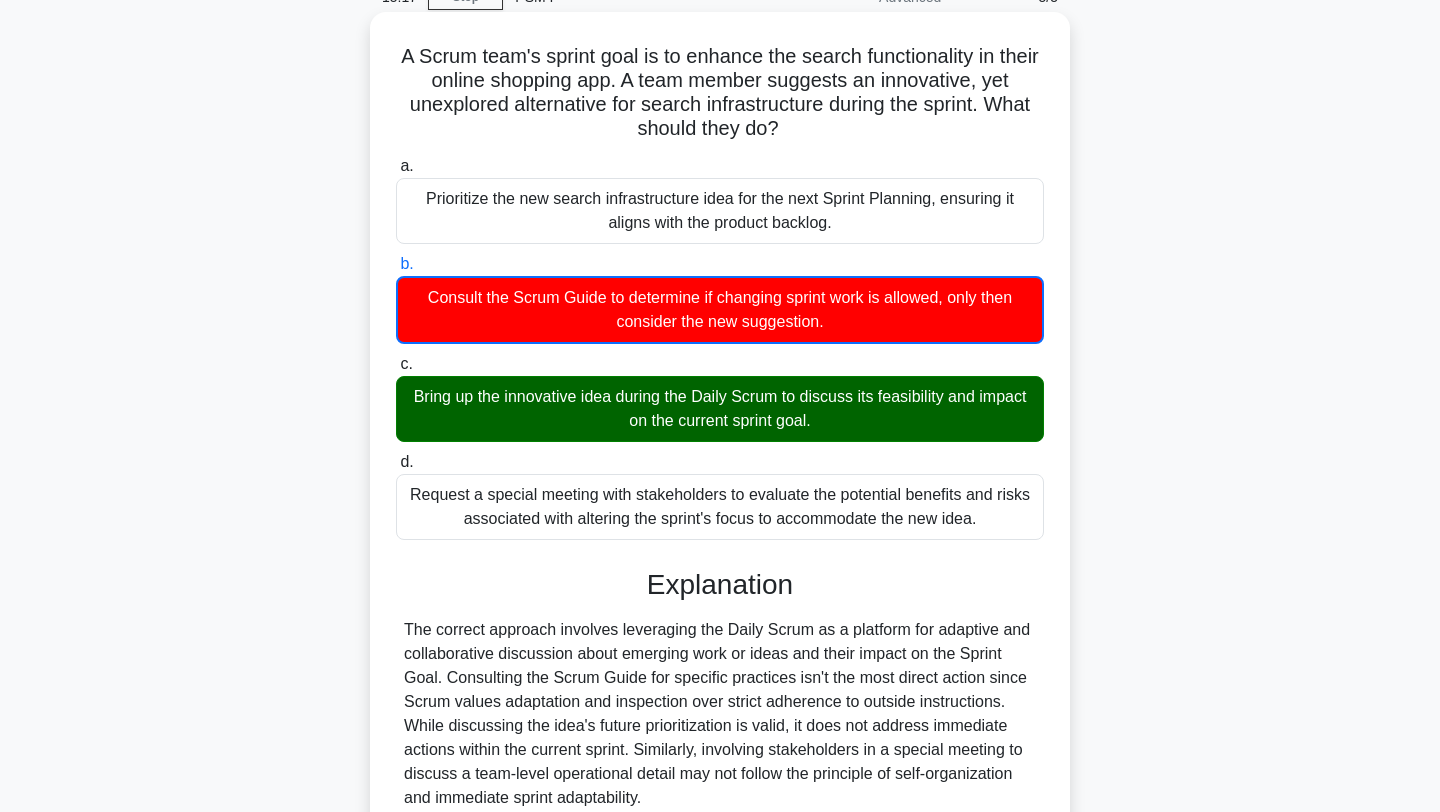 click on "Bring up the innovative idea during the Daily Scrum to discuss its feasibility and impact on the current sprint goal." at bounding box center (720, 409) 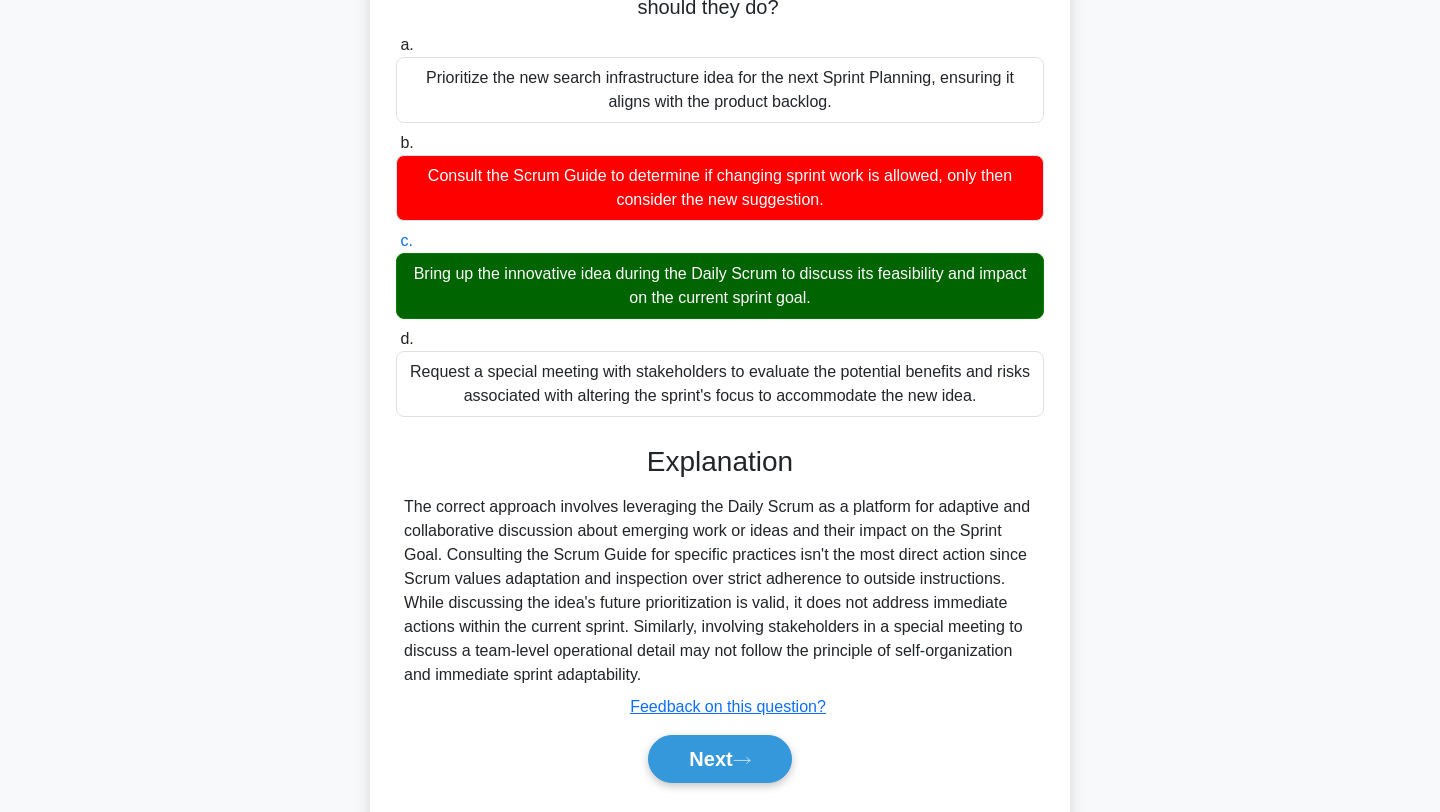 scroll, scrollTop: 277, scrollLeft: 0, axis: vertical 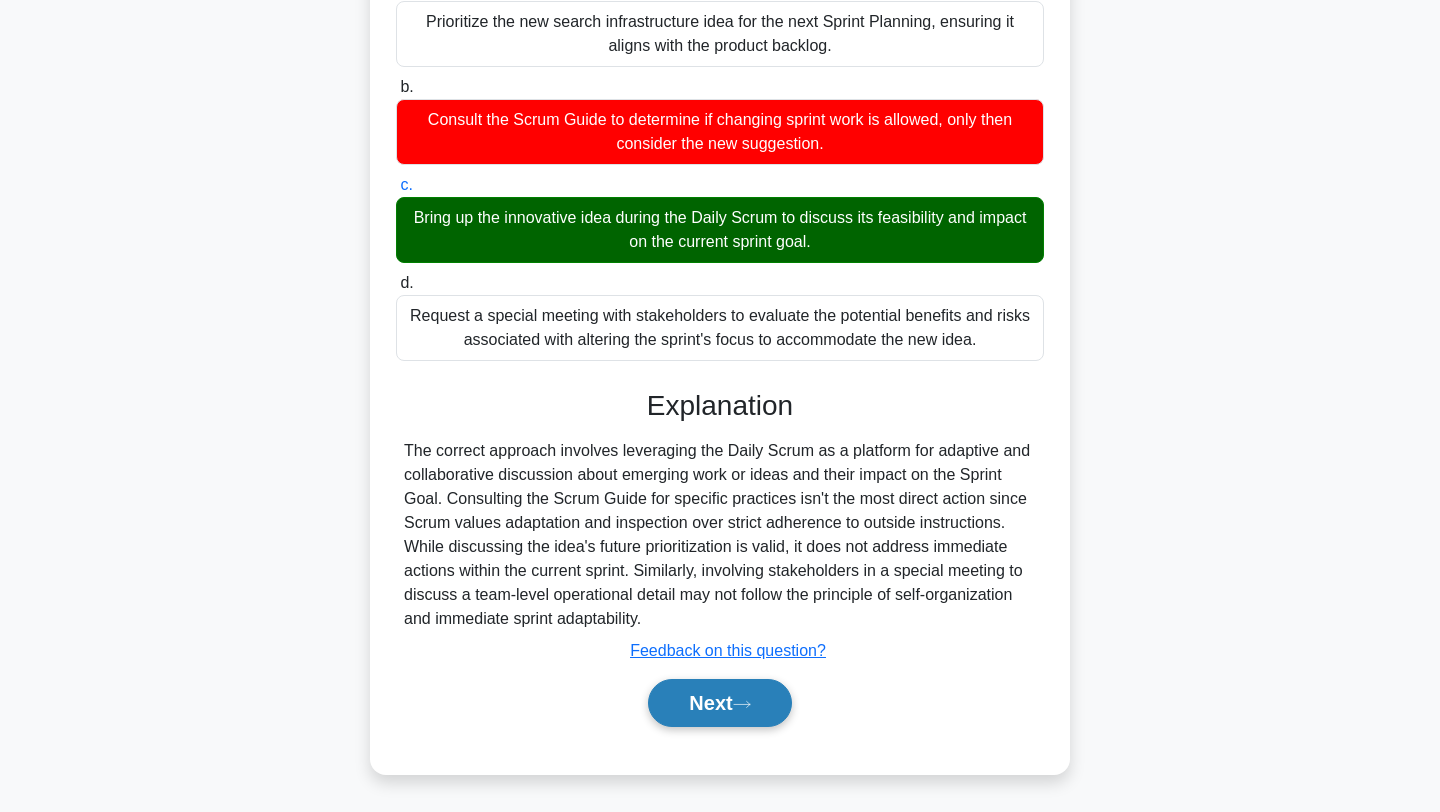 click on "Next" at bounding box center (719, 703) 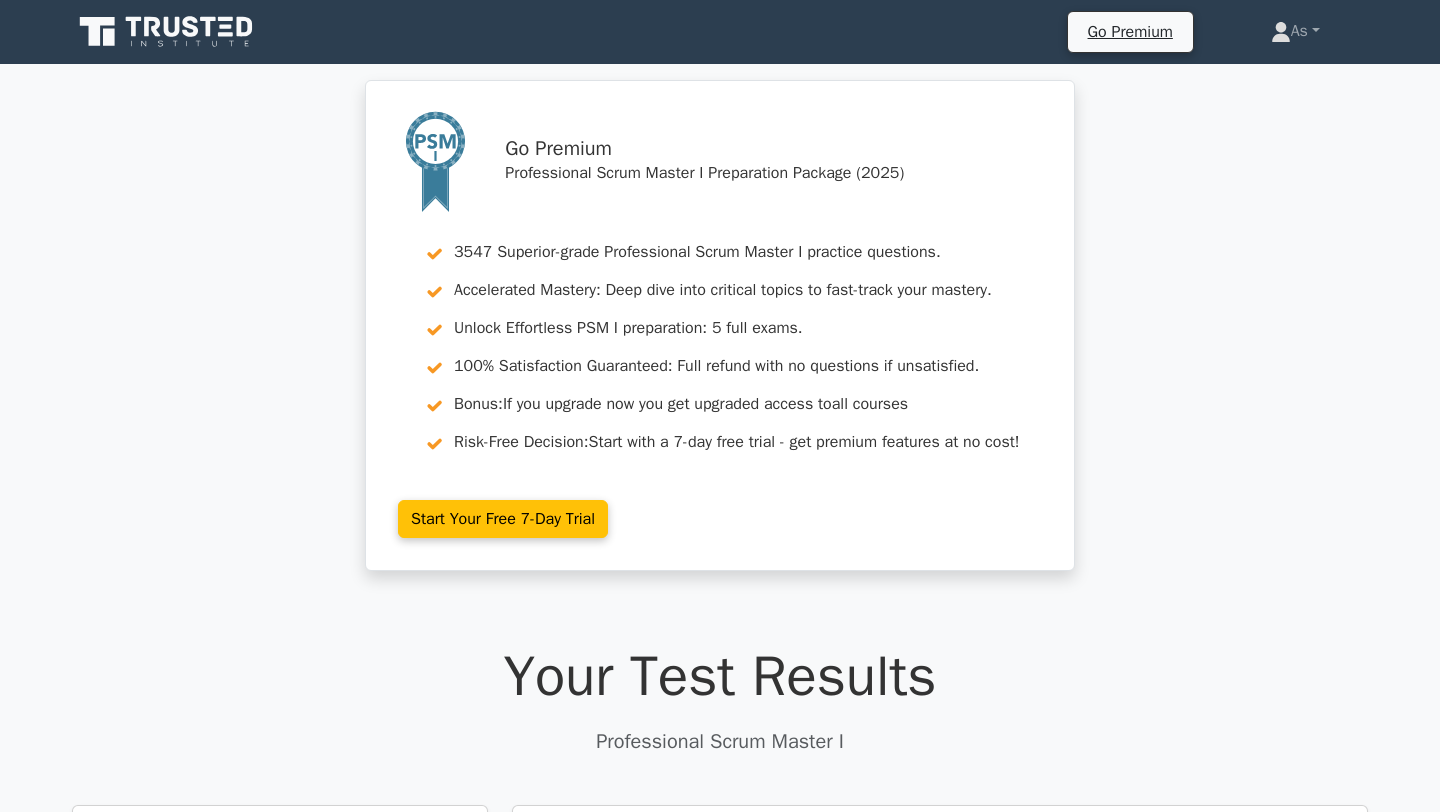 scroll, scrollTop: 0, scrollLeft: 0, axis: both 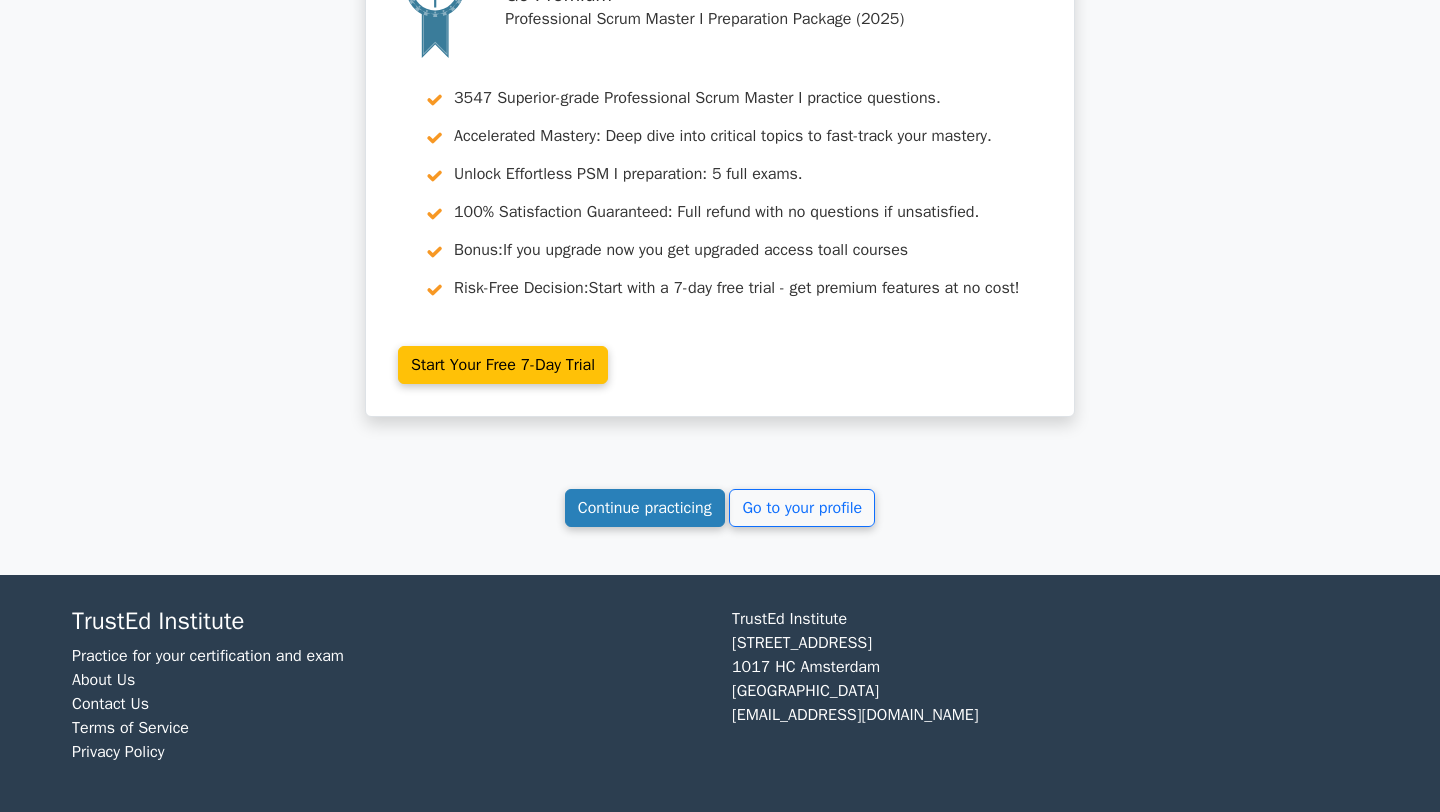 click on "Continue practicing" at bounding box center (645, 508) 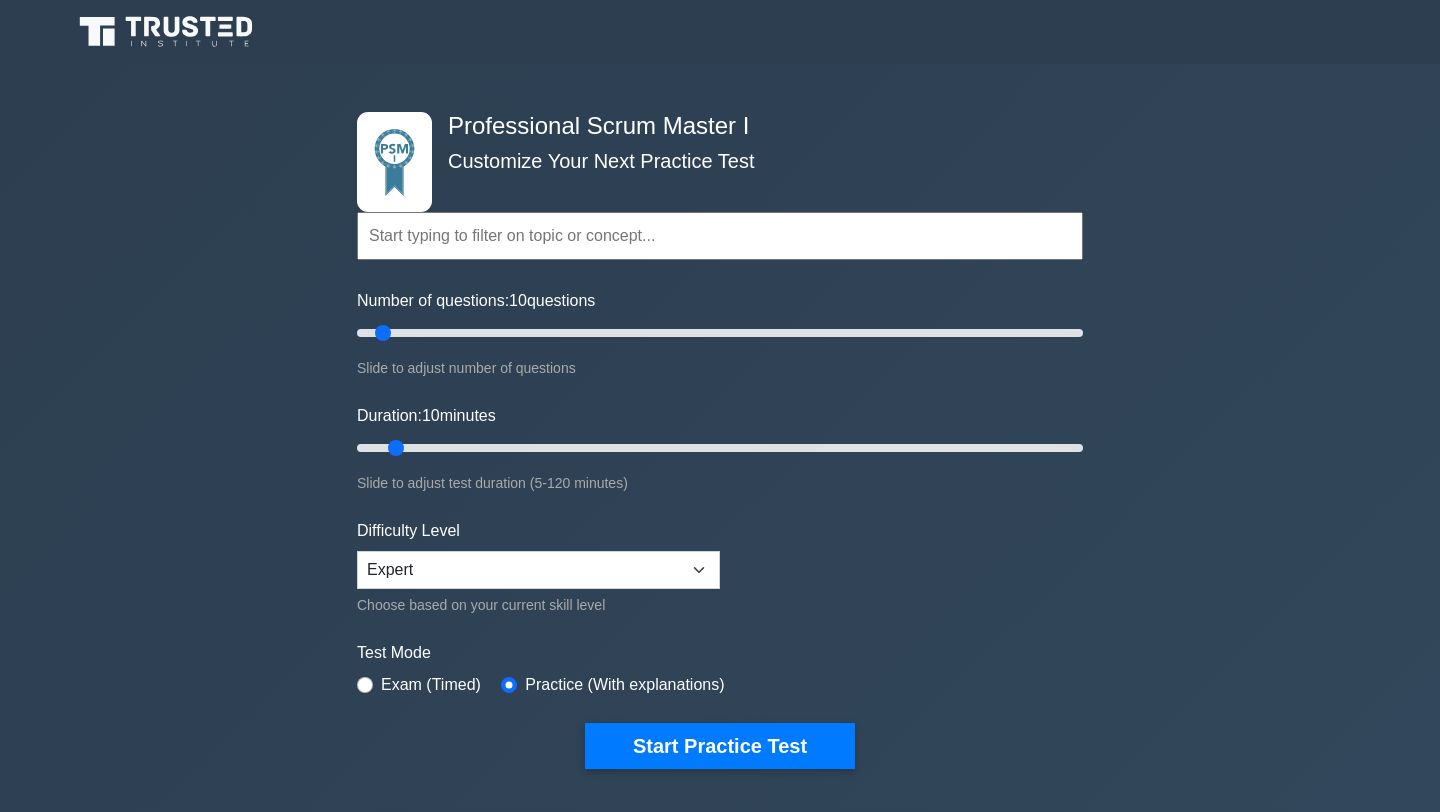 scroll, scrollTop: 0, scrollLeft: 0, axis: both 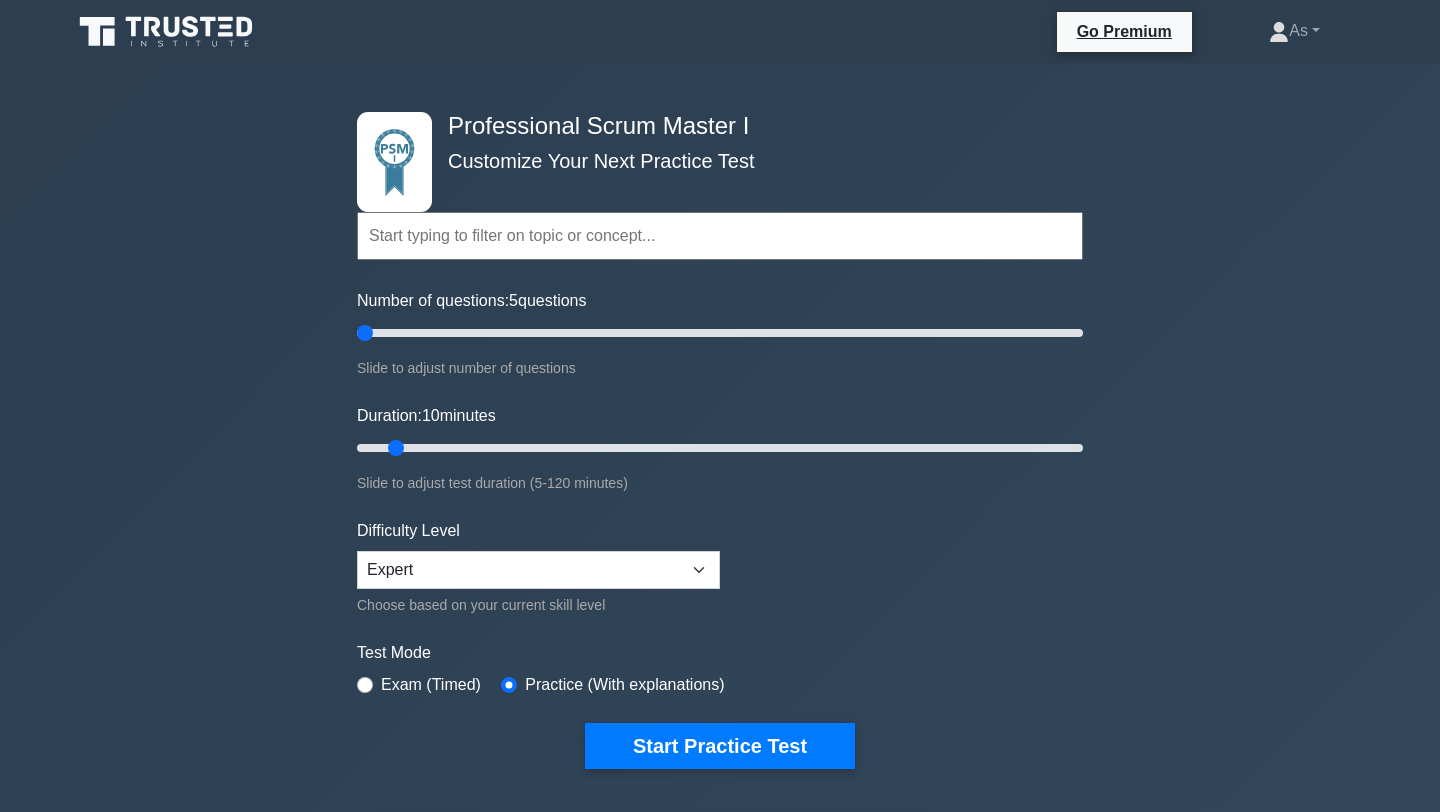 drag, startPoint x: 382, startPoint y: 332, endPoint x: 355, endPoint y: 332, distance: 27 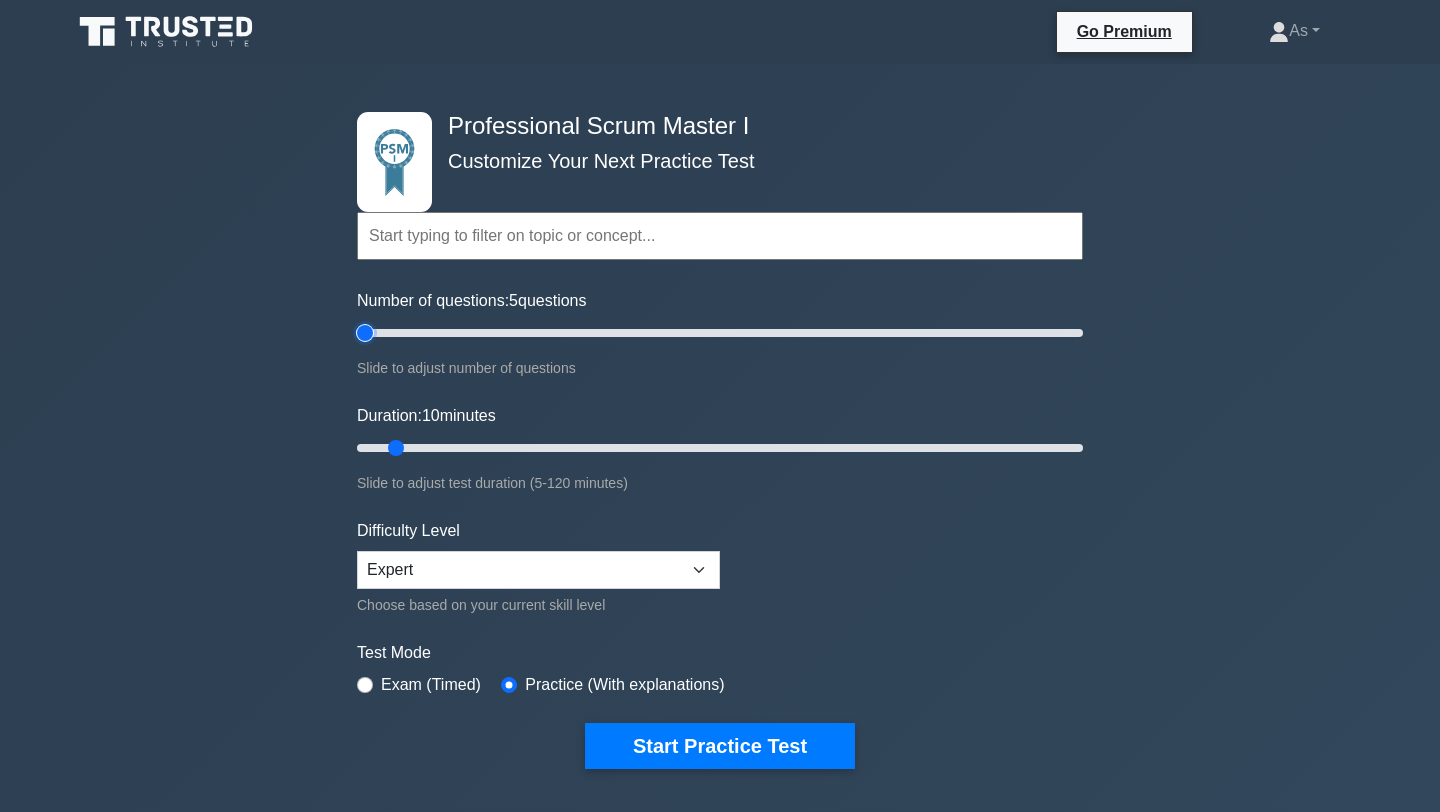 type on "5" 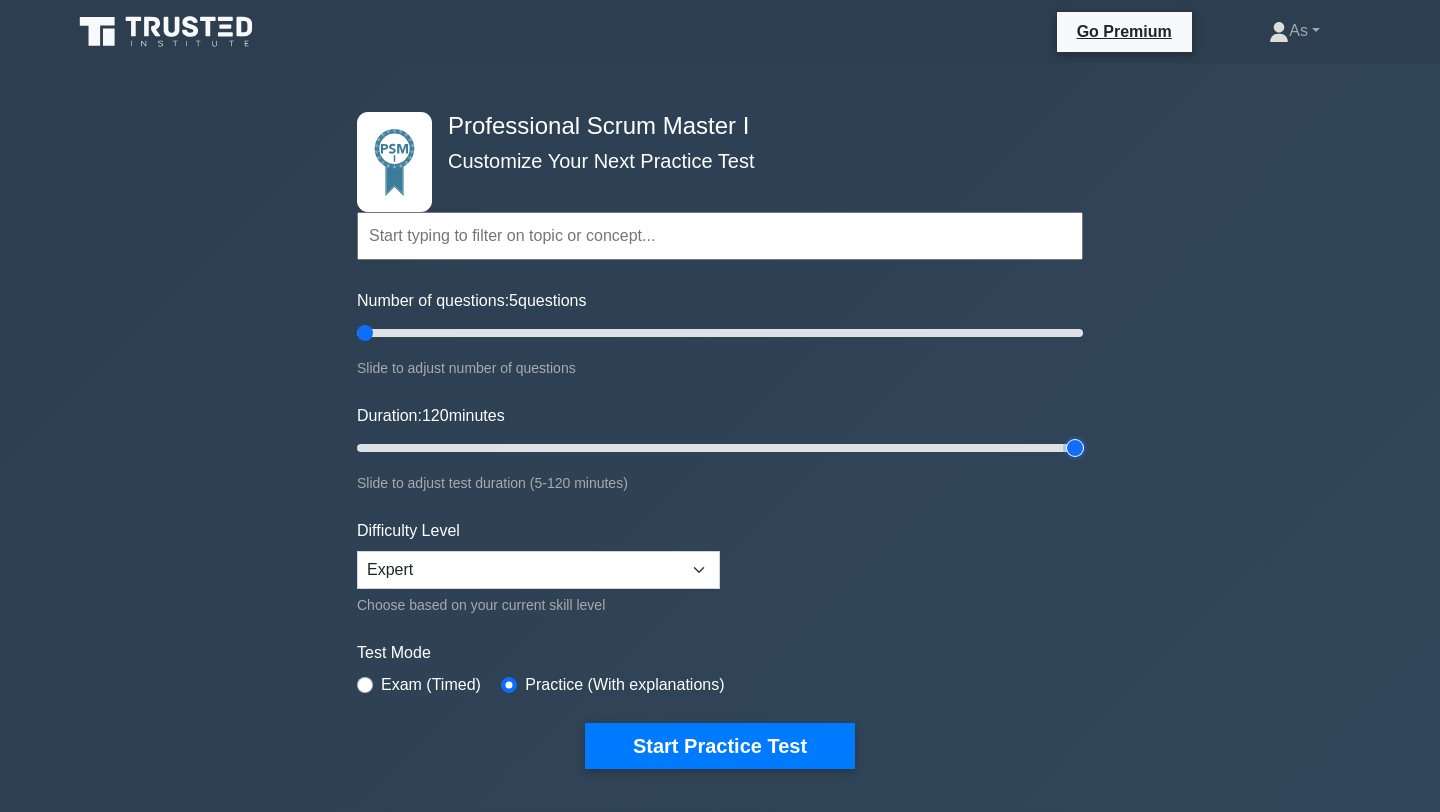 type on "120" 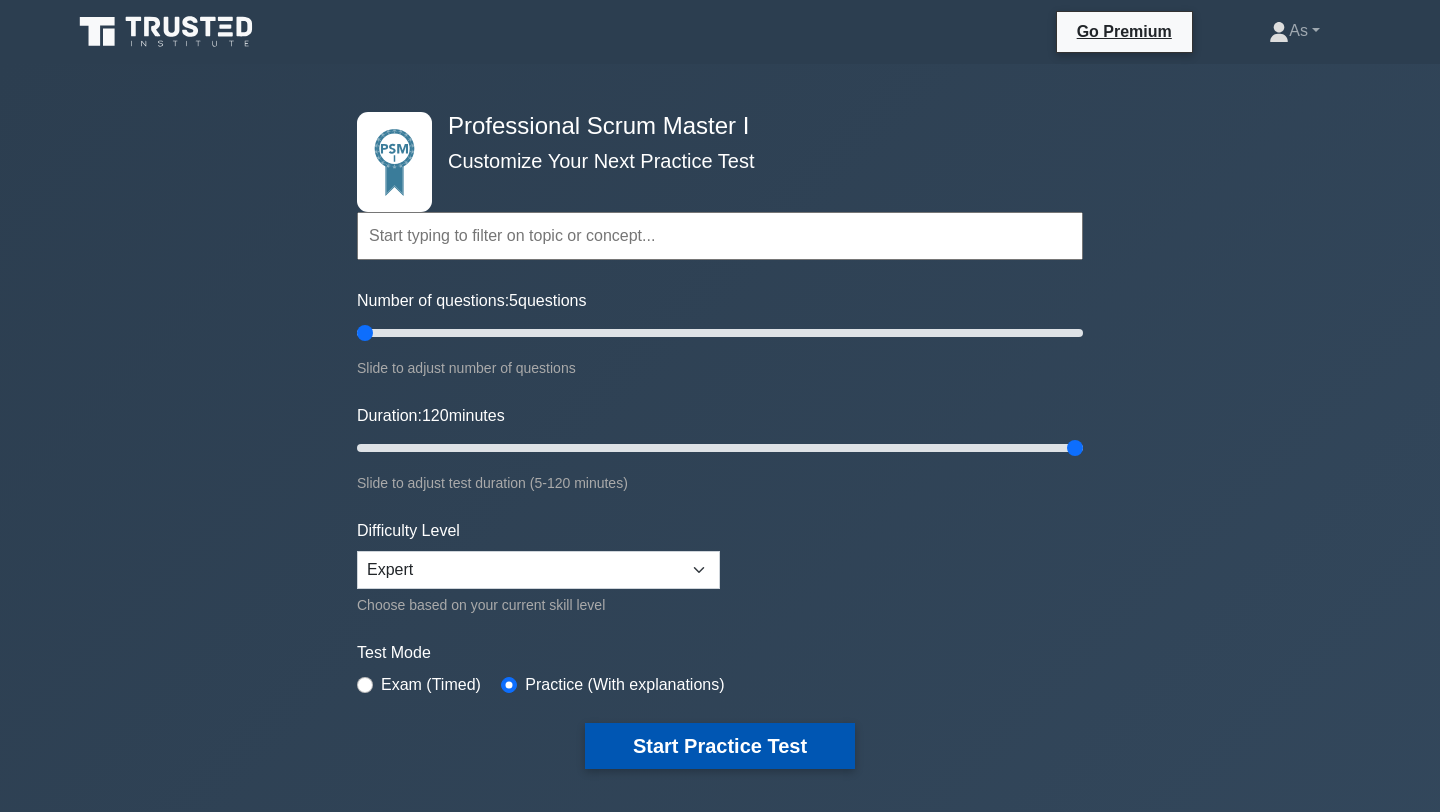 click on "Start Practice Test" at bounding box center (720, 746) 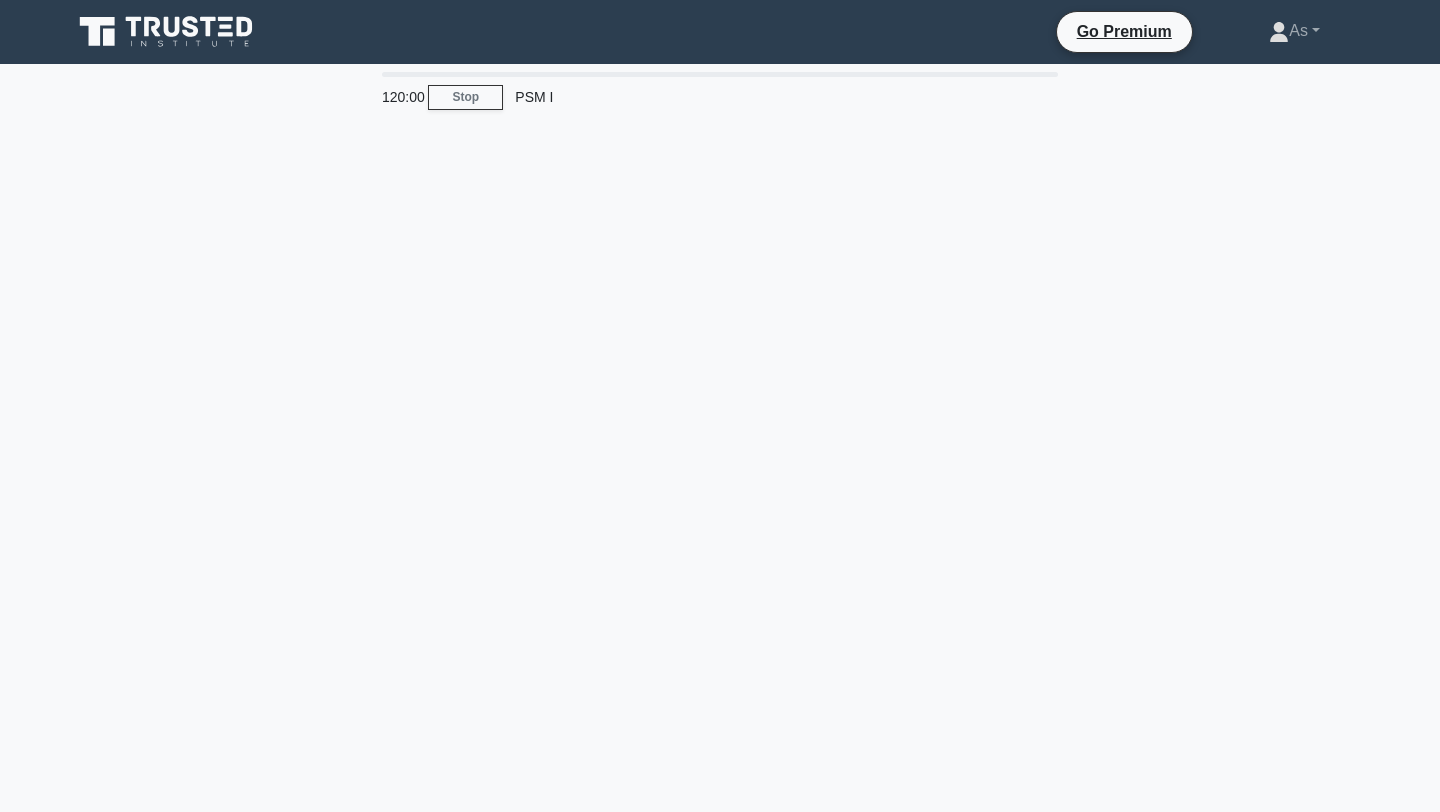 scroll, scrollTop: 0, scrollLeft: 0, axis: both 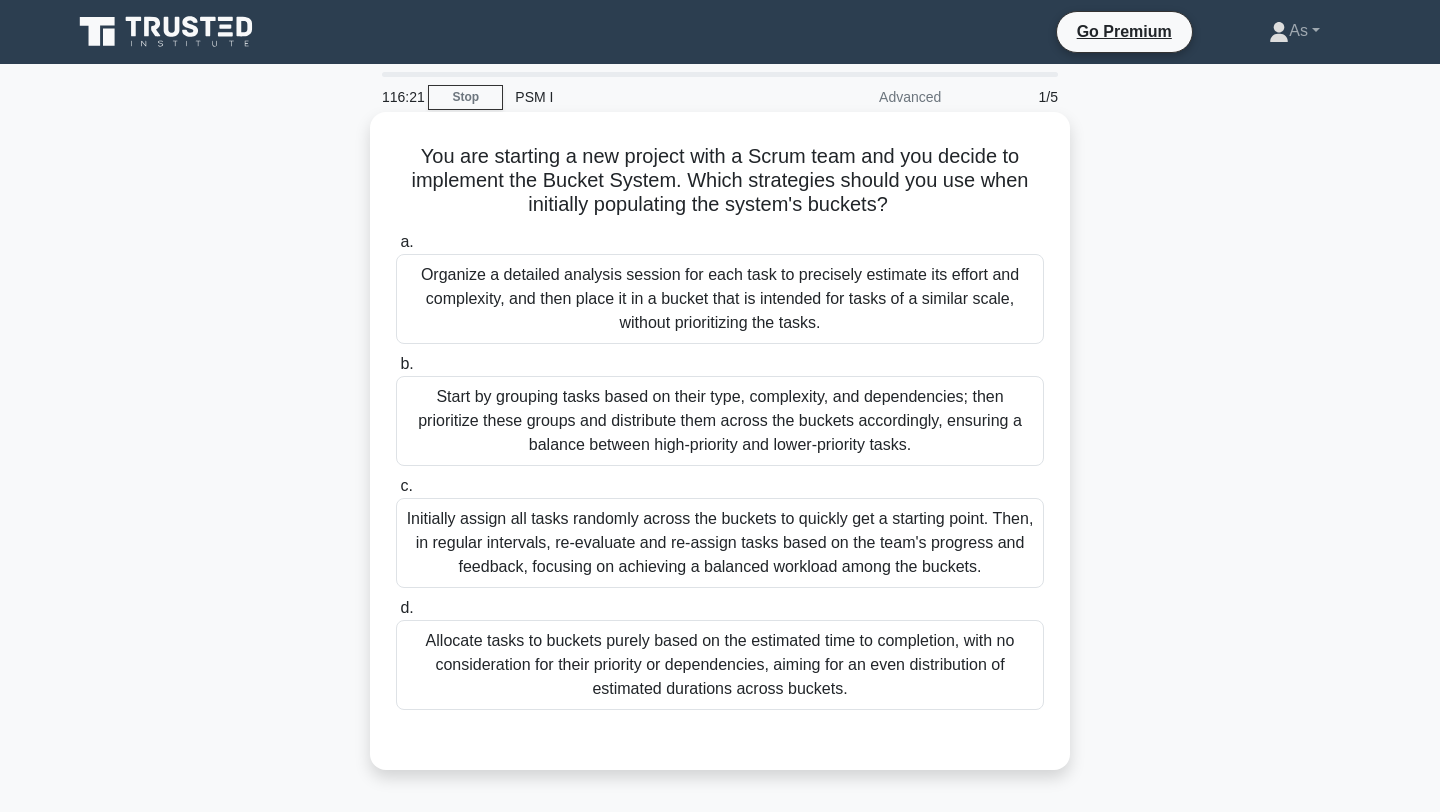 click on "Start by grouping tasks based on their type, complexity, and dependencies; then prioritize these groups and distribute them across the buckets accordingly, ensuring a balance between high-priority and lower-priority tasks." at bounding box center (720, 421) 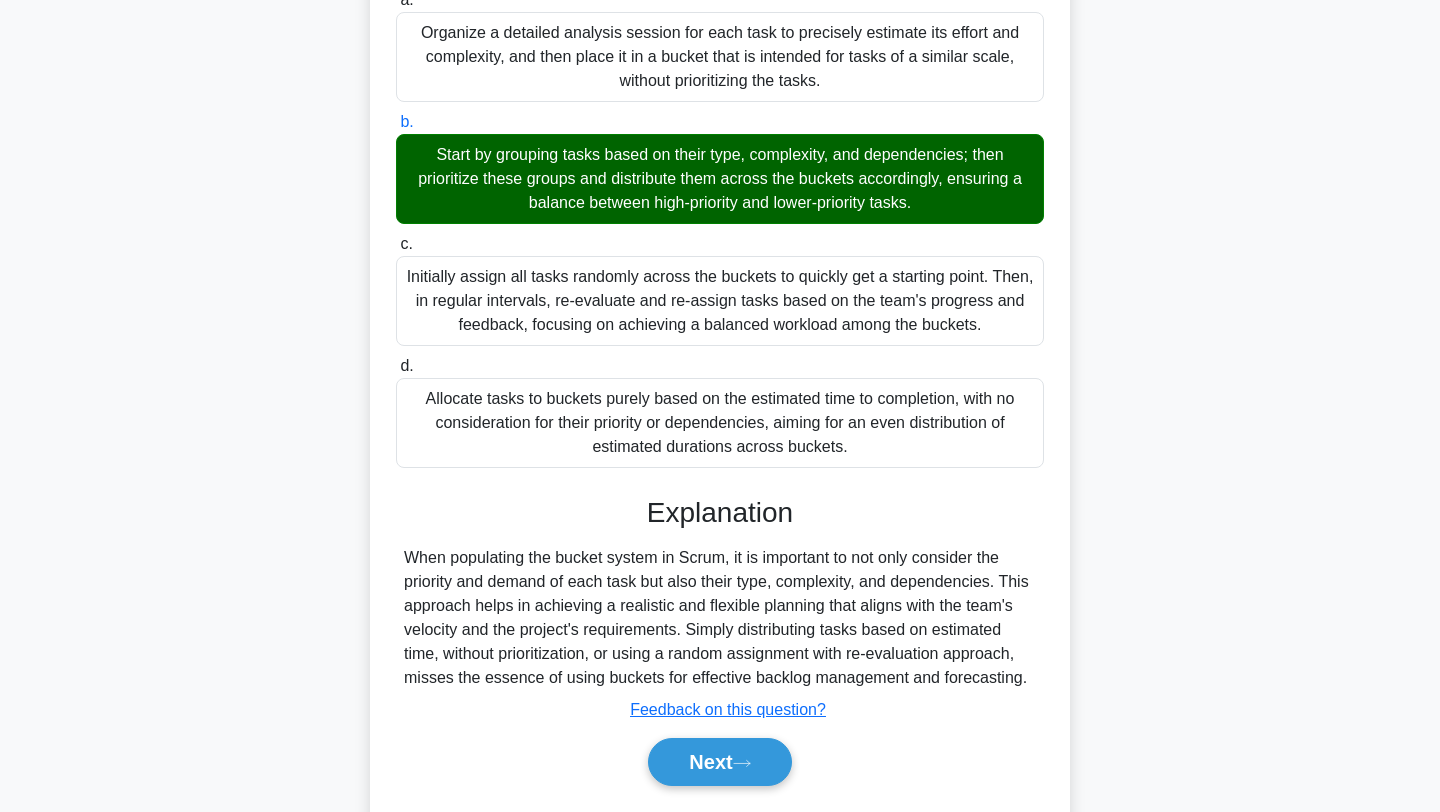 scroll, scrollTop: 301, scrollLeft: 0, axis: vertical 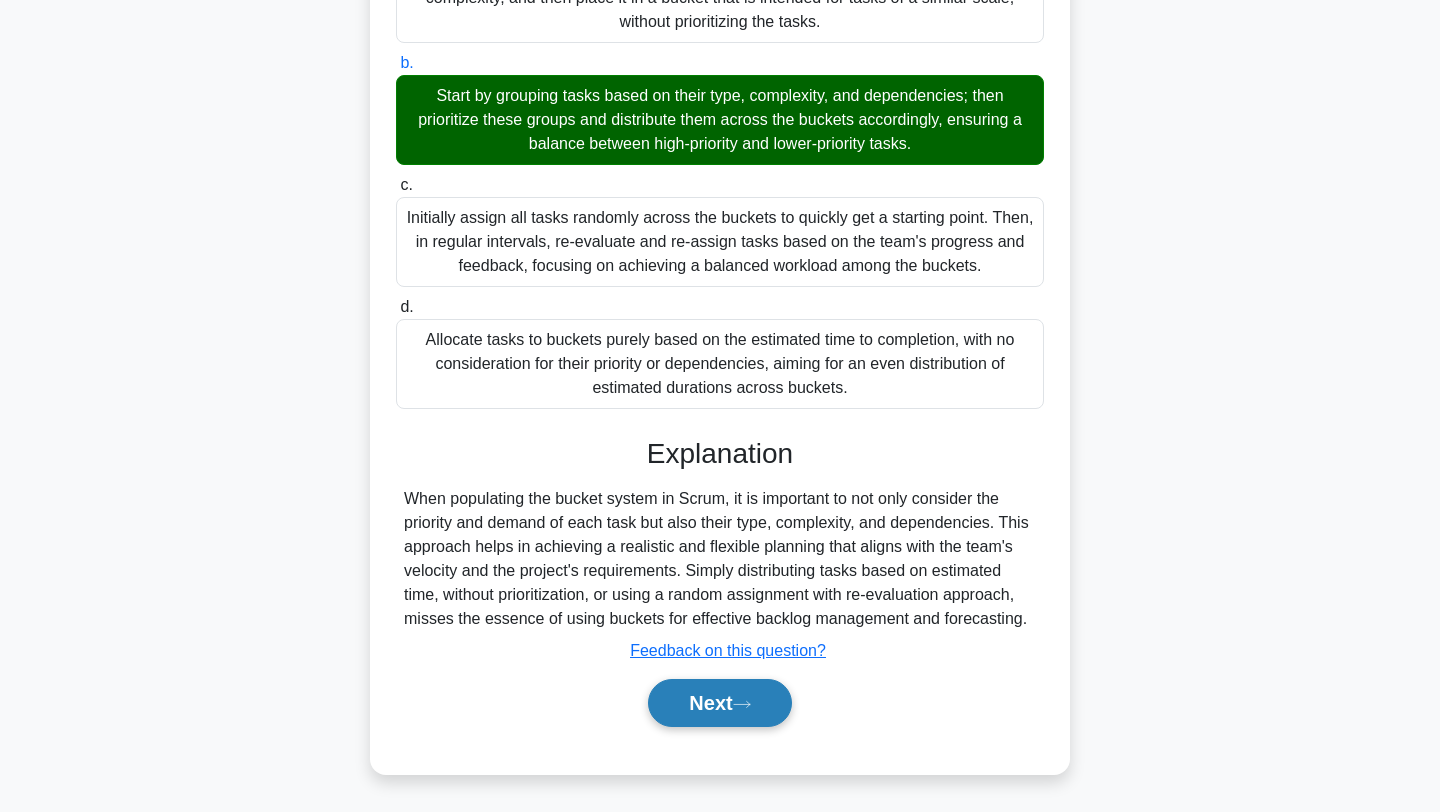 click on "Next" at bounding box center [719, 703] 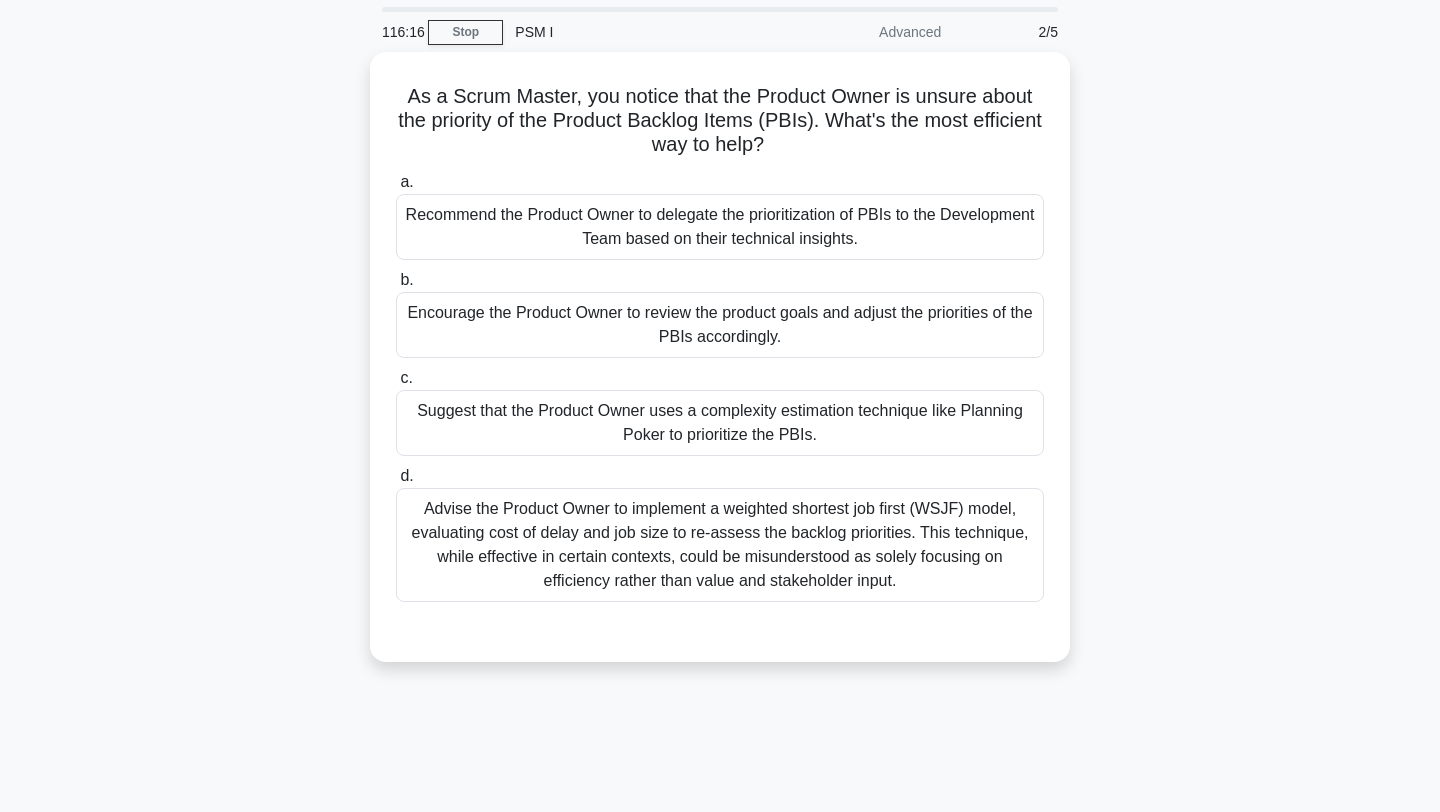 scroll, scrollTop: 60, scrollLeft: 0, axis: vertical 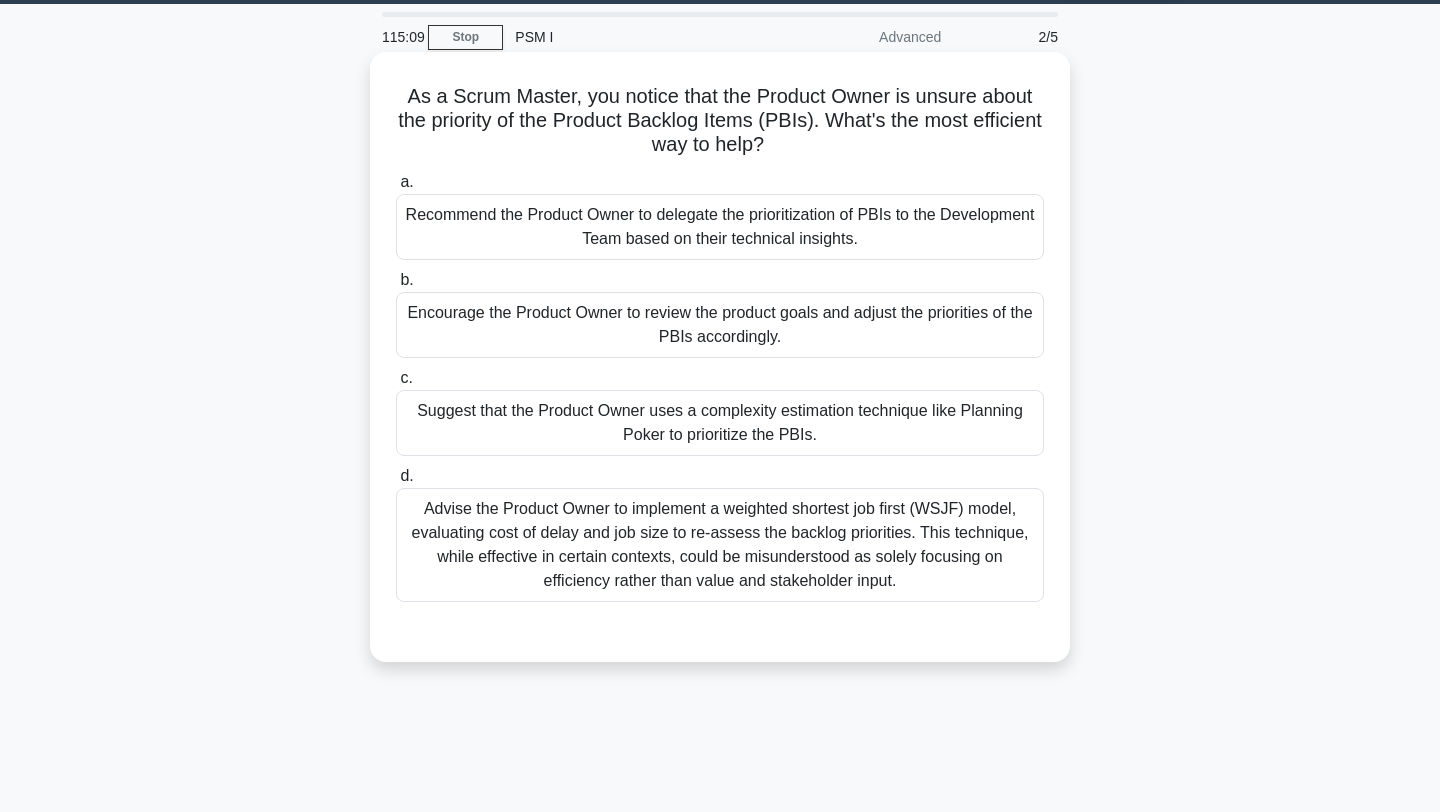 click on "Encourage the Product Owner to review the product goals and adjust the priorities of the PBIs accordingly." at bounding box center (720, 325) 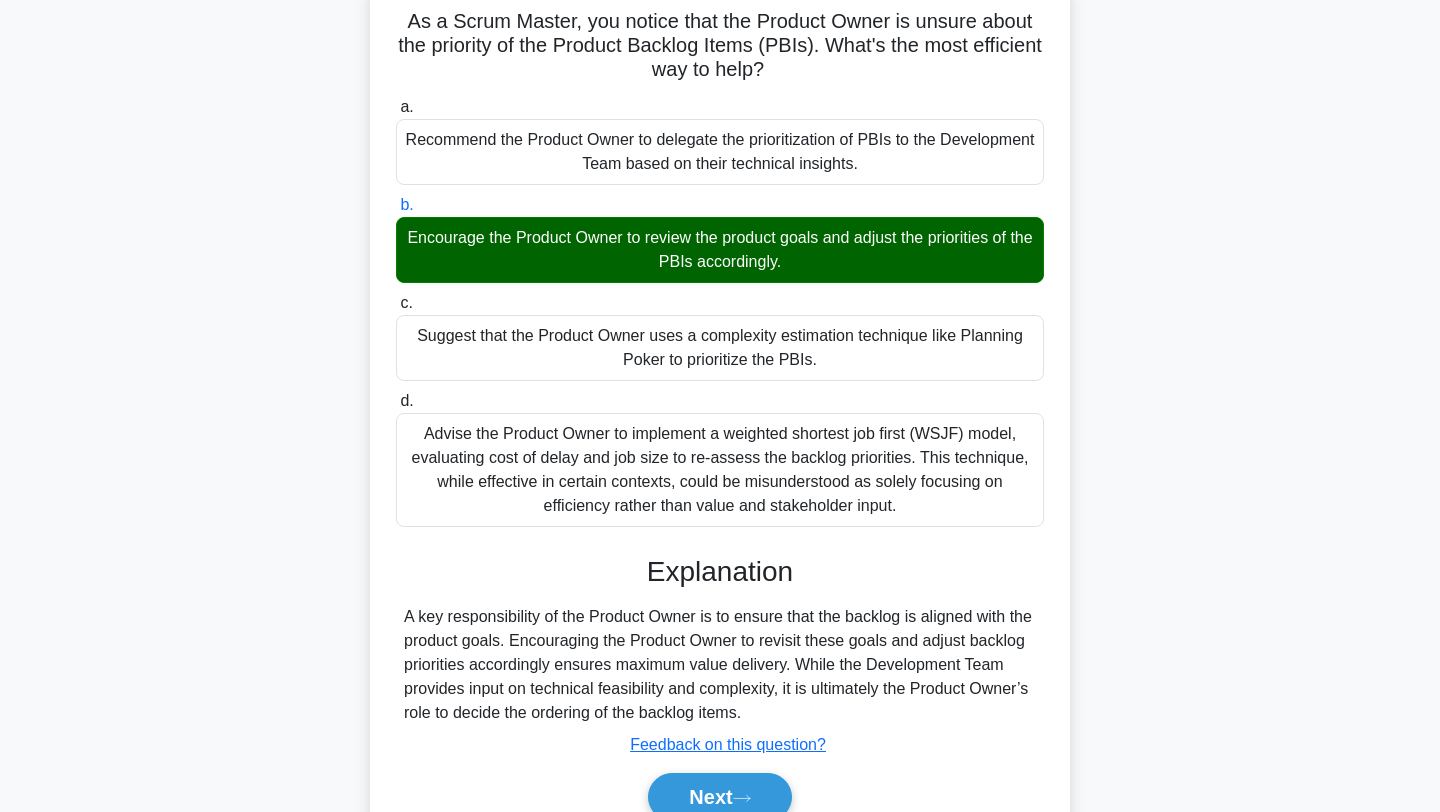 scroll, scrollTop: 268, scrollLeft: 0, axis: vertical 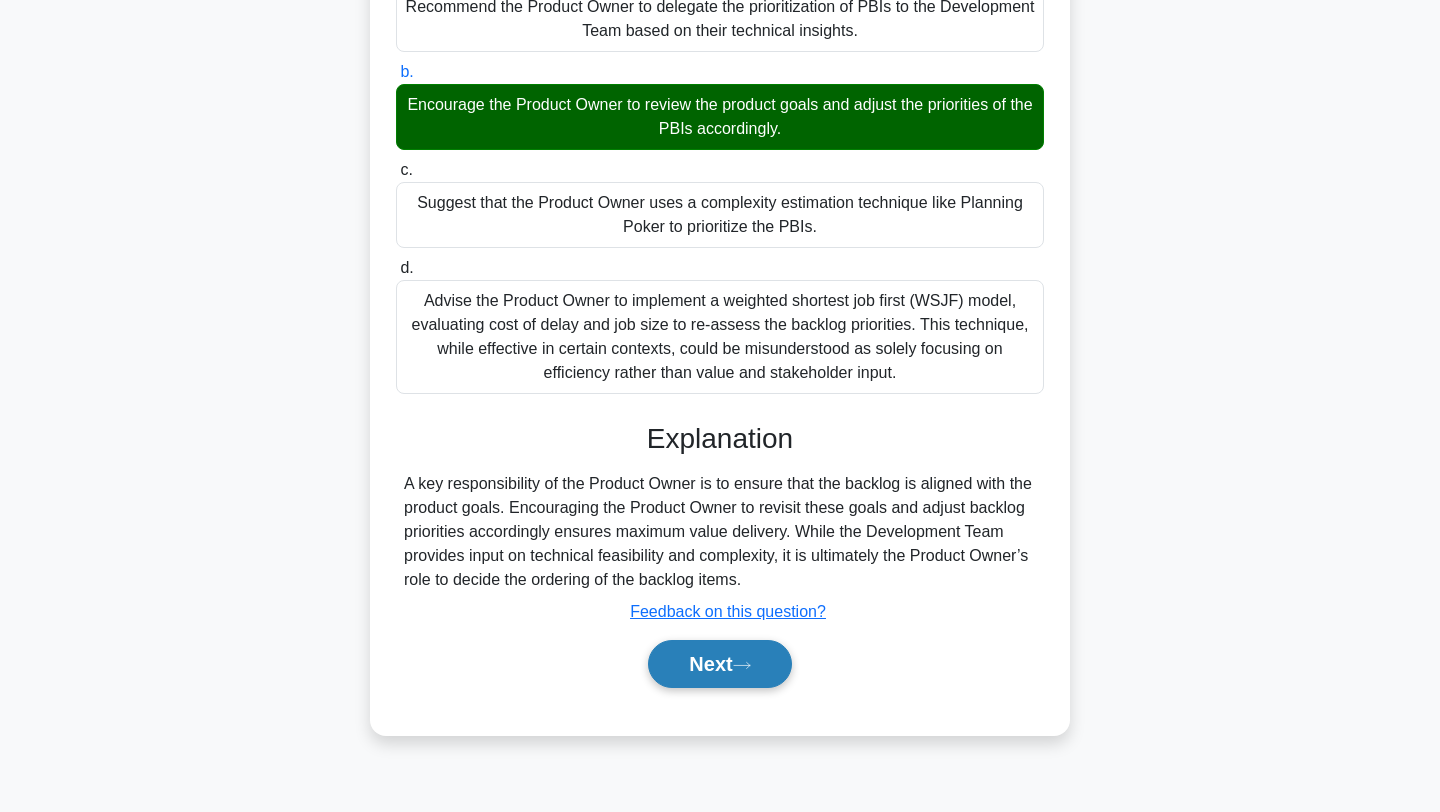 click on "Next" at bounding box center (719, 664) 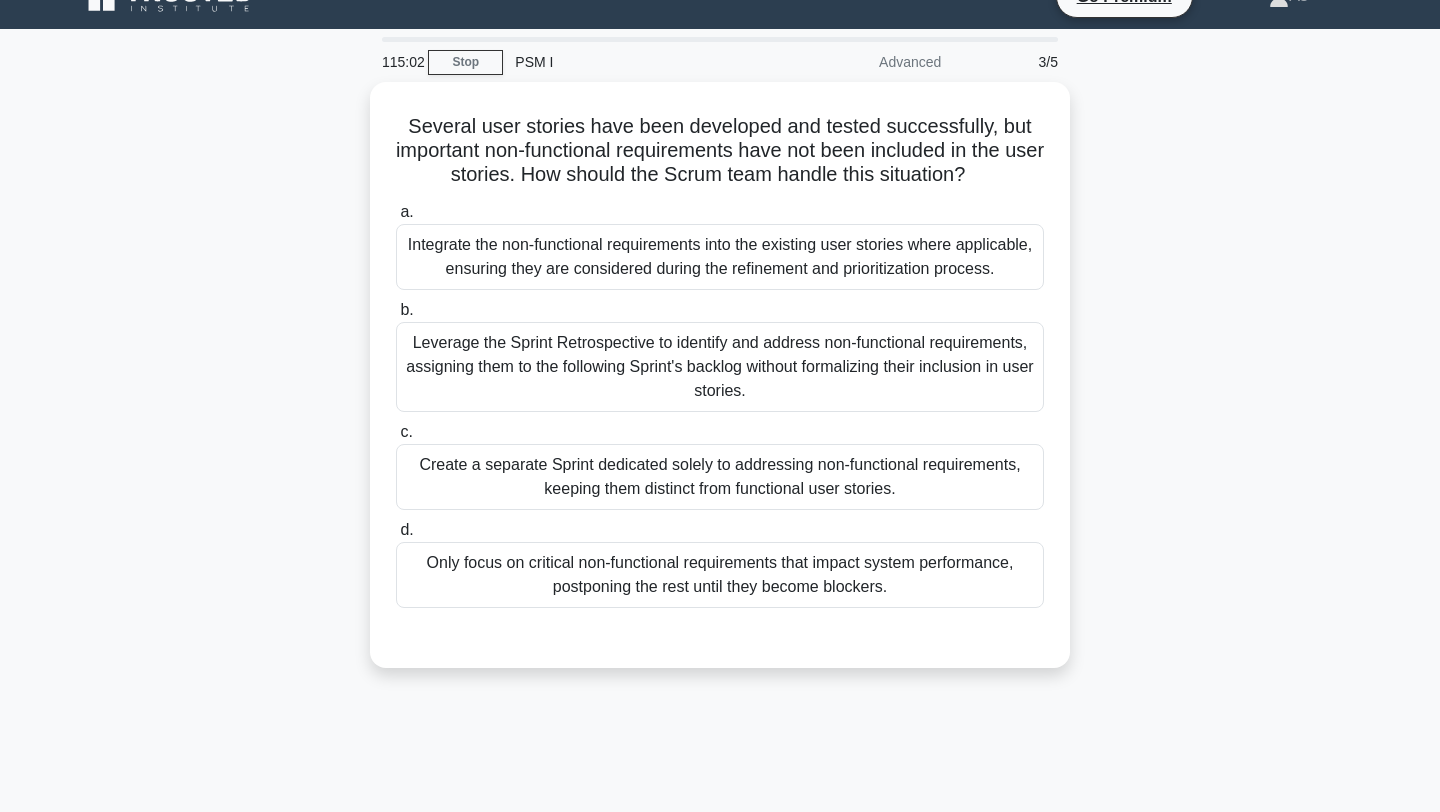scroll, scrollTop: 29, scrollLeft: 0, axis: vertical 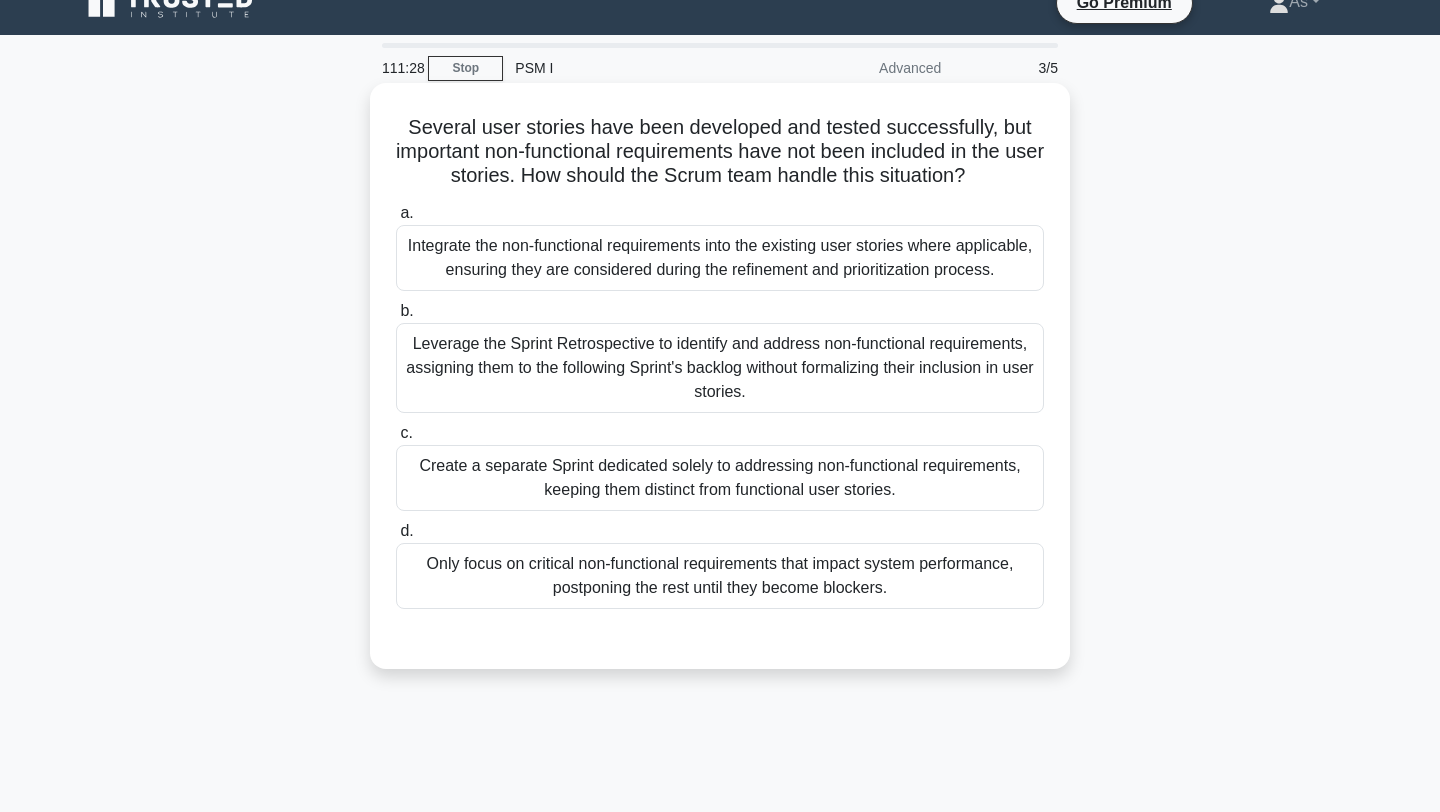 click on "Integrate the non-functional requirements into the existing user stories where applicable, ensuring they are considered during the refinement and prioritization process." at bounding box center [720, 258] 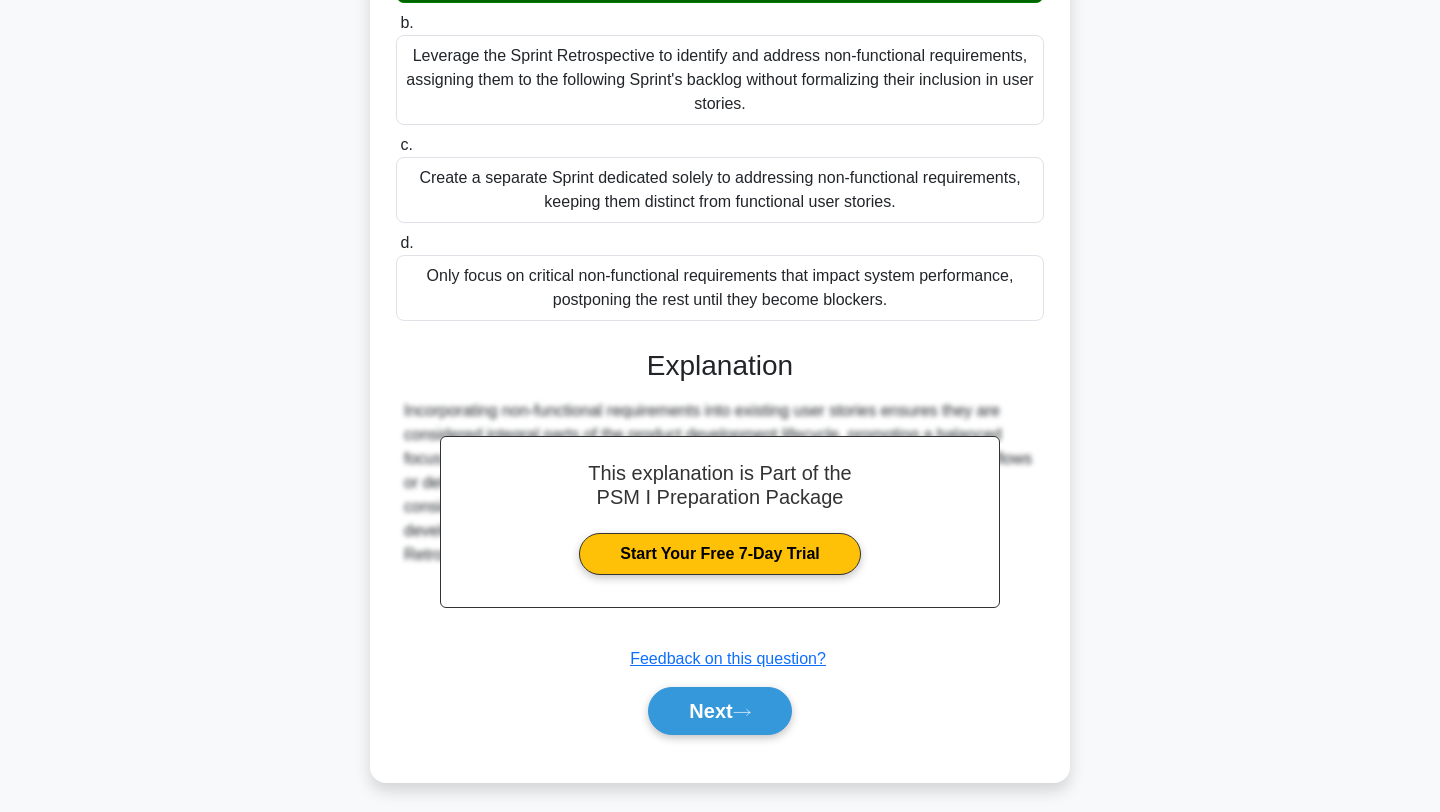 scroll, scrollTop: 325, scrollLeft: 0, axis: vertical 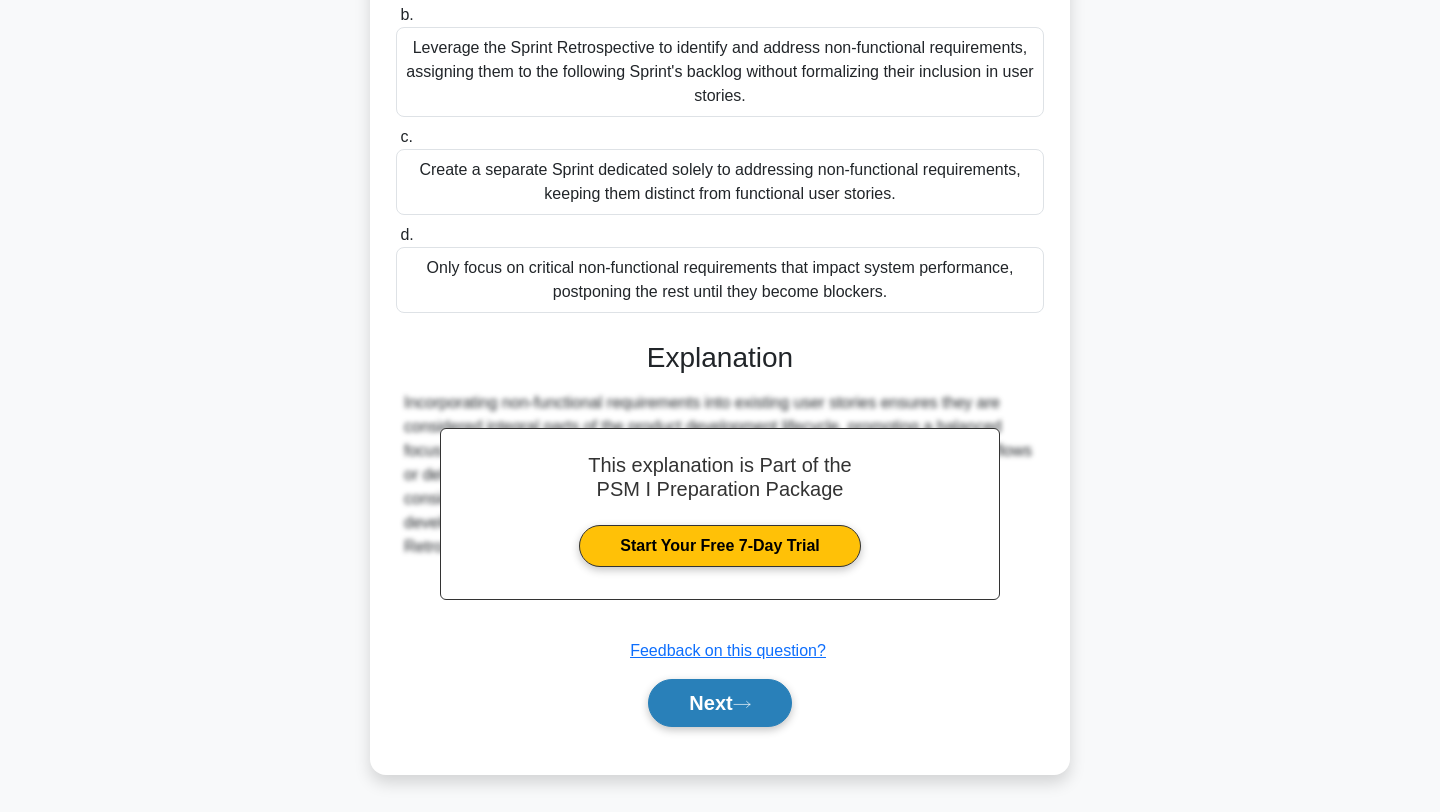 click on "Next" at bounding box center [719, 703] 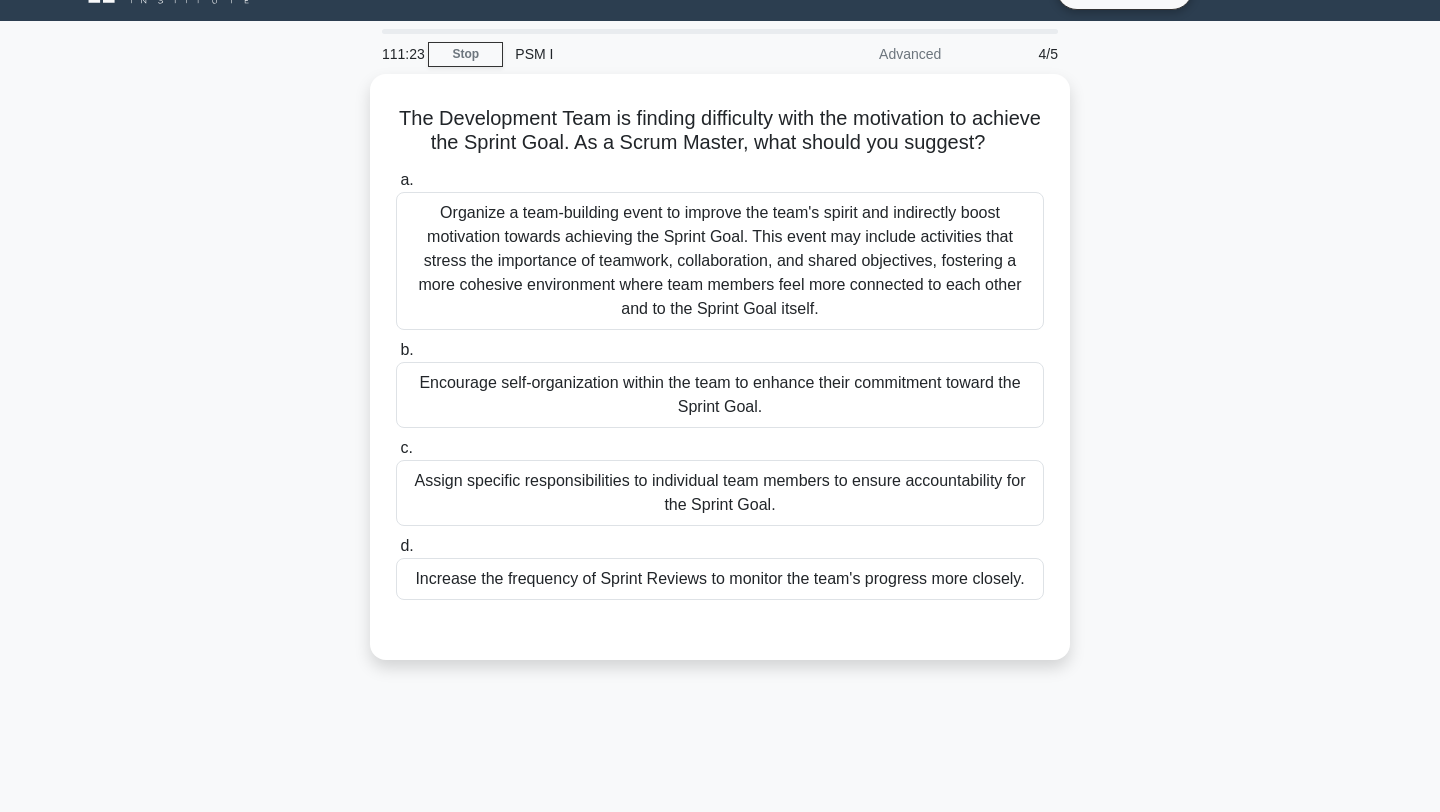 scroll, scrollTop: 34, scrollLeft: 0, axis: vertical 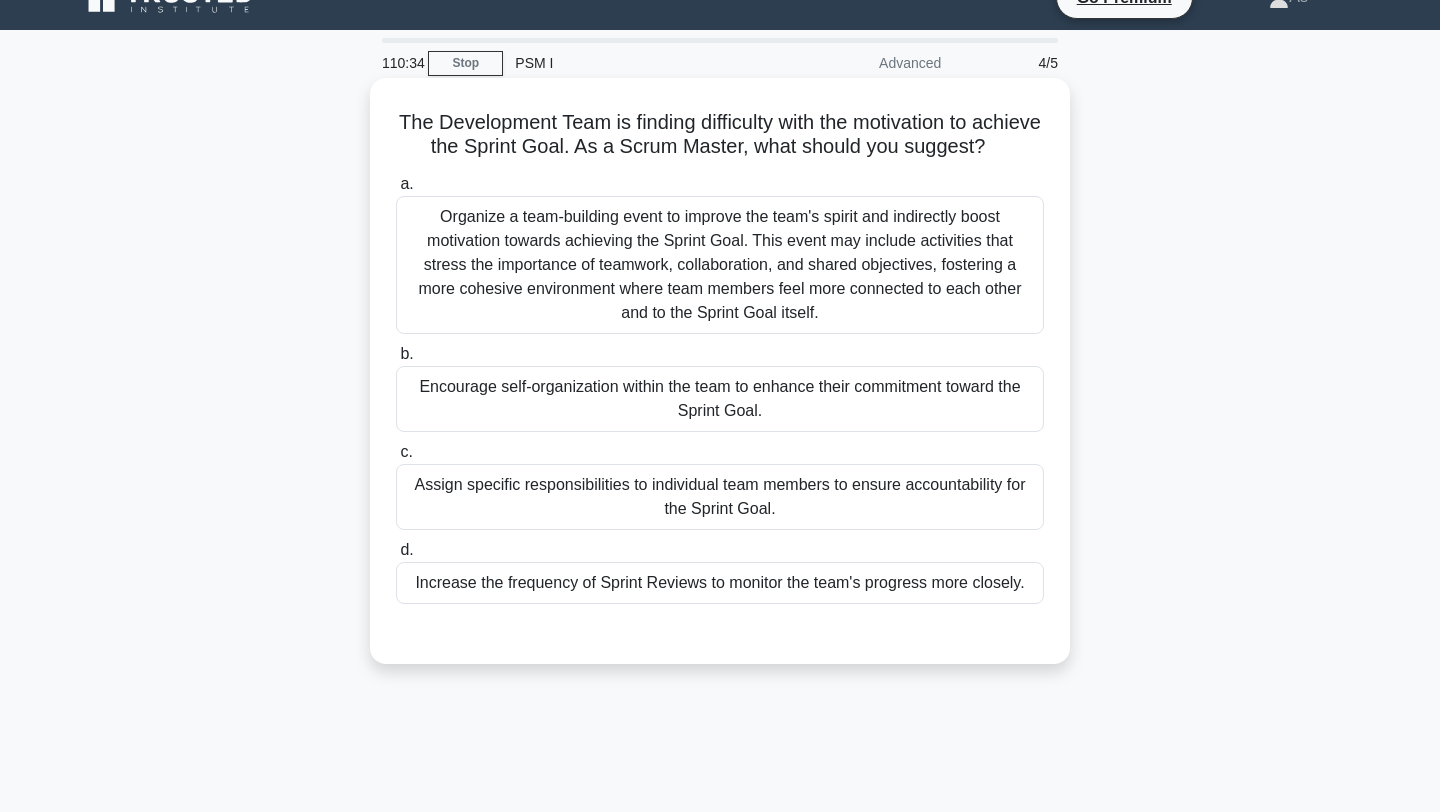 click on "Increase the frequency of Sprint Reviews to monitor the team's progress more closely." at bounding box center (720, 583) 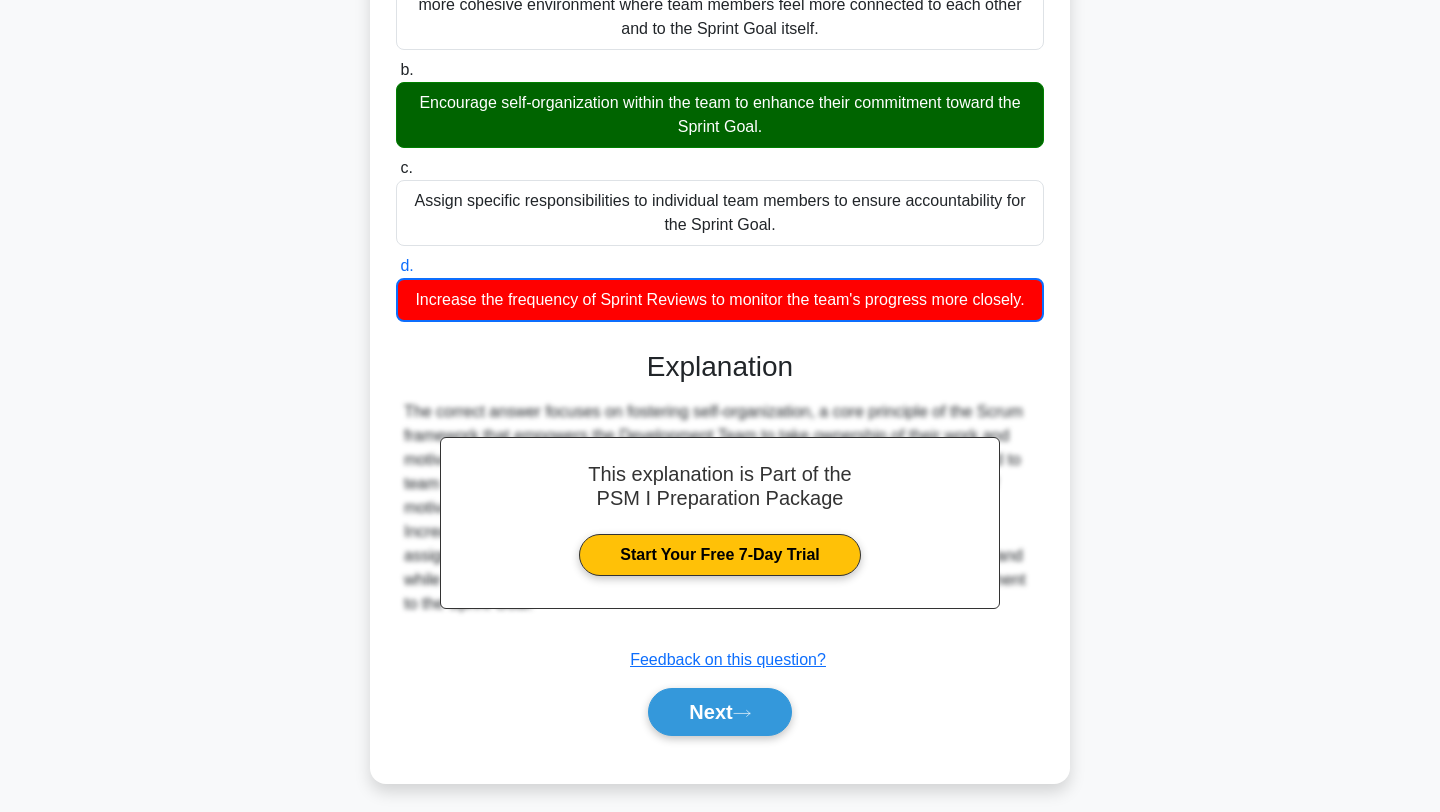 scroll, scrollTop: 327, scrollLeft: 0, axis: vertical 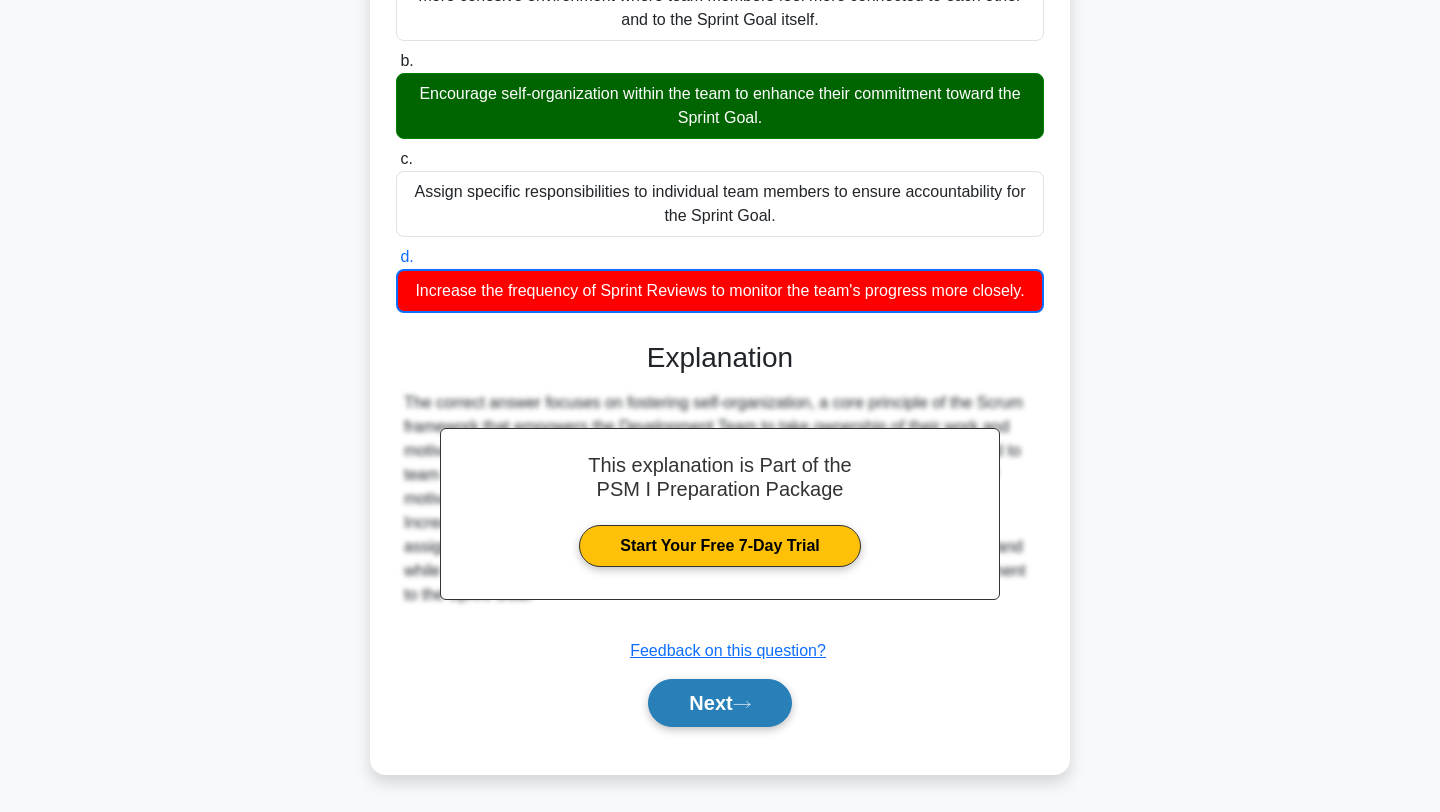 click on "Next" at bounding box center (719, 703) 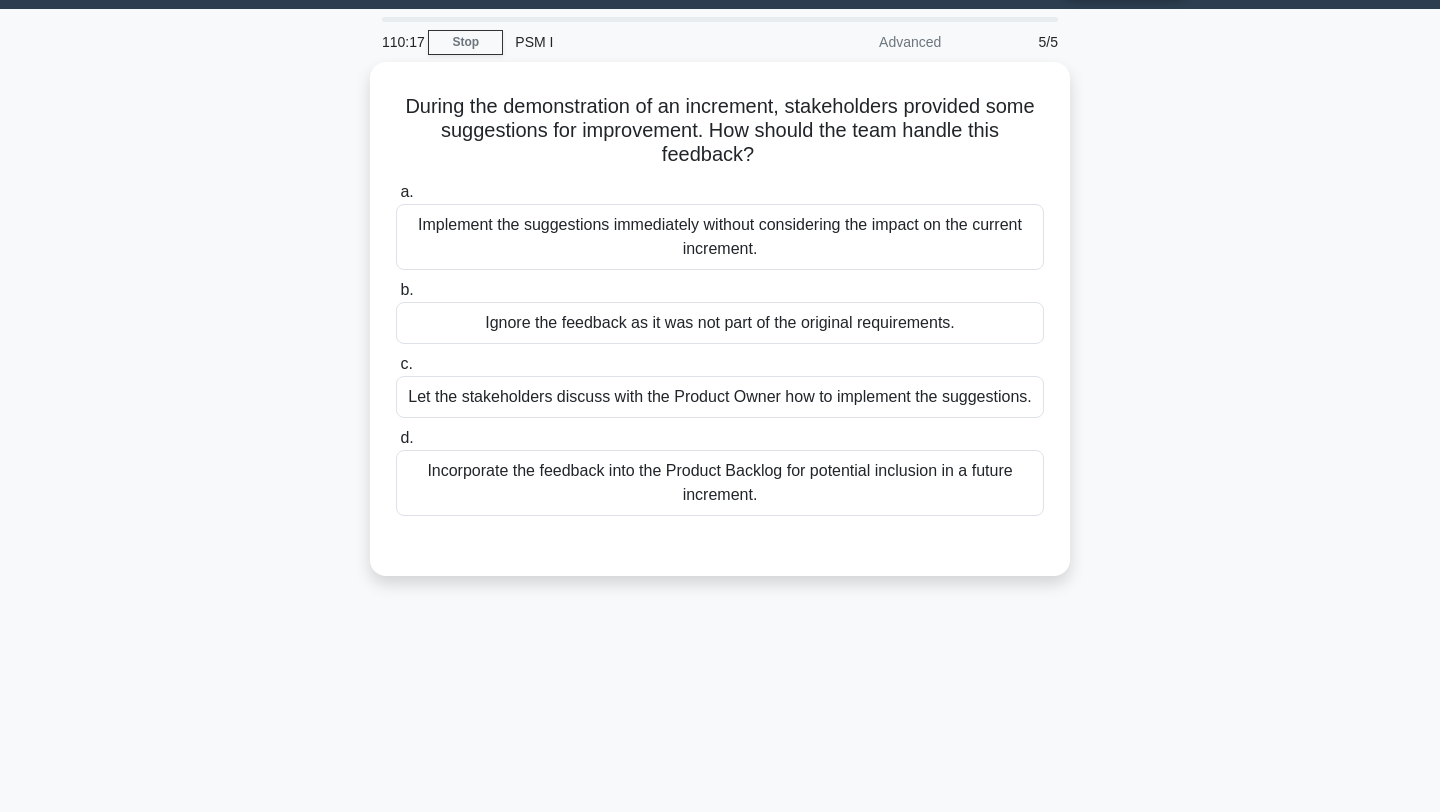 scroll, scrollTop: 0, scrollLeft: 0, axis: both 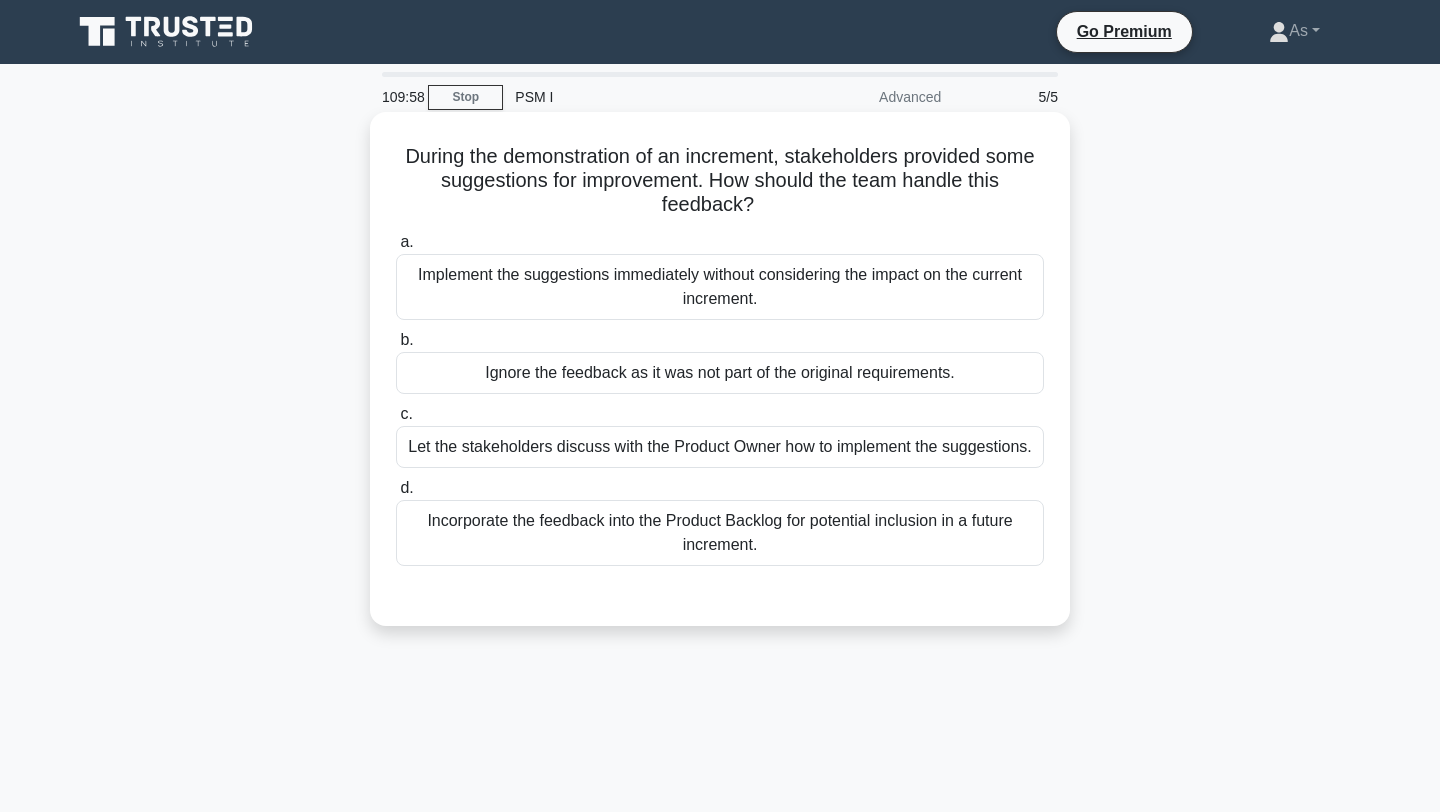 click on "Let the stakeholders discuss with the Product Owner how to implement the suggestions." at bounding box center (720, 447) 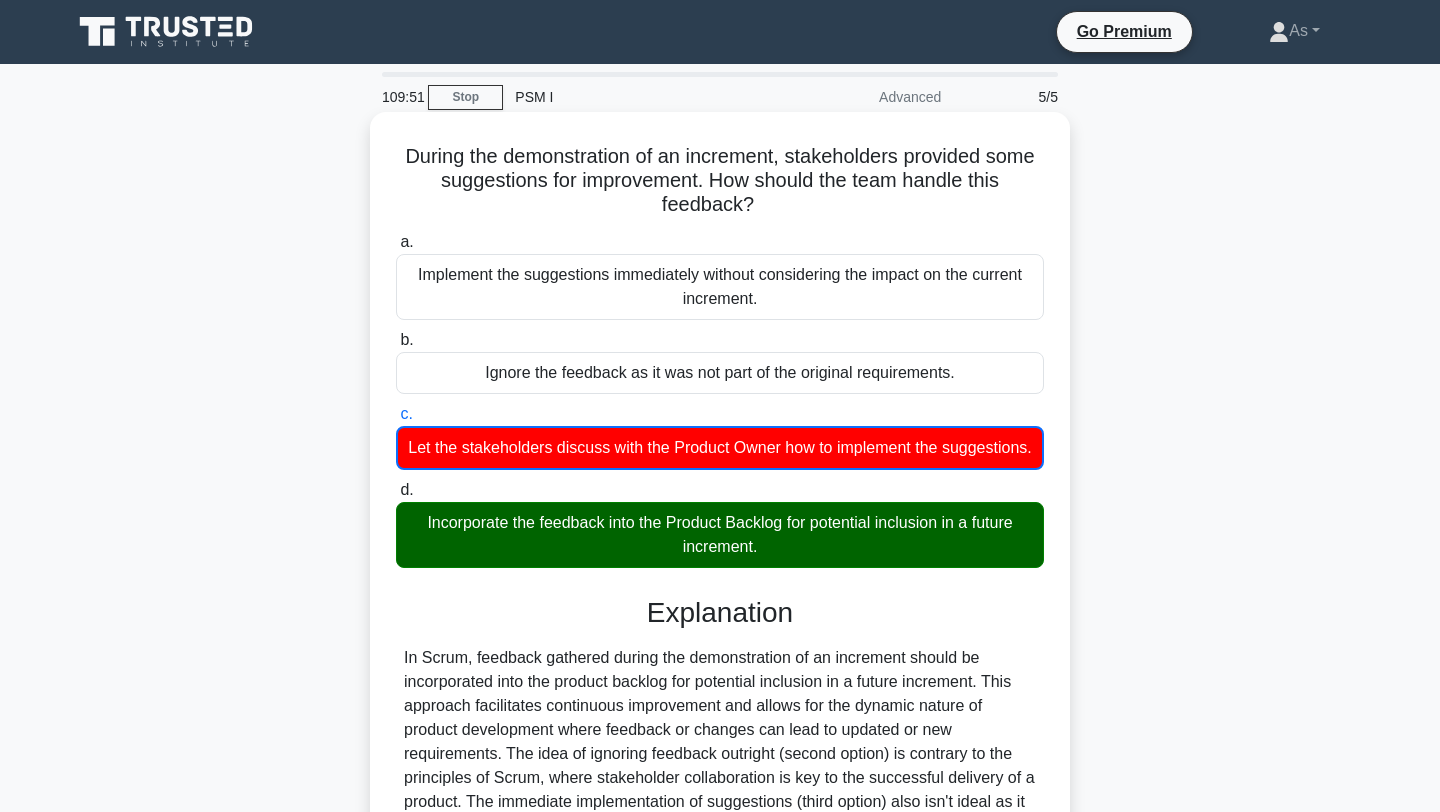 click on "Incorporate the feedback into the Product Backlog for potential inclusion in a future increment." at bounding box center (720, 535) 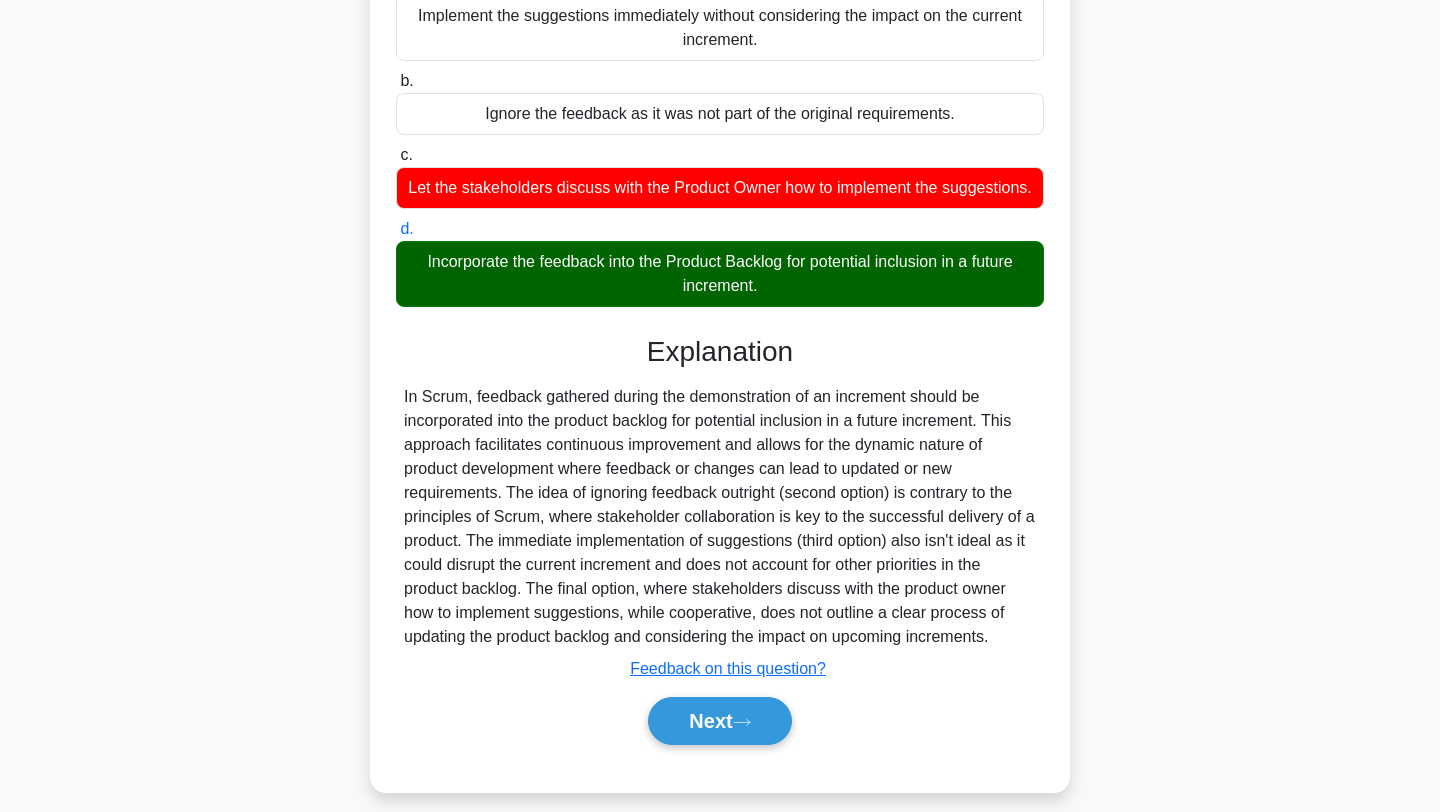 scroll, scrollTop: 277, scrollLeft: 0, axis: vertical 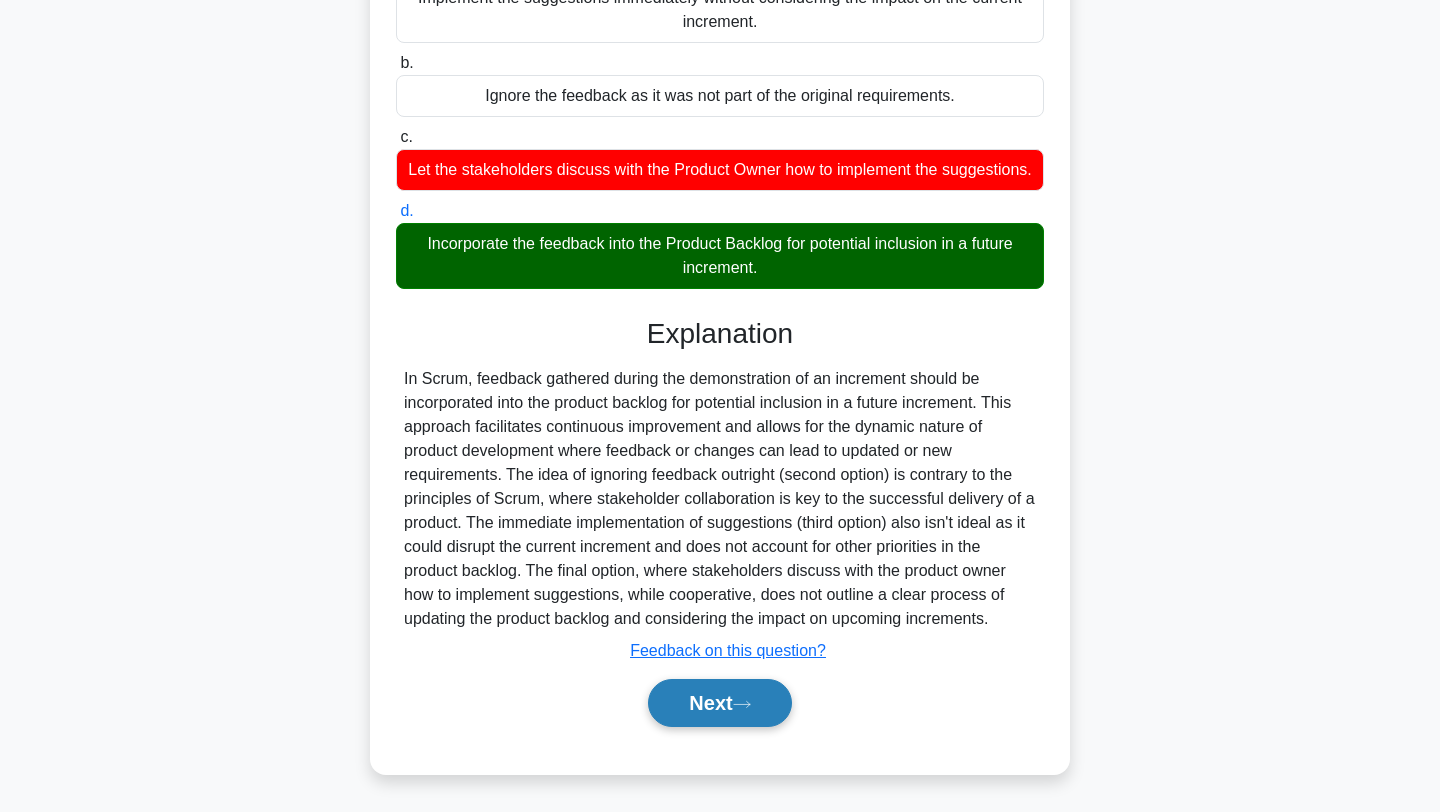 click on "Next" at bounding box center (719, 703) 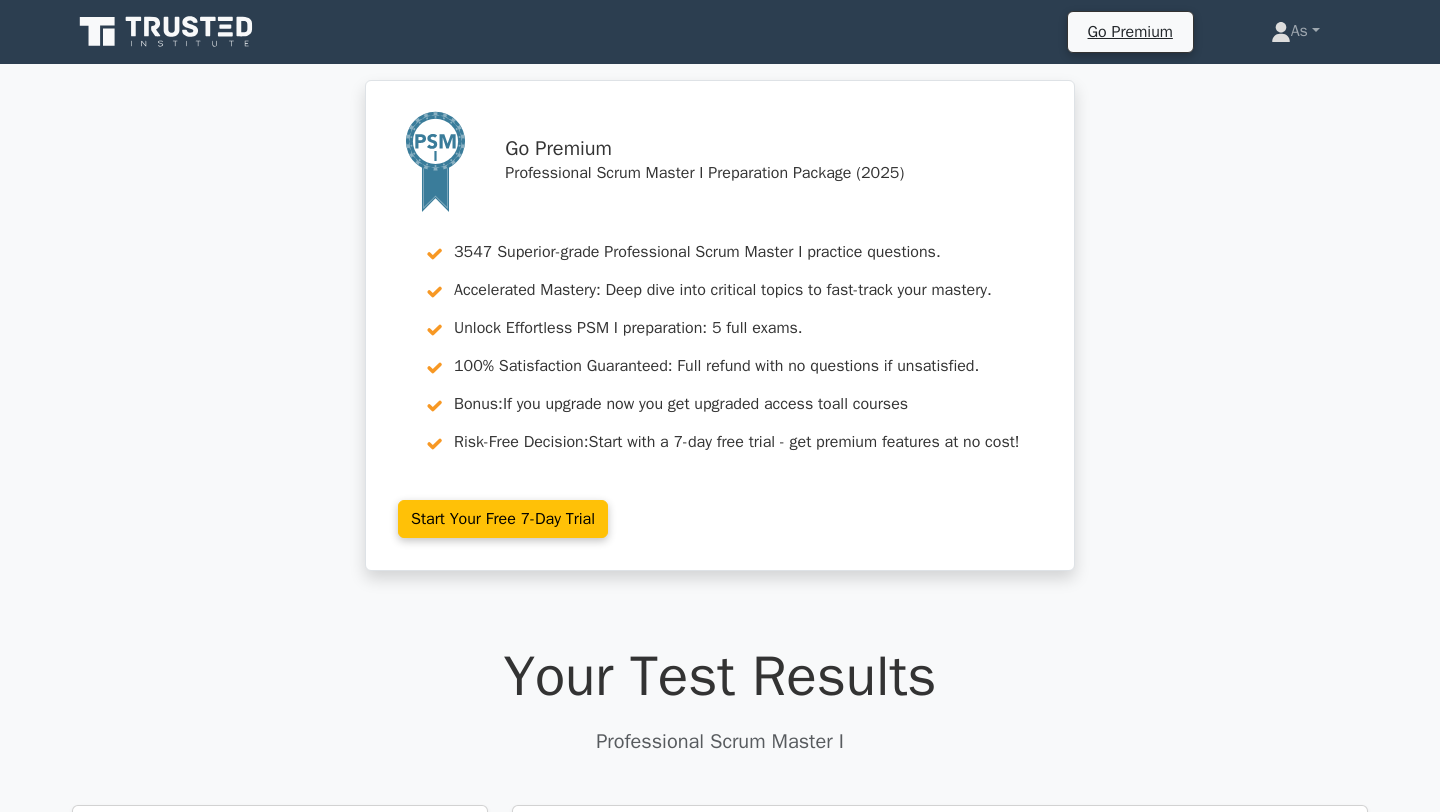 scroll, scrollTop: 0, scrollLeft: 0, axis: both 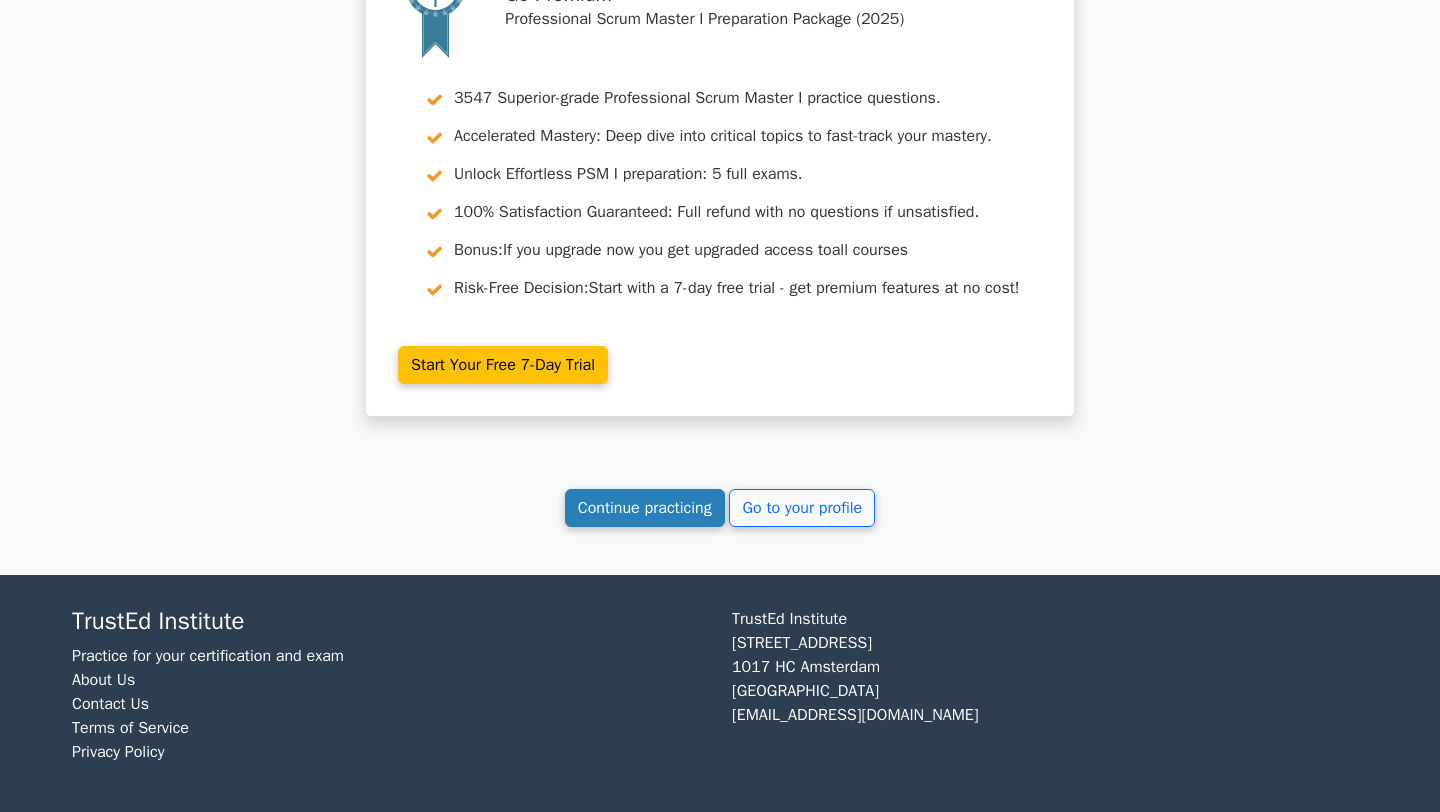 click on "Continue practicing" at bounding box center (645, 508) 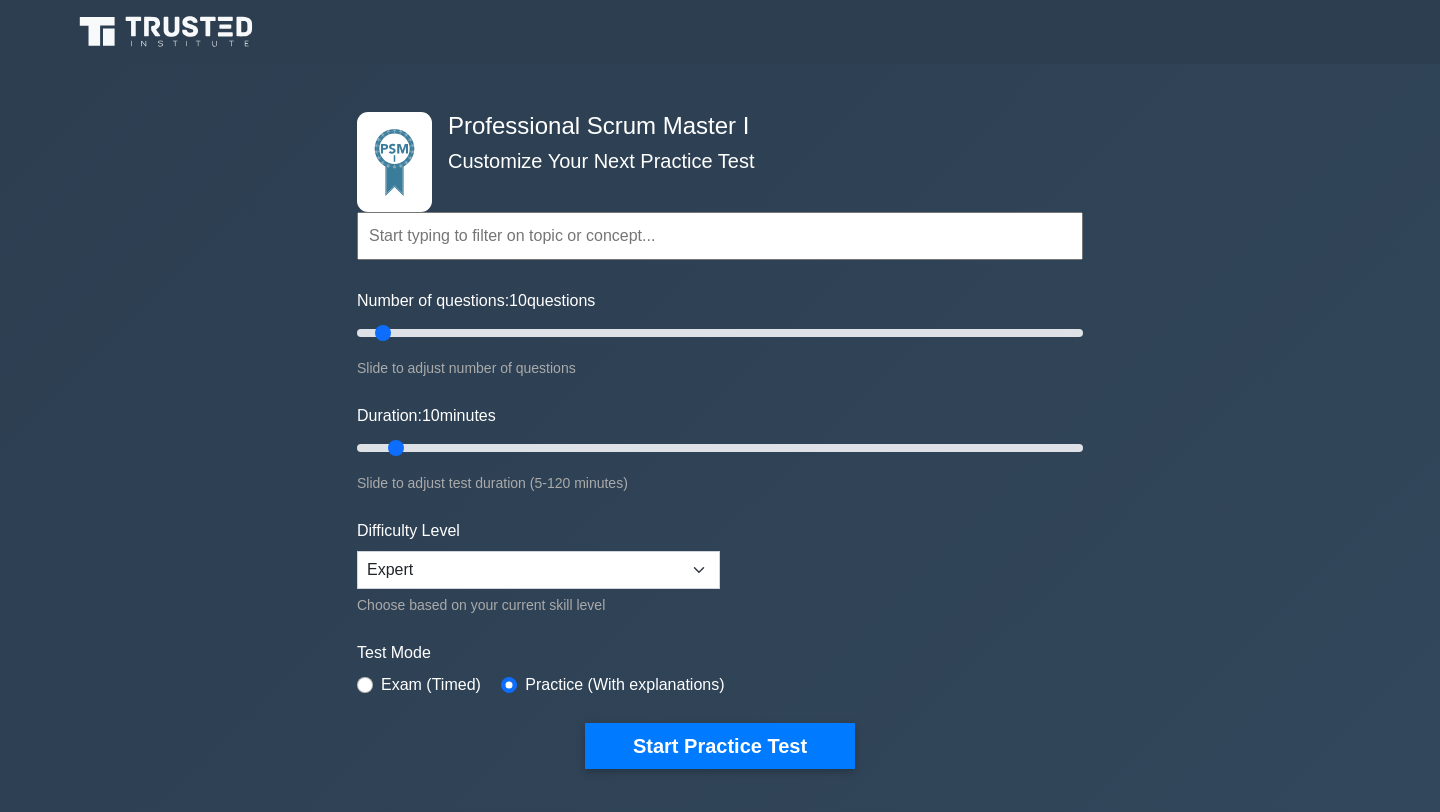 scroll, scrollTop: 0, scrollLeft: 0, axis: both 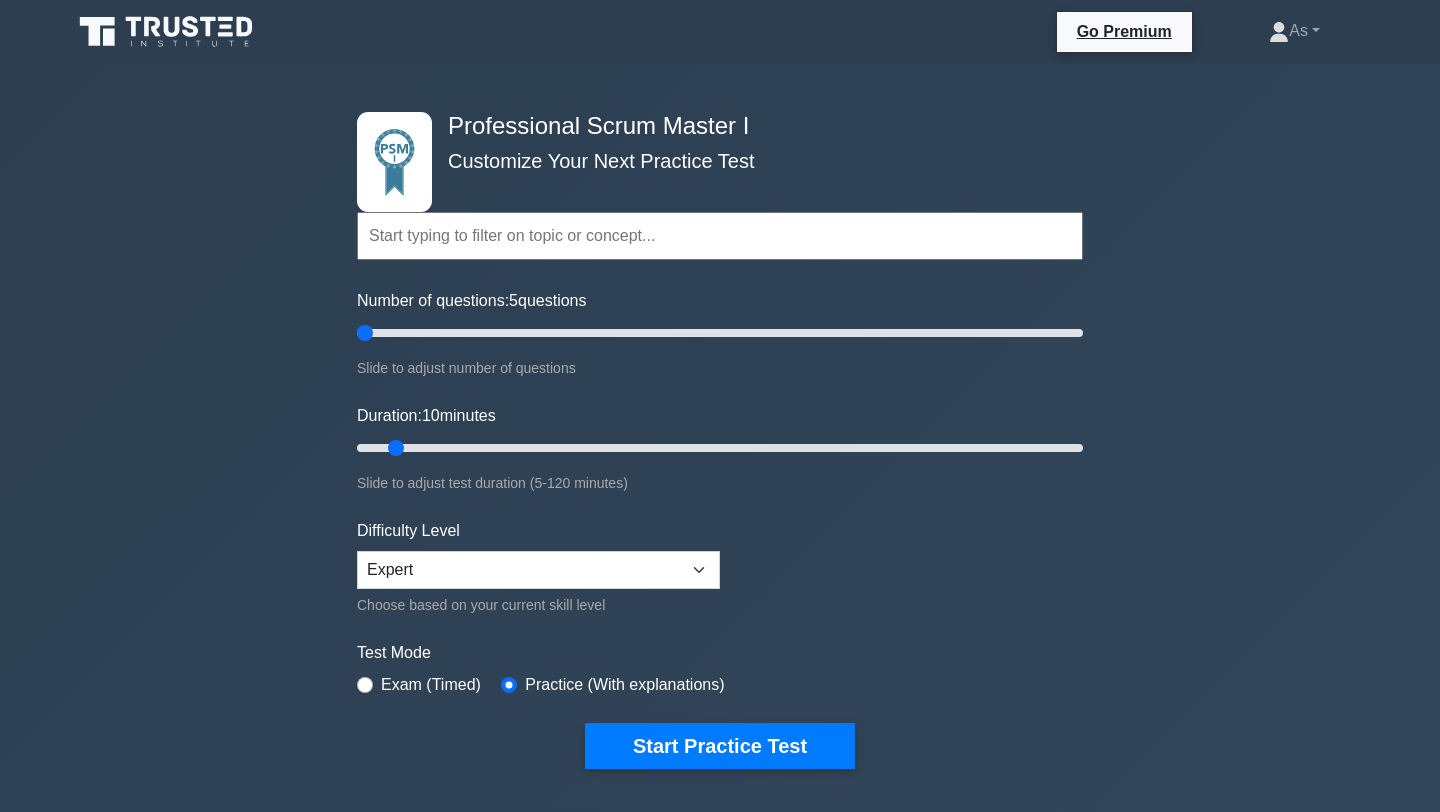 drag, startPoint x: 381, startPoint y: 339, endPoint x: 313, endPoint y: 349, distance: 68.73136 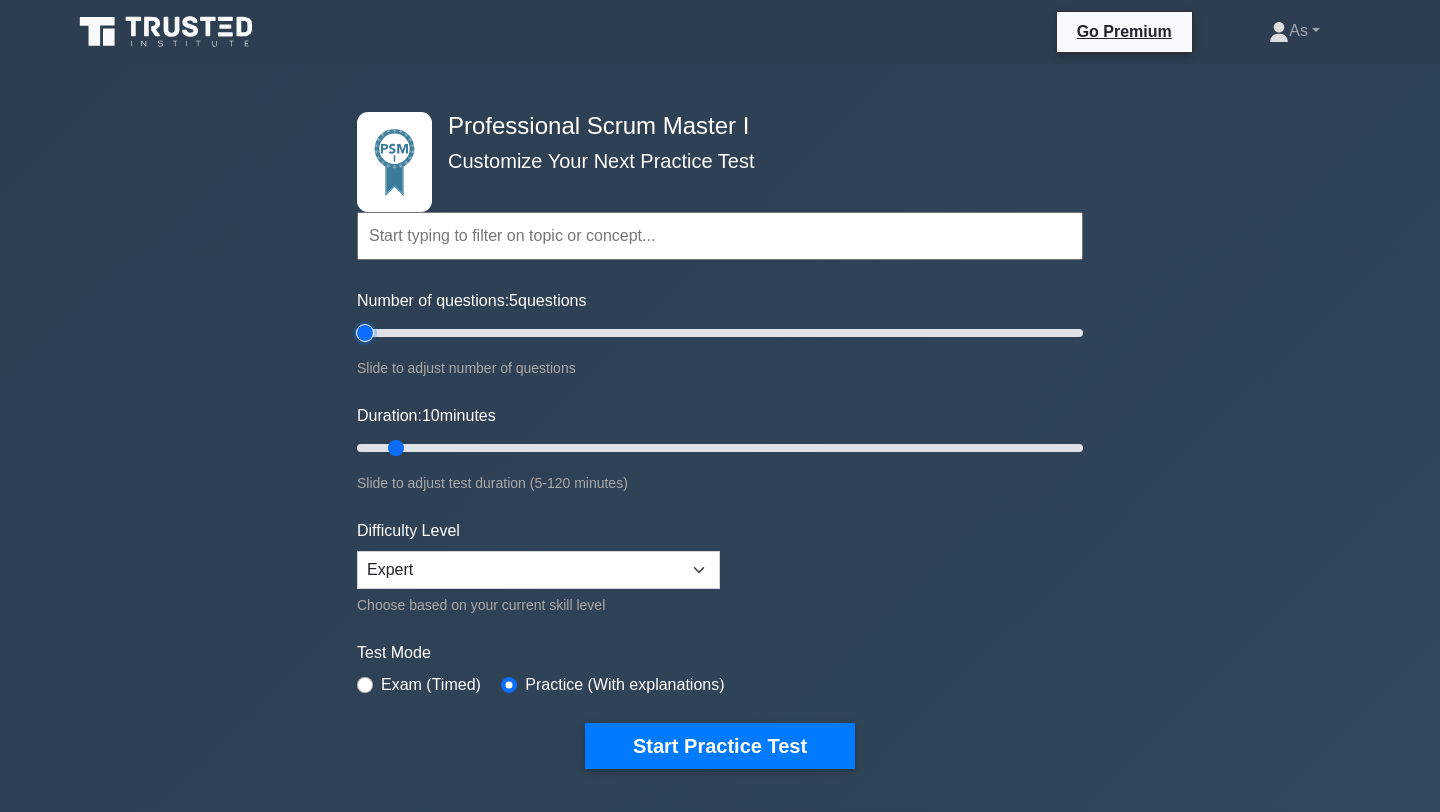 type on "5" 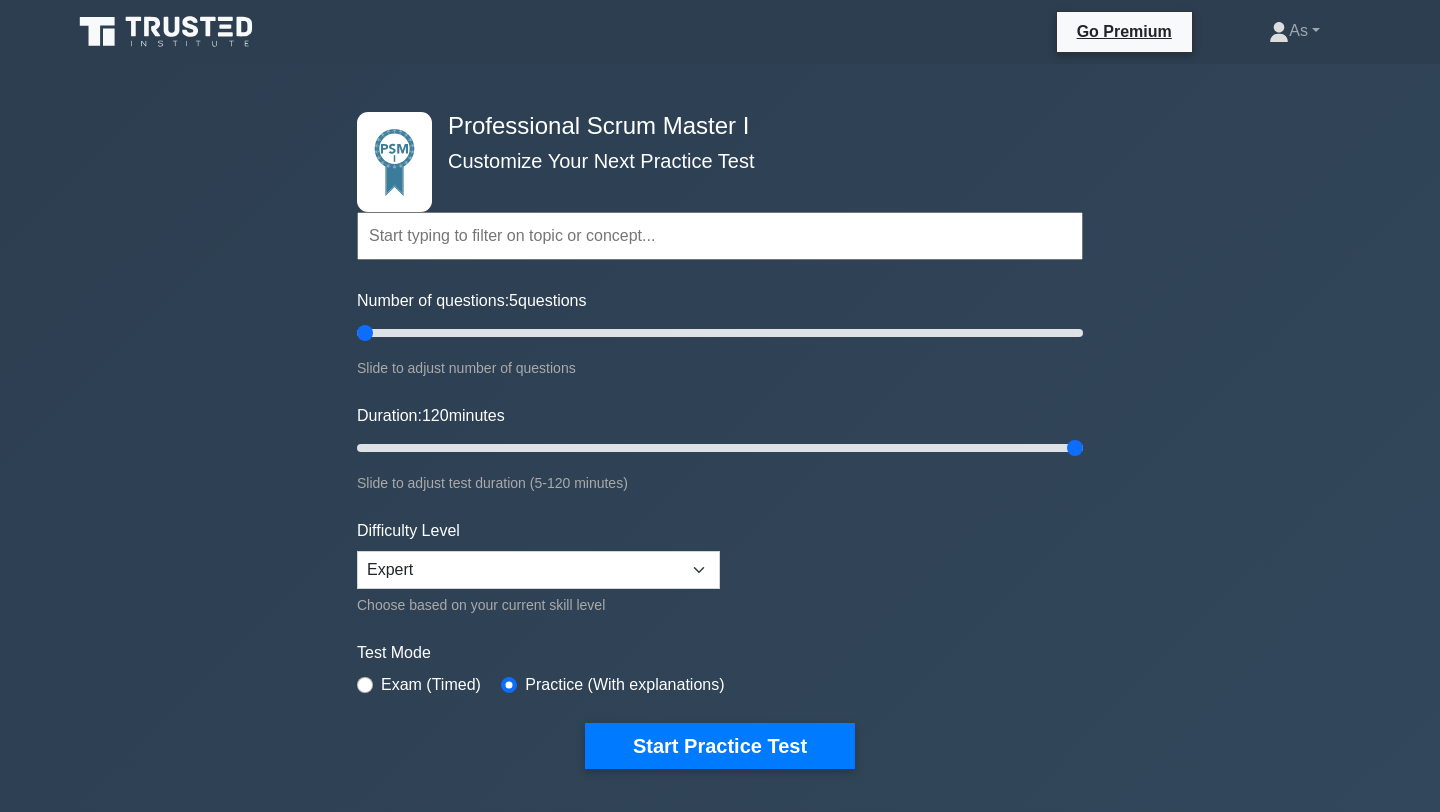 drag, startPoint x: 396, startPoint y: 446, endPoint x: 1332, endPoint y: 415, distance: 936.5132 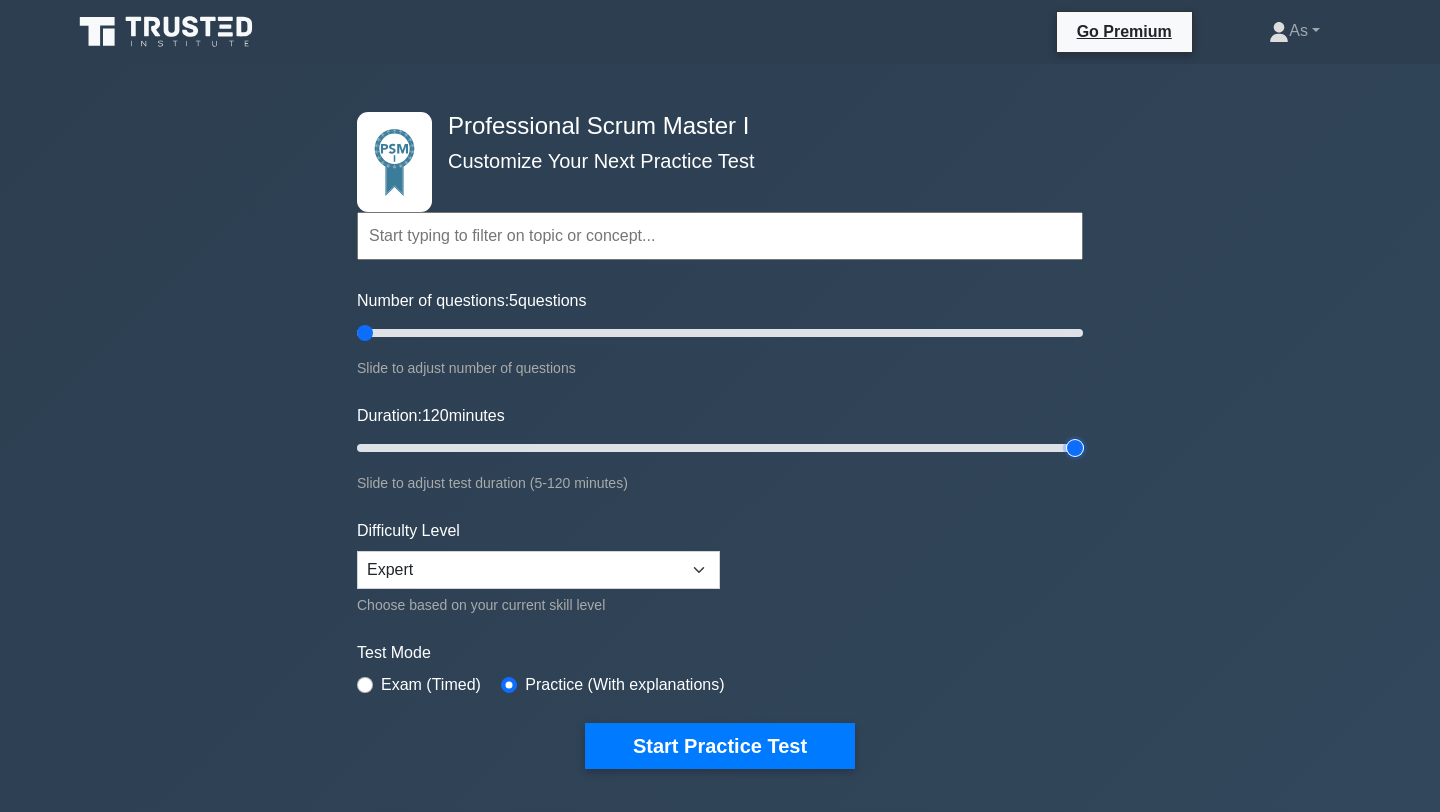 type on "120" 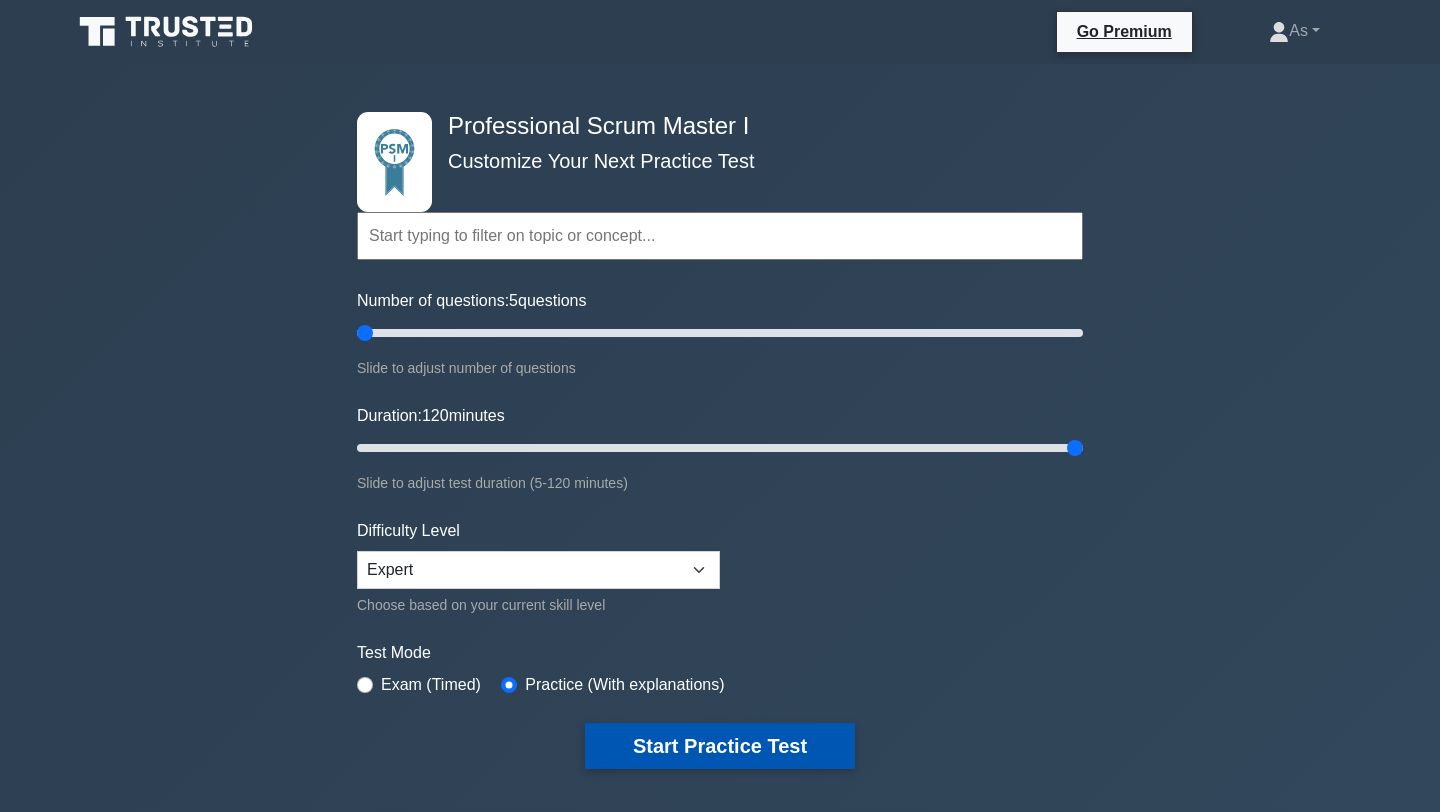 click on "Start Practice Test" at bounding box center (720, 746) 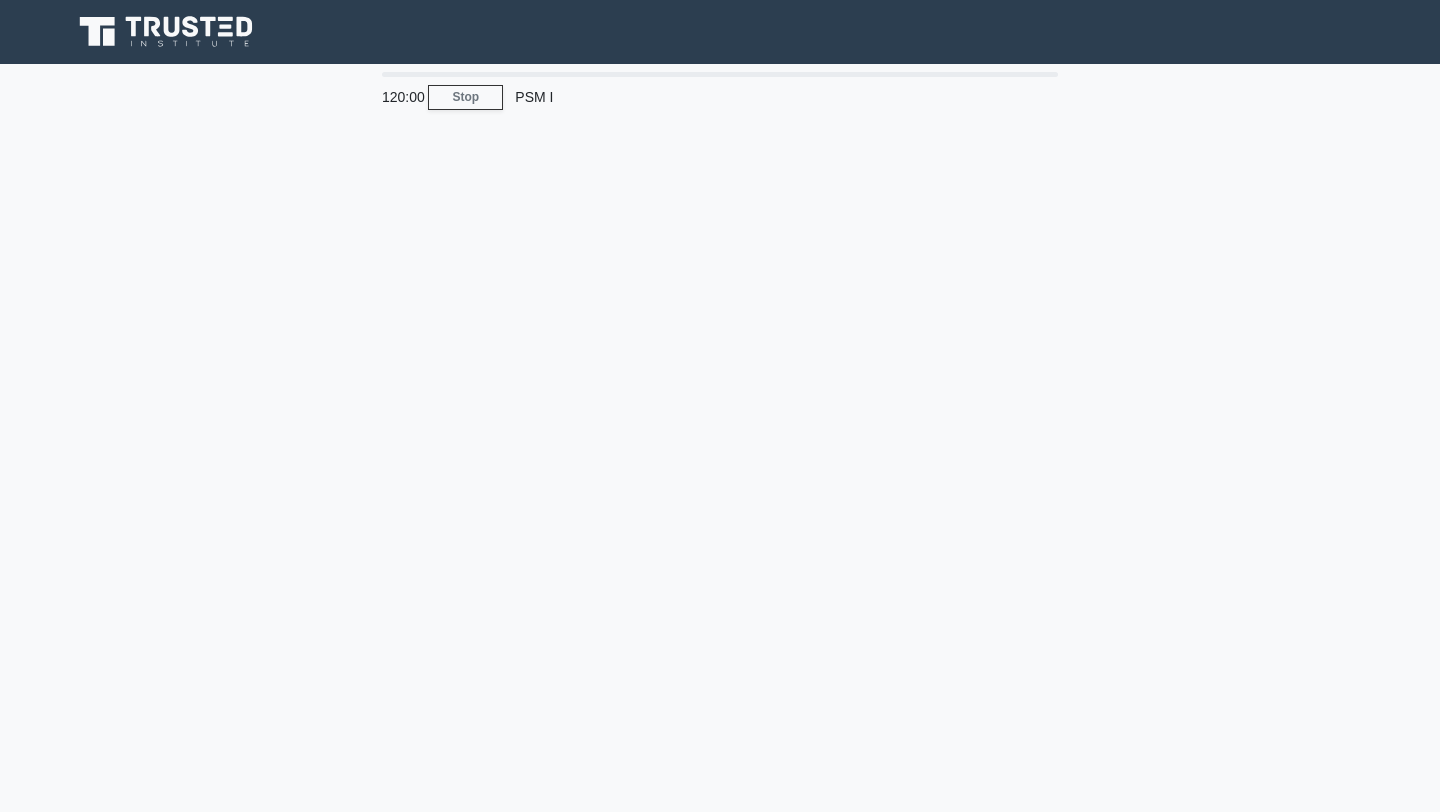 scroll, scrollTop: 0, scrollLeft: 0, axis: both 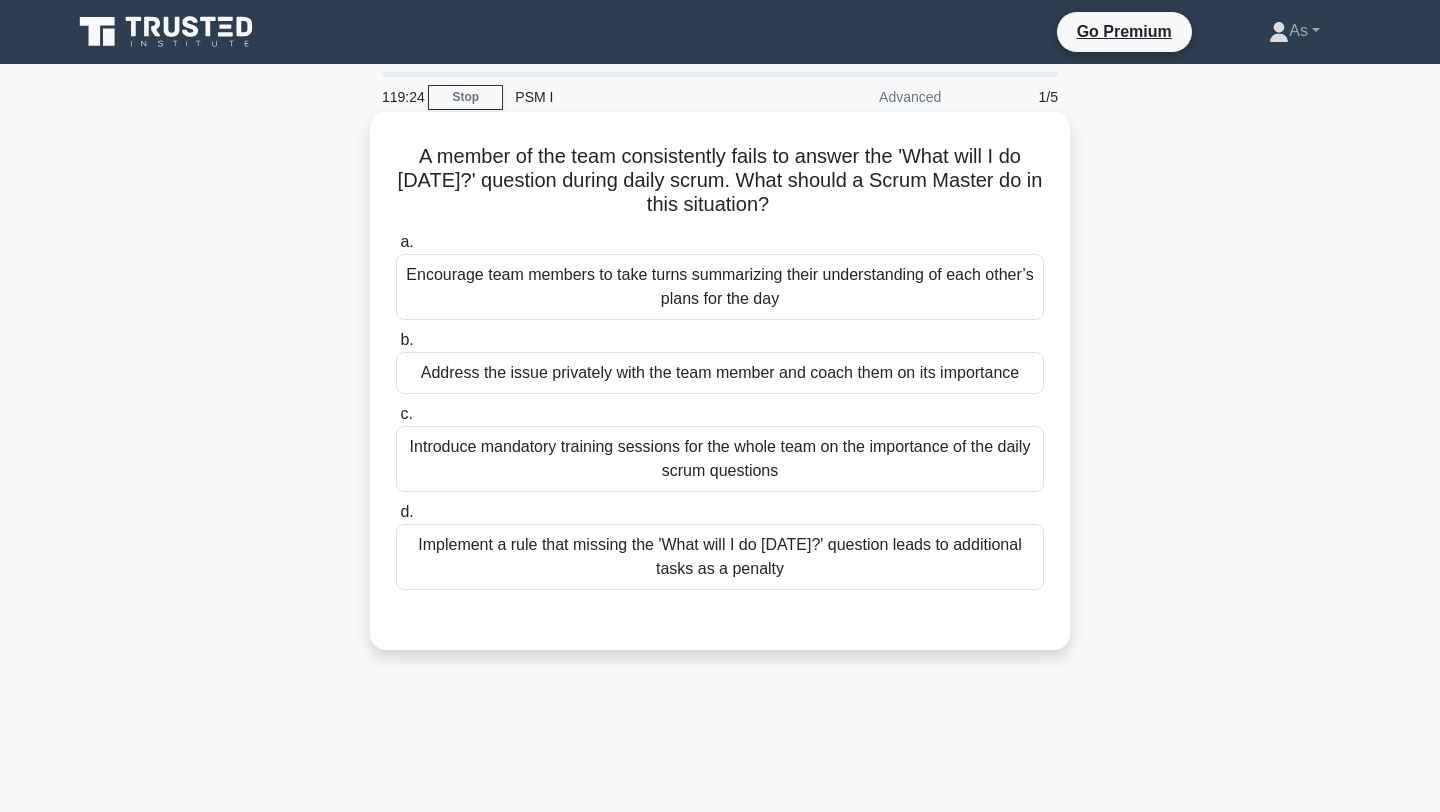 click on "Encourage team members to take turns summarizing their understanding of each other’s plans for the day" at bounding box center [720, 287] 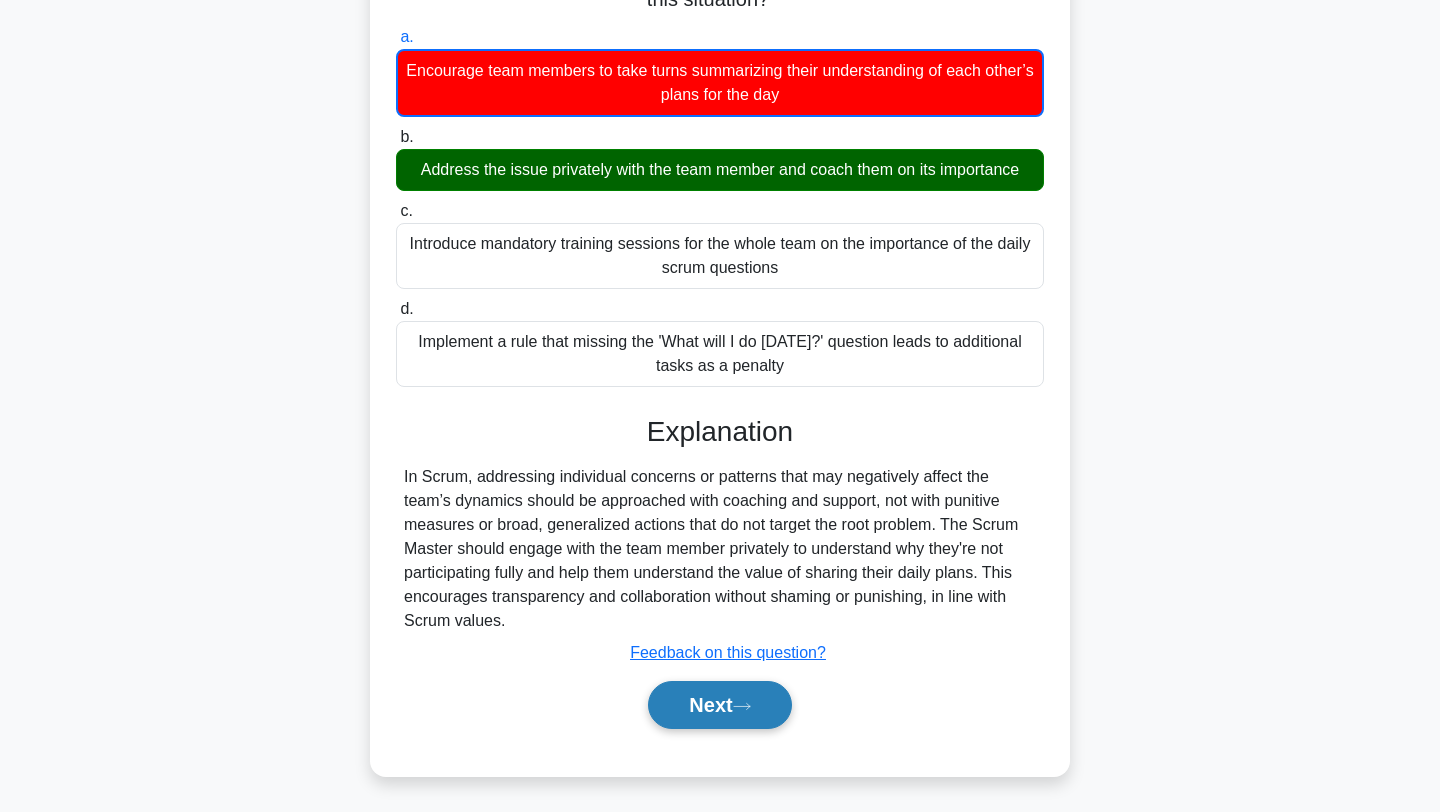 scroll, scrollTop: 207, scrollLeft: 0, axis: vertical 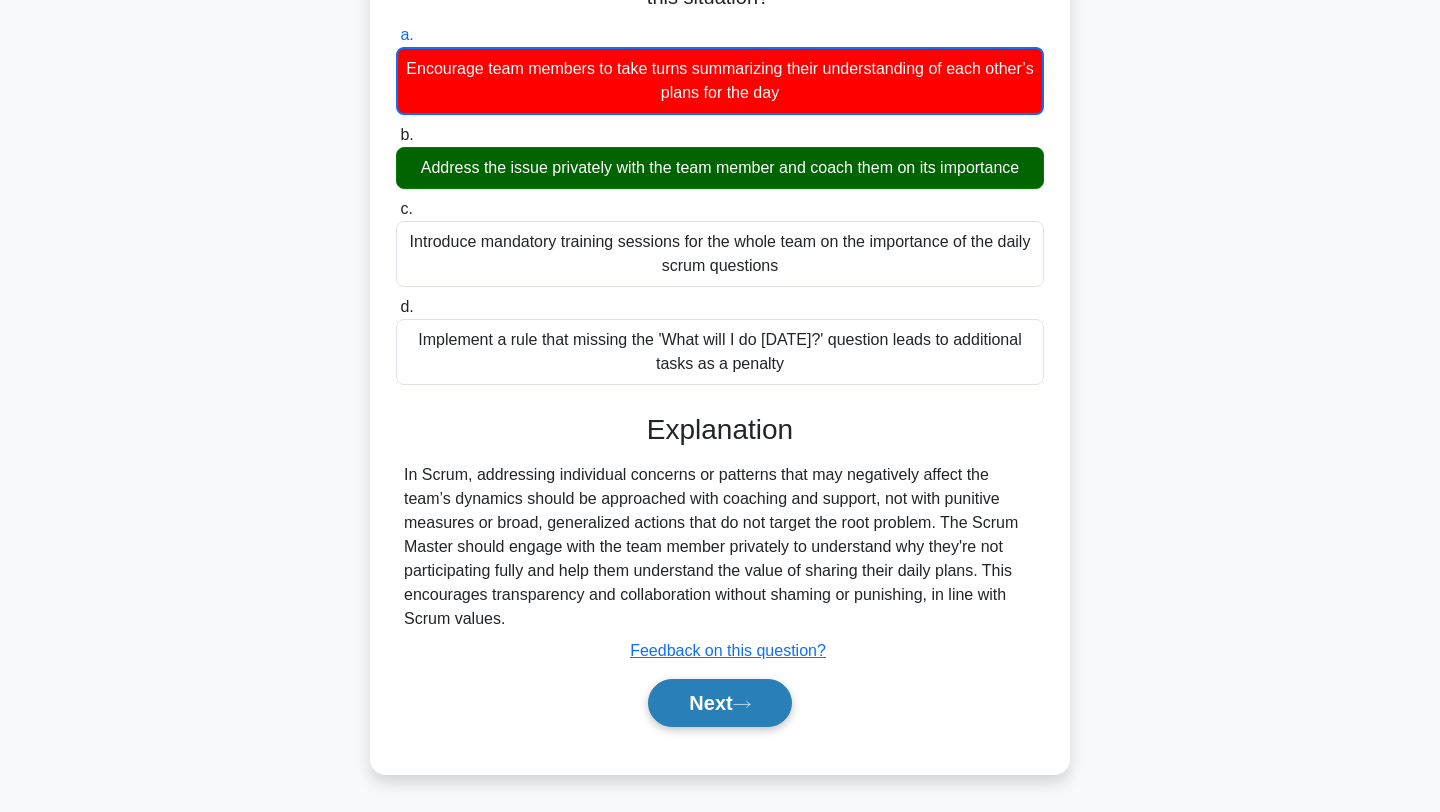 click on "Next" at bounding box center [719, 703] 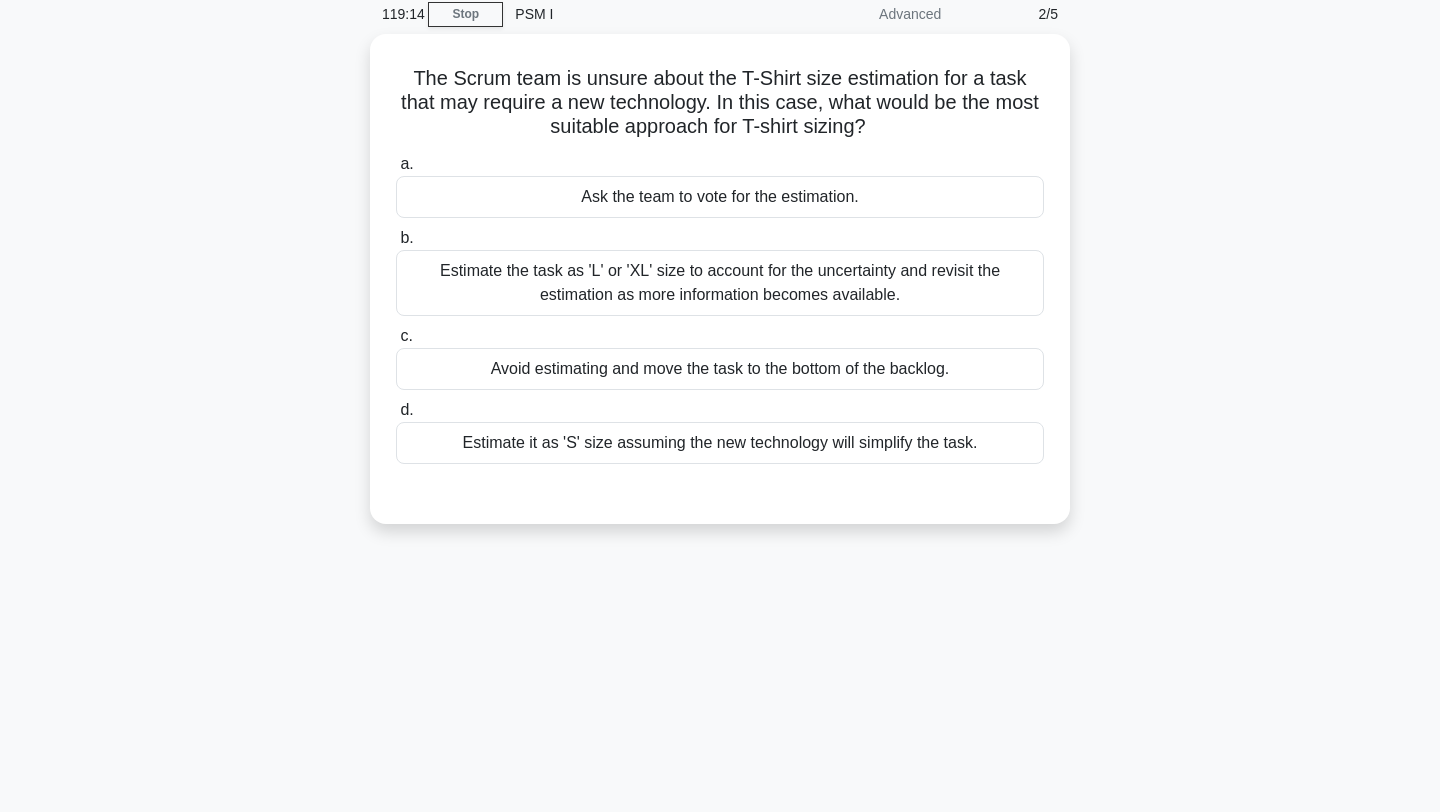 scroll, scrollTop: 0, scrollLeft: 0, axis: both 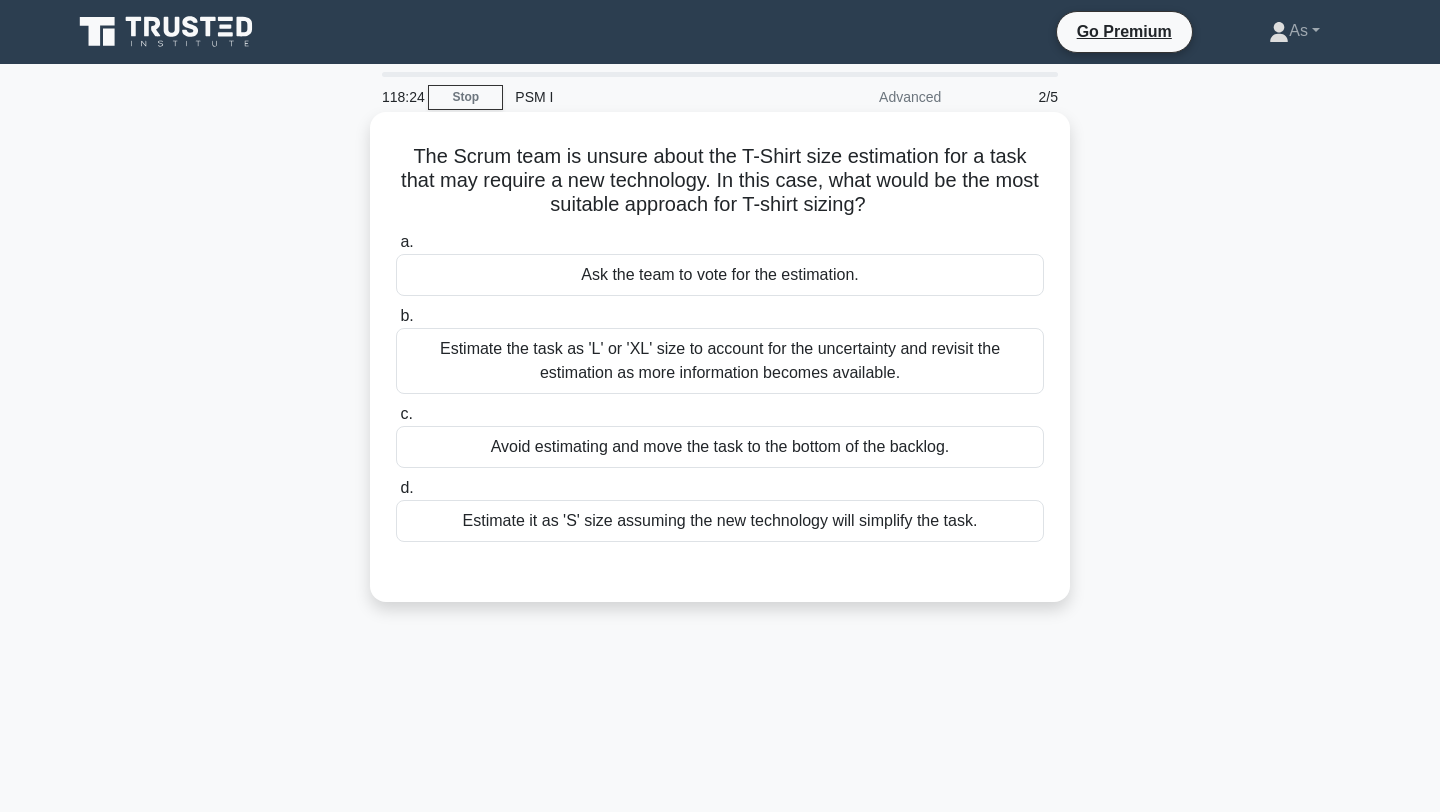 click on "Avoid estimating and move the task to the bottom of the backlog." at bounding box center [720, 447] 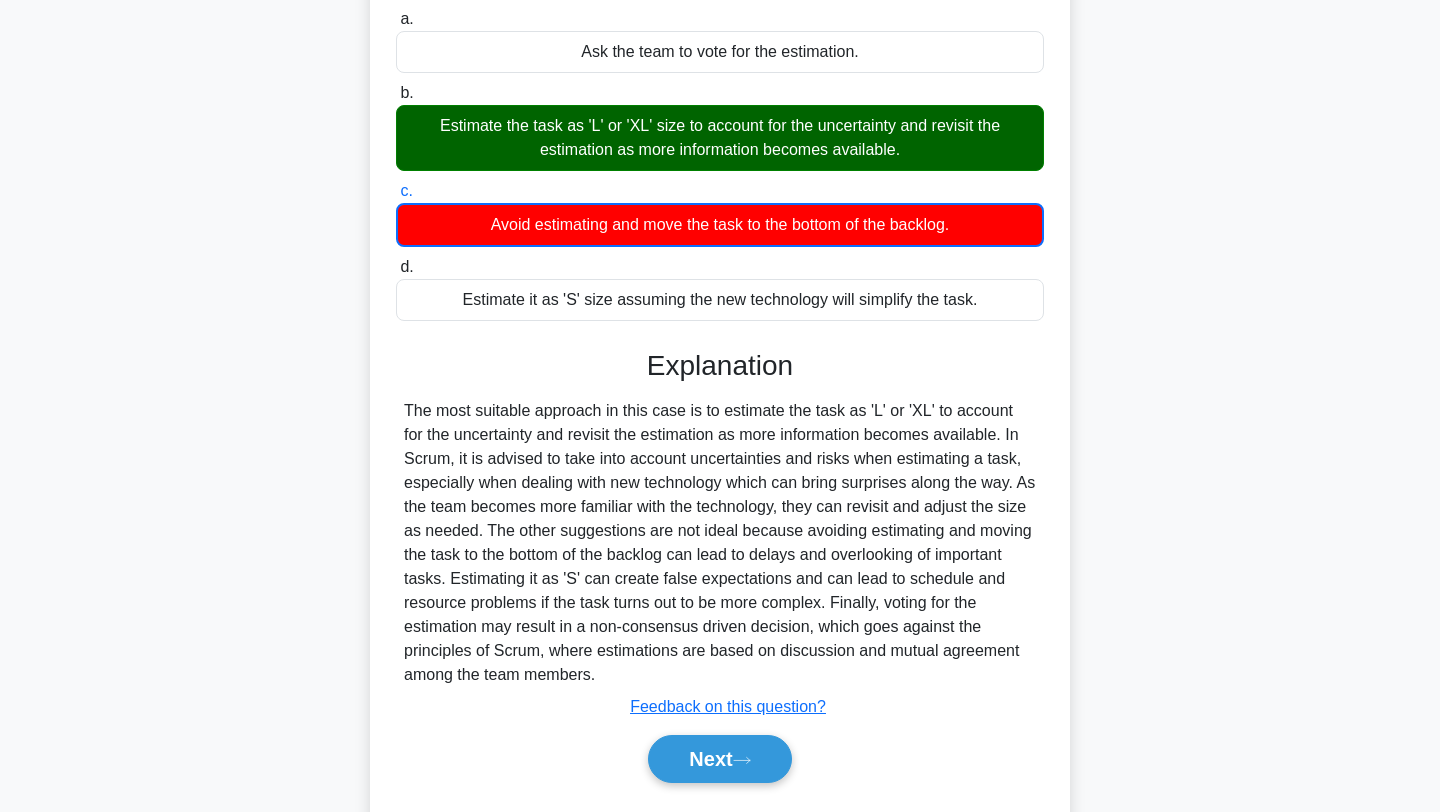 scroll, scrollTop: 231, scrollLeft: 0, axis: vertical 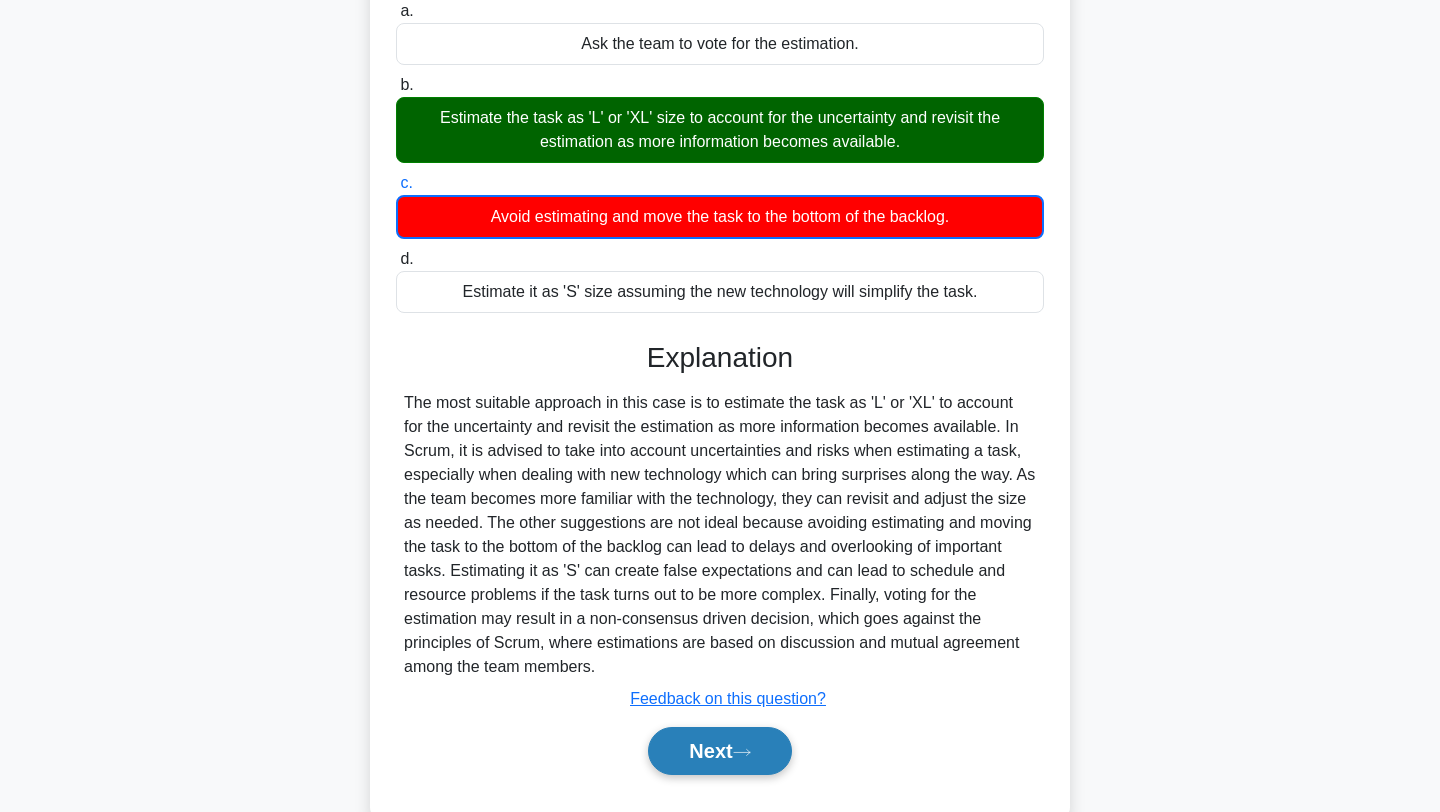 click on "Next" at bounding box center (719, 751) 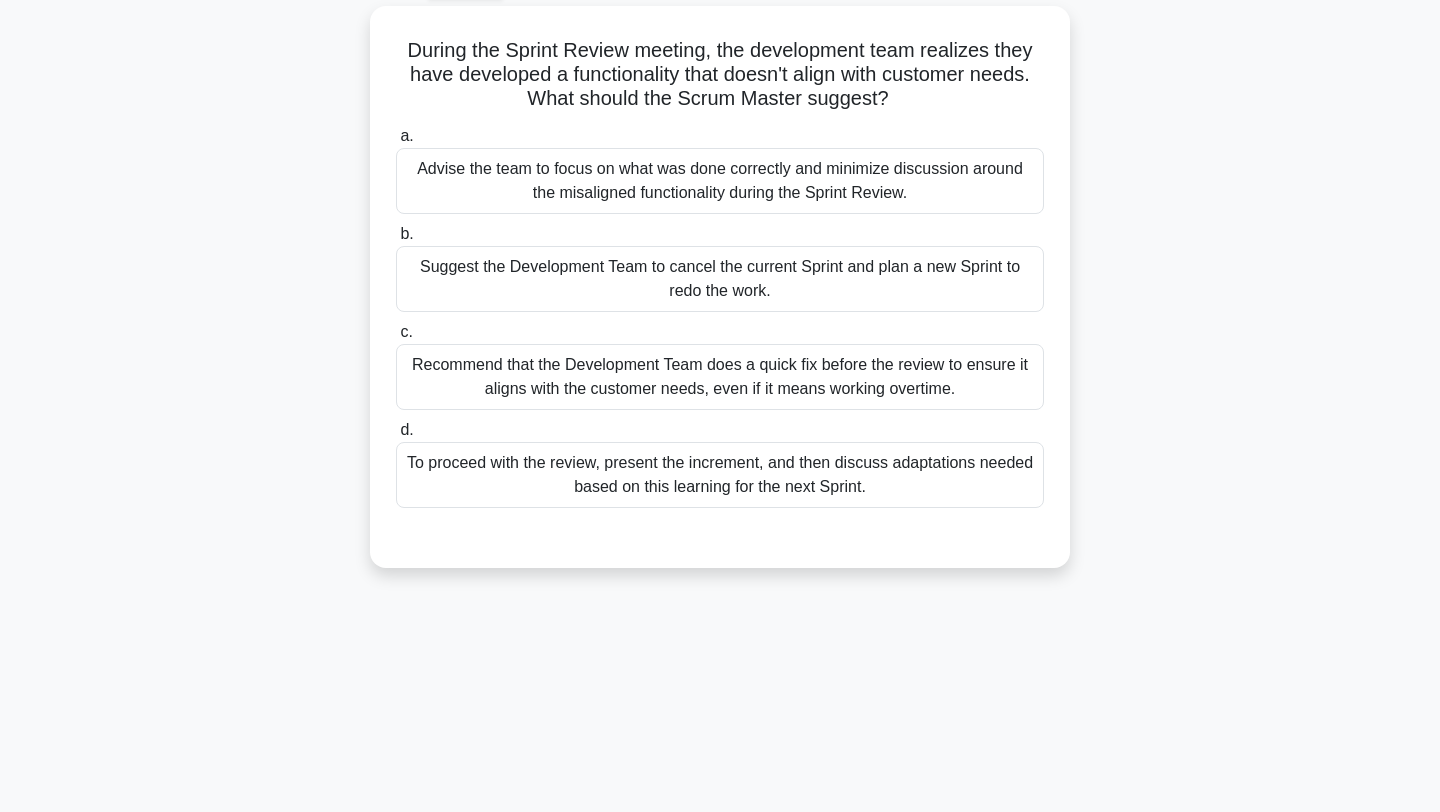 scroll, scrollTop: 0, scrollLeft: 0, axis: both 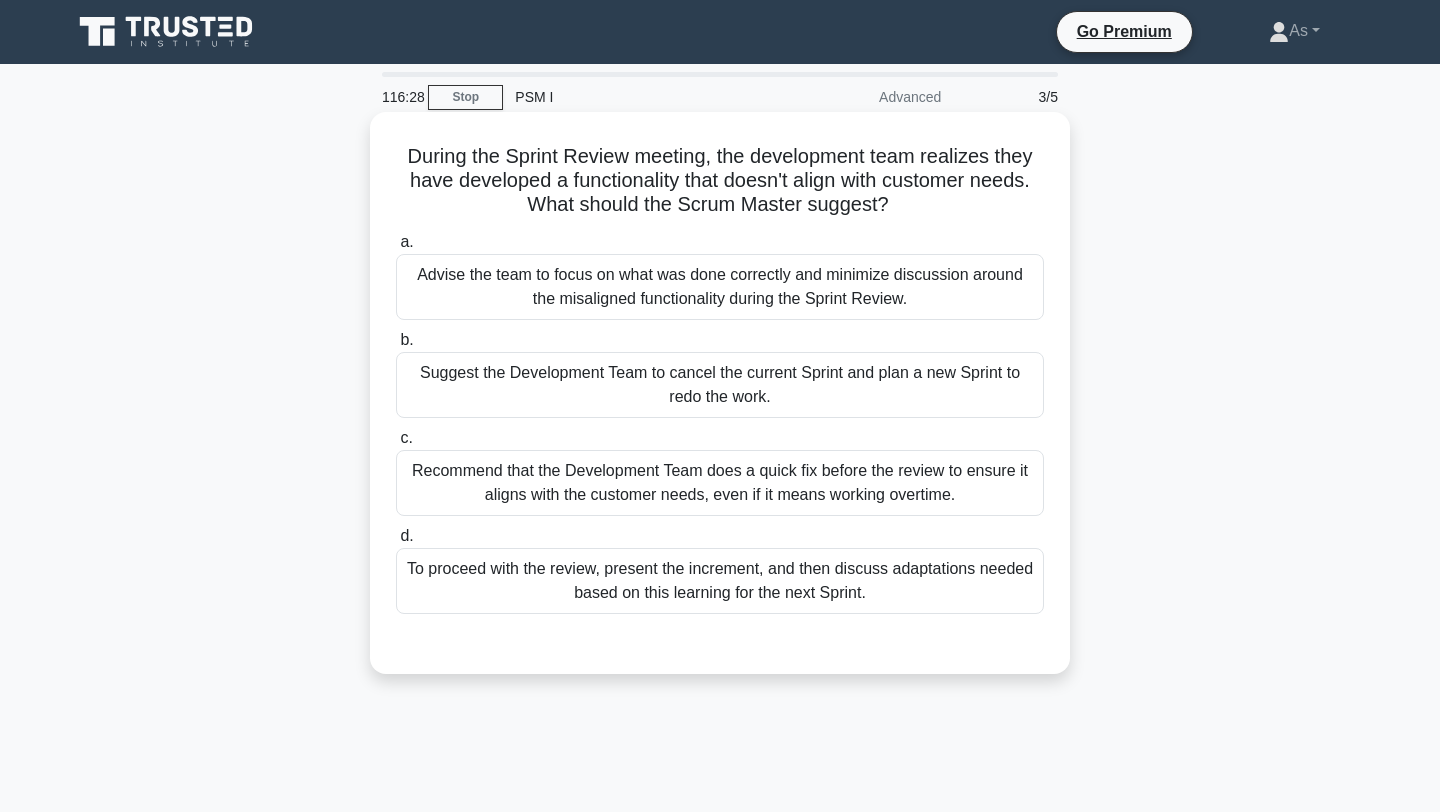 click on "Advise the team to focus on what was done correctly and minimize discussion around the misaligned functionality during the Sprint Review." at bounding box center (720, 287) 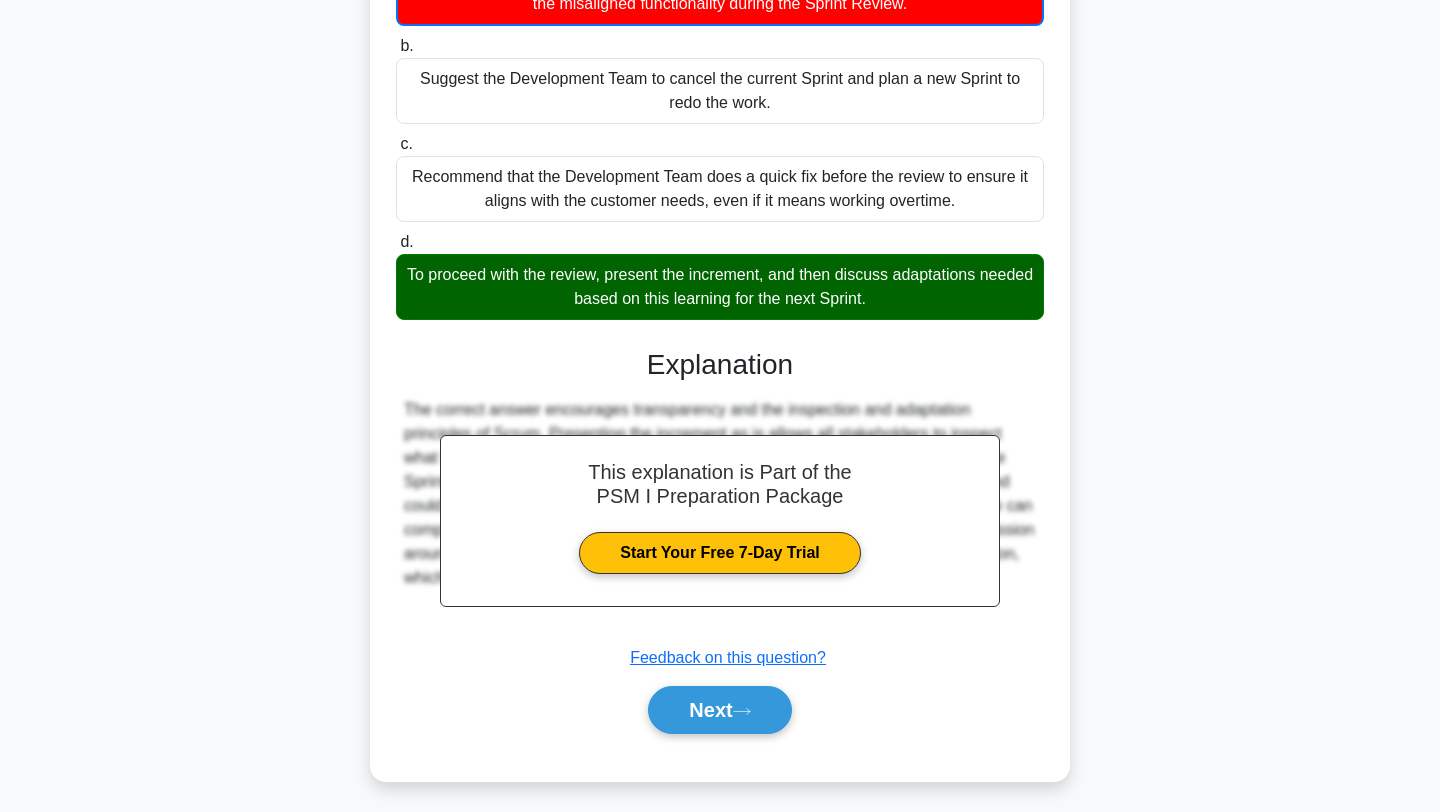 scroll, scrollTop: 303, scrollLeft: 0, axis: vertical 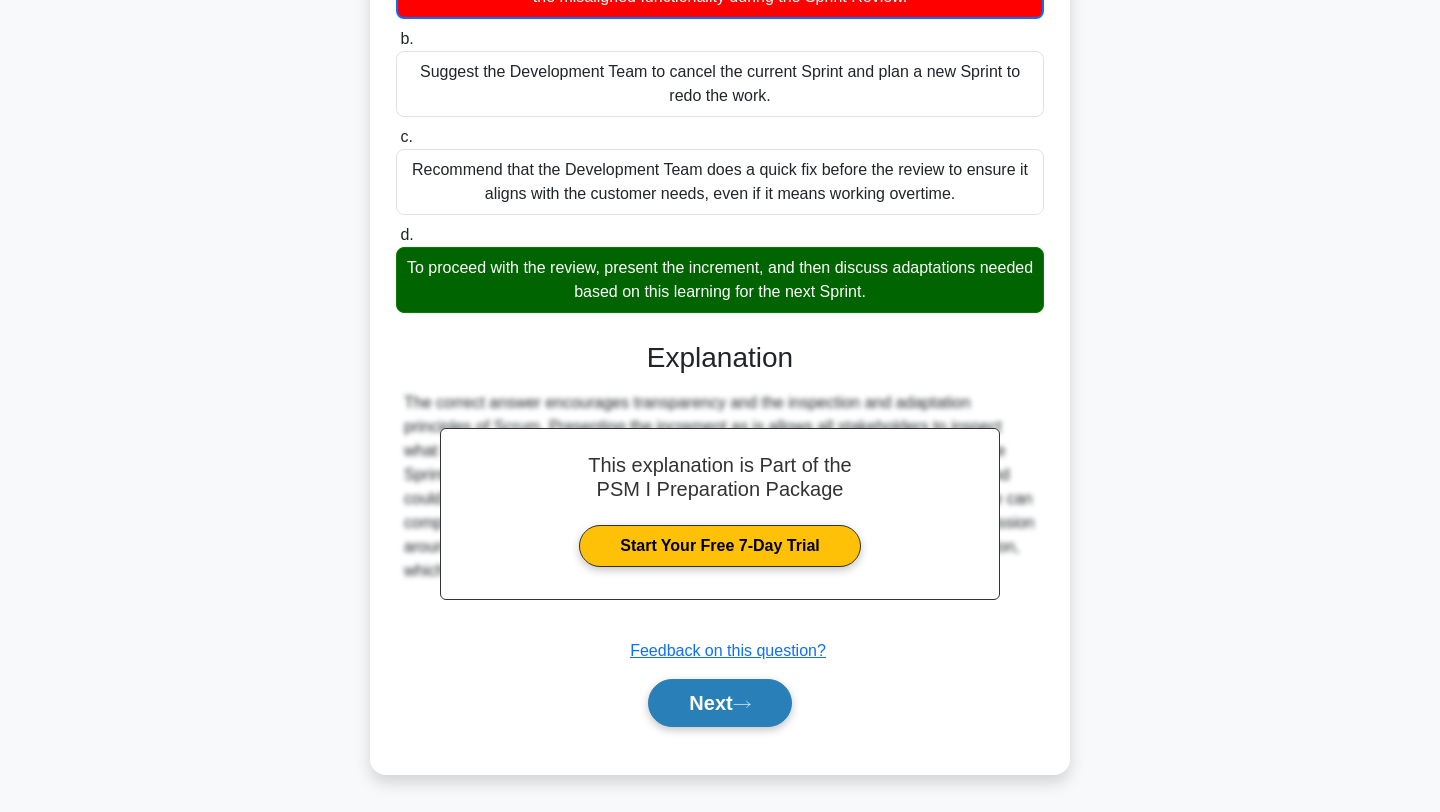 click on "Next" at bounding box center (719, 703) 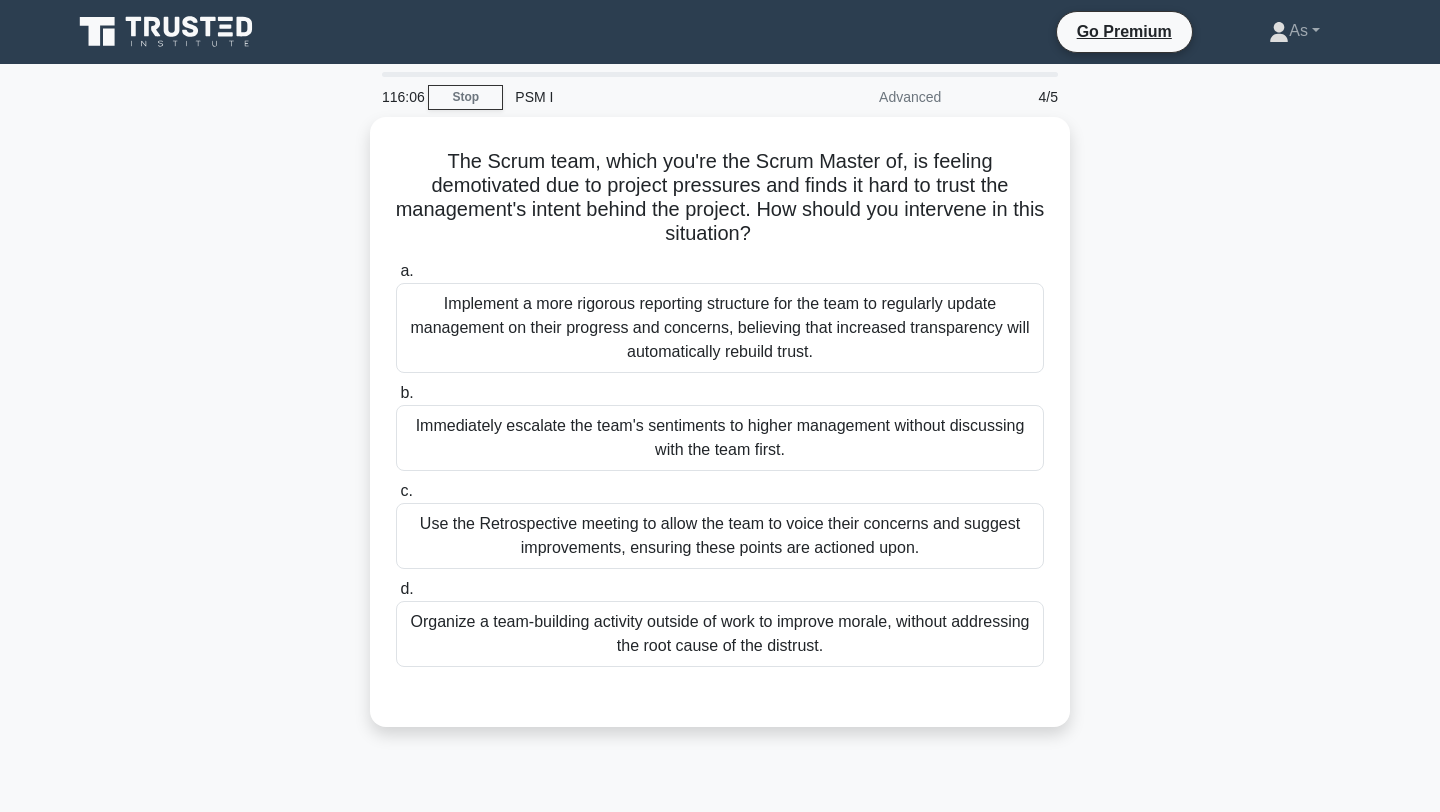 scroll, scrollTop: 31, scrollLeft: 0, axis: vertical 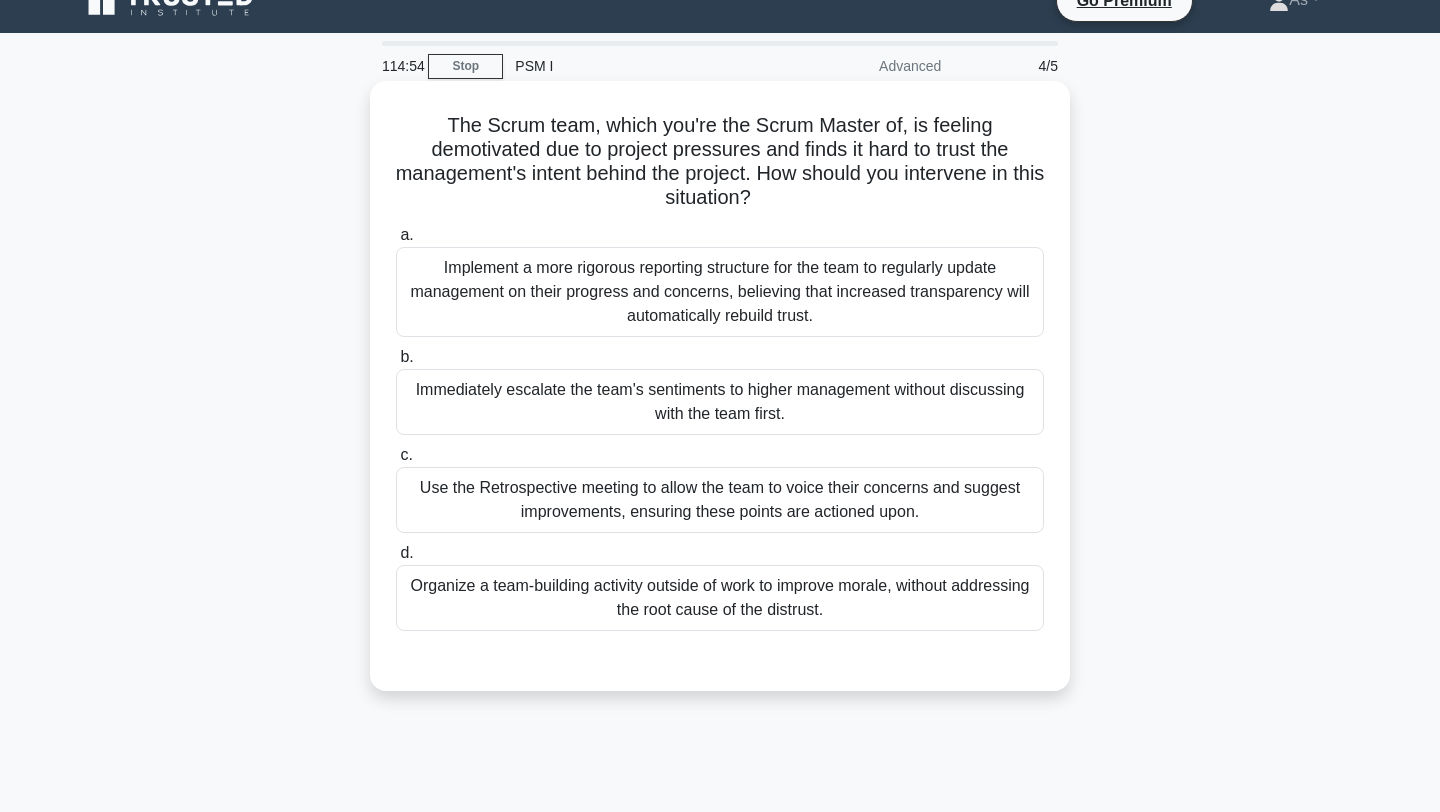 click on "Implement a more rigorous reporting structure for the team to regularly update management on their progress and concerns, believing that increased transparency will automatically rebuild trust." at bounding box center (720, 292) 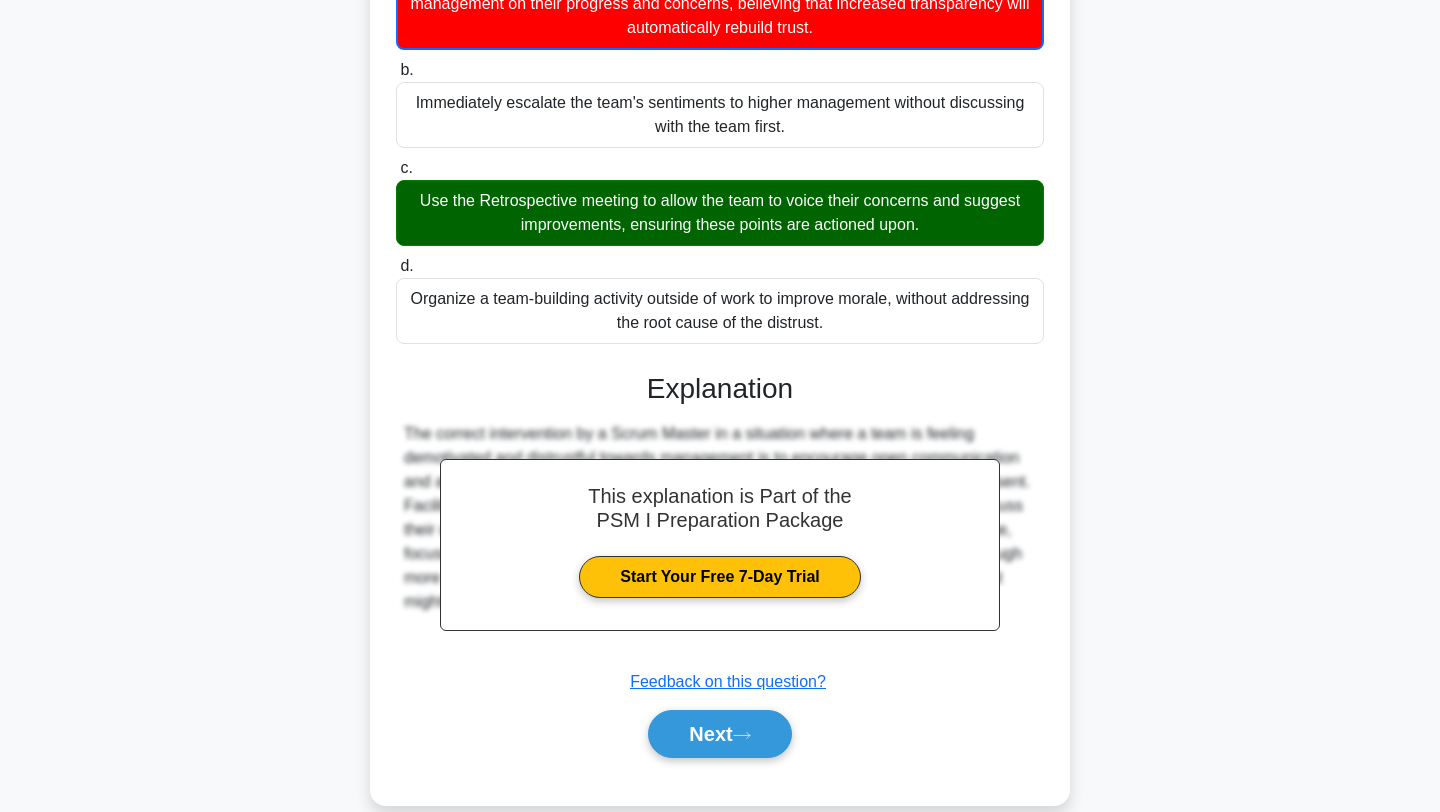 scroll, scrollTop: 351, scrollLeft: 0, axis: vertical 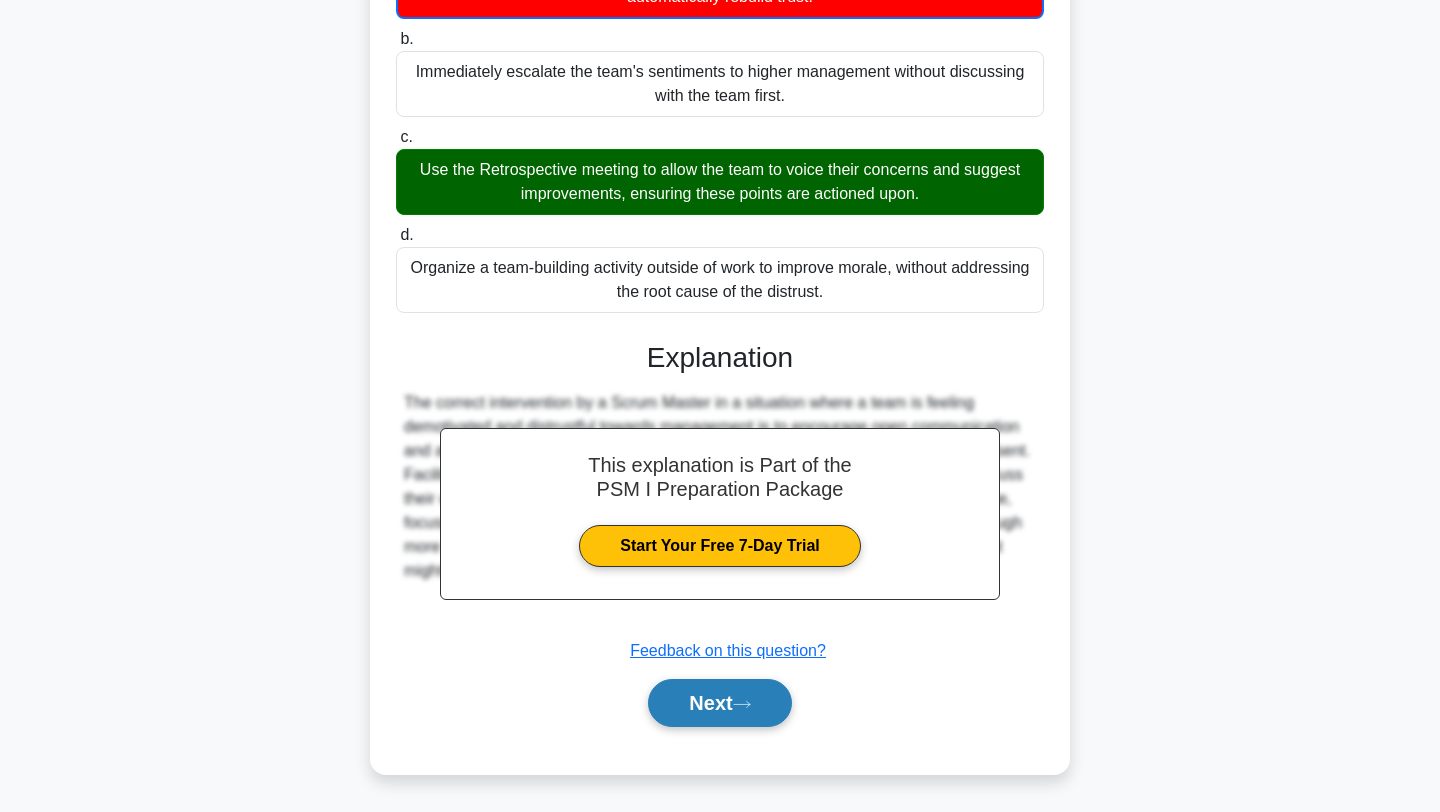 click on "Next" at bounding box center [719, 703] 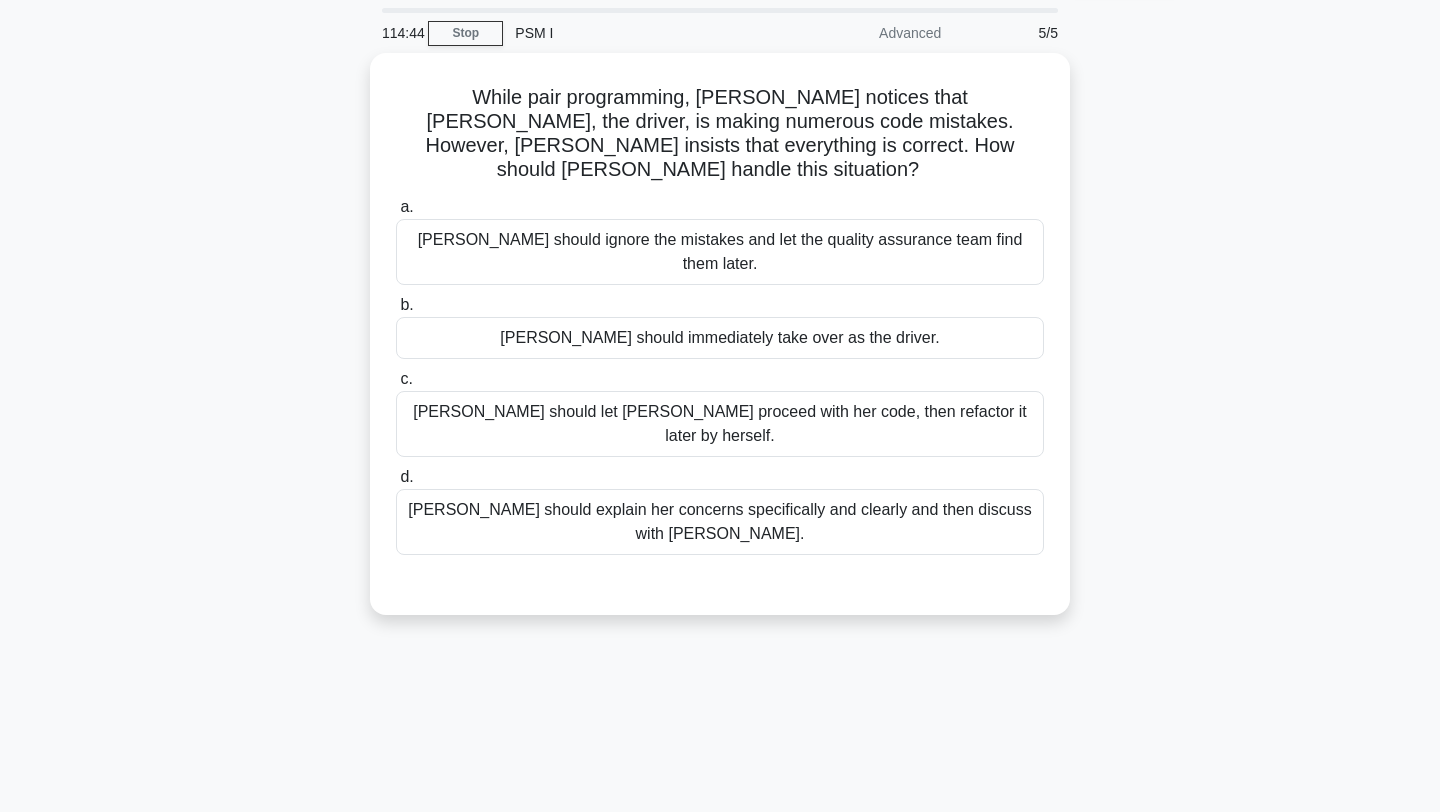 scroll, scrollTop: 63, scrollLeft: 0, axis: vertical 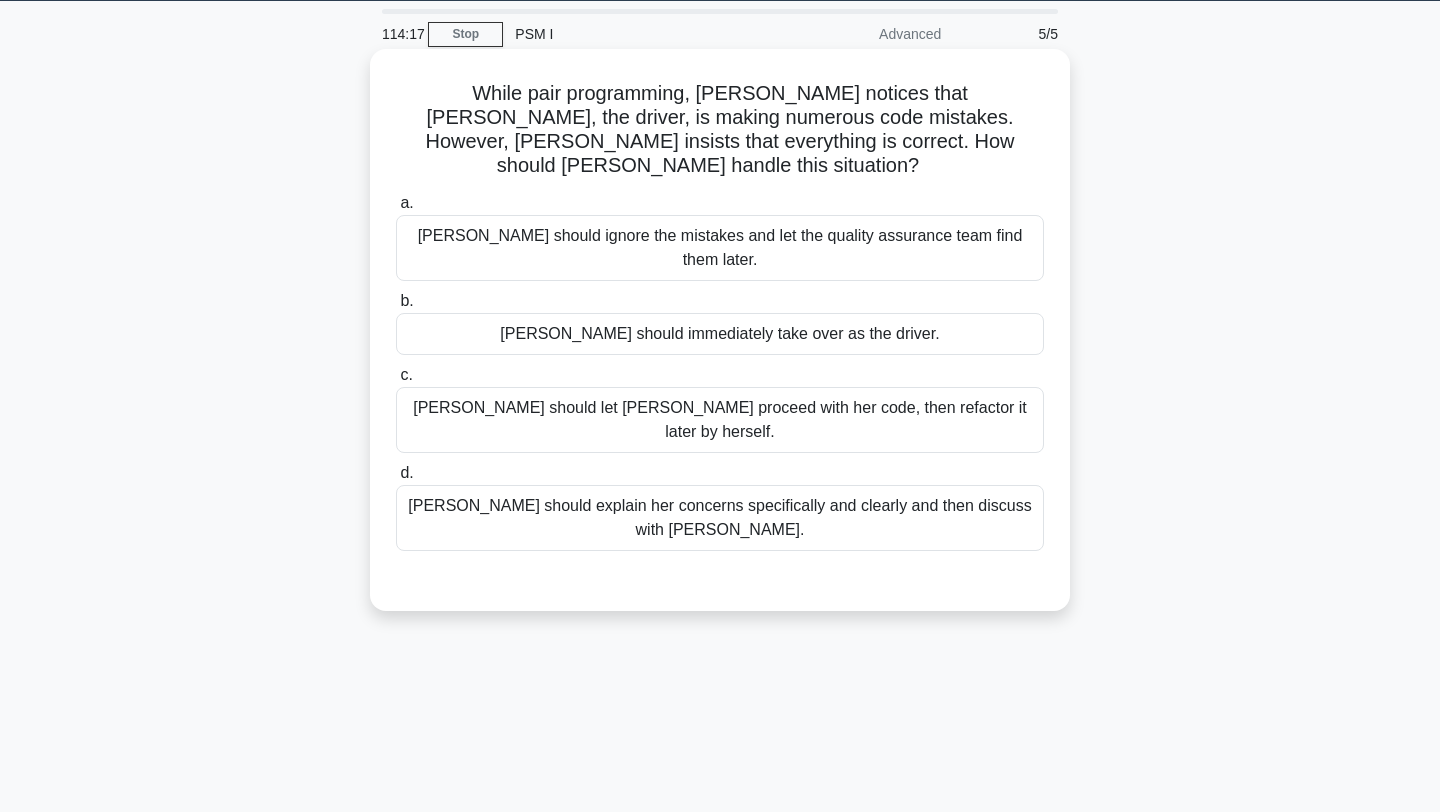 click on "Lisa should explain her concerns specifically and clearly and then discuss with Kate." at bounding box center (720, 518) 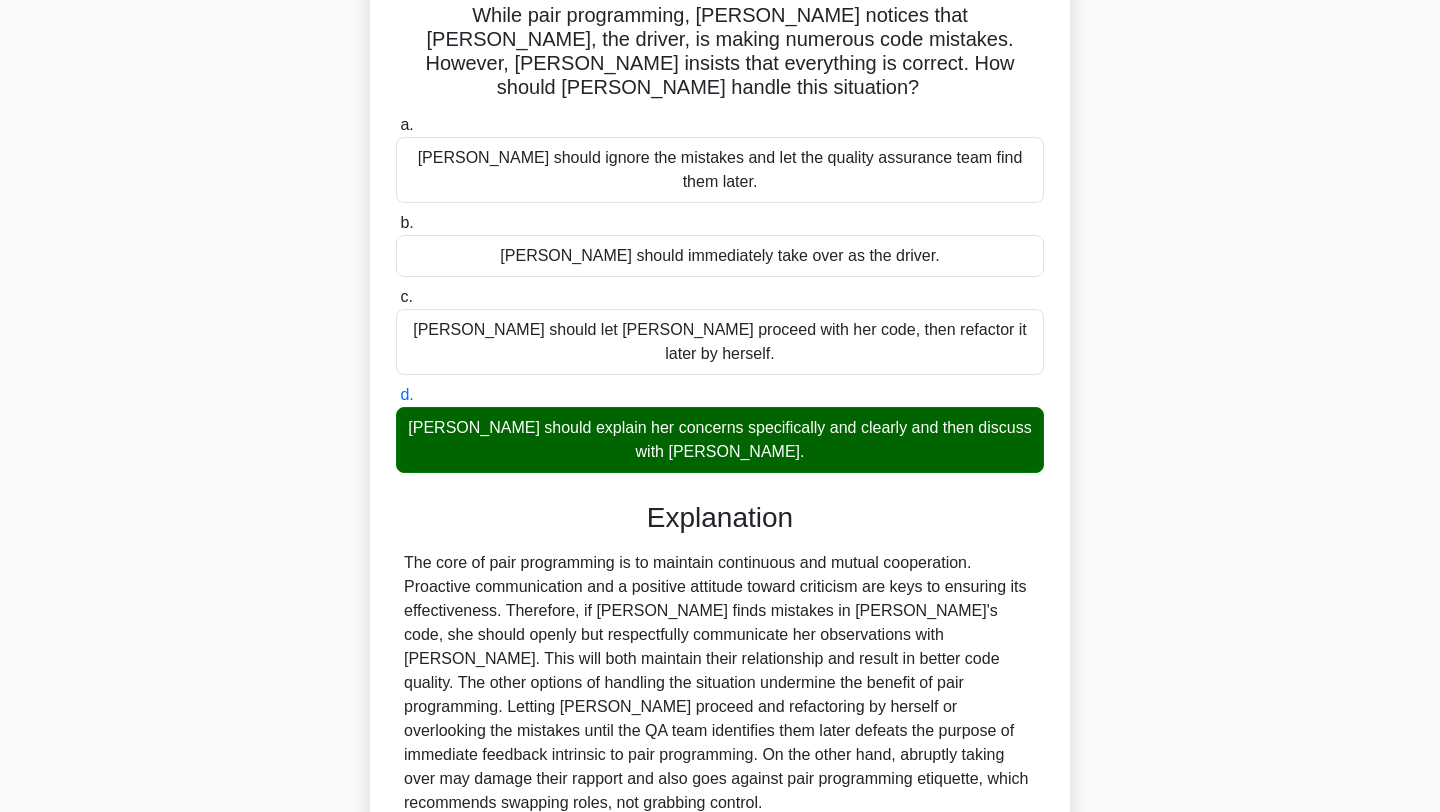 scroll, scrollTop: 268, scrollLeft: 0, axis: vertical 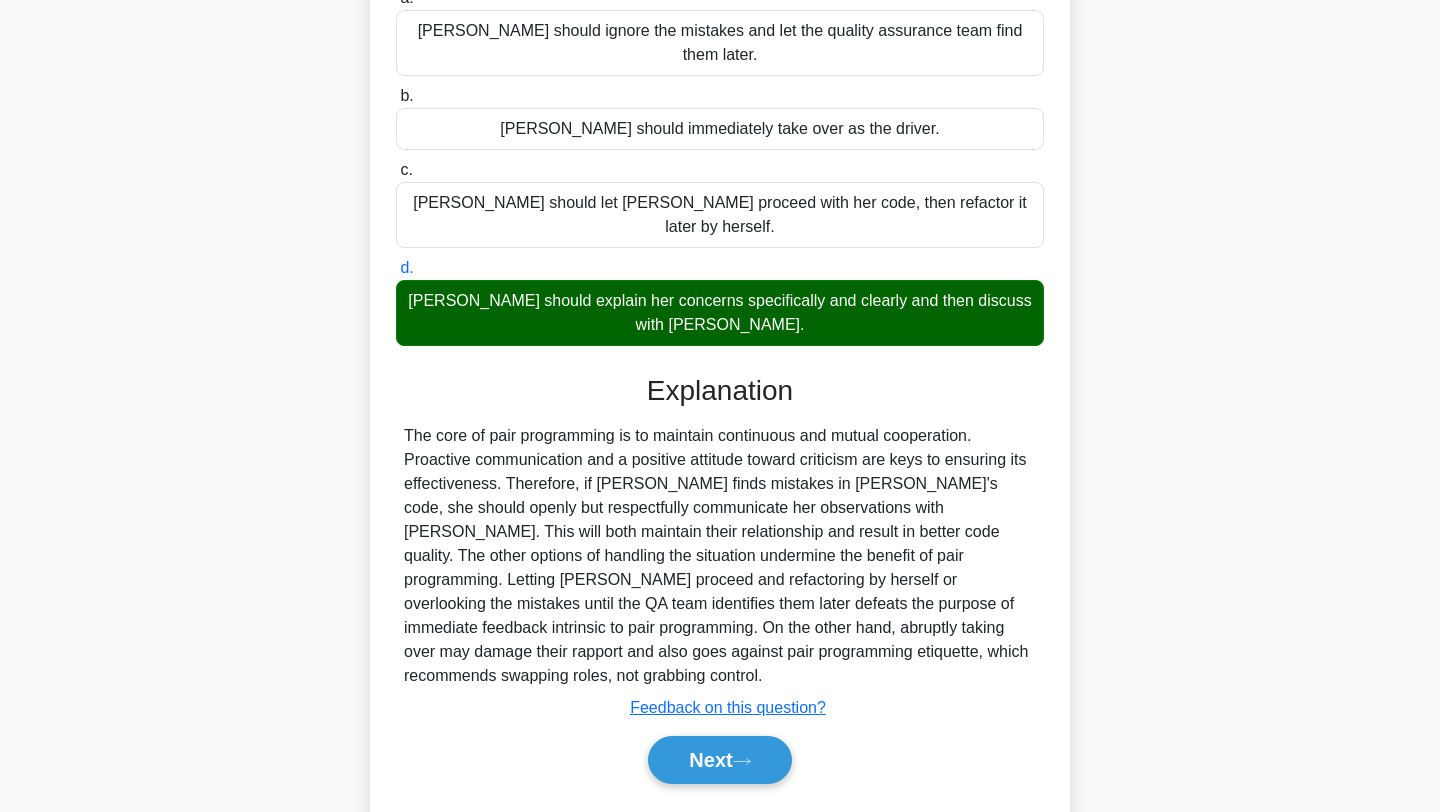 click on "Next" at bounding box center [720, 760] 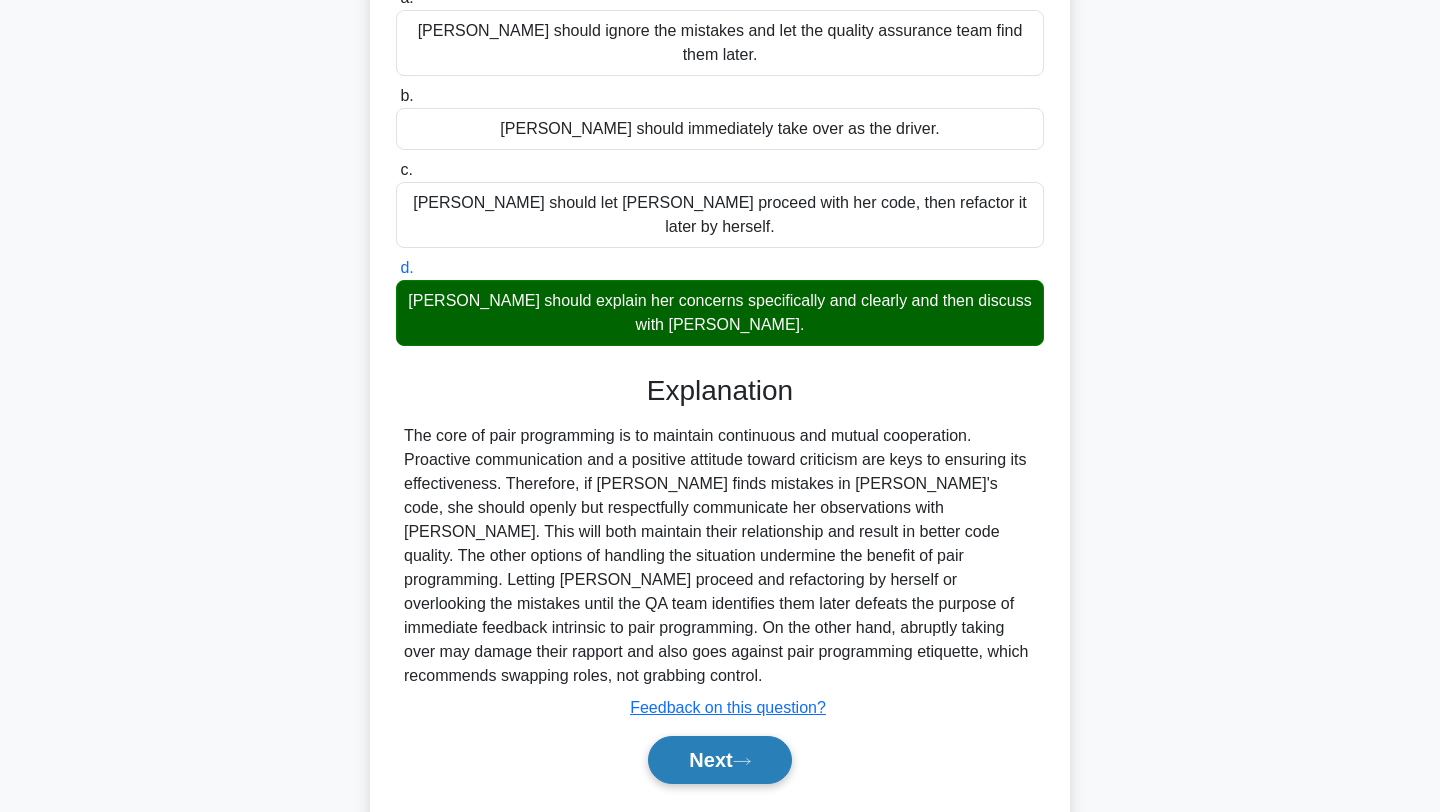 click on "Next" at bounding box center [719, 760] 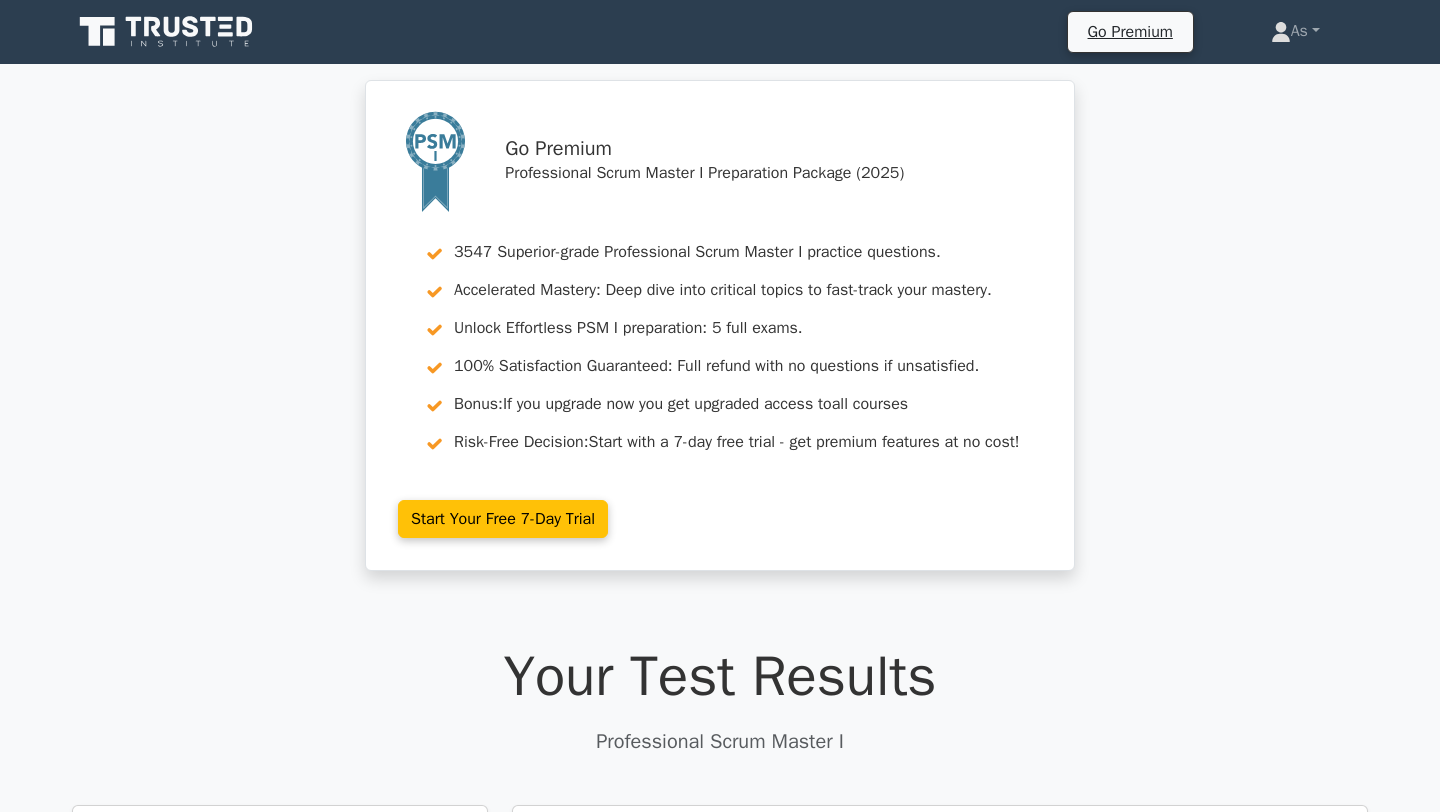 scroll, scrollTop: 0, scrollLeft: 0, axis: both 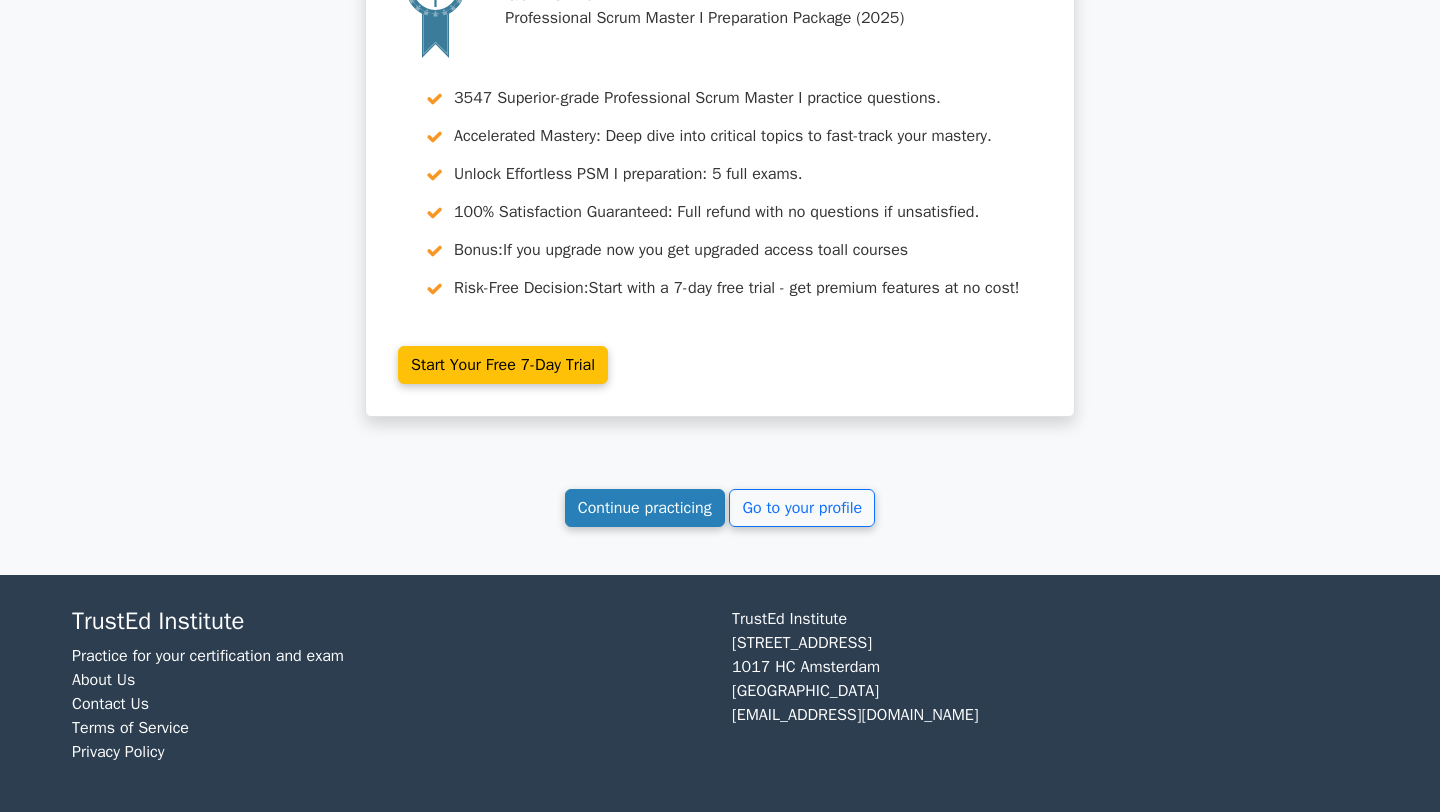 click on "Continue practicing" at bounding box center [645, 508] 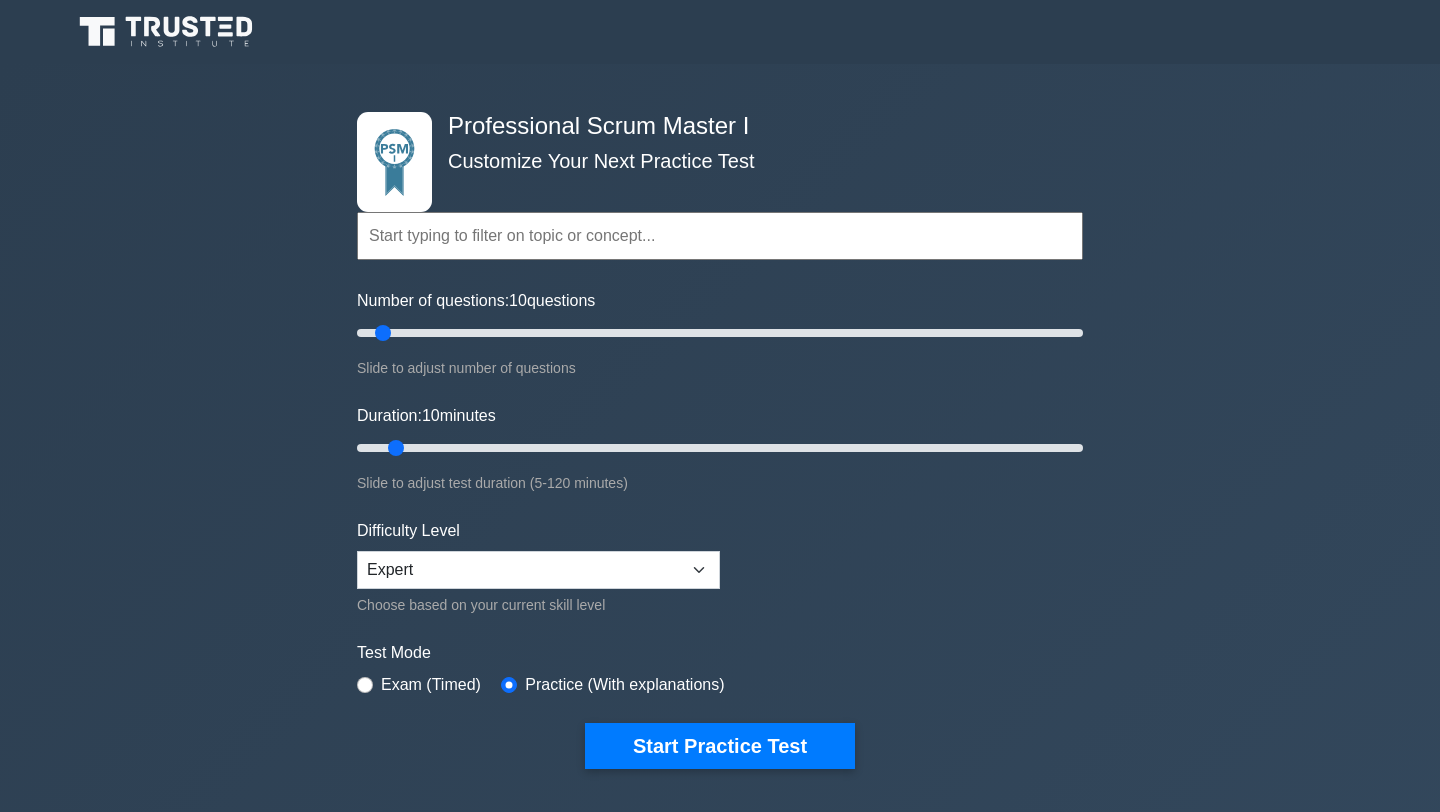 scroll, scrollTop: 0, scrollLeft: 0, axis: both 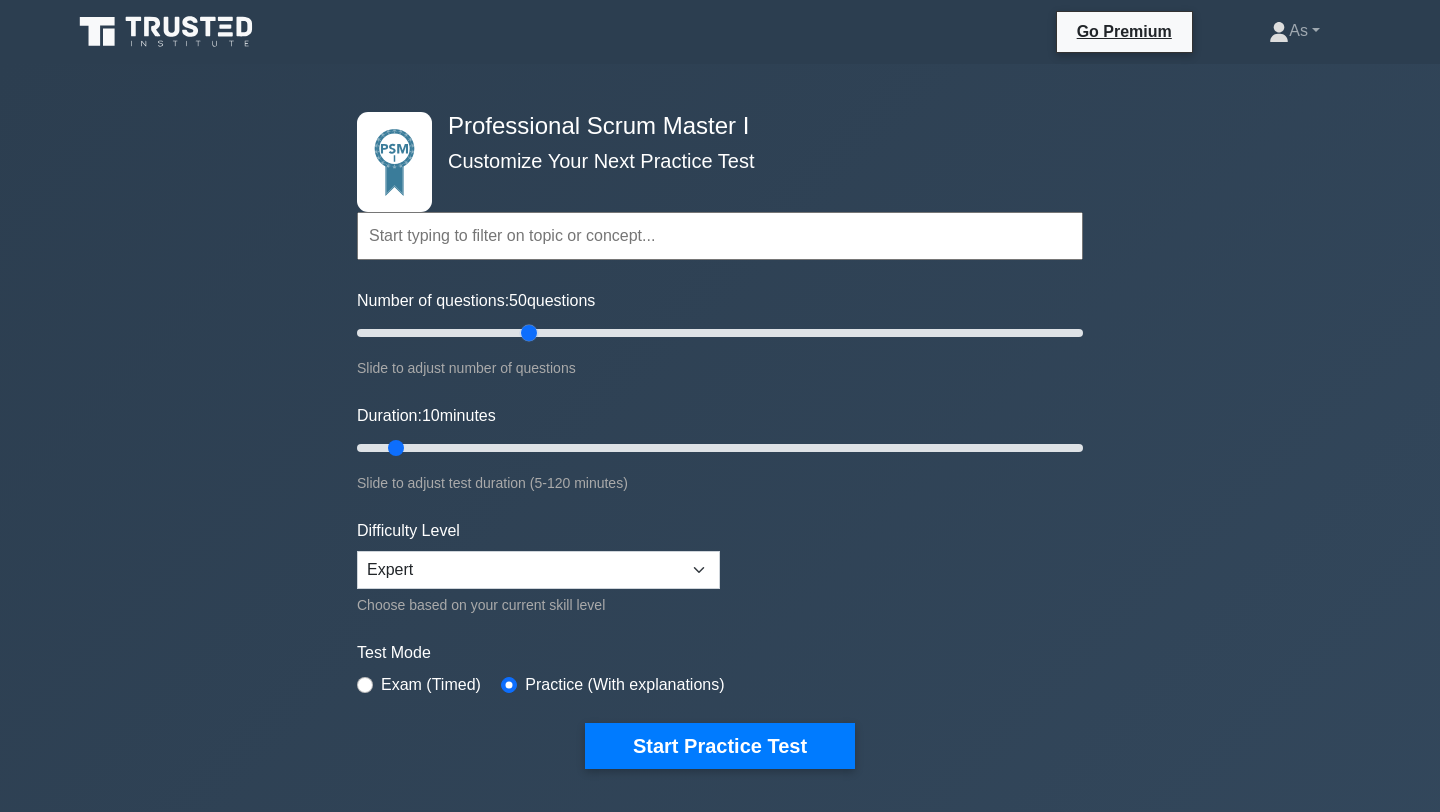 drag, startPoint x: 383, startPoint y: 332, endPoint x: 527, endPoint y: 351, distance: 145.24806 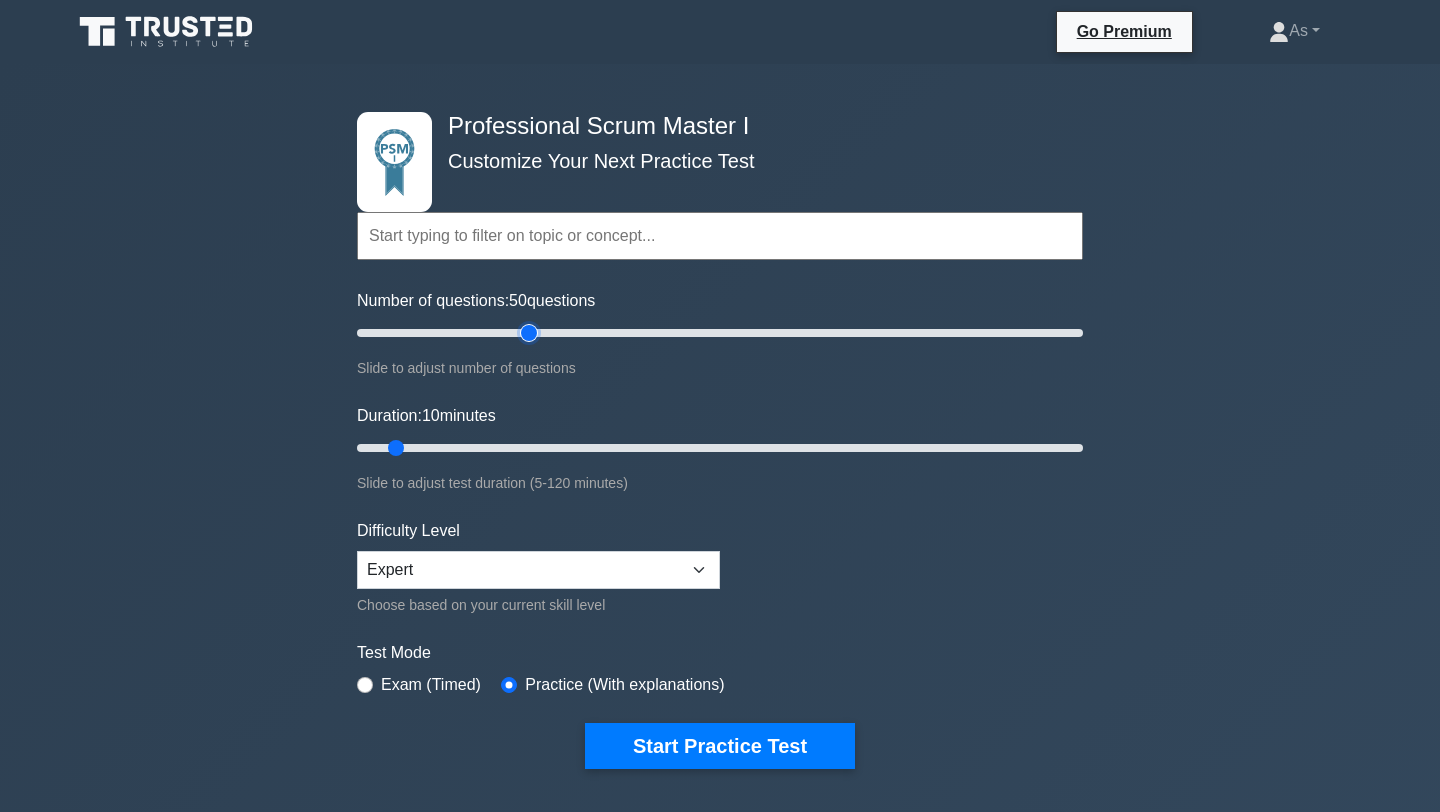 type on "50" 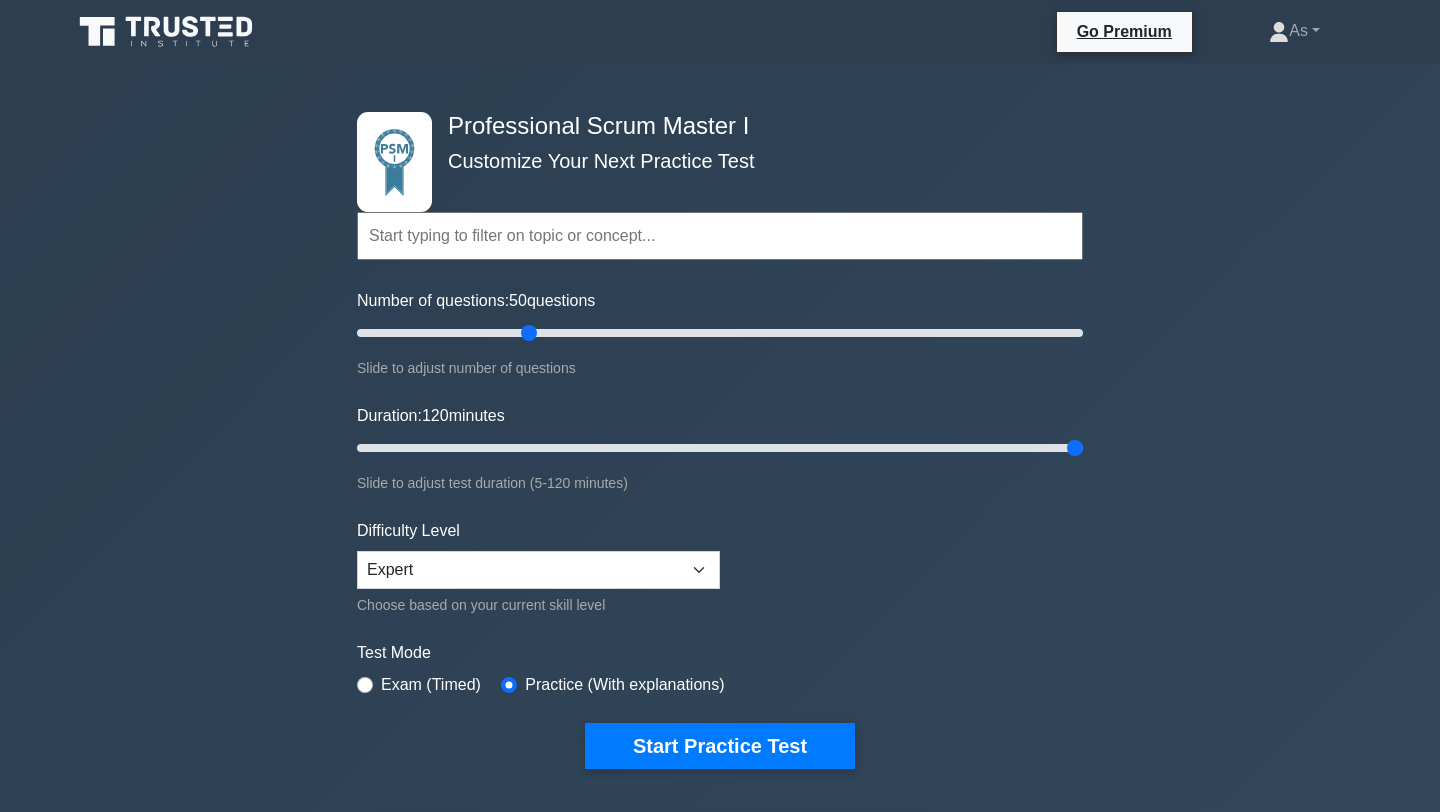 type on "120" 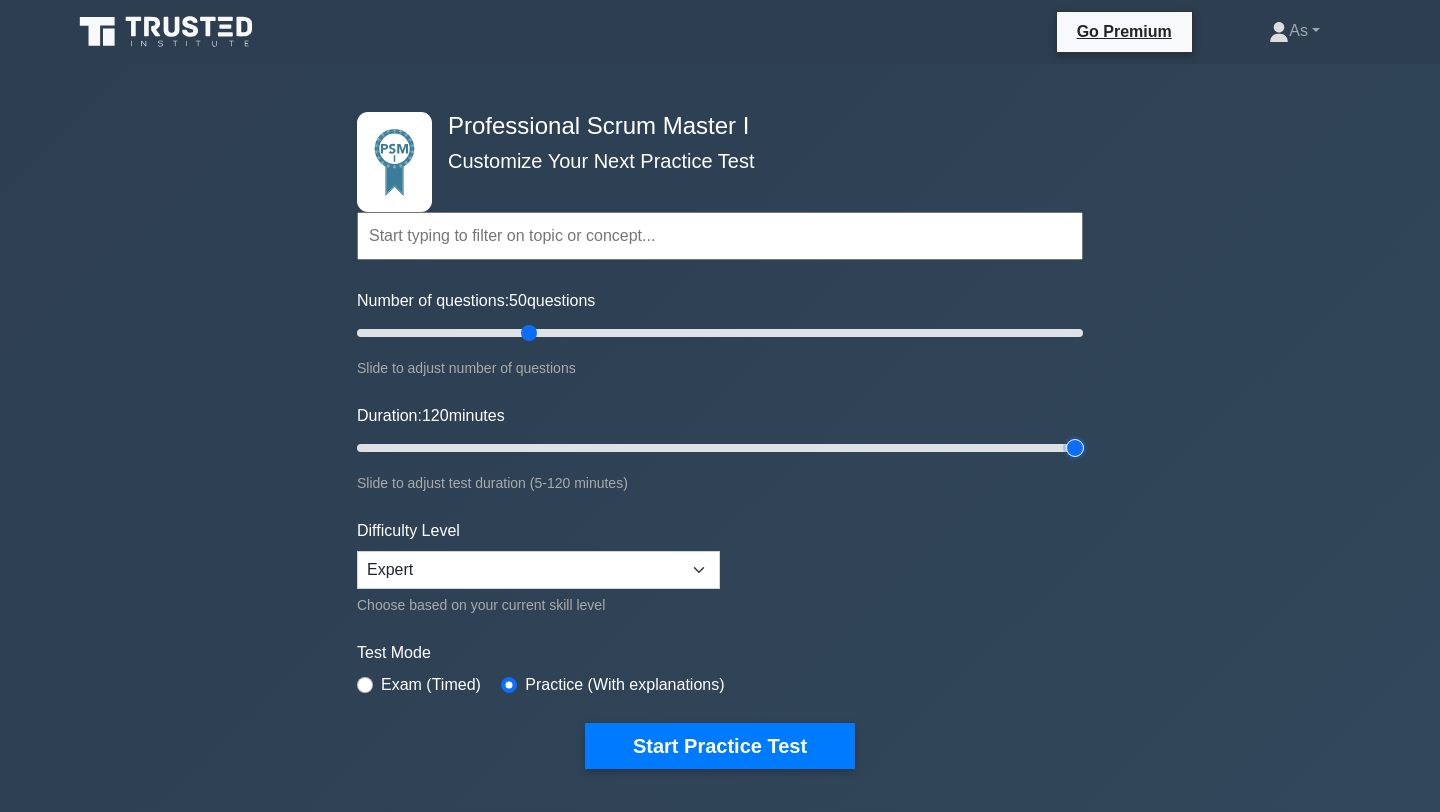 drag, startPoint x: 395, startPoint y: 449, endPoint x: 1433, endPoint y: 400, distance: 1039.1559 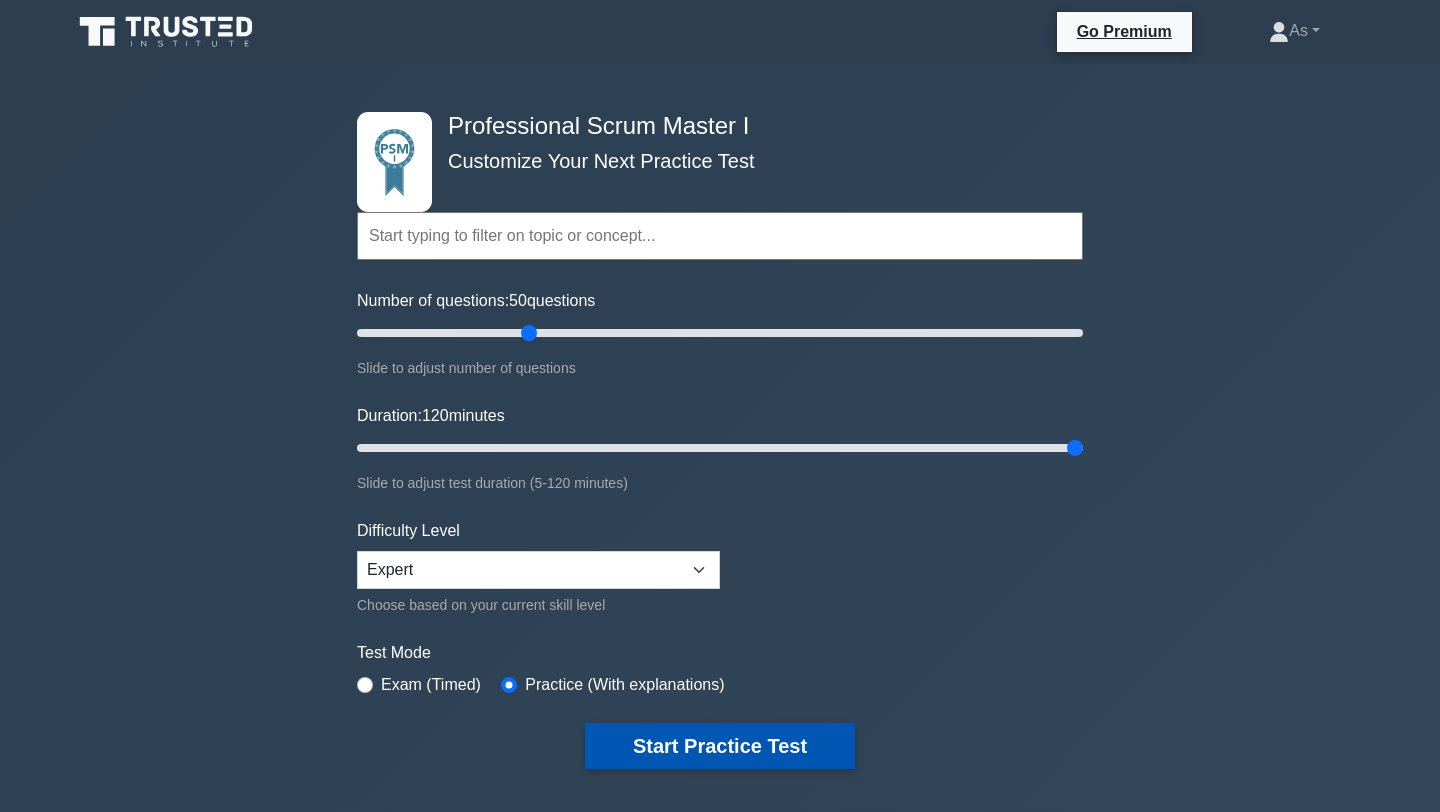 click on "Start Practice Test" at bounding box center (720, 746) 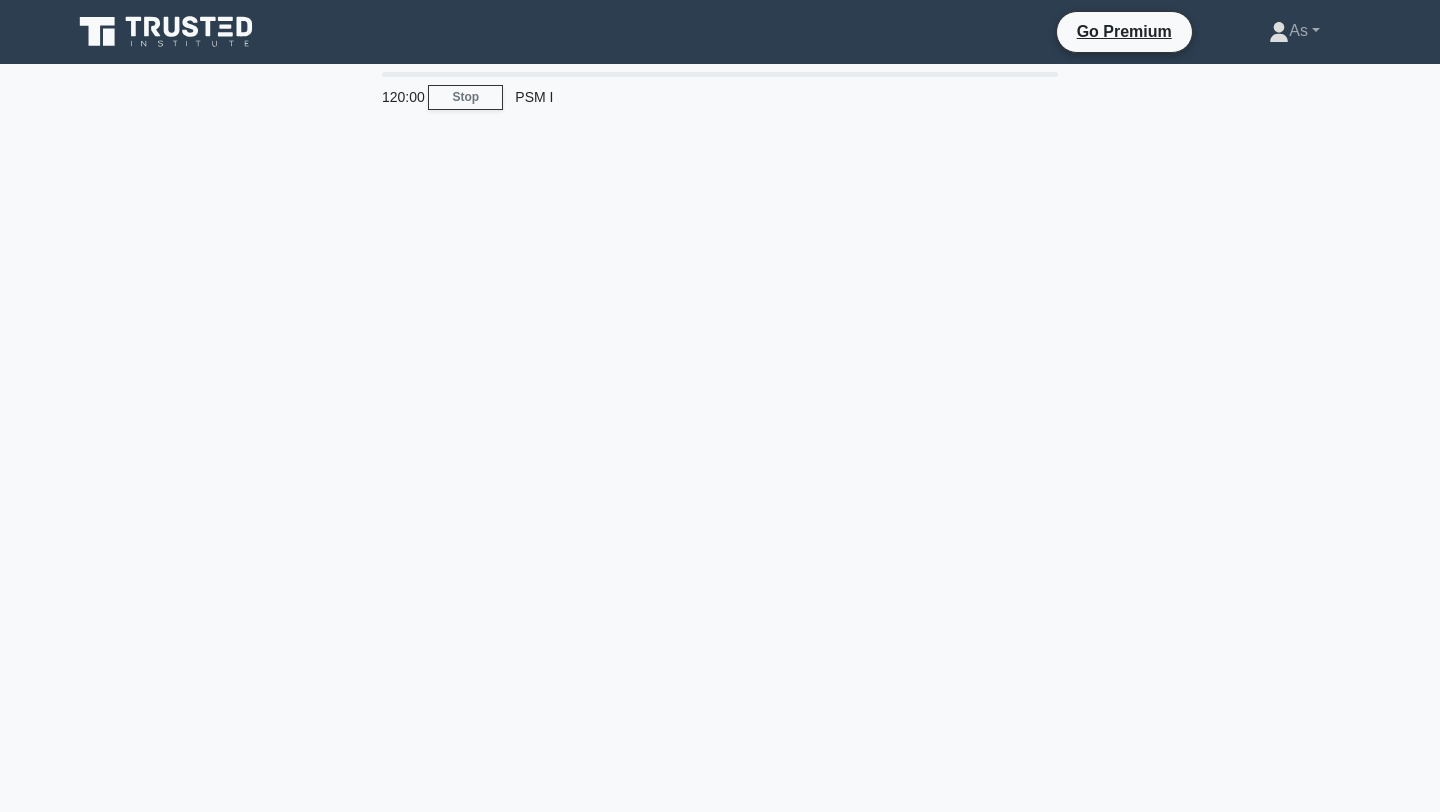 scroll, scrollTop: 0, scrollLeft: 0, axis: both 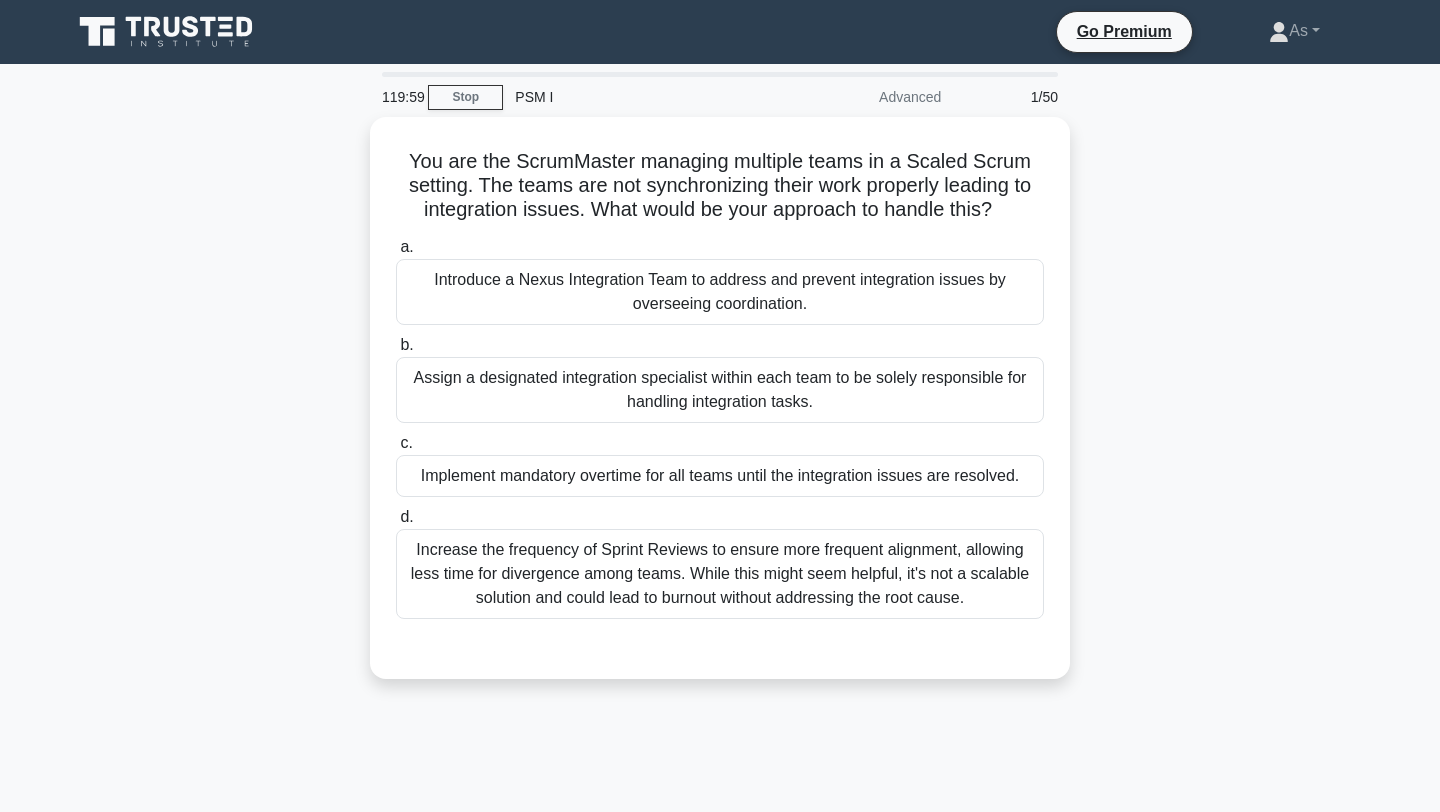 click on "You are the ScrumMaster managing multiple teams in a Scaled Scrum setting. The teams are not synchronizing their work properly leading to integration issues. What would be your approach to handle this?
.spinner_0XTQ{transform-origin:center;animation:spinner_y6GP .75s linear infinite}@keyframes spinner_y6GP{100%{transform:rotate(360deg)}}
a.
b." at bounding box center (720, 410) 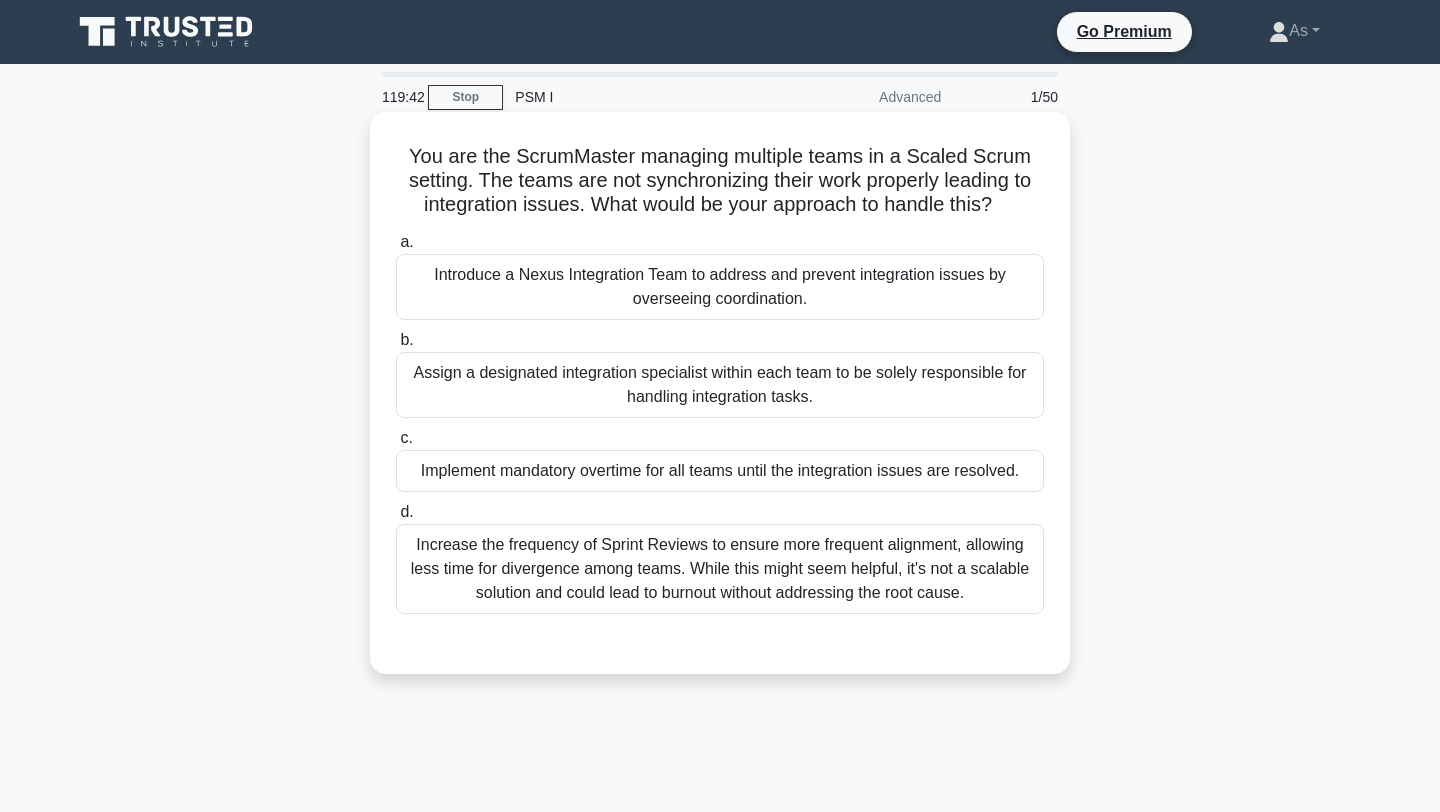 click on "Increase the frequency of Sprint Reviews to ensure more frequent alignment, allowing less time for divergence among teams. While this might seem helpful, it's not a scalable solution and could lead to burnout without addressing the root cause." at bounding box center [720, 569] 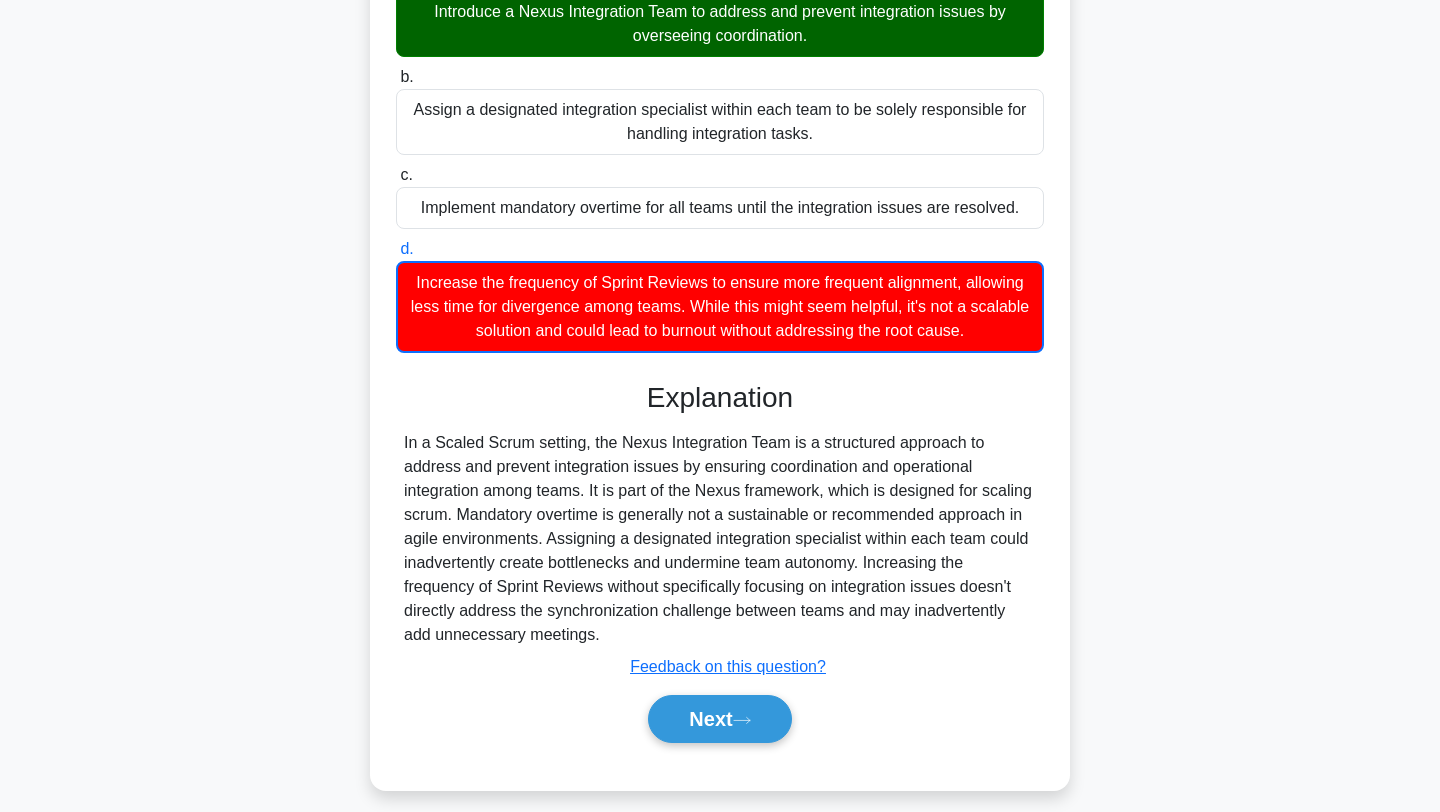 scroll, scrollTop: 267, scrollLeft: 0, axis: vertical 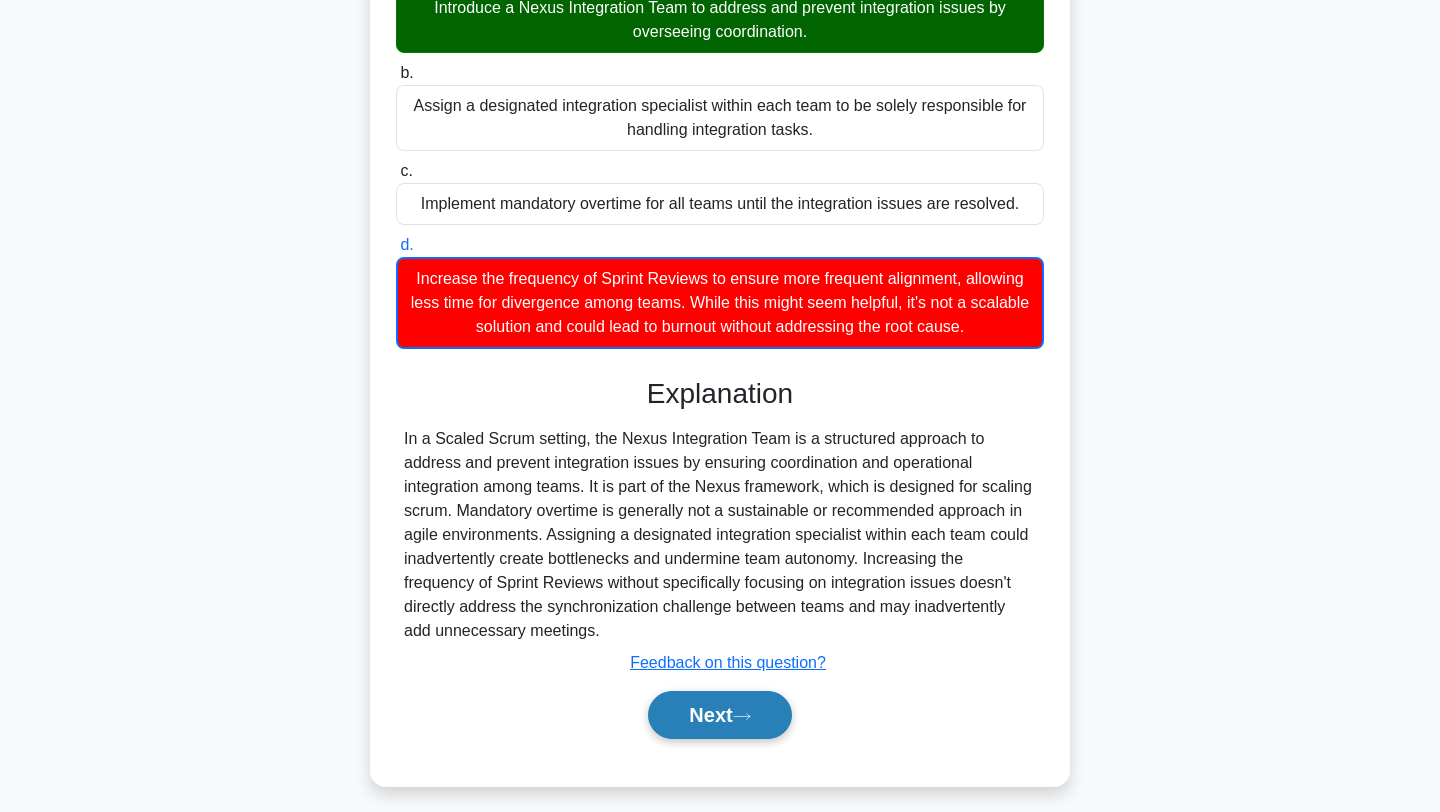 click on "Next" at bounding box center (719, 715) 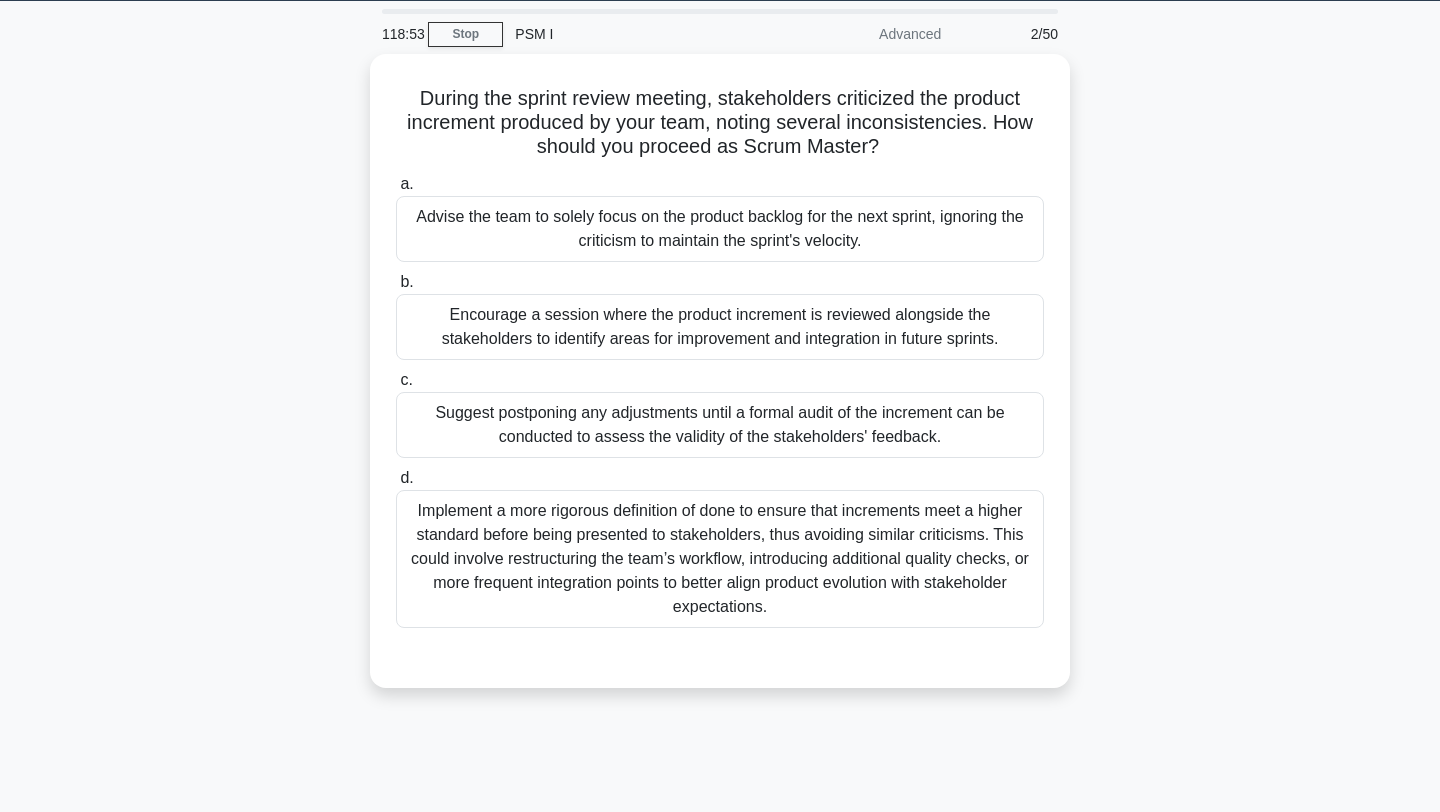 scroll, scrollTop: 56, scrollLeft: 0, axis: vertical 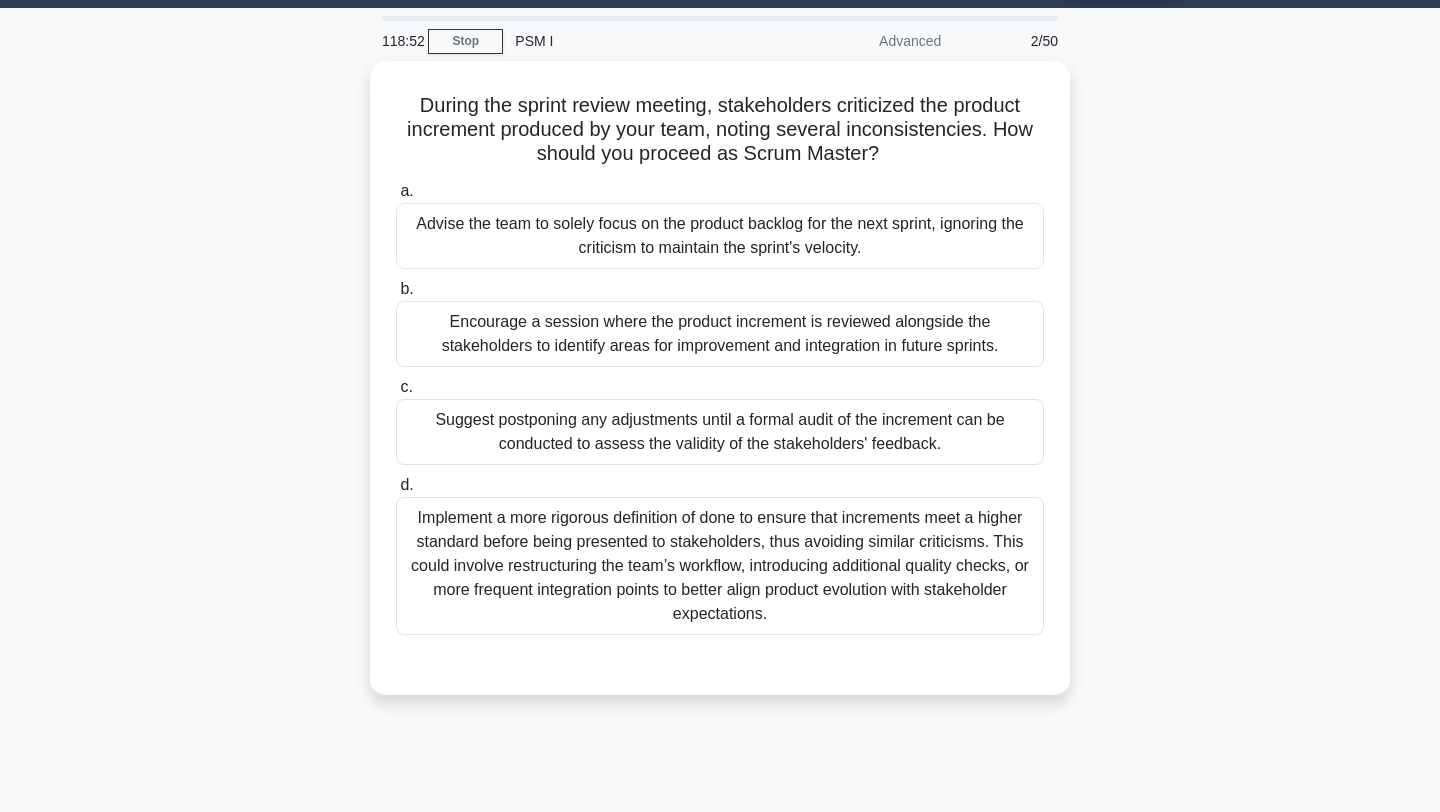 click on "During the sprint review meeting, stakeholders criticized the product increment produced by your team, noting several inconsistencies. How should you proceed as Scrum Master?
.spinner_0XTQ{transform-origin:center;animation:spinner_y6GP .75s linear infinite}@keyframes spinner_y6GP{100%{transform:rotate(360deg)}}
a.
b.
c. d." at bounding box center (720, 390) 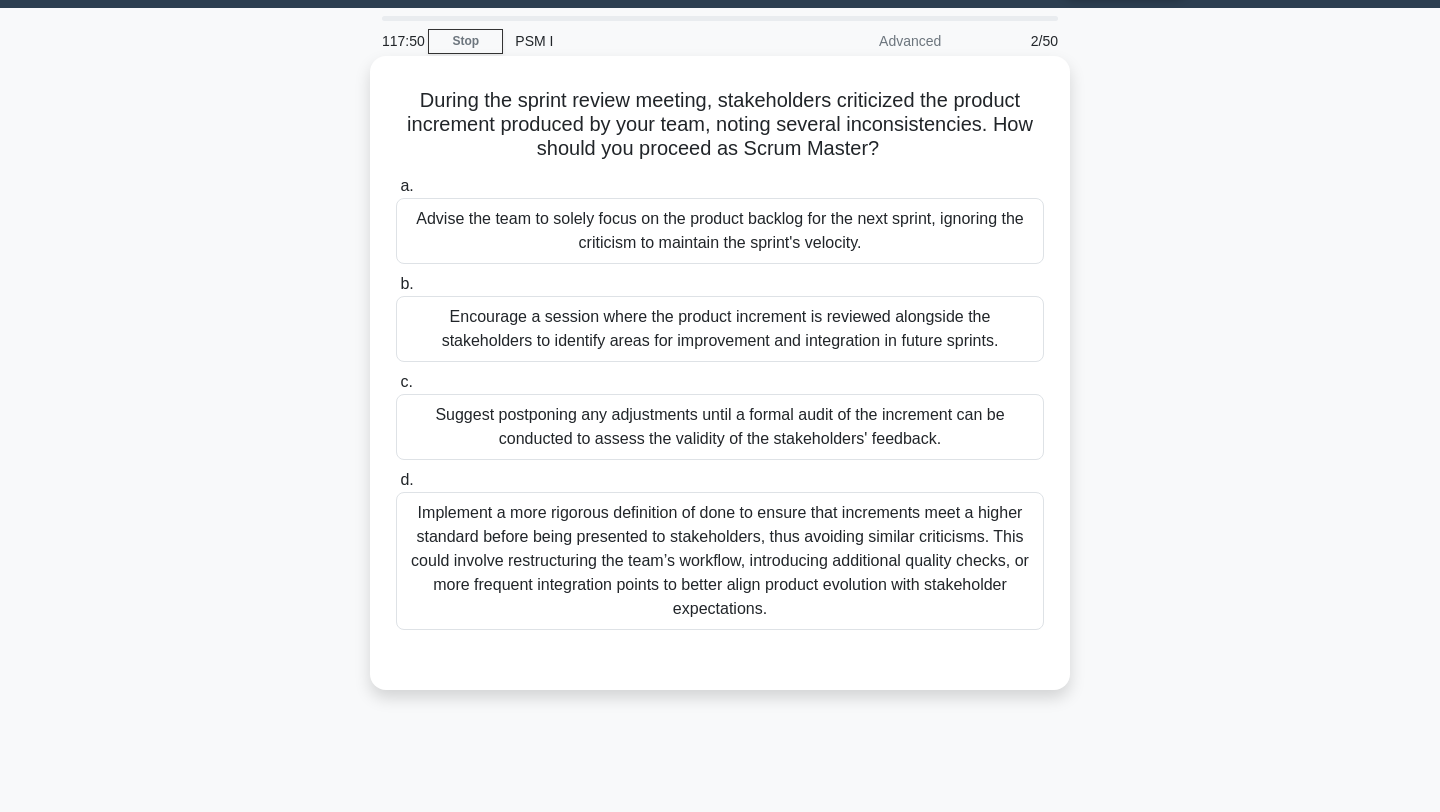click on "During the sprint review meeting, stakeholders criticized the product increment produced by your team, noting several inconsistencies. How should you proceed as Scrum Master?
.spinner_0XTQ{transform-origin:center;animation:spinner_y6GP .75s linear infinite}@keyframes spinner_y6GP{100%{transform:rotate(360deg)}}" at bounding box center [720, 125] 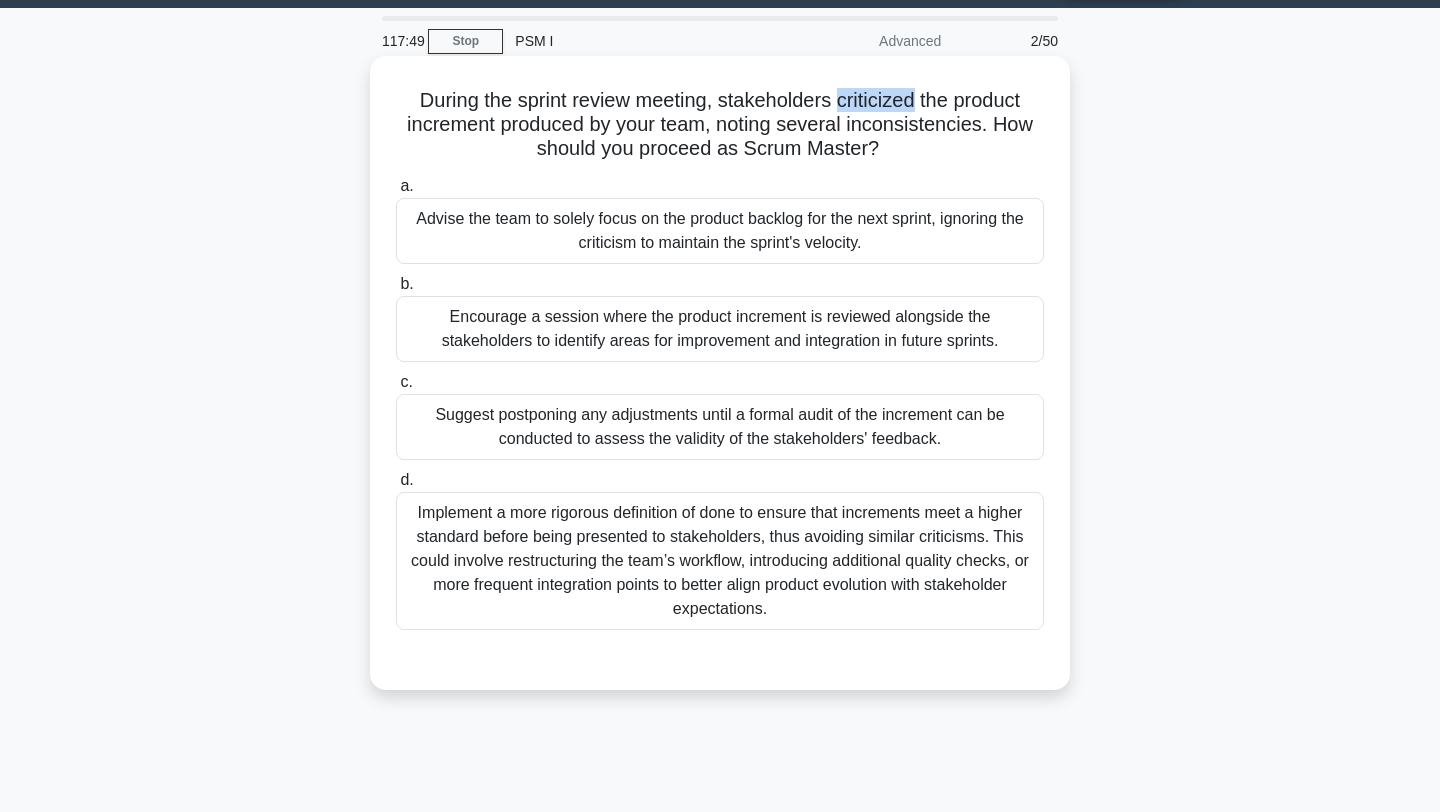 click on "During the sprint review meeting, stakeholders criticized the product increment produced by your team, noting several inconsistencies. How should you proceed as Scrum Master?
.spinner_0XTQ{transform-origin:center;animation:spinner_y6GP .75s linear infinite}@keyframes spinner_y6GP{100%{transform:rotate(360deg)}}" at bounding box center (720, 125) 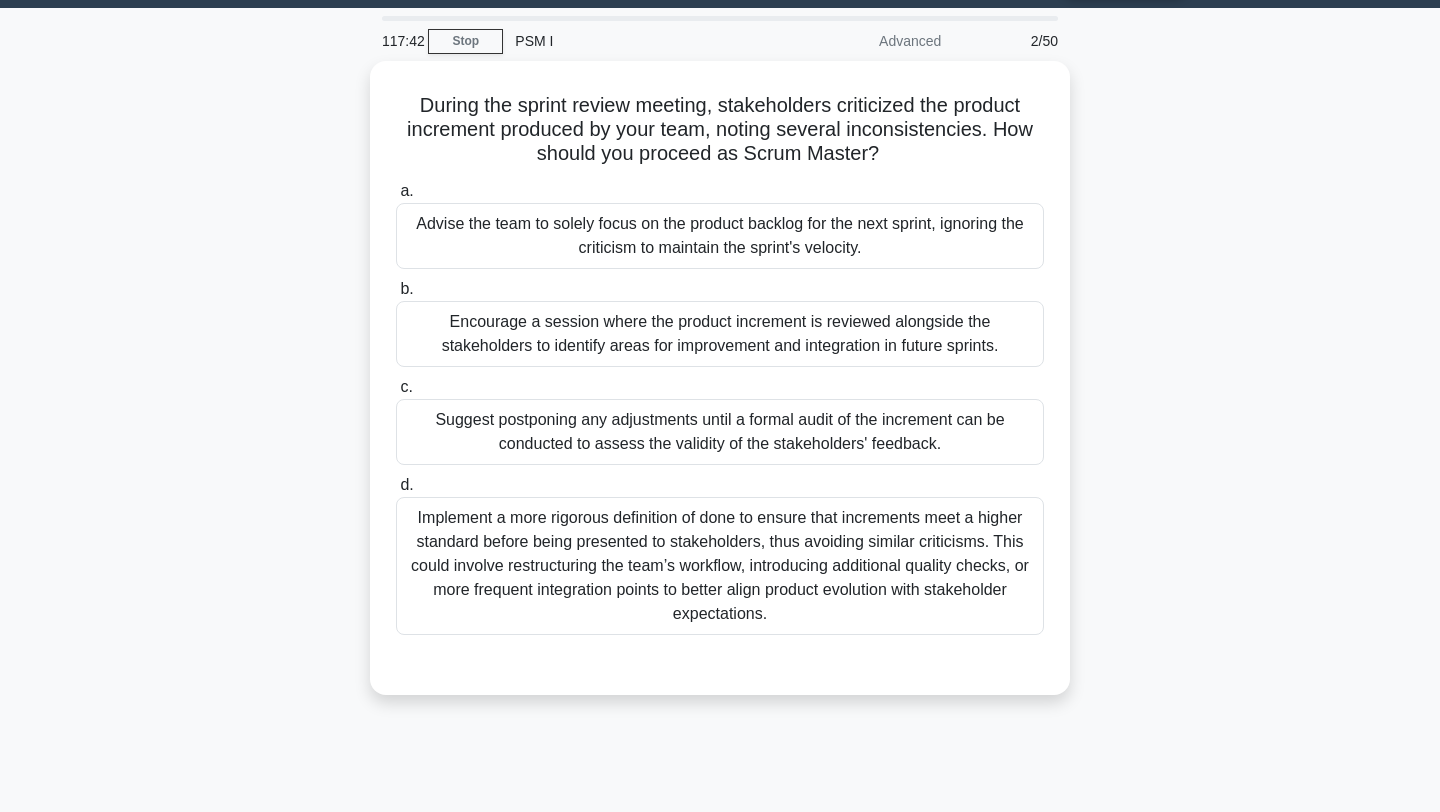 click on "During the sprint review meeting, stakeholders criticized the product increment produced by your team, noting several inconsistencies. How should you proceed as Scrum Master?
.spinner_0XTQ{transform-origin:center;animation:spinner_y6GP .75s linear infinite}@keyframes spinner_y6GP{100%{transform:rotate(360deg)}}
a.
b.
c. d." at bounding box center (720, 390) 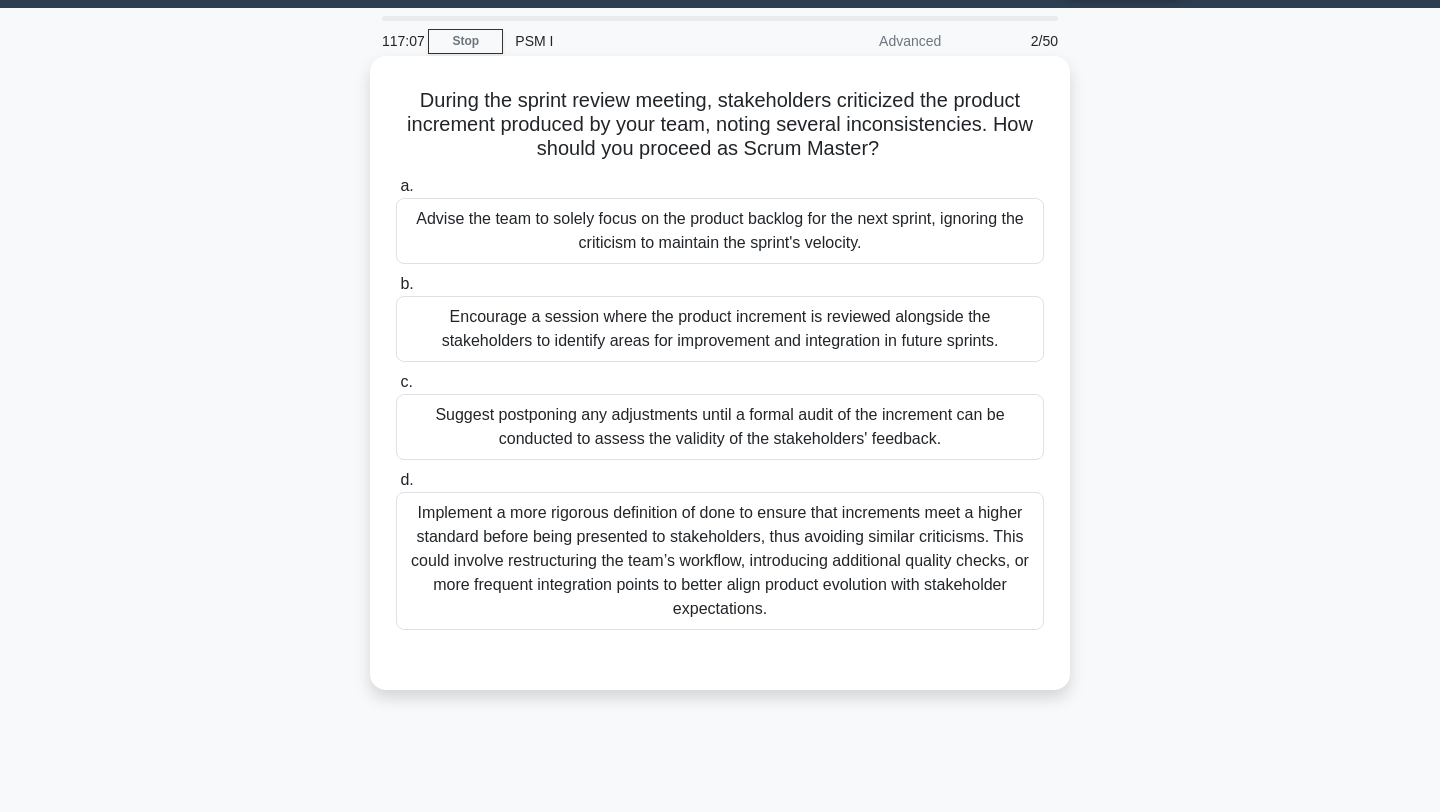 click on "Implement a more rigorous definition of done to ensure that increments meet a higher standard before being presented to stakeholders, thus avoiding similar criticisms. This could involve restructuring the team’s workflow, introducing additional quality checks, or more frequent integration points to better align product evolution with stakeholder expectations." at bounding box center [720, 561] 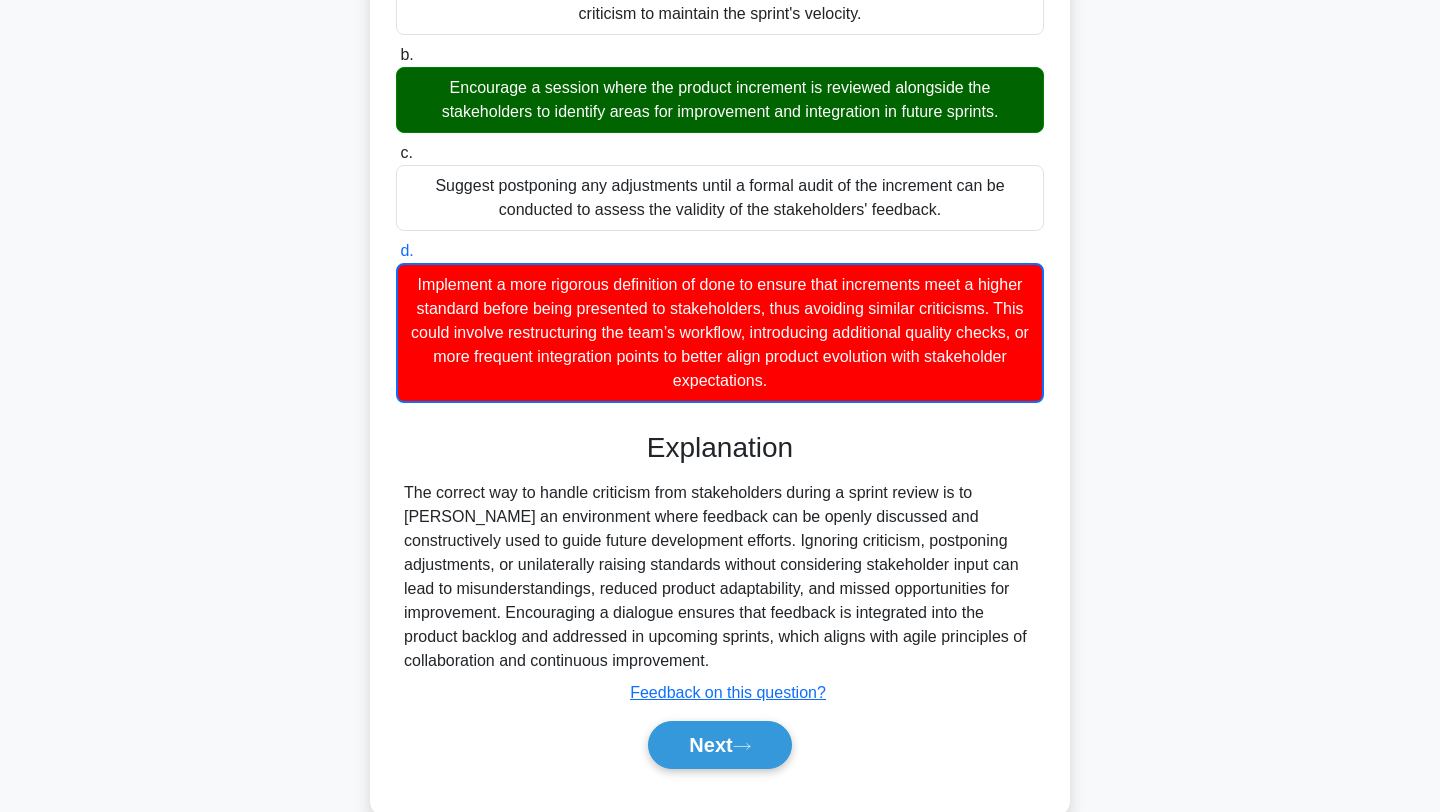 scroll, scrollTop: 327, scrollLeft: 0, axis: vertical 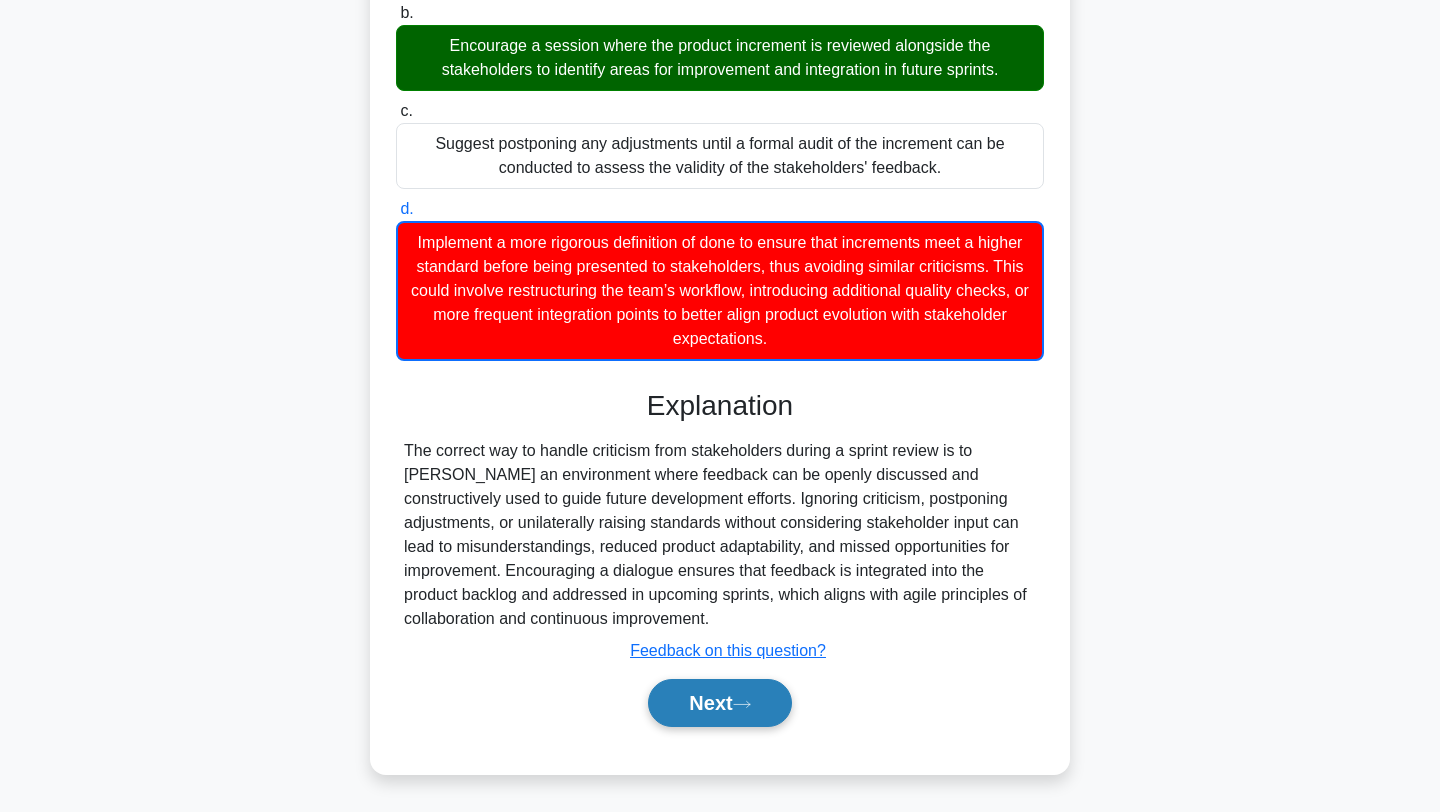 click on "Next" at bounding box center (719, 703) 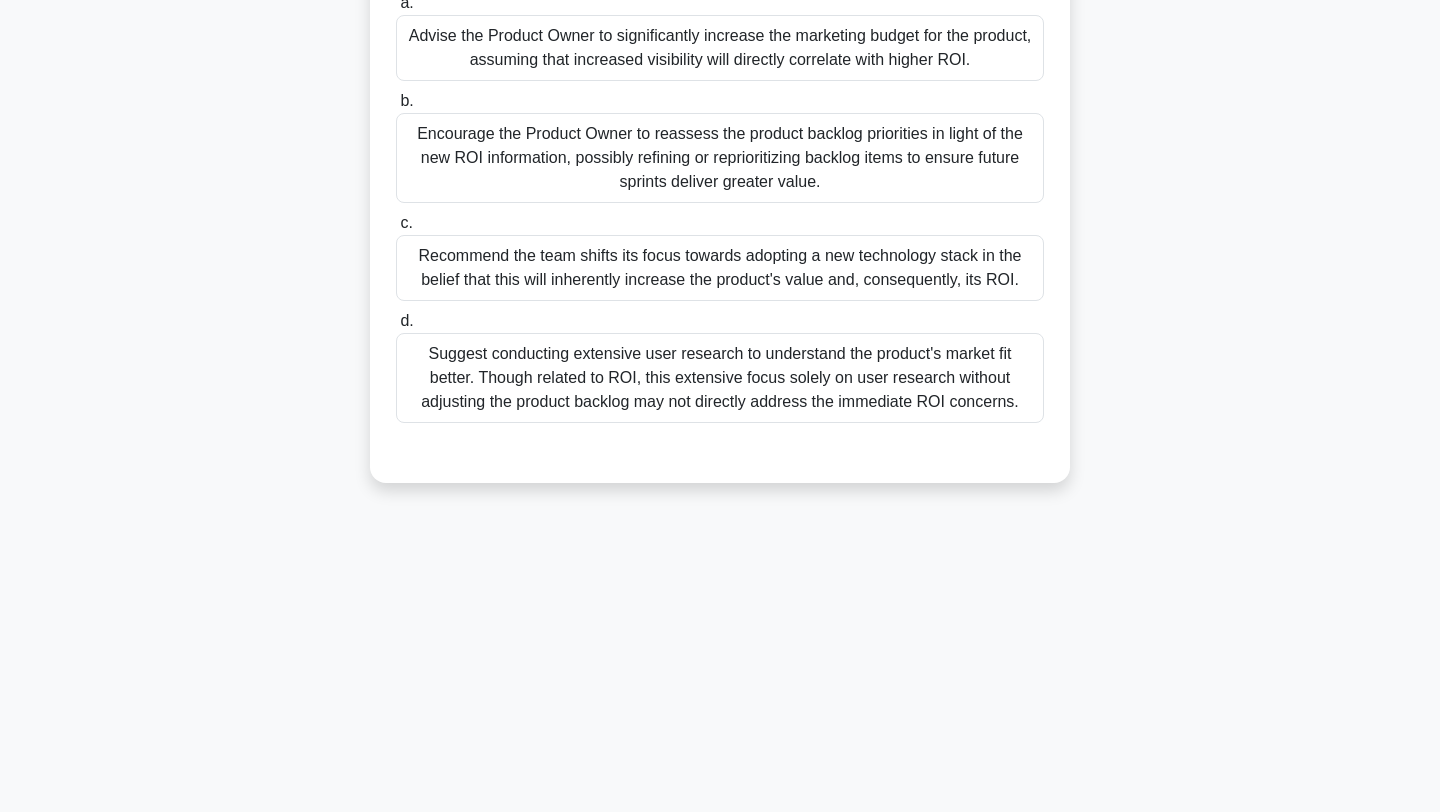scroll, scrollTop: 0, scrollLeft: 0, axis: both 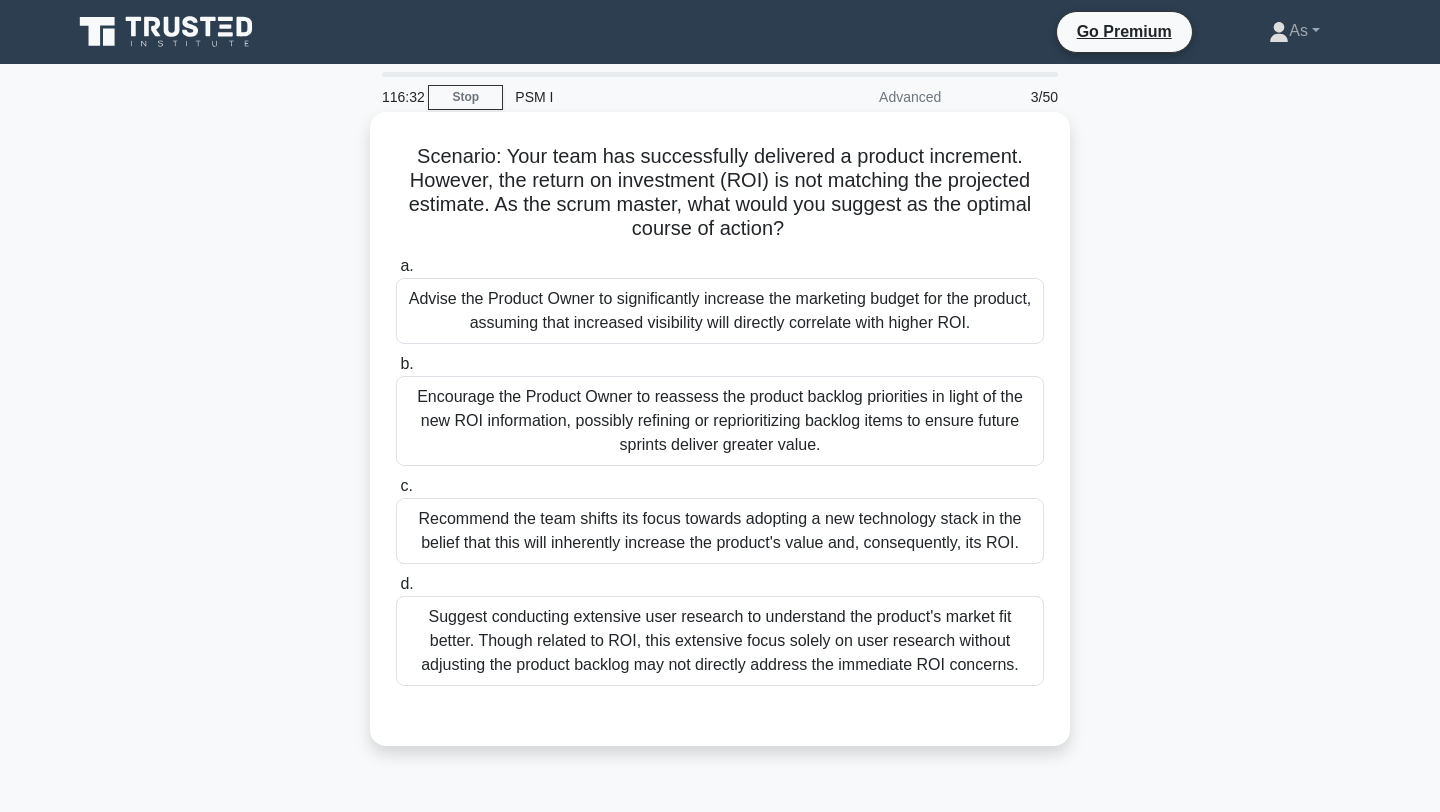 click on "Encourage the Product Owner to reassess the product backlog priorities in light of the new ROI information, possibly refining or reprioritizing backlog items to ensure future sprints deliver greater value." at bounding box center [720, 421] 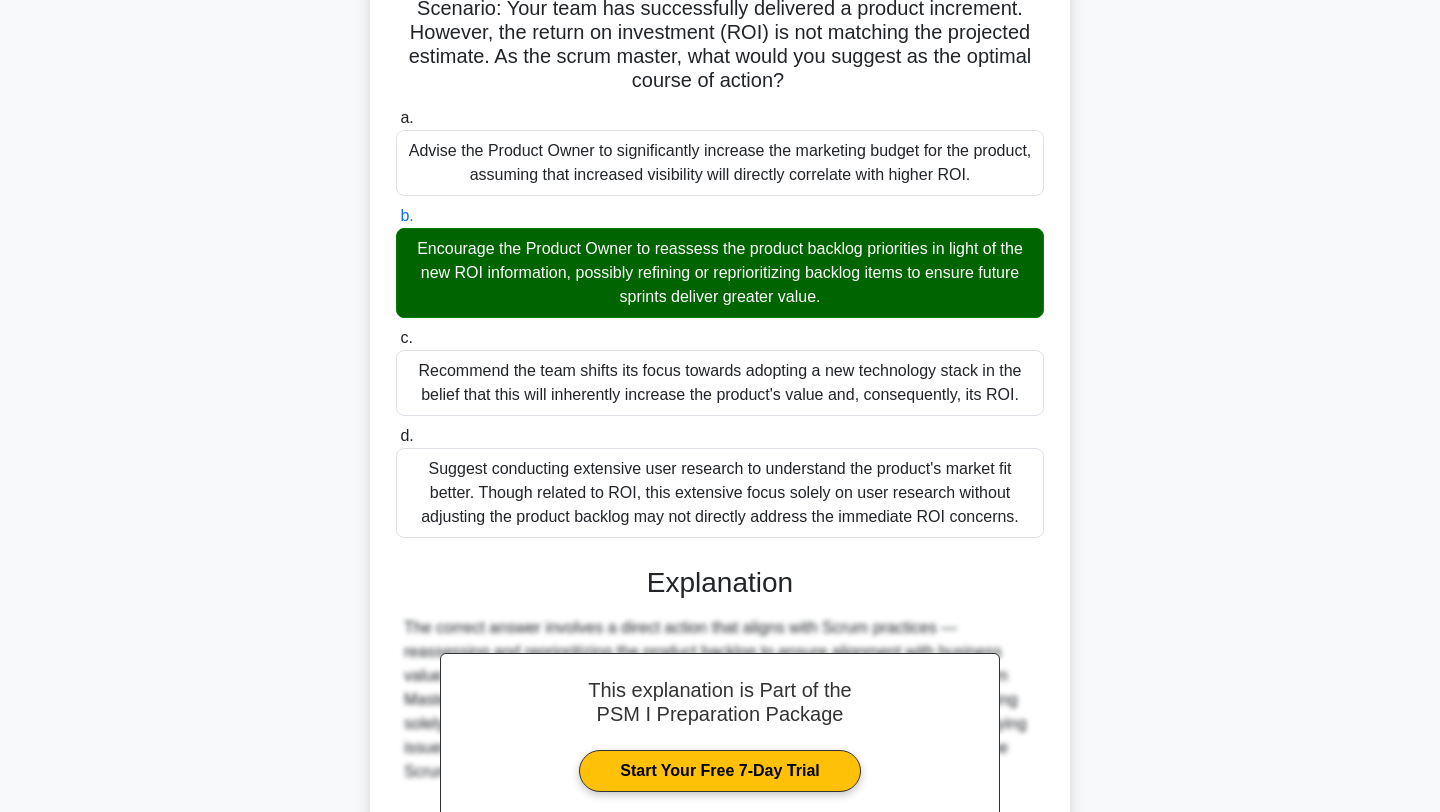 scroll, scrollTop: 373, scrollLeft: 0, axis: vertical 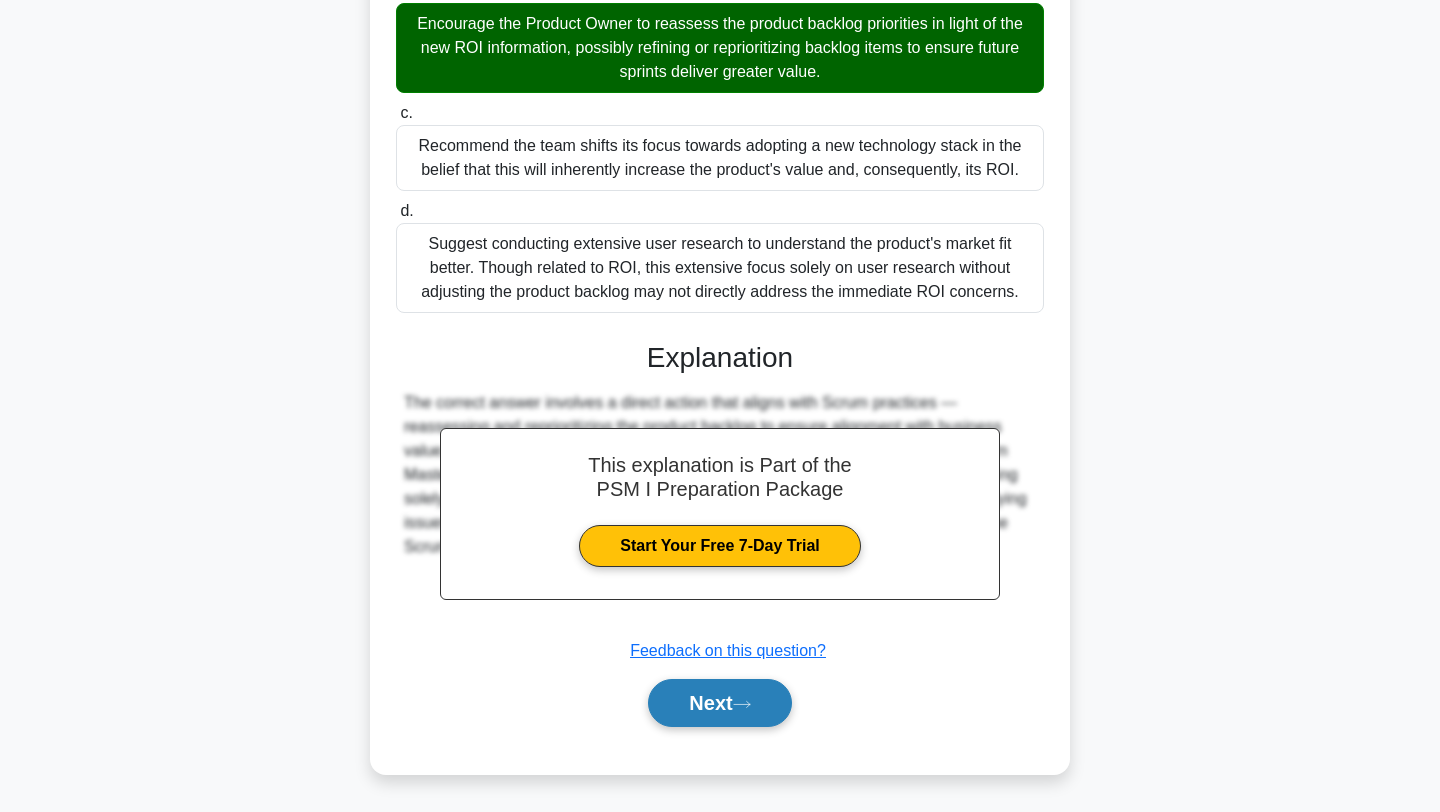 click on "Next" at bounding box center [719, 703] 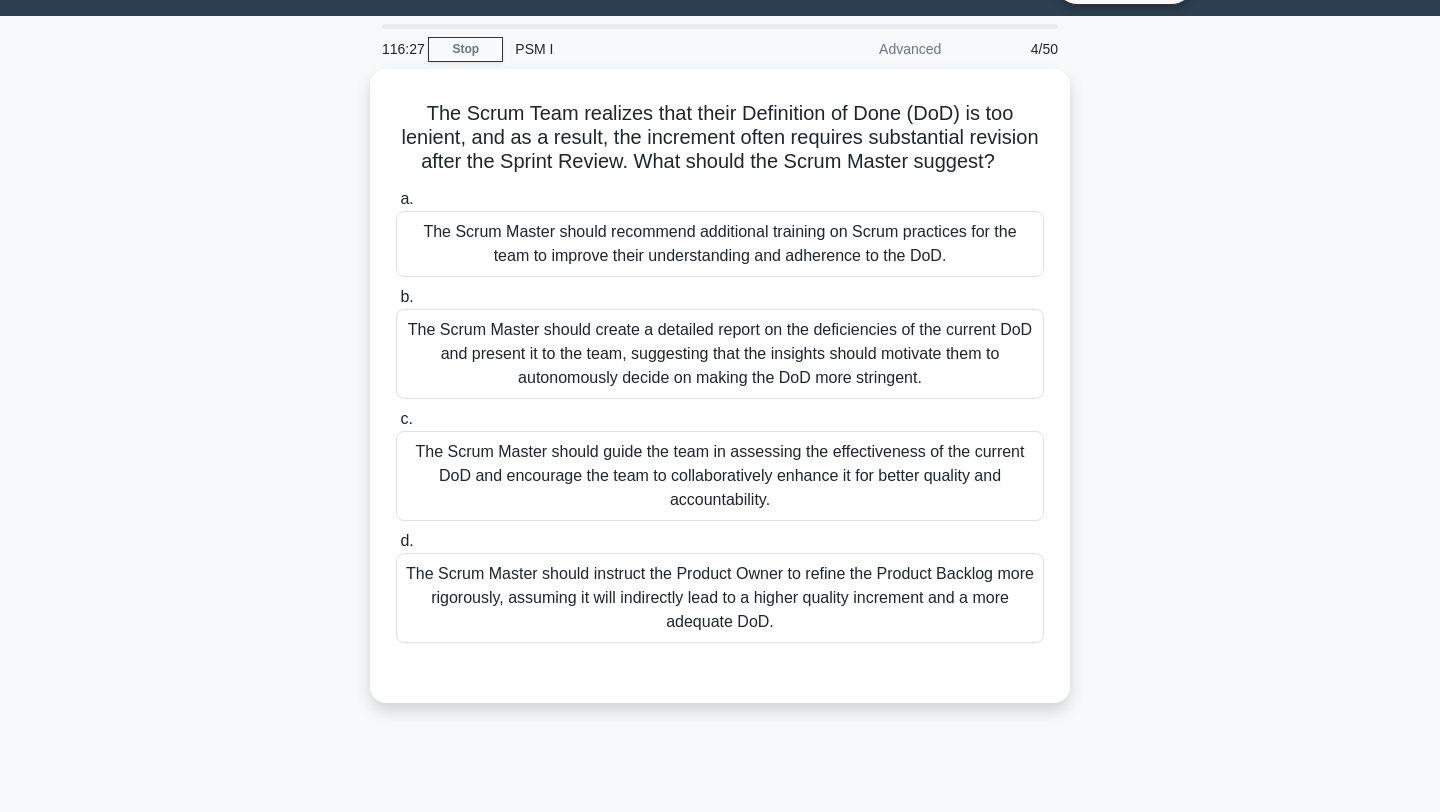scroll, scrollTop: 46, scrollLeft: 0, axis: vertical 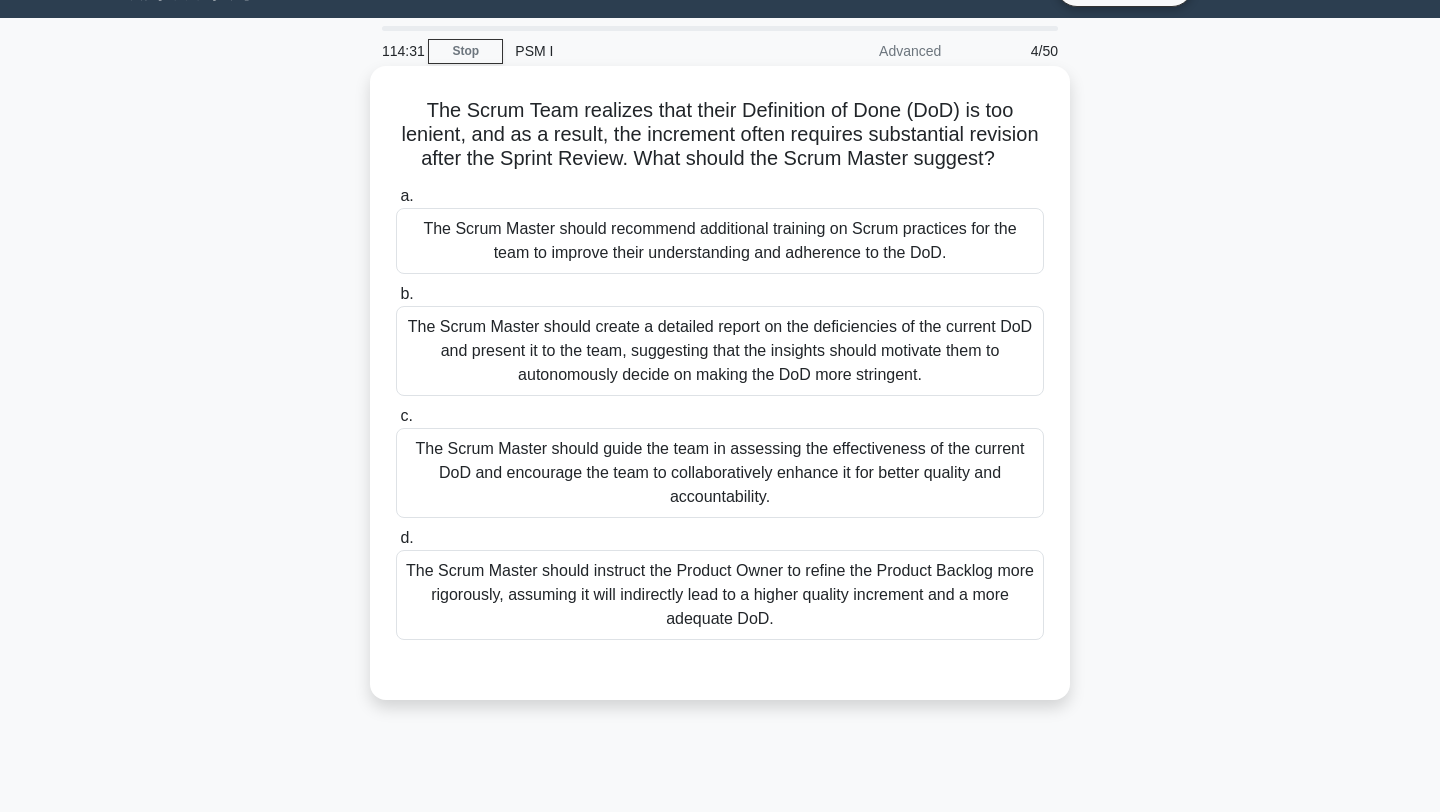 click on "The Scrum Master should instruct the Product Owner to refine the Product Backlog more rigorously, assuming it will indirectly lead to a higher quality increment and a more adequate DoD." at bounding box center (720, 595) 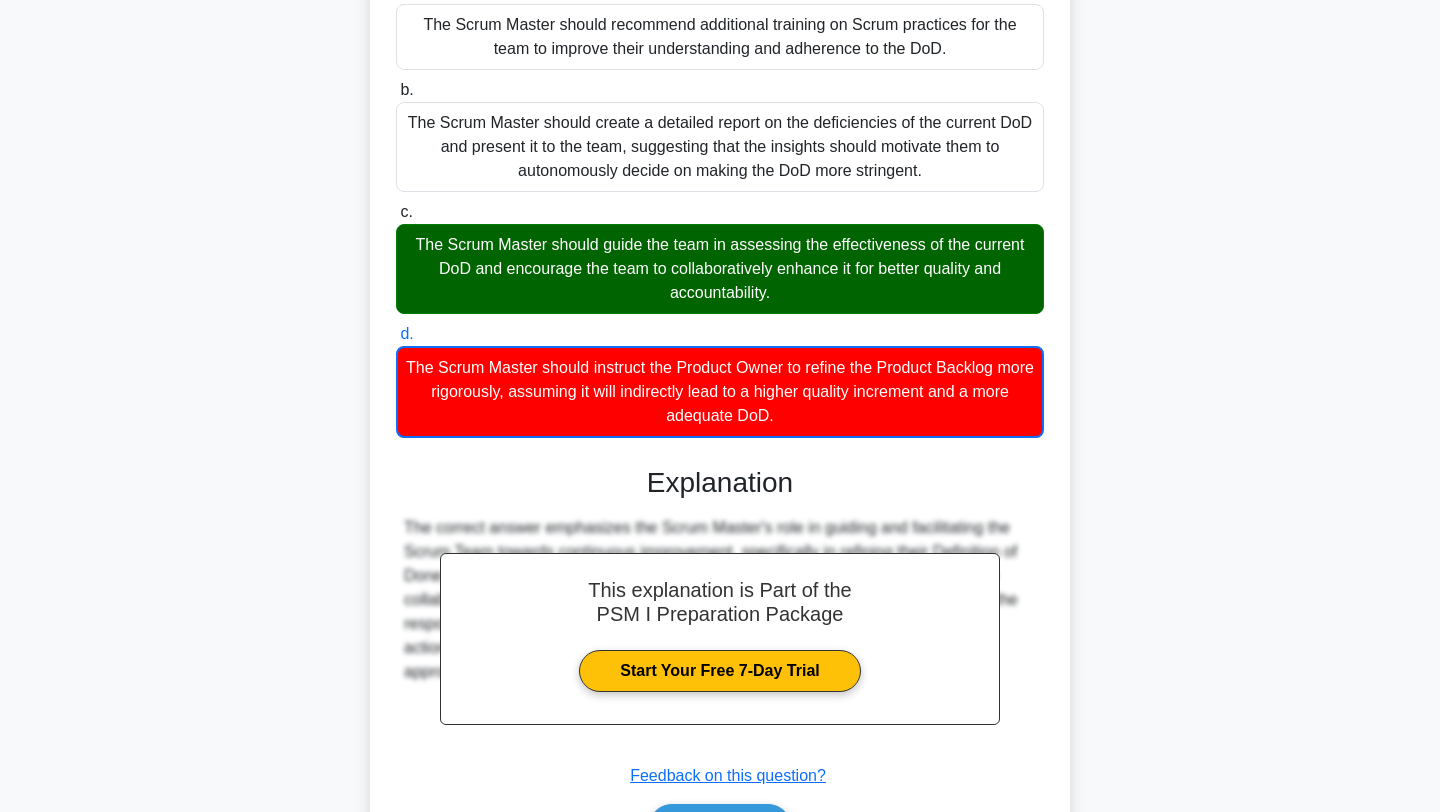 scroll, scrollTop: 375, scrollLeft: 0, axis: vertical 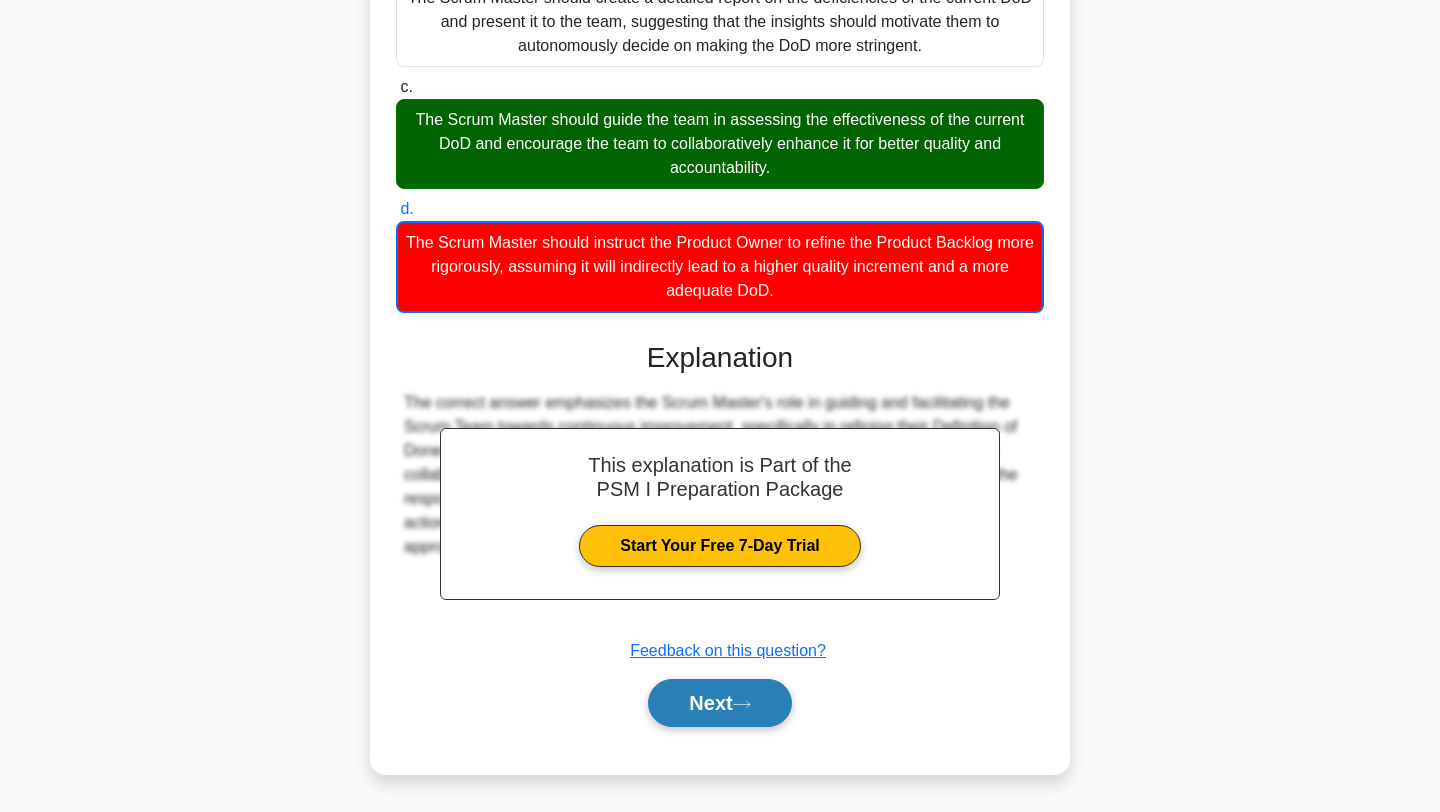 click 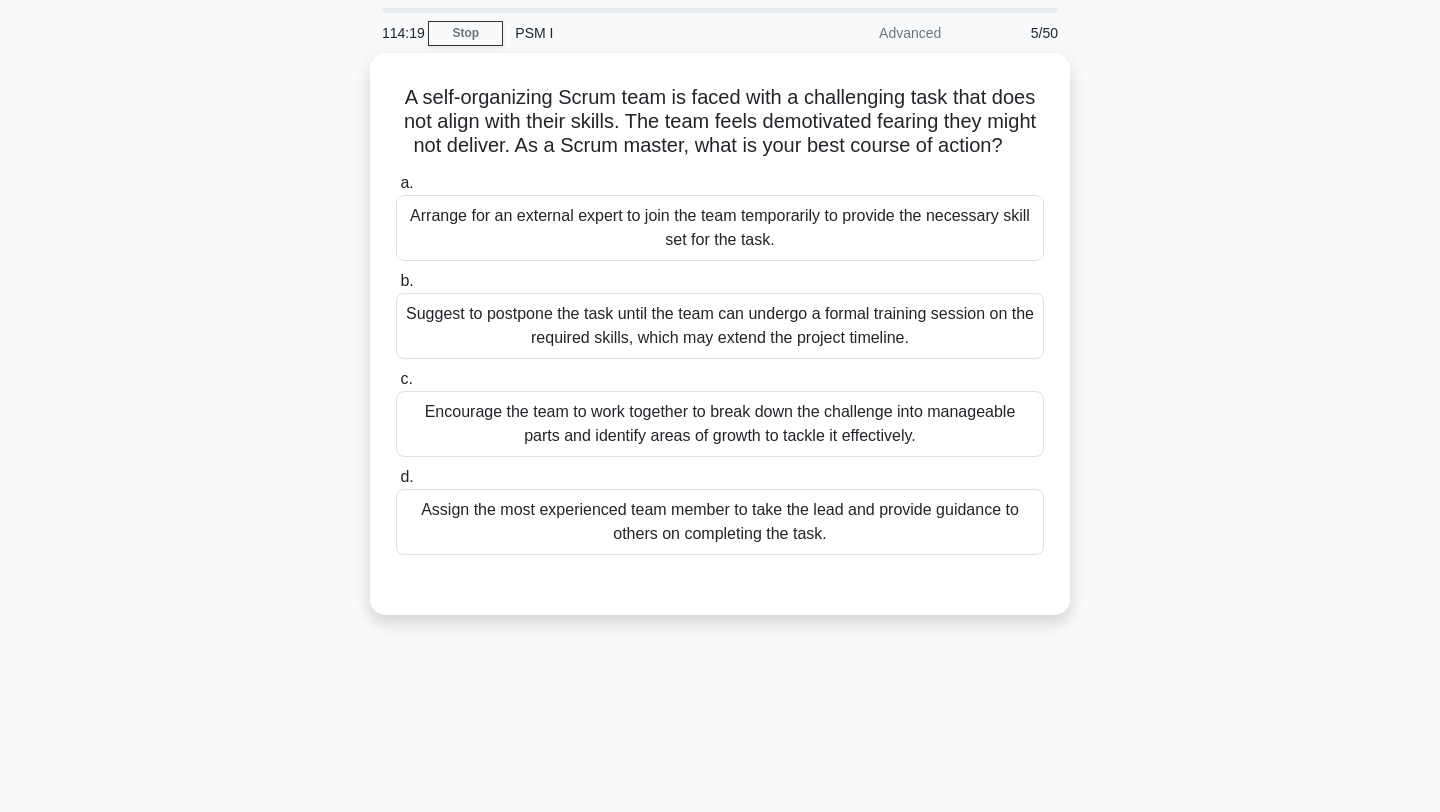 scroll, scrollTop: 0, scrollLeft: 0, axis: both 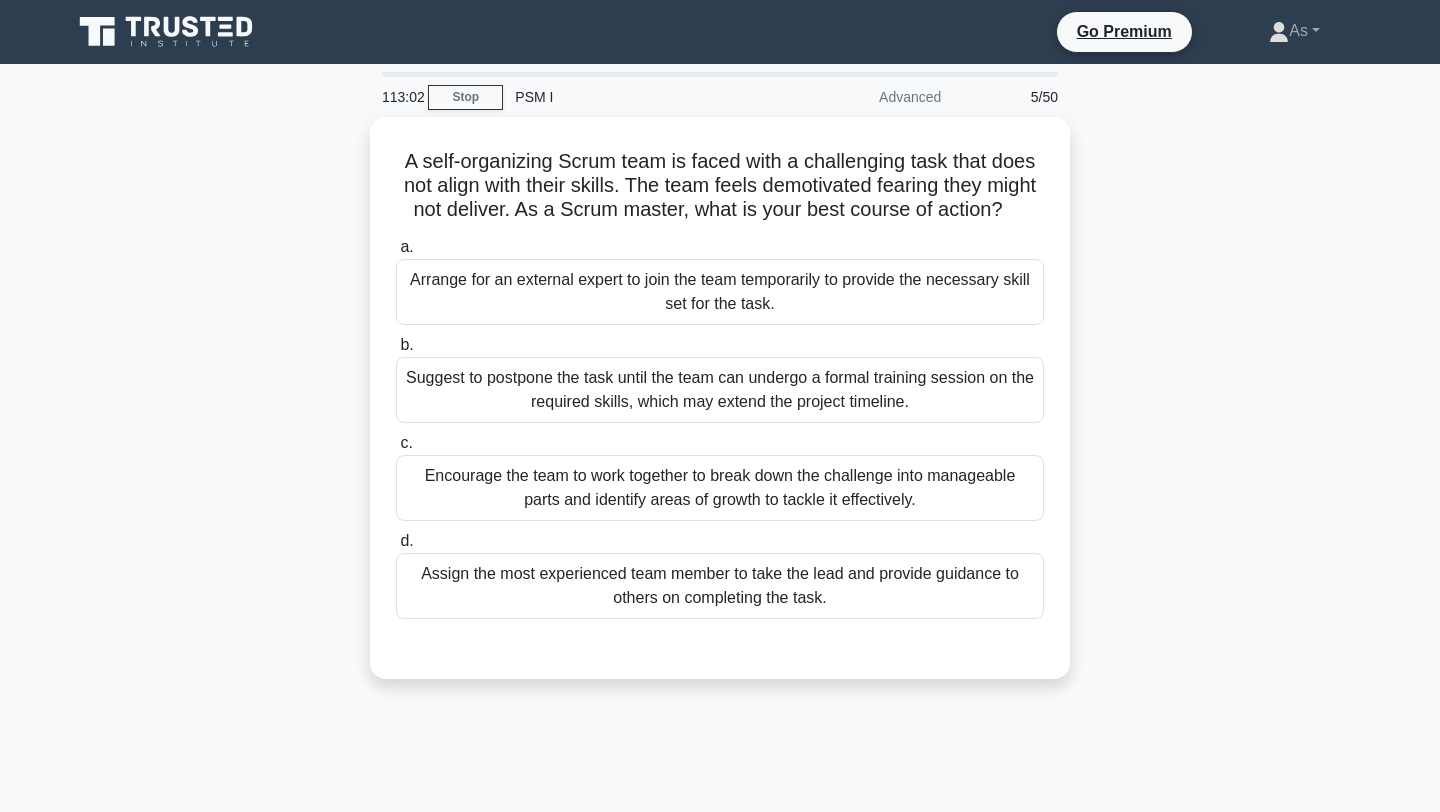 click on "A self-organizing Scrum team is faced with a challenging task that does not align with their skills. The team feels demotivated fearing they might not deliver. As a Scrum master, what is your best course of action?
.spinner_0XTQ{transform-origin:center;animation:spinner_y6GP .75s linear infinite}@keyframes spinner_y6GP{100%{transform:rotate(360deg)}}
a.
b. c. d." at bounding box center [720, 410] 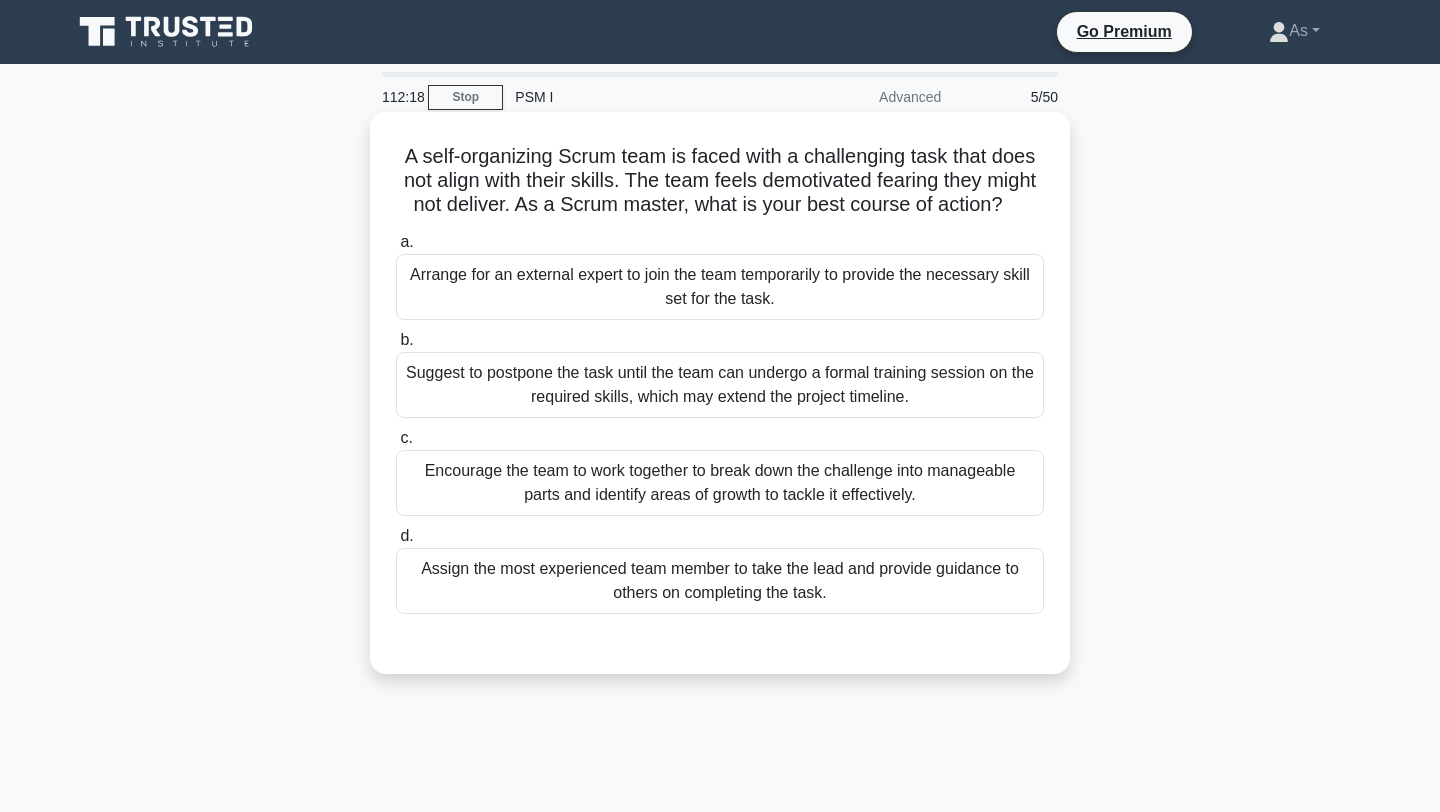 click on "Encourage the team to work together to break down the challenge into manageable parts and identify areas of growth to tackle it effectively." at bounding box center [720, 483] 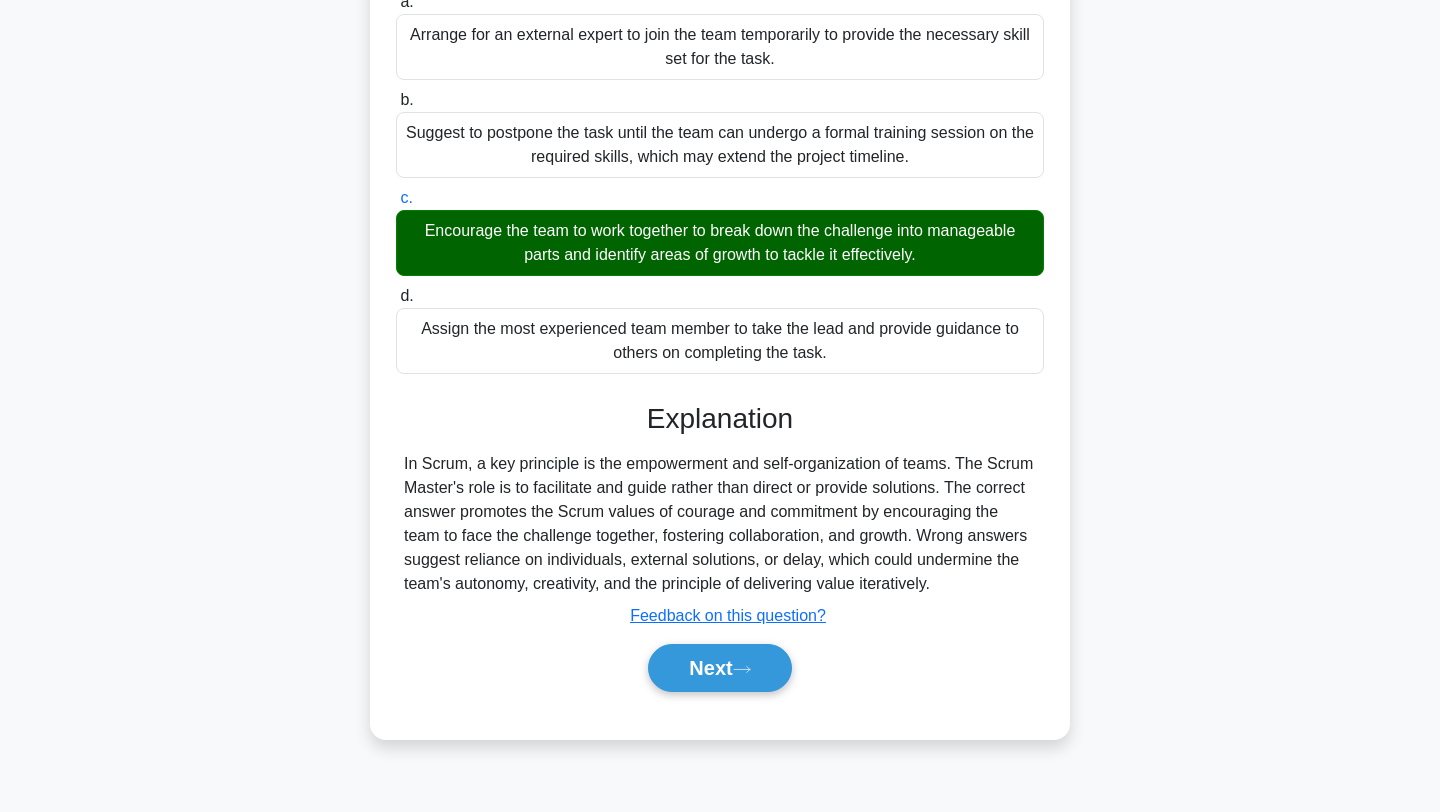scroll, scrollTop: 268, scrollLeft: 0, axis: vertical 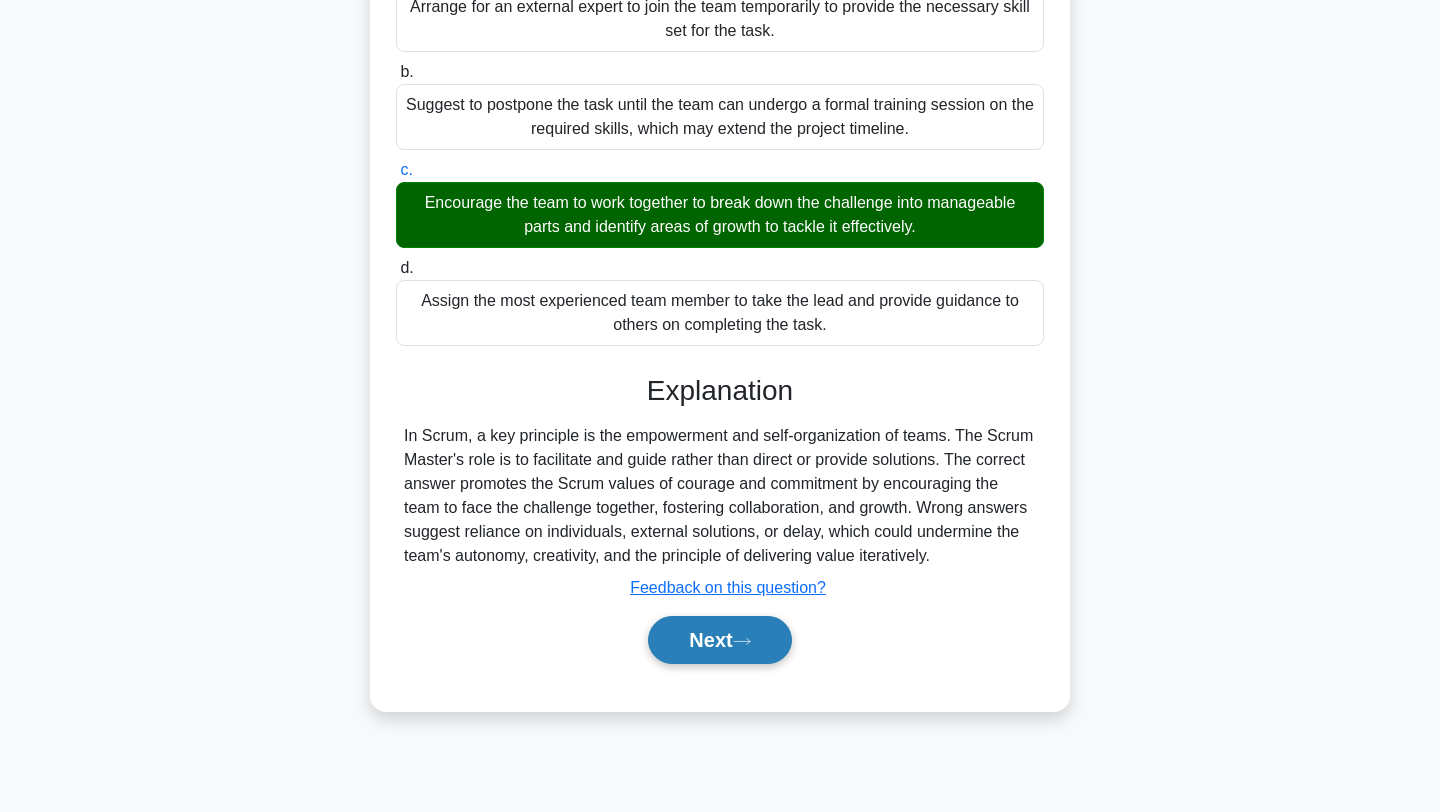 click on "Next" at bounding box center [719, 640] 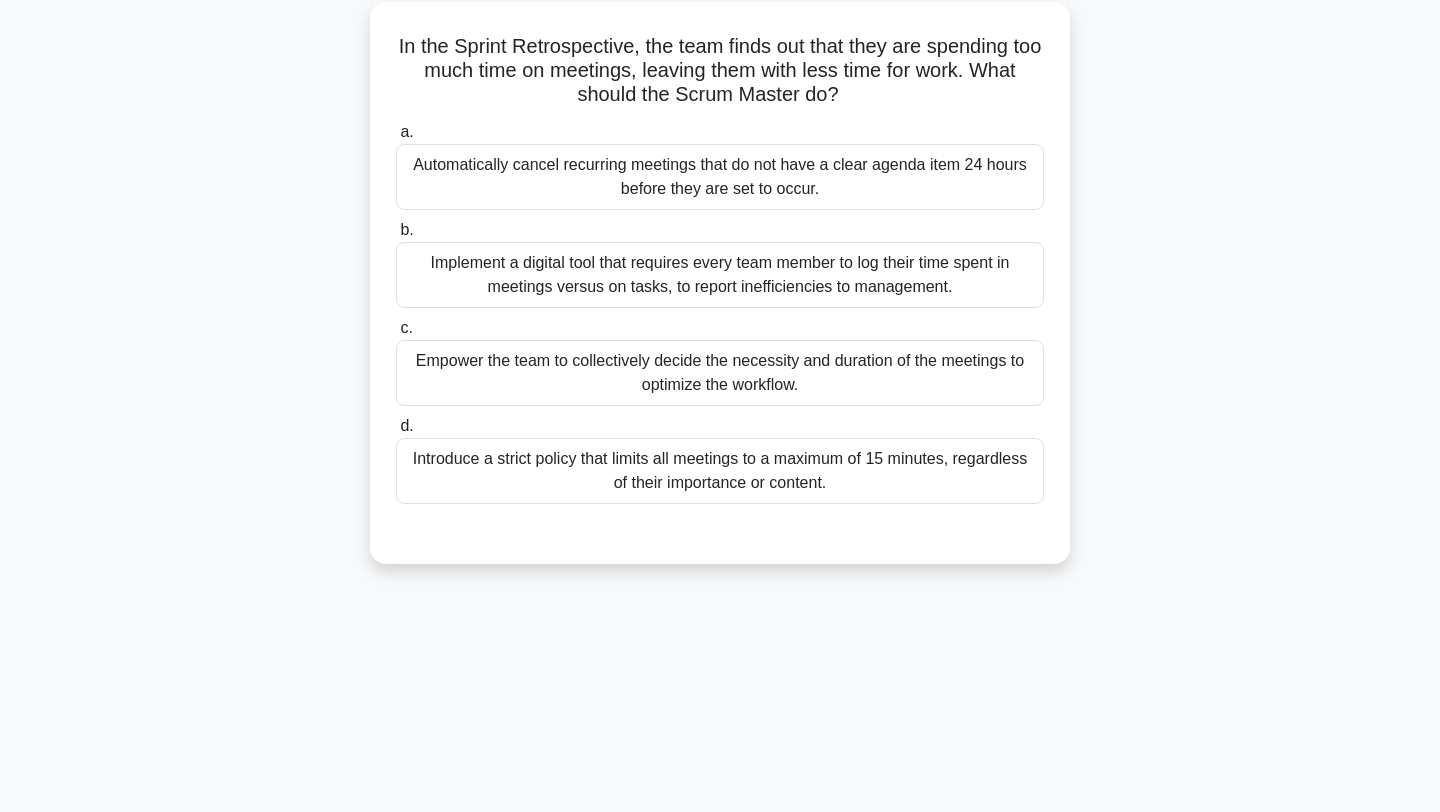 scroll, scrollTop: 114, scrollLeft: 0, axis: vertical 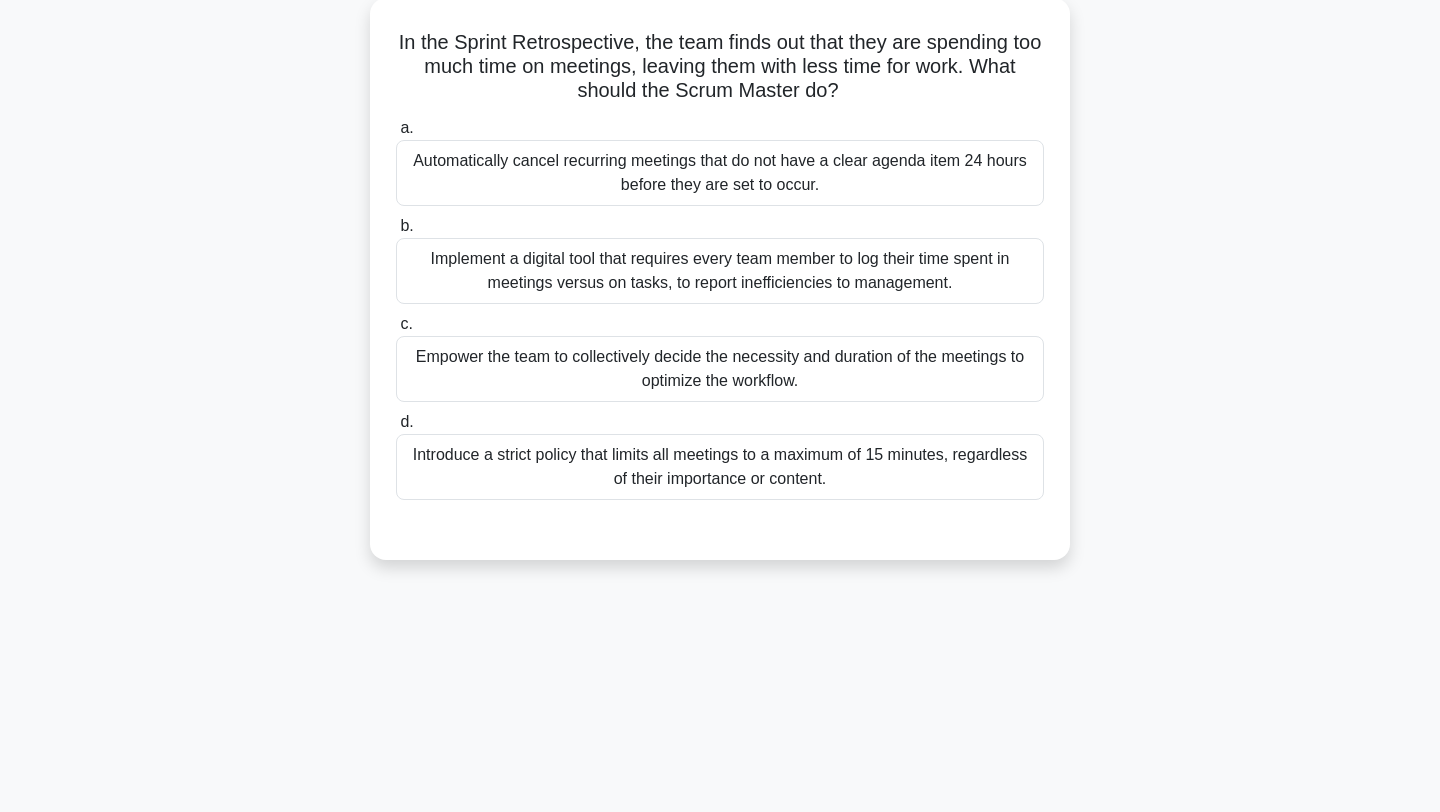 click on "Empower the team to collectively decide the necessity and duration of the meetings to optimize the workflow." at bounding box center (720, 369) 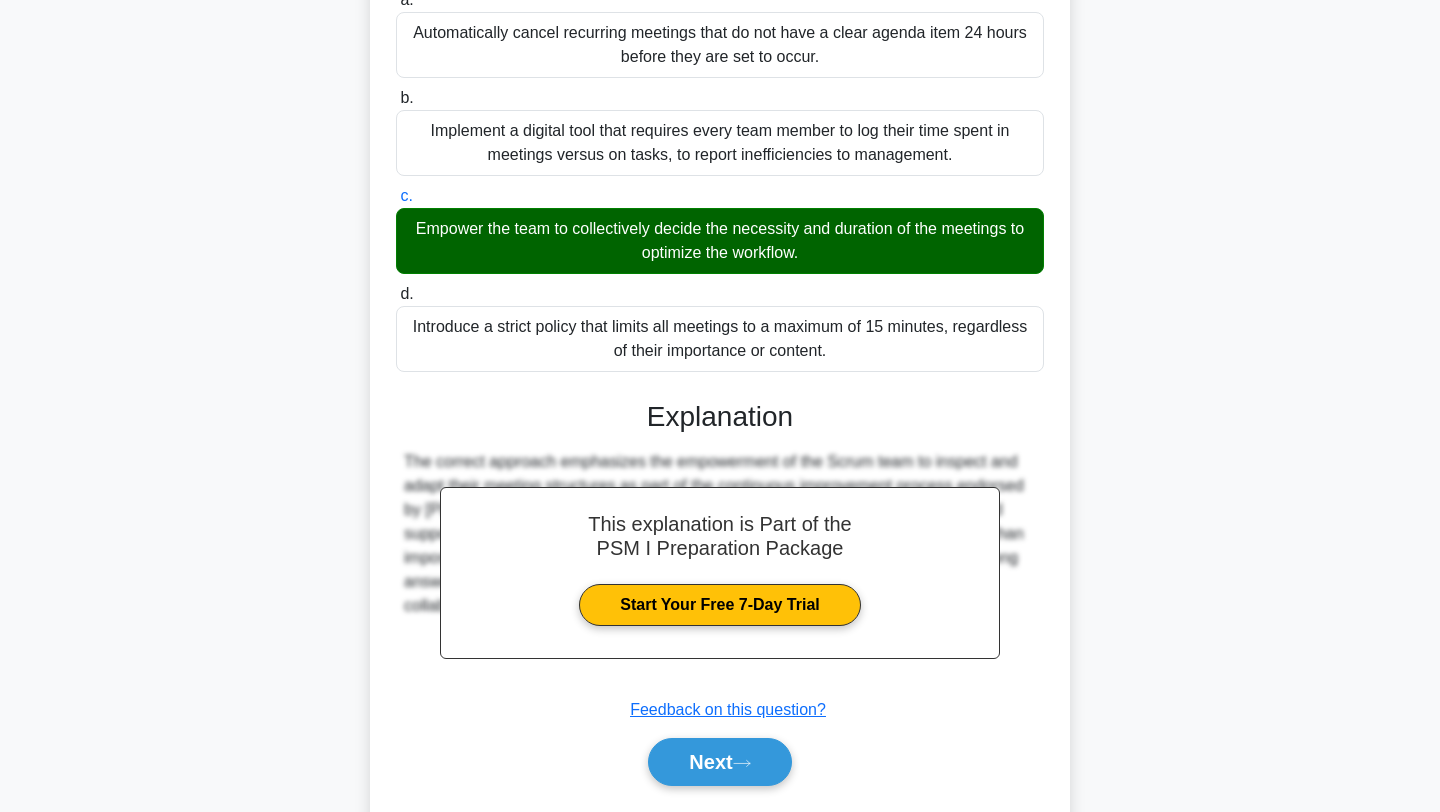scroll, scrollTop: 301, scrollLeft: 0, axis: vertical 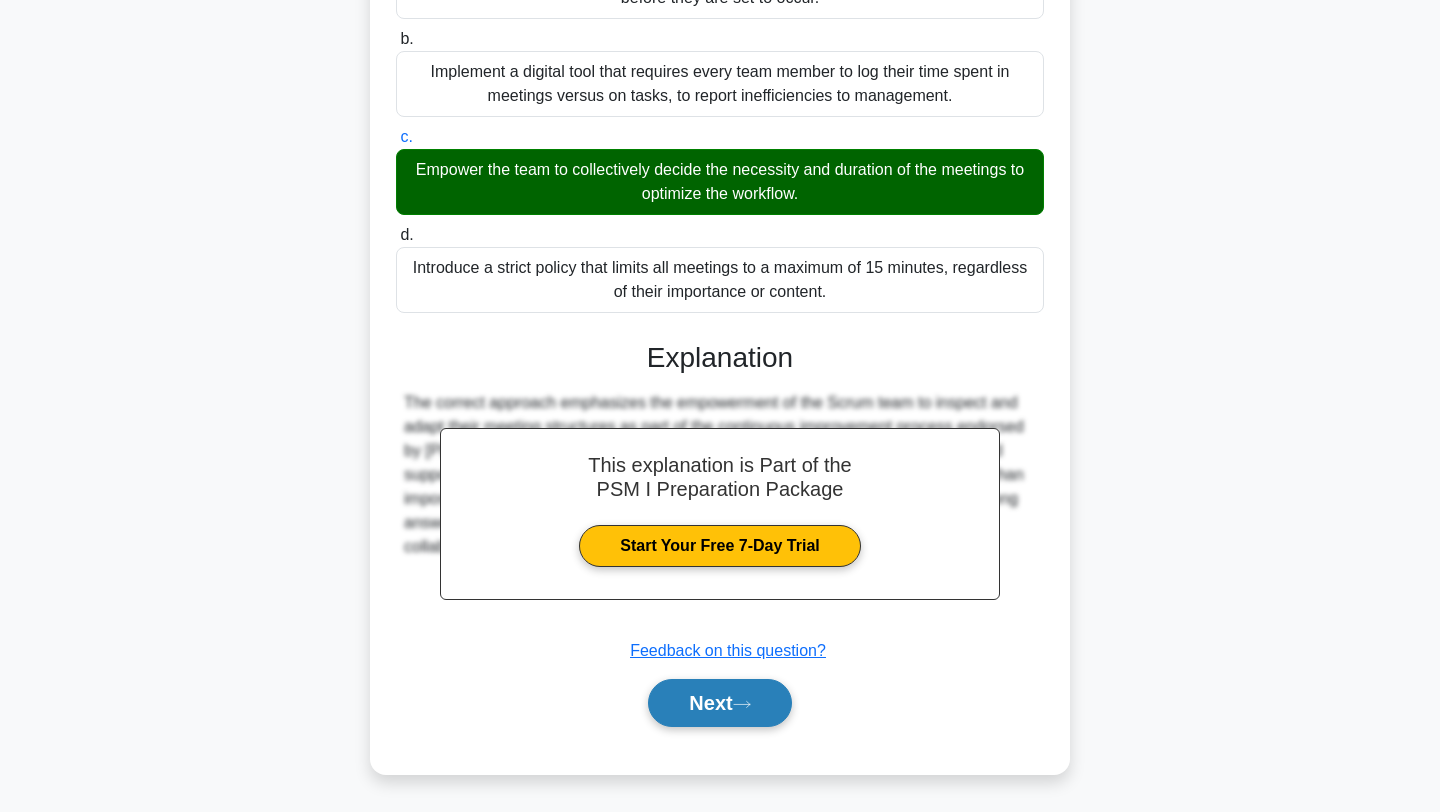 click on "Next" at bounding box center [719, 703] 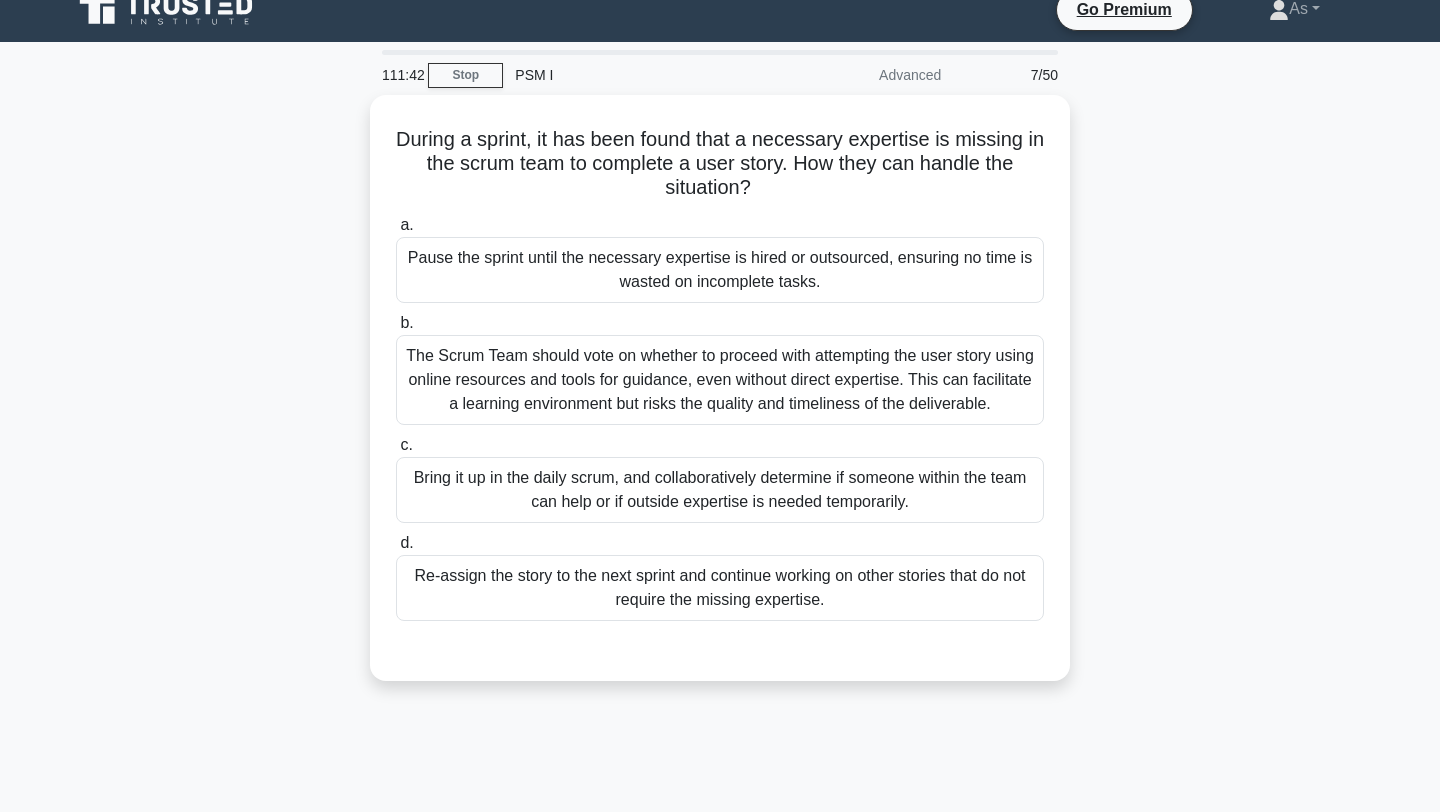 scroll, scrollTop: 24, scrollLeft: 0, axis: vertical 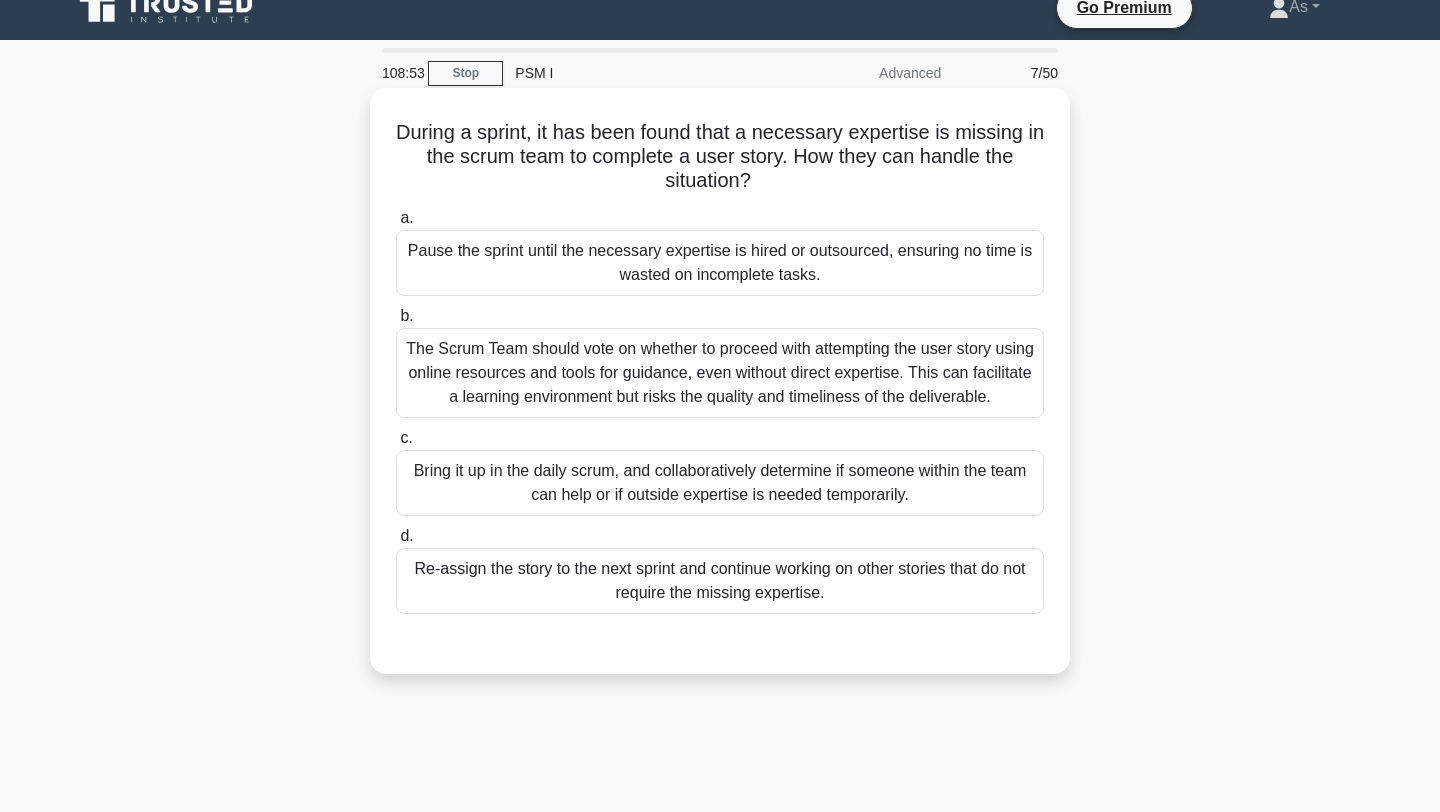 click on "Bring it up in the daily scrum, and collaboratively determine if someone within the team can help or if outside expertise is needed temporarily." at bounding box center (720, 483) 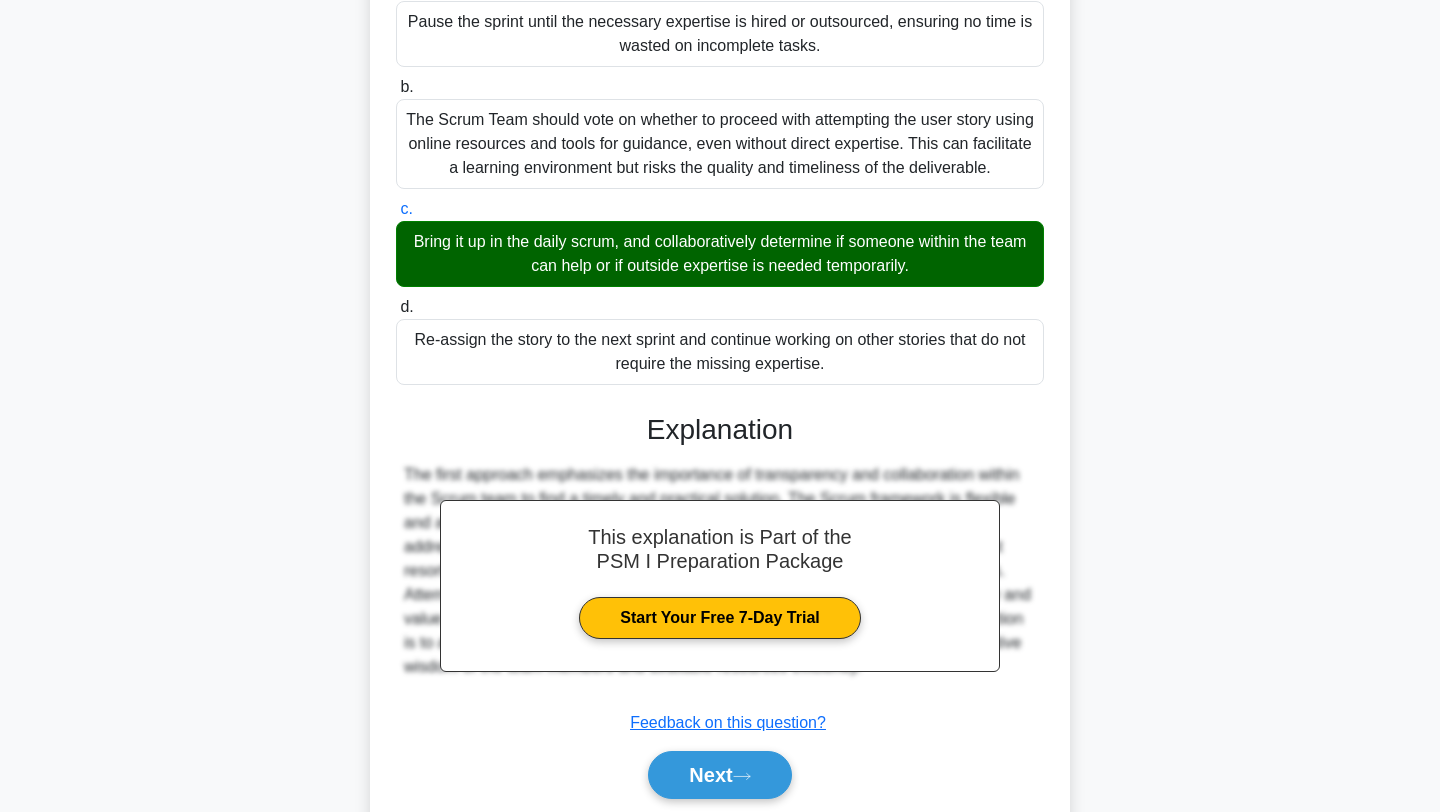 scroll, scrollTop: 325, scrollLeft: 0, axis: vertical 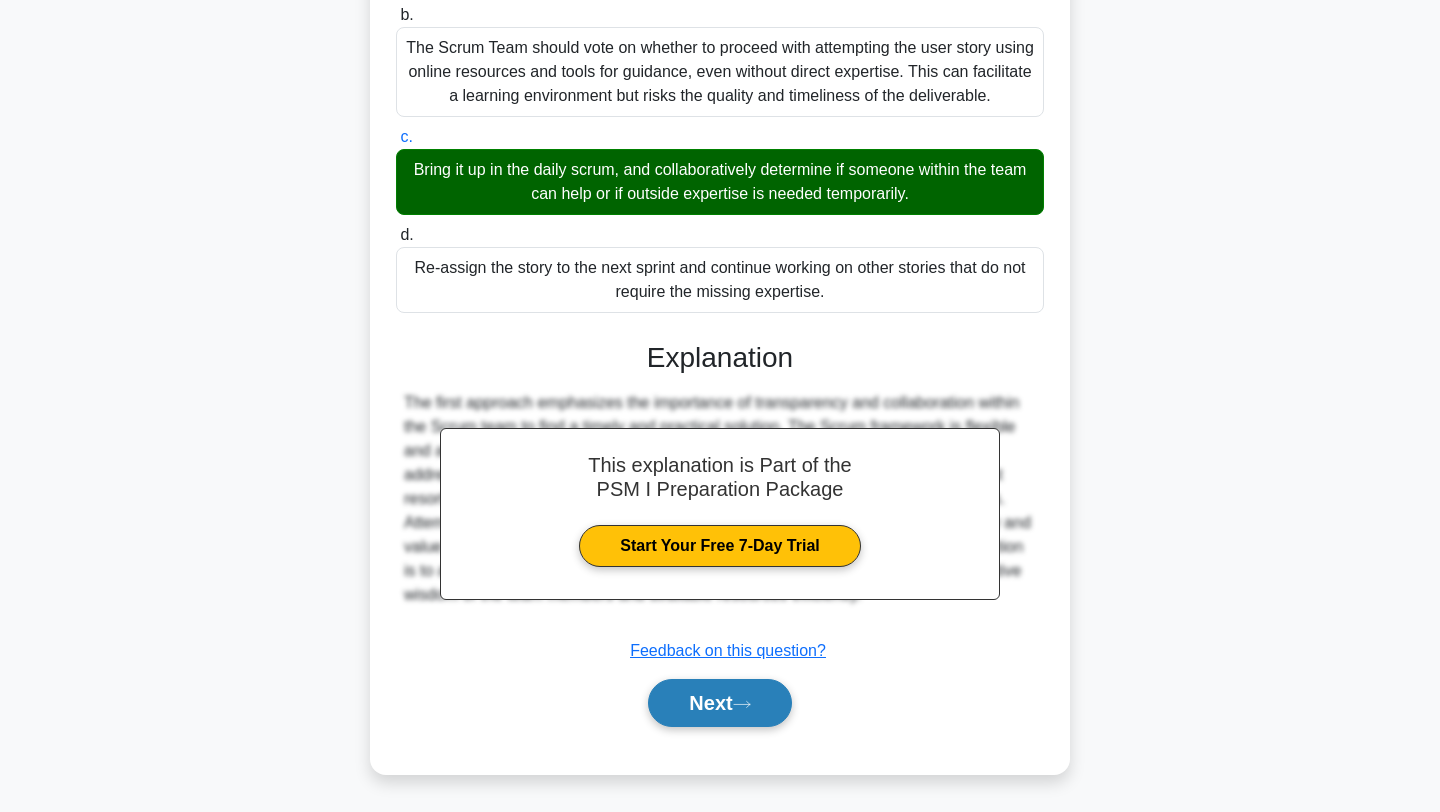 click 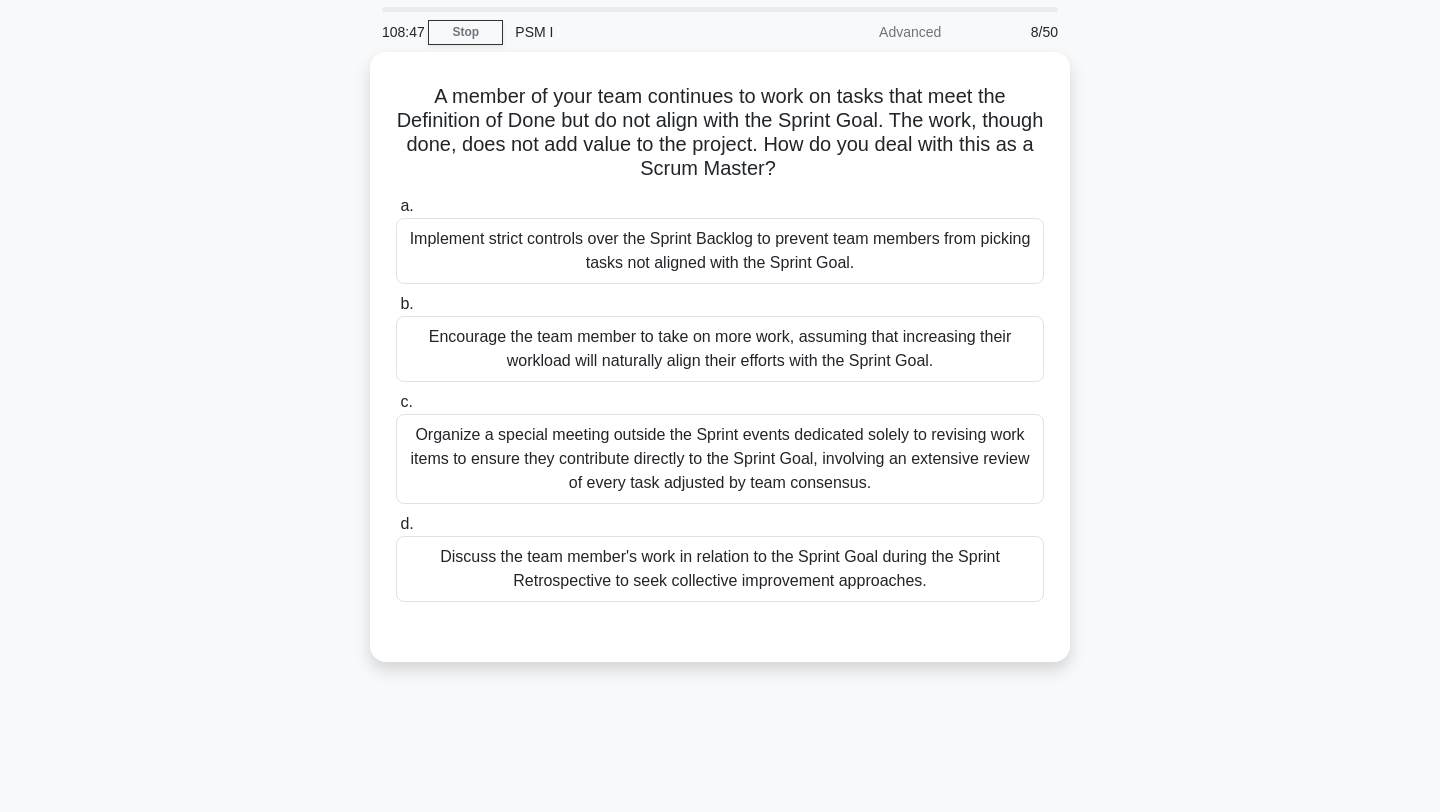 scroll, scrollTop: 63, scrollLeft: 0, axis: vertical 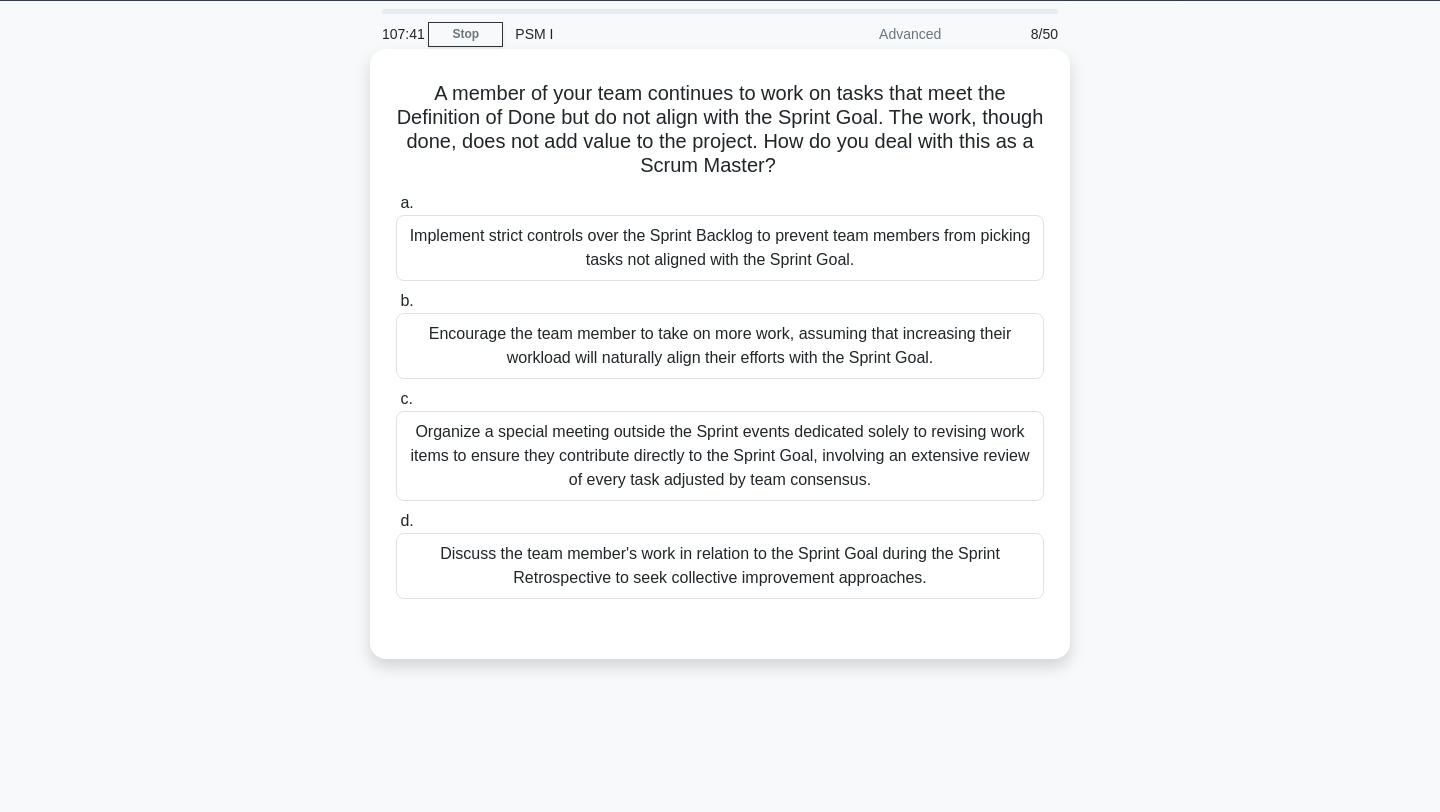 click on "Discuss the team member's work in relation to the Sprint Goal during the Sprint Retrospective to seek collective improvement approaches." at bounding box center (720, 566) 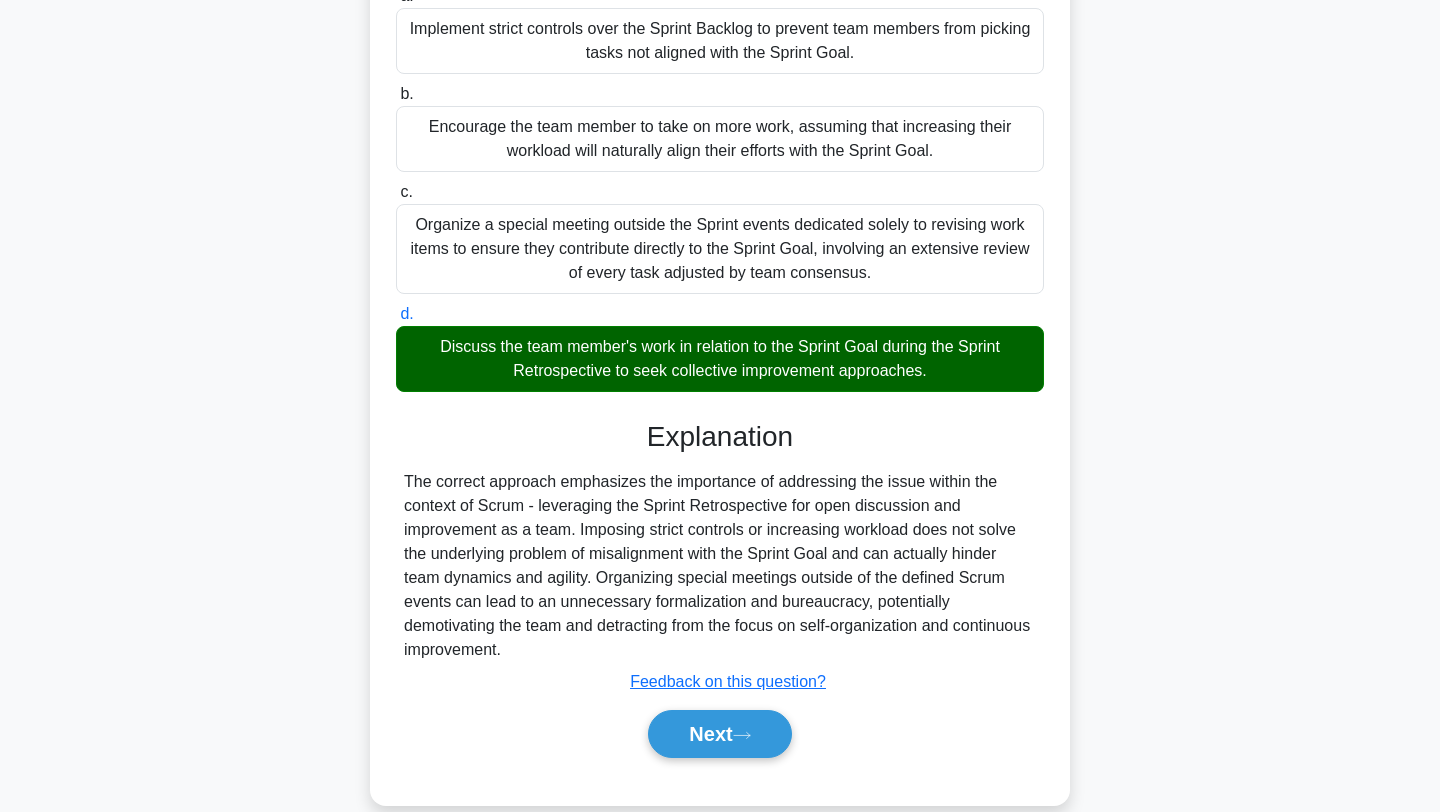 scroll, scrollTop: 301, scrollLeft: 0, axis: vertical 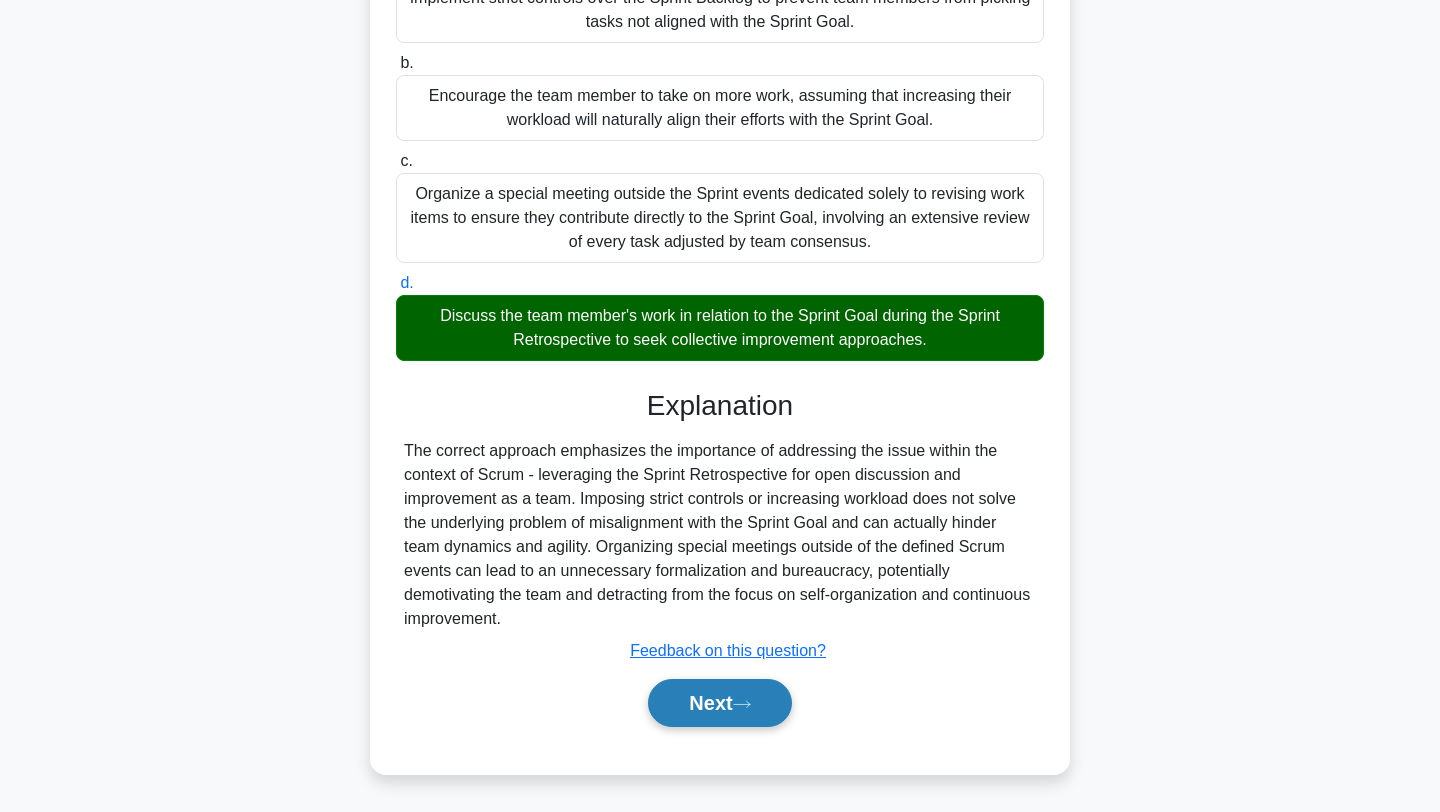 click on "Next" at bounding box center (719, 703) 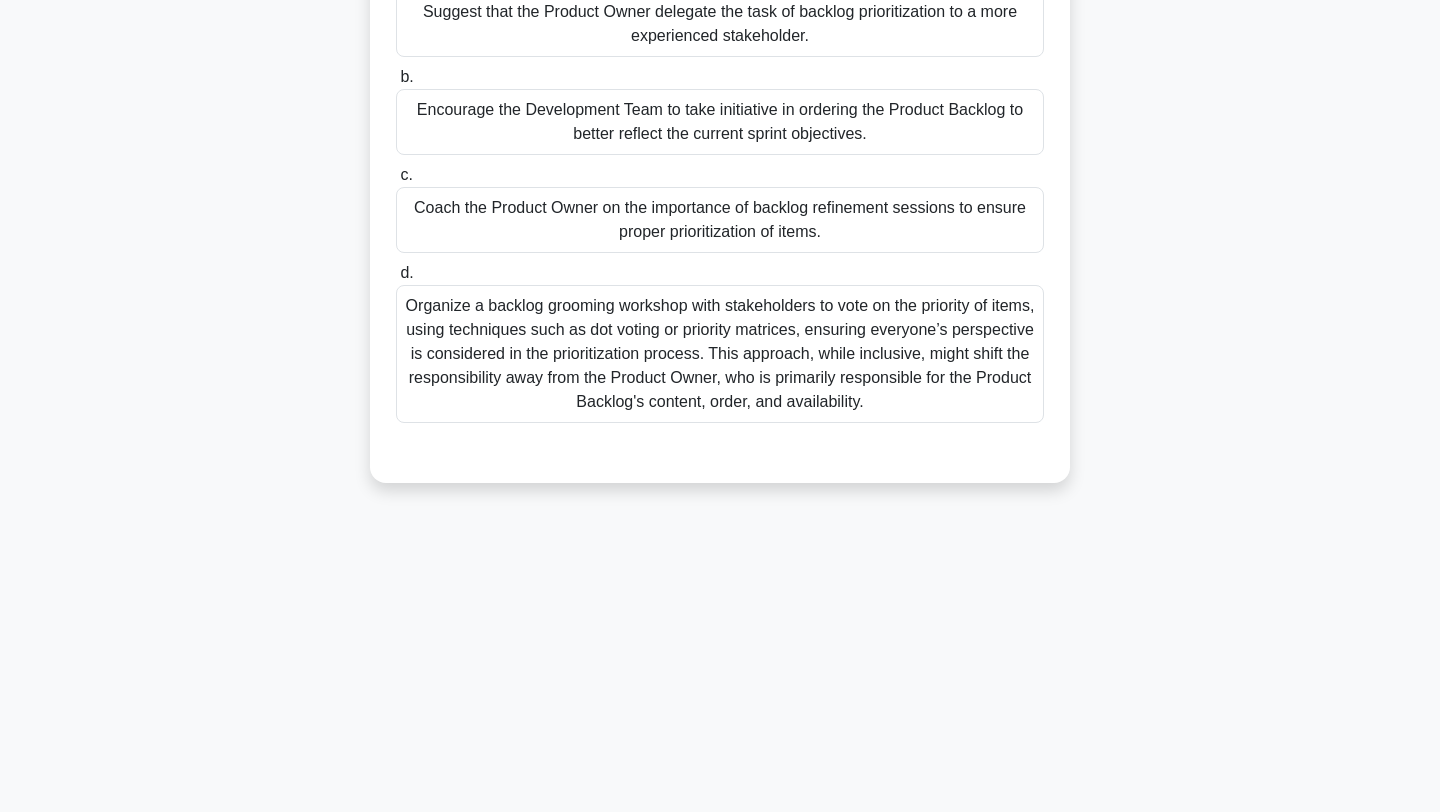 scroll, scrollTop: 0, scrollLeft: 0, axis: both 